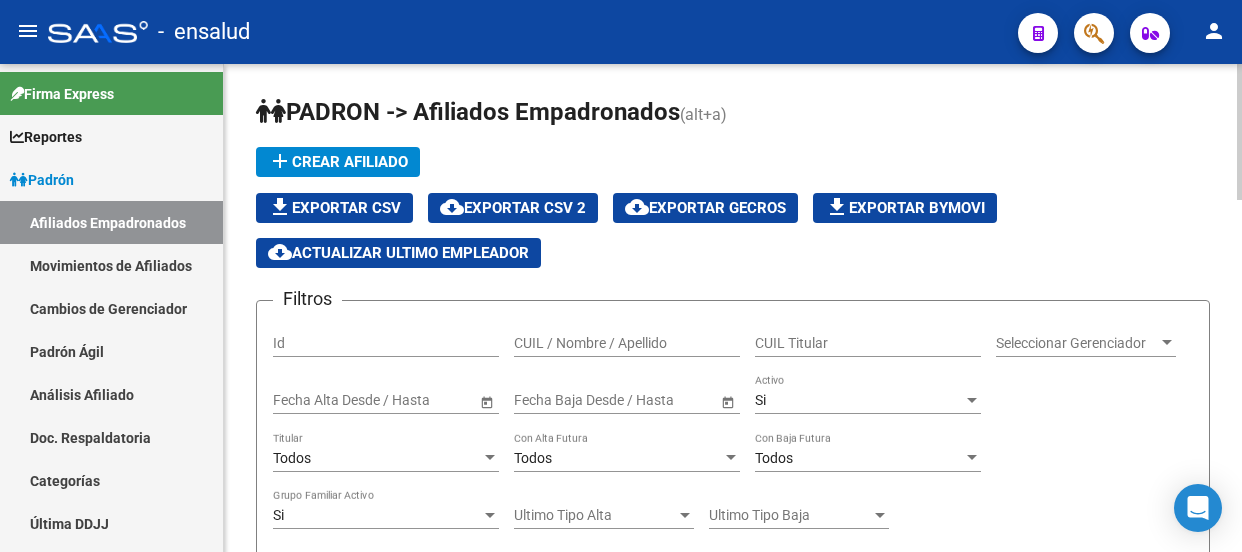 scroll, scrollTop: 0, scrollLeft: 0, axis: both 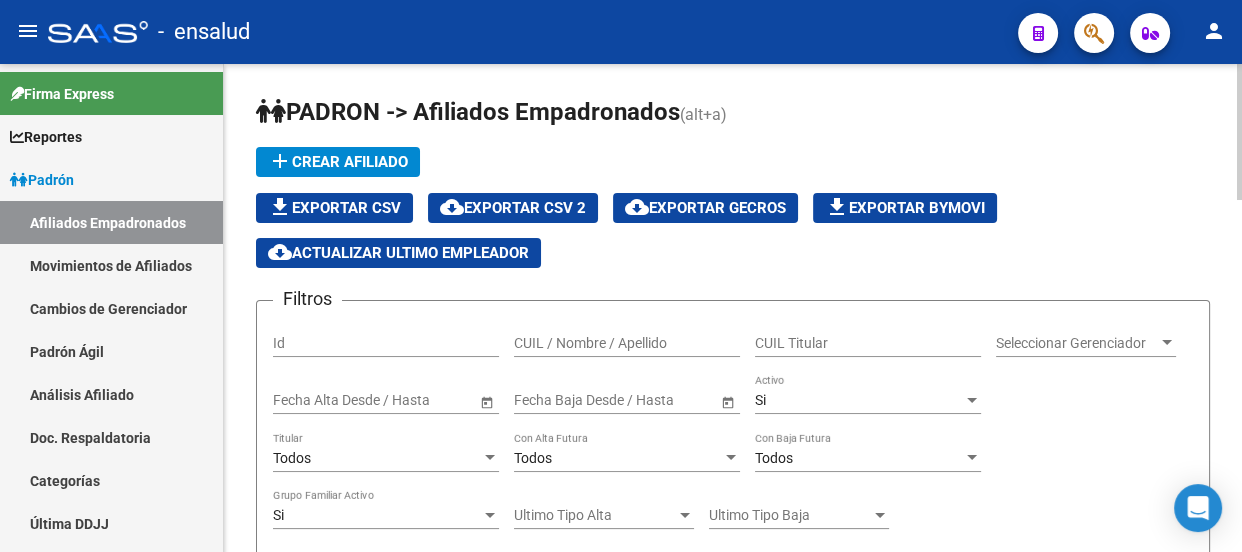 click on "CUIL Titular" at bounding box center (868, 343) 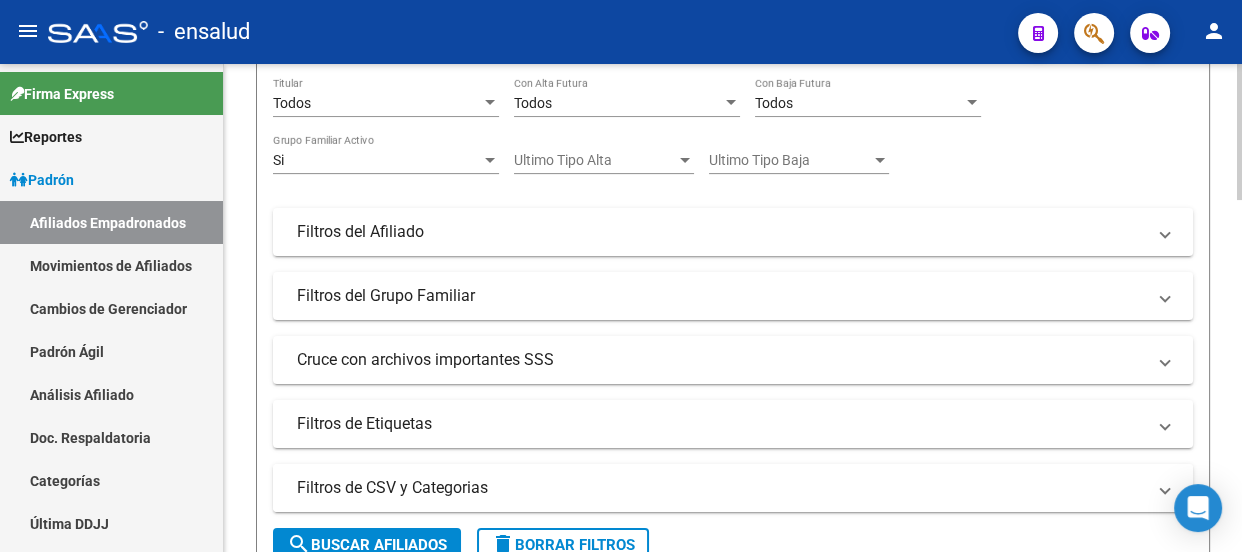 scroll, scrollTop: 363, scrollLeft: 0, axis: vertical 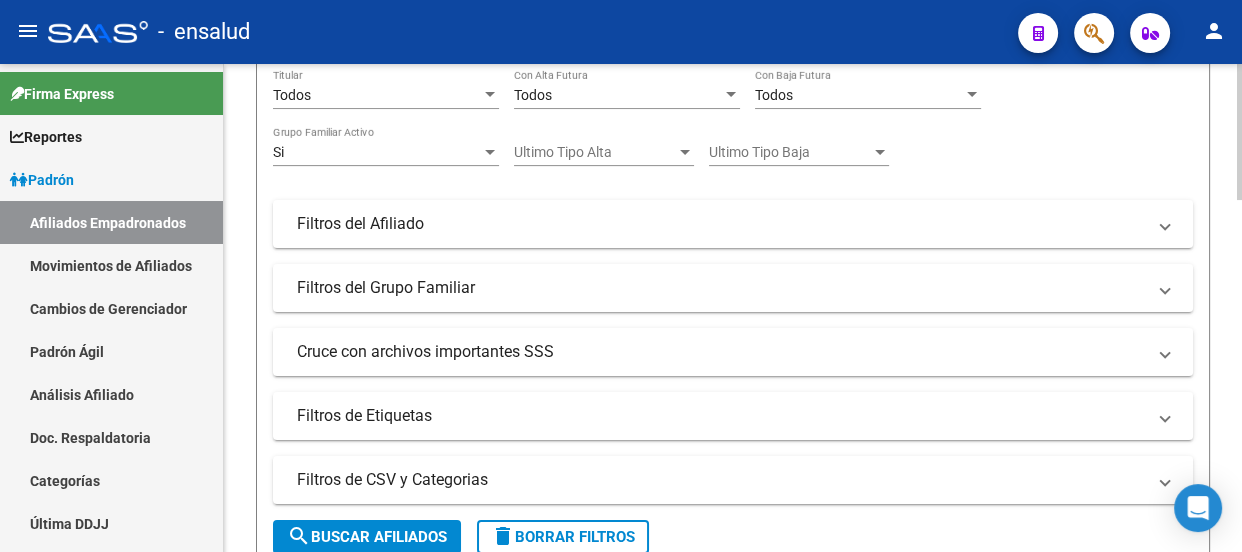 drag, startPoint x: 390, startPoint y: 529, endPoint x: 765, endPoint y: 313, distance: 432.75974 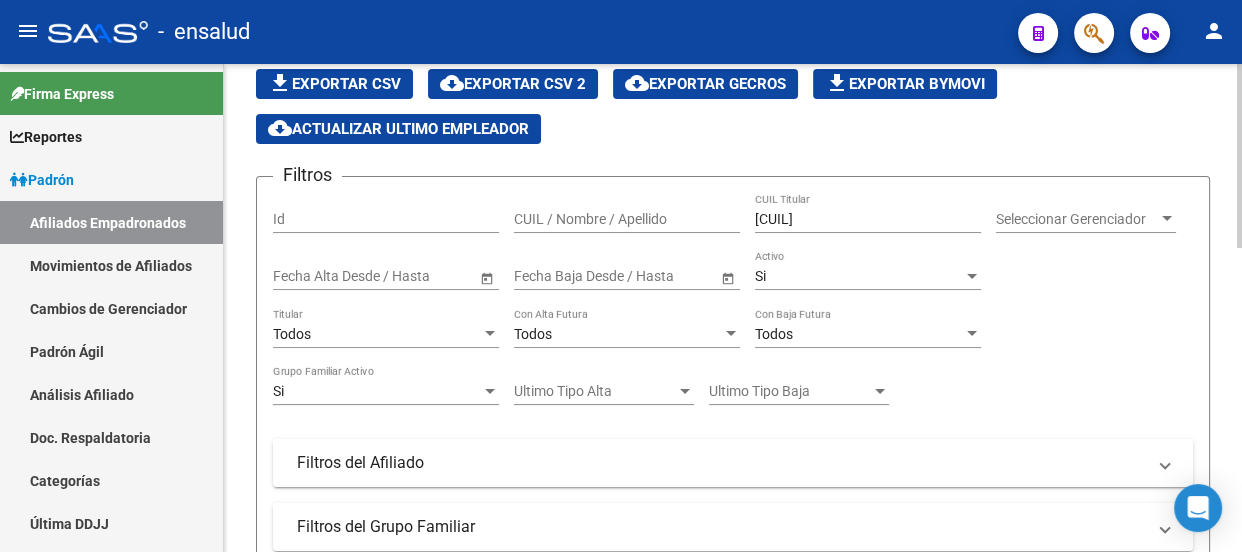 scroll, scrollTop: 78, scrollLeft: 0, axis: vertical 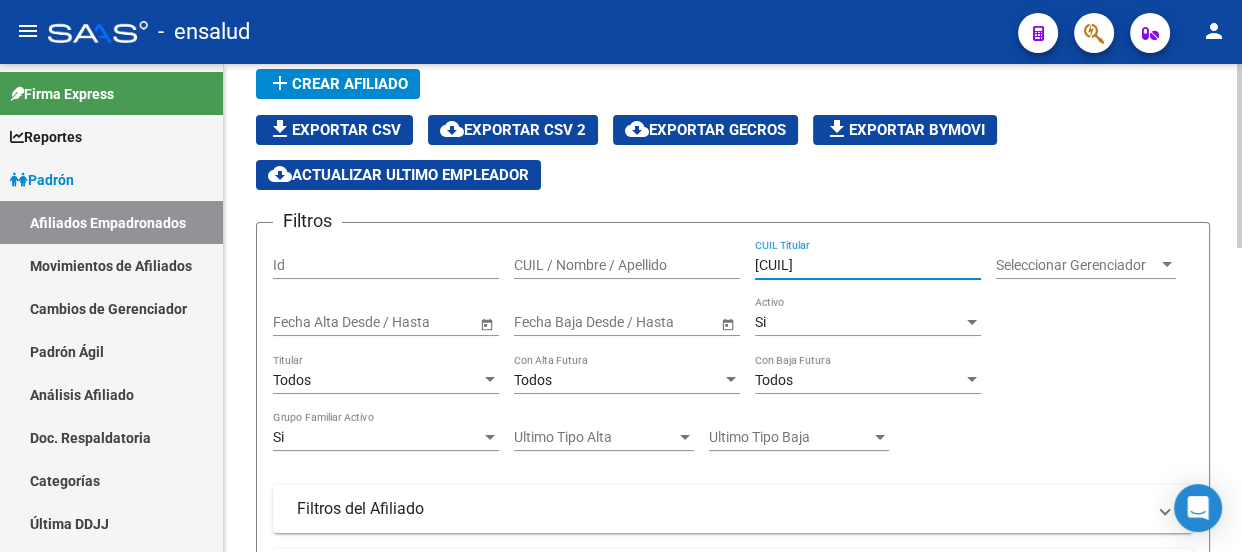 drag, startPoint x: 835, startPoint y: 254, endPoint x: 681, endPoint y: 252, distance: 154.01299 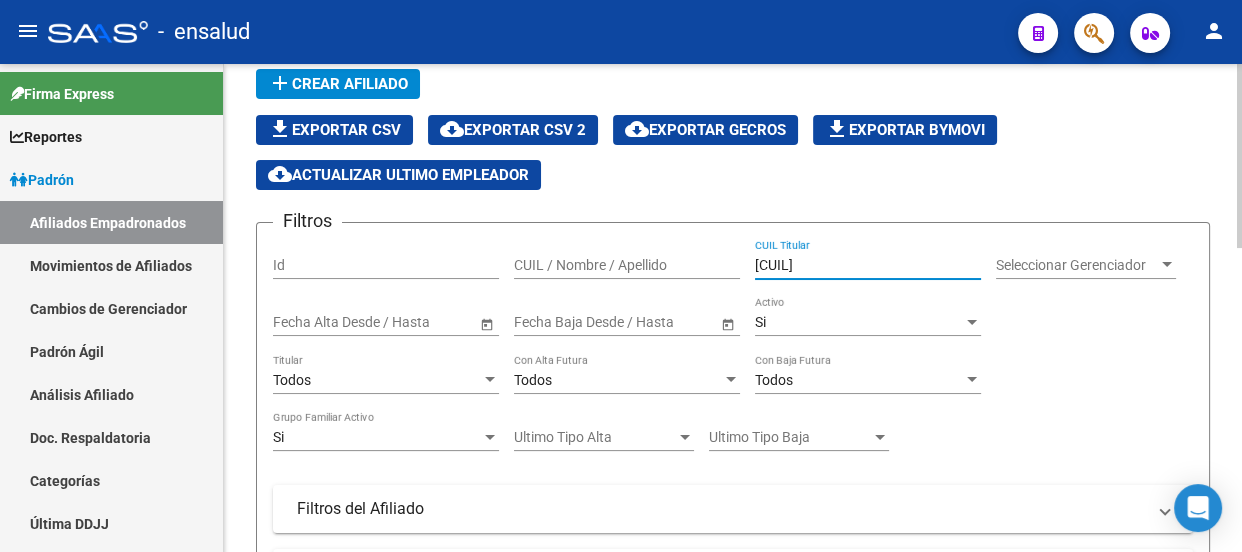 paste on "[NUMBER]" 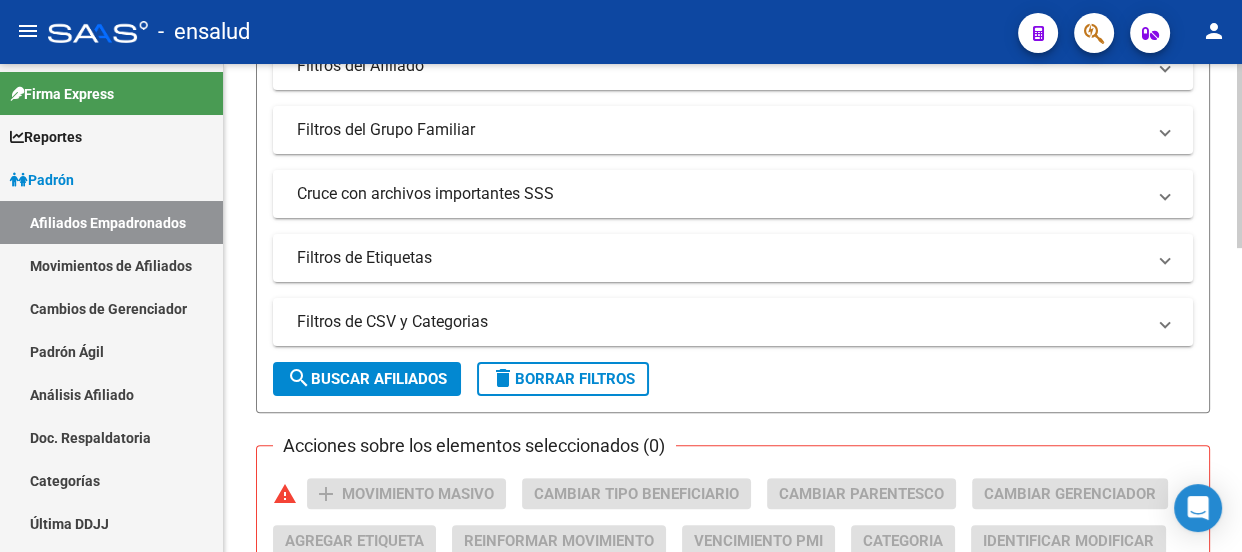 scroll, scrollTop: 532, scrollLeft: 0, axis: vertical 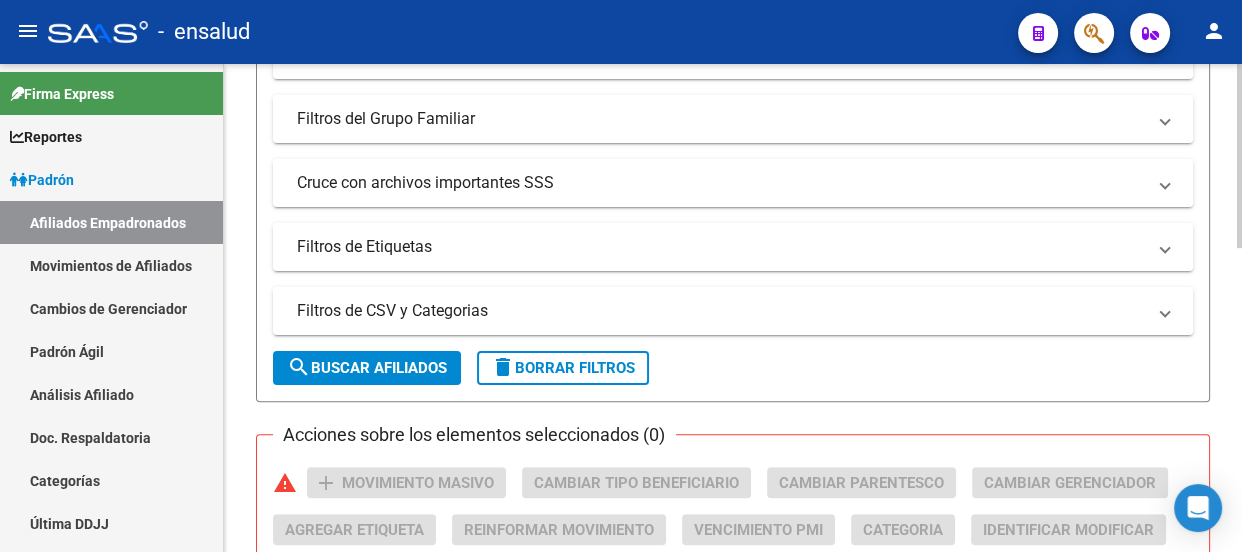 type on "[NUMBER]" 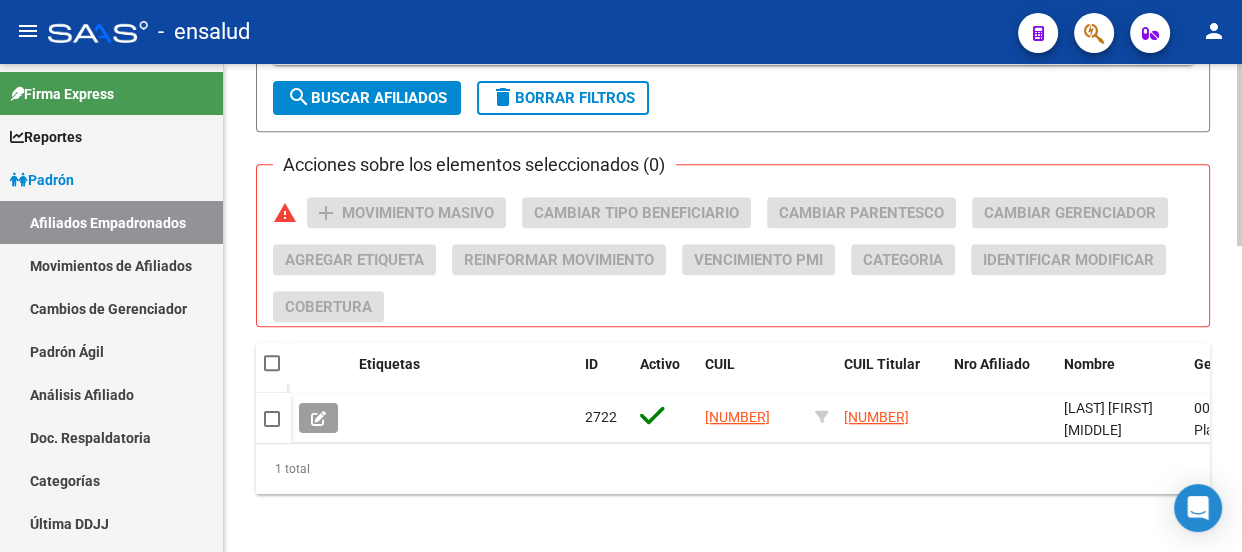 scroll, scrollTop: 819, scrollLeft: 0, axis: vertical 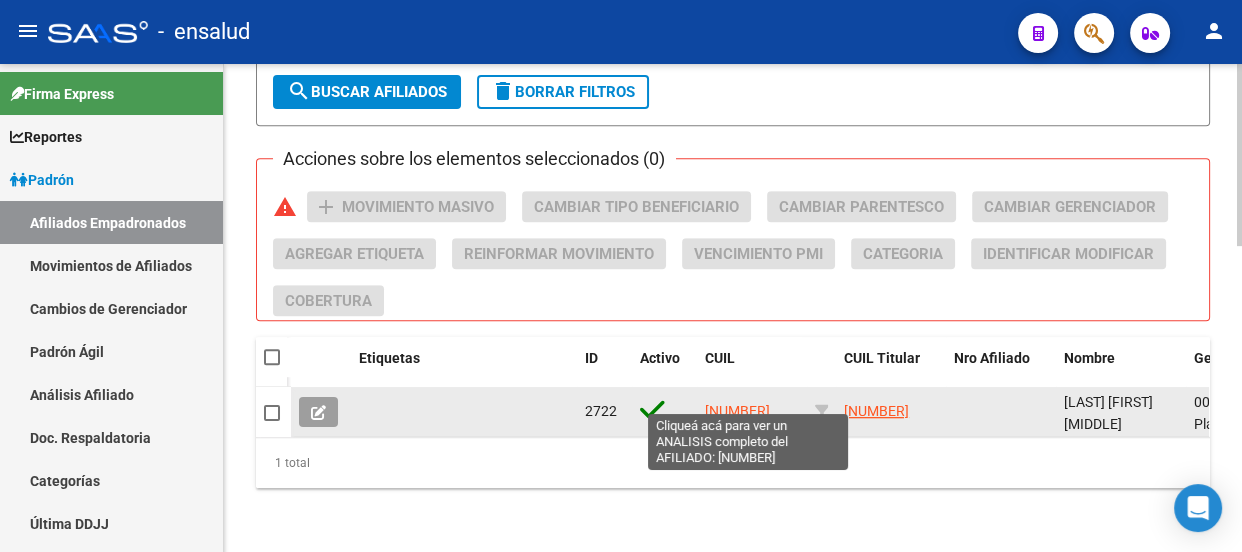 click on "[NUMBER]" 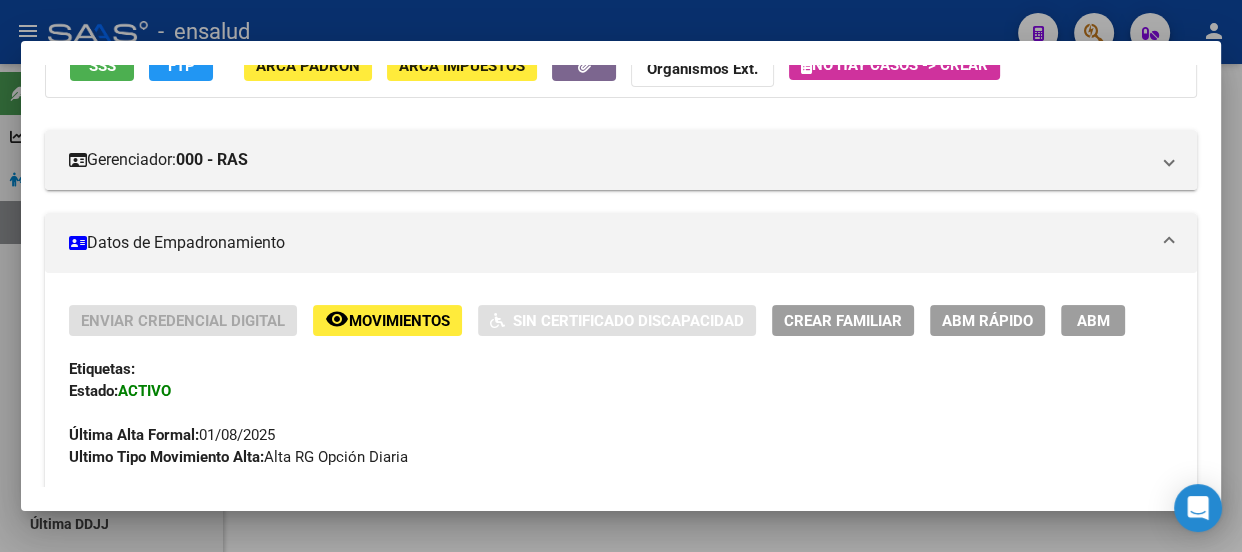 scroll, scrollTop: 363, scrollLeft: 0, axis: vertical 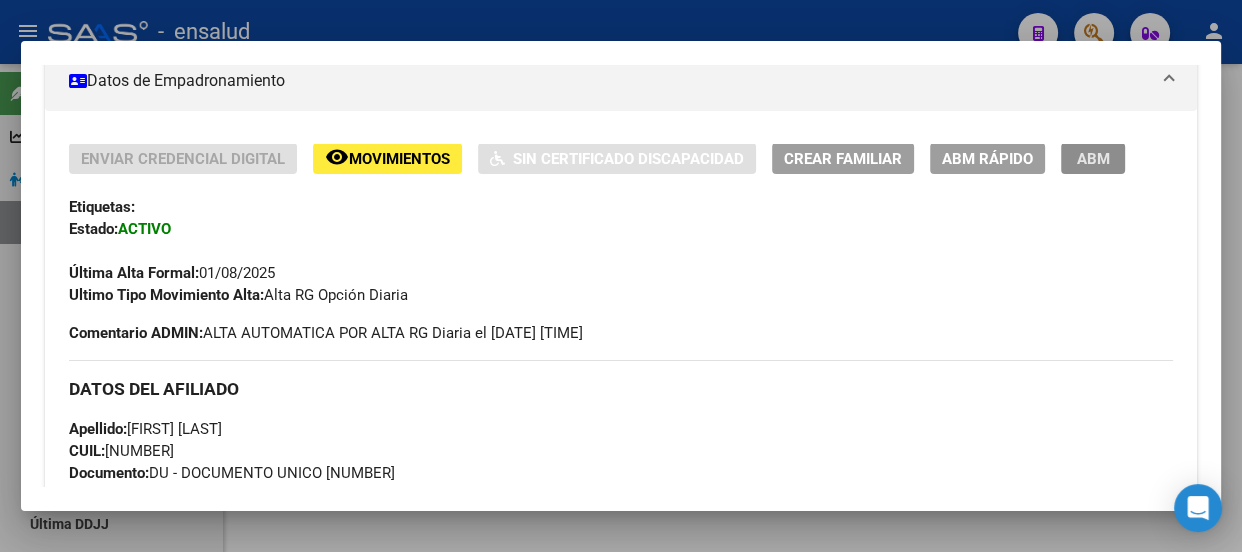click on "ABM" at bounding box center (1093, 159) 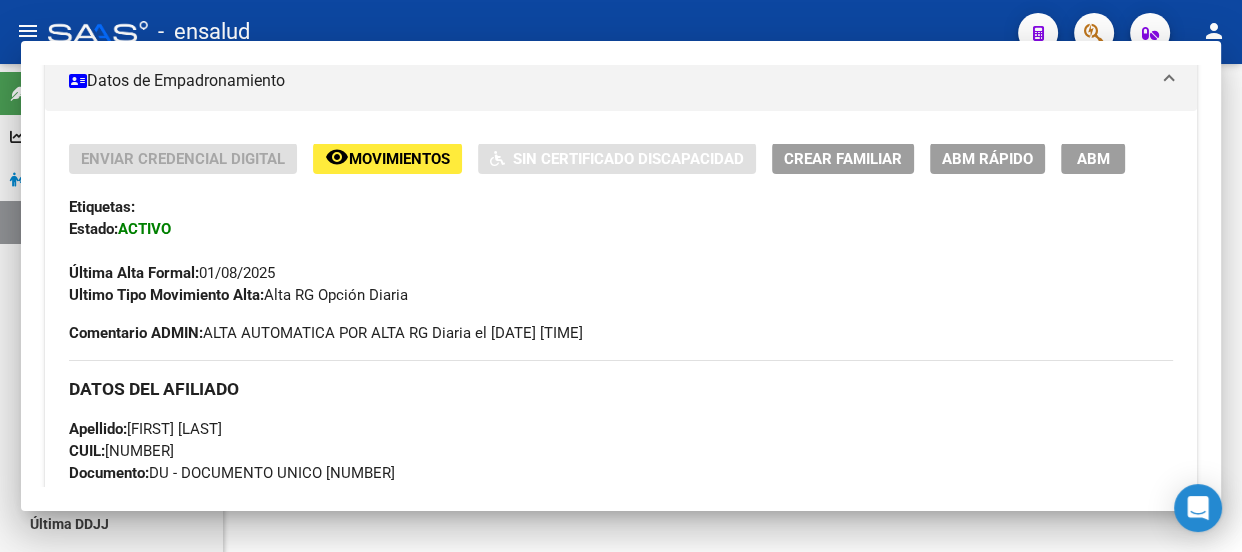 type on "[NUMBER]" 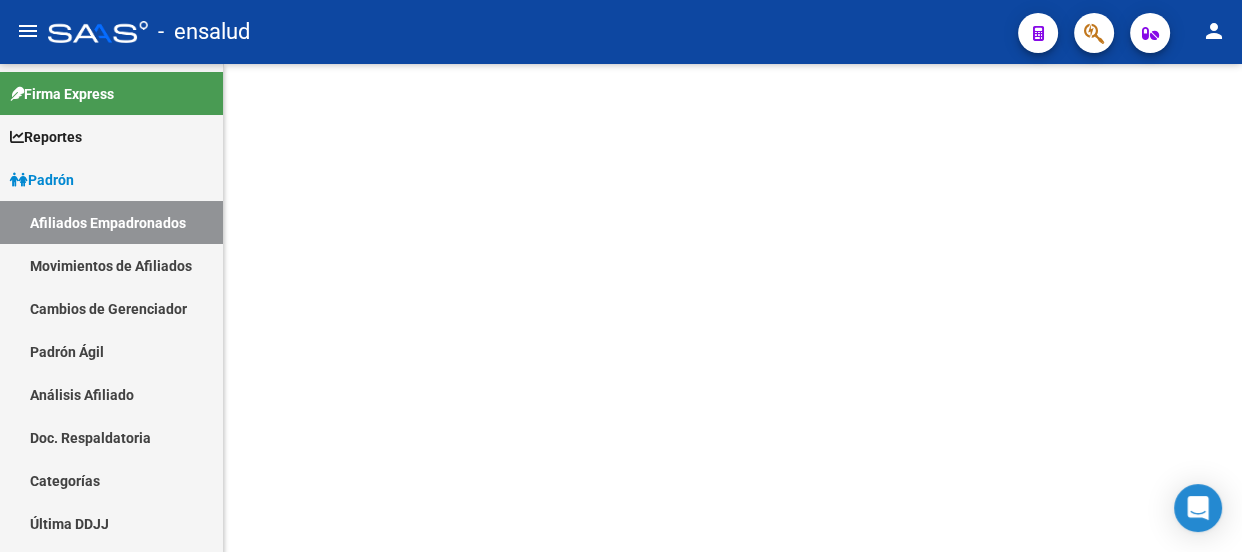 scroll, scrollTop: 0, scrollLeft: 0, axis: both 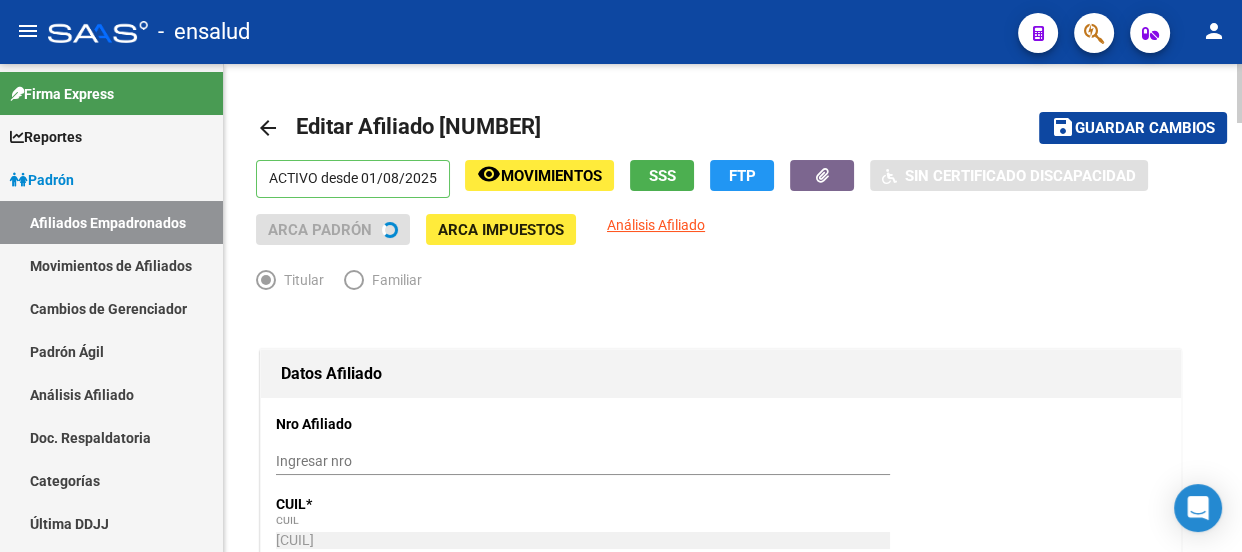 radio on "true" 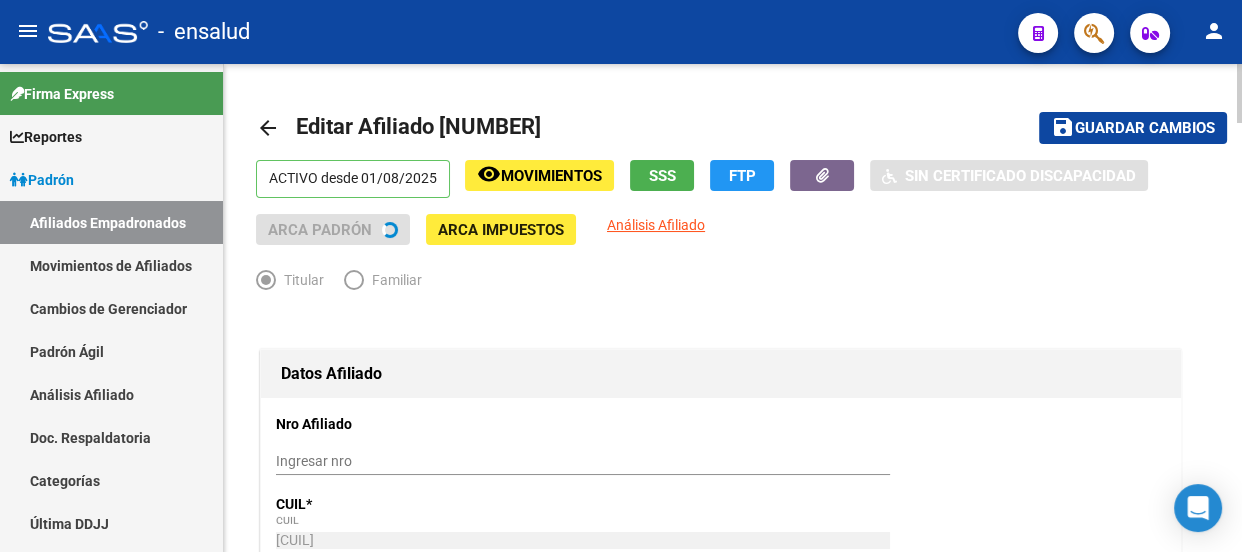 type on "[CUIL]" 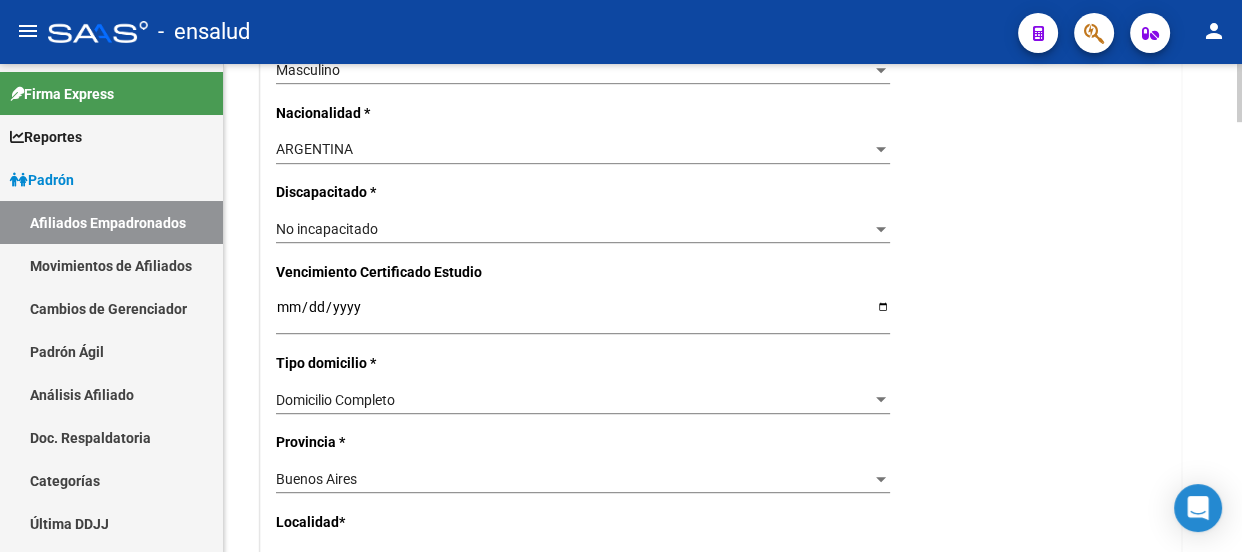scroll, scrollTop: 1181, scrollLeft: 0, axis: vertical 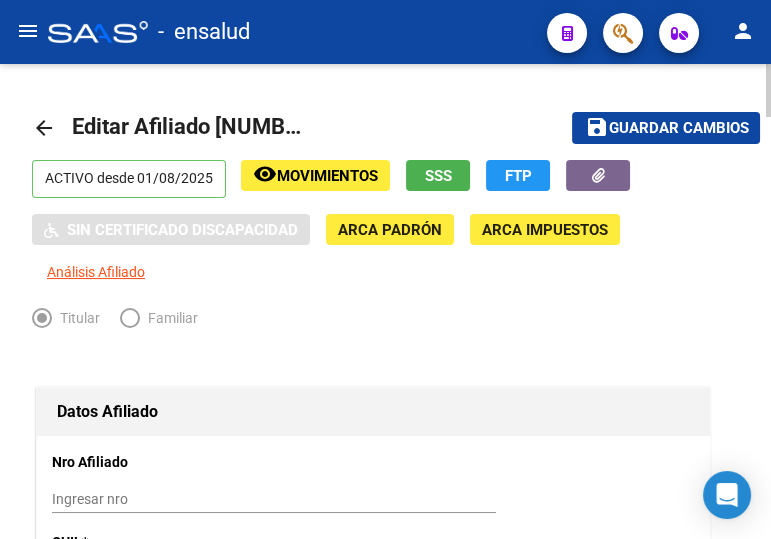 drag, startPoint x: 605, startPoint y: 121, endPoint x: 547, endPoint y: 104, distance: 60.440052 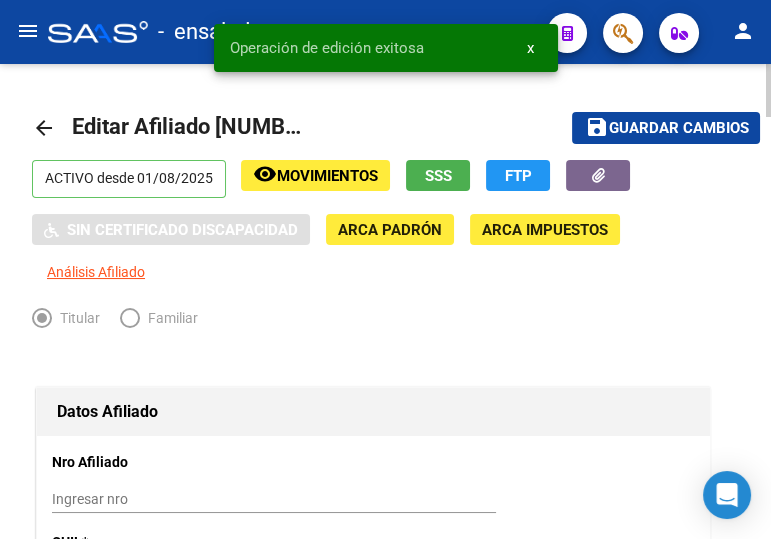 click on "arrow_back" 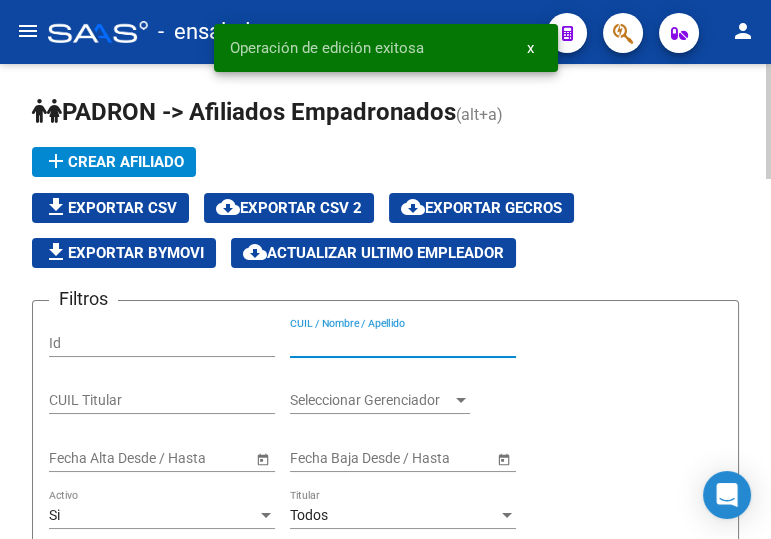 click on "CUIL / Nombre / Apellido" at bounding box center (403, 343) 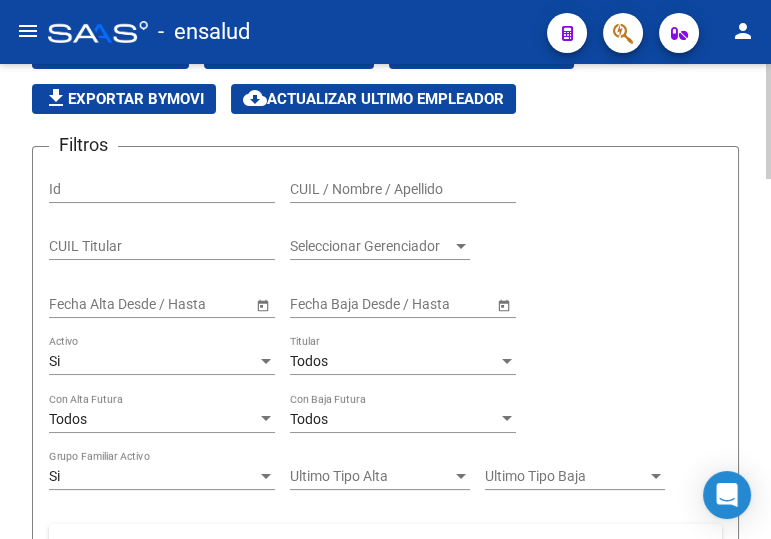 scroll, scrollTop: 90, scrollLeft: 0, axis: vertical 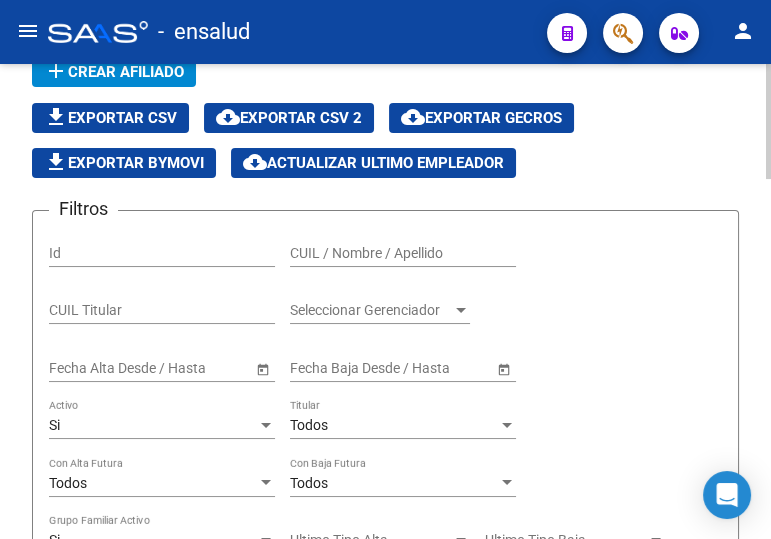 click on "CUIL / Nombre / Apellido" at bounding box center [403, 253] 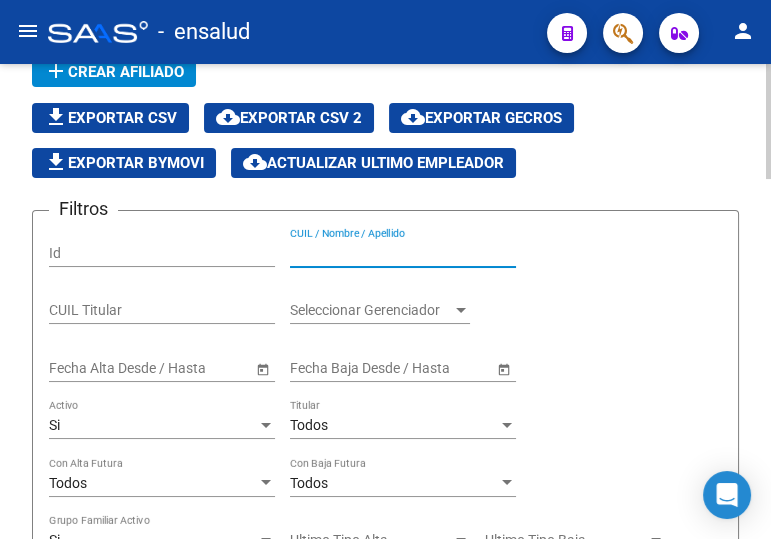 paste on "[NUMBER]" 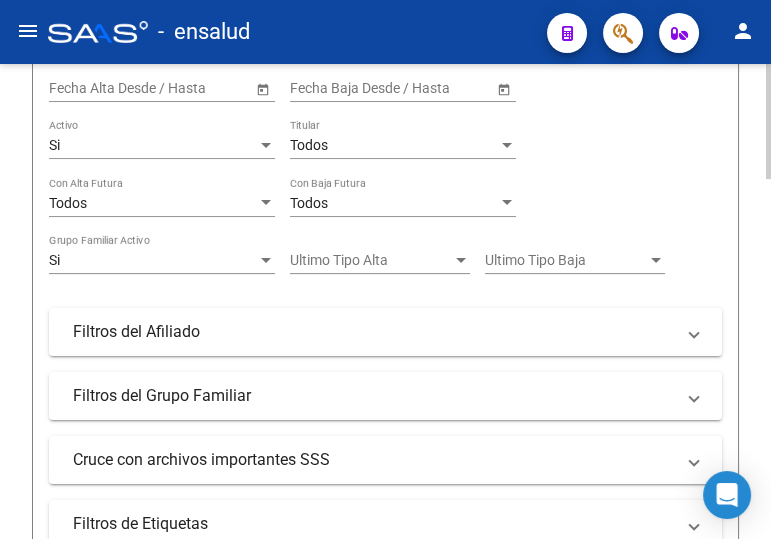 scroll, scrollTop: 636, scrollLeft: 0, axis: vertical 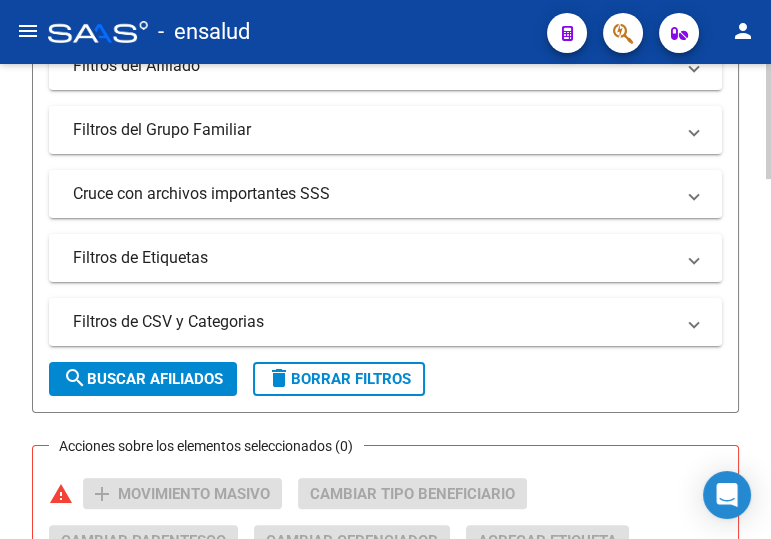 type on "[NUMBER]" 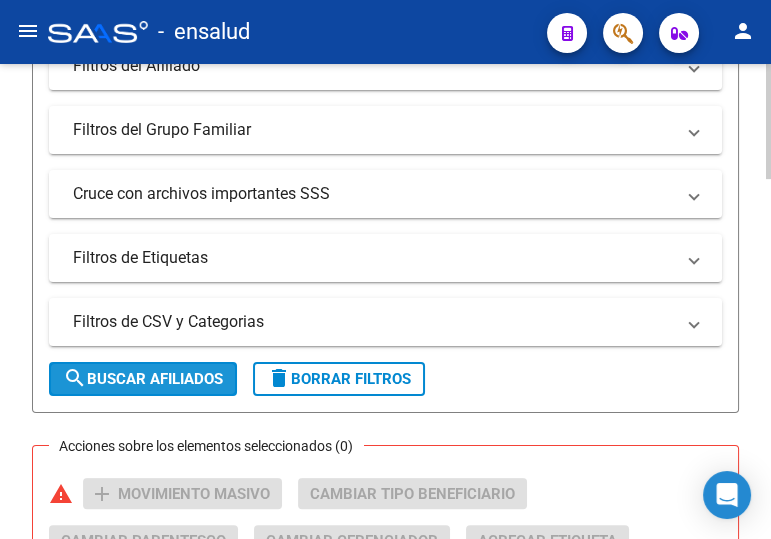 drag, startPoint x: 150, startPoint y: 371, endPoint x: 253, endPoint y: 364, distance: 103.23759 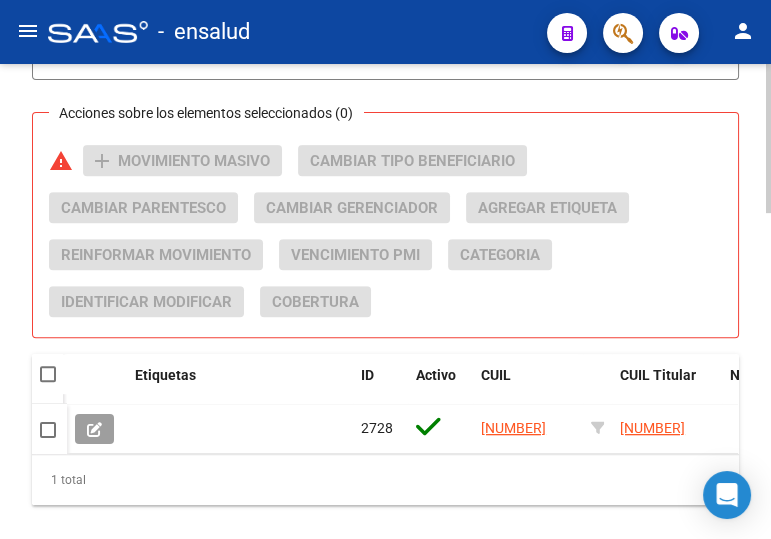 scroll, scrollTop: 1040, scrollLeft: 0, axis: vertical 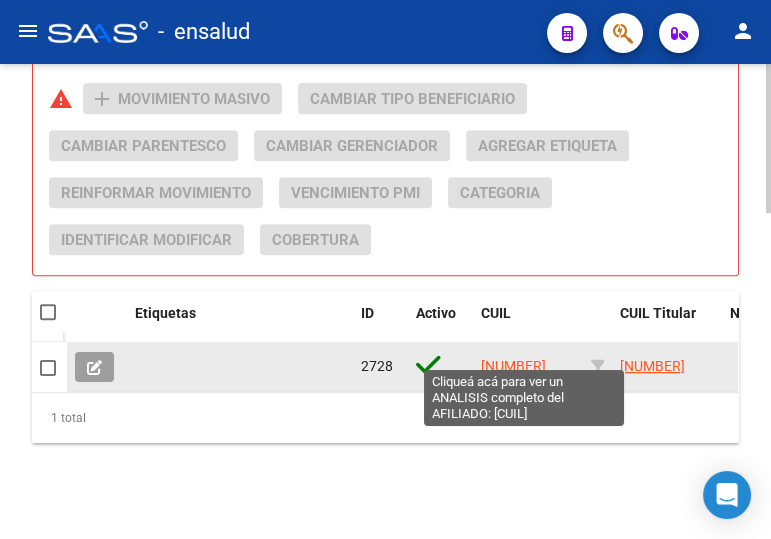 click on "[NUMBER]" 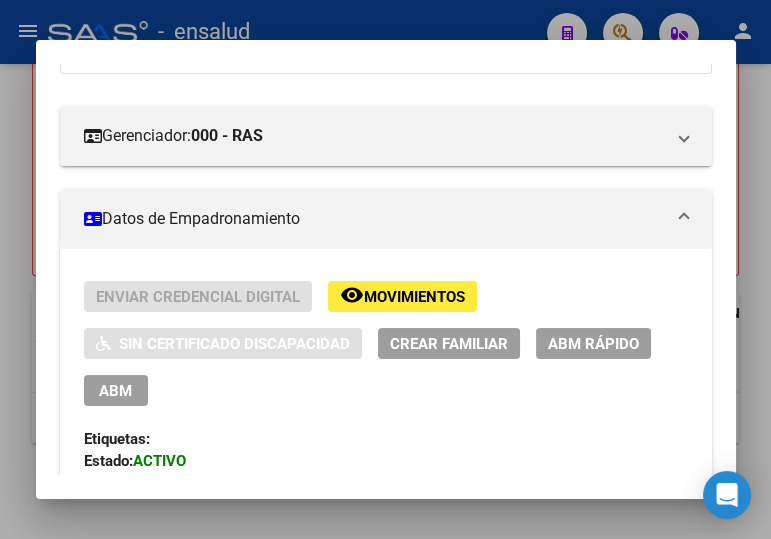 scroll, scrollTop: 272, scrollLeft: 0, axis: vertical 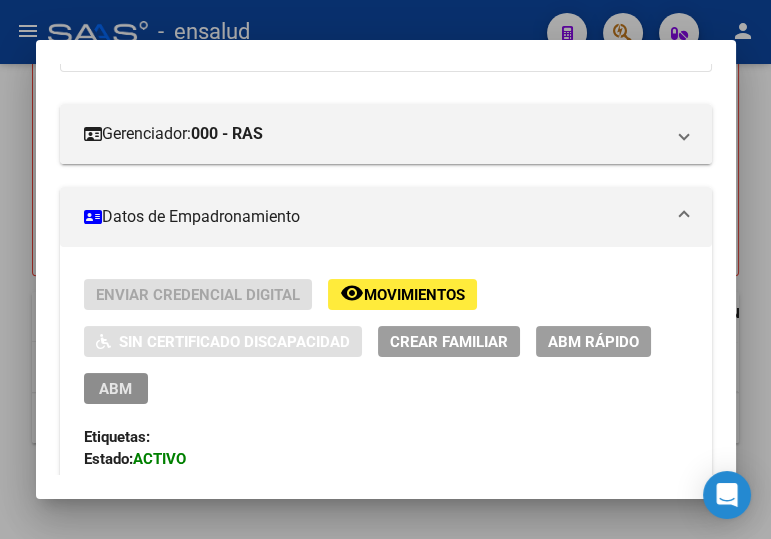 click on "ABM" at bounding box center [115, 389] 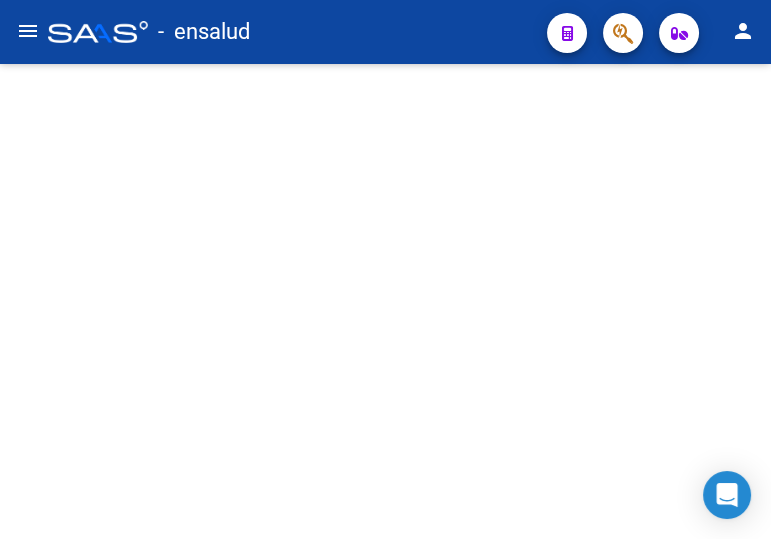 scroll, scrollTop: 0, scrollLeft: 0, axis: both 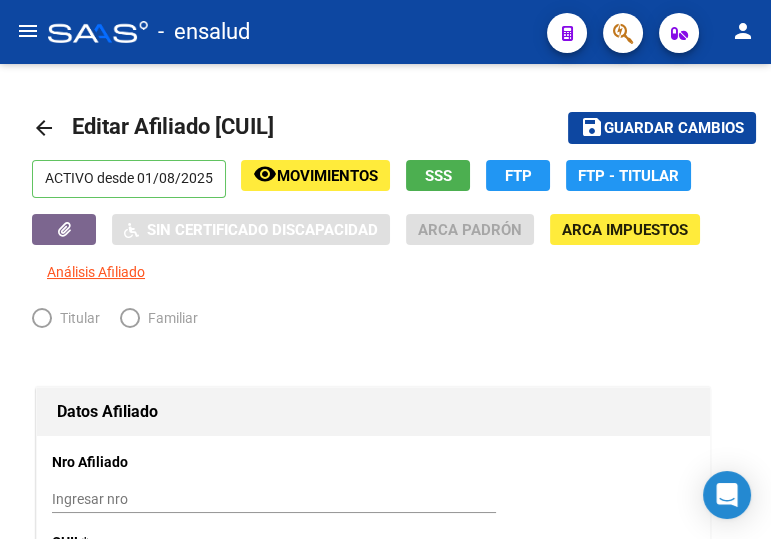 radio on "true" 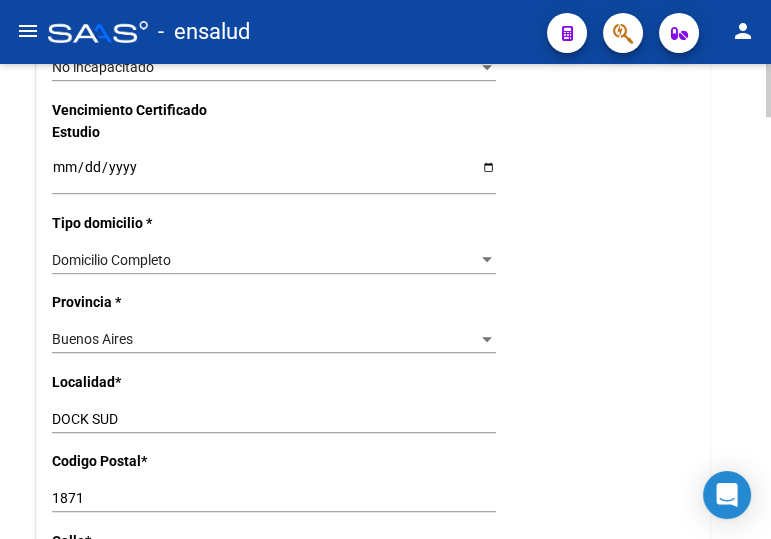 scroll, scrollTop: 1363, scrollLeft: 0, axis: vertical 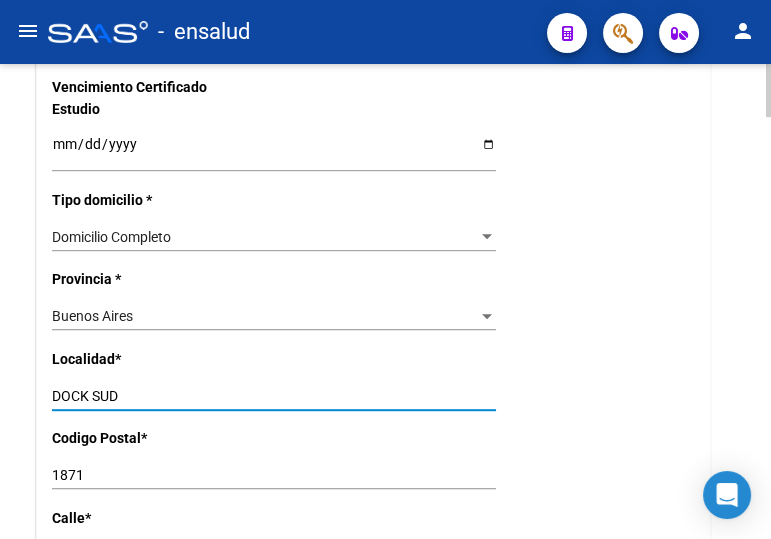 drag, startPoint x: 144, startPoint y: 390, endPoint x: 13, endPoint y: 390, distance: 131 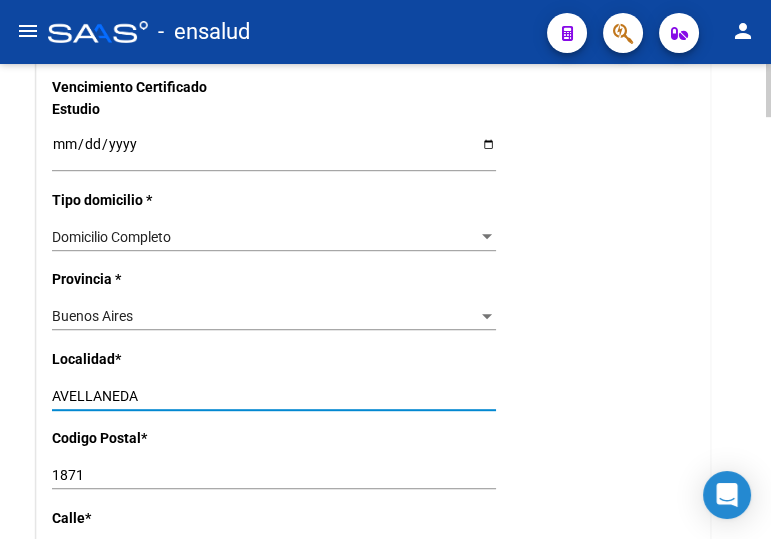 type on "AVELLANEDA" 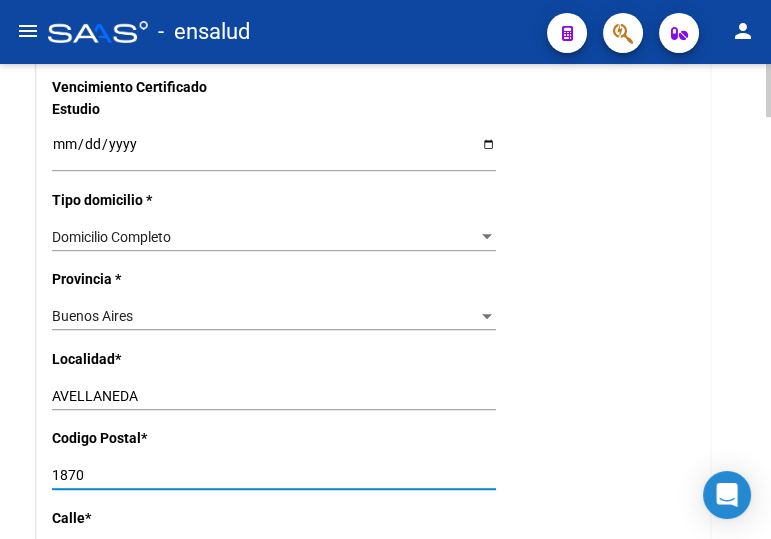 type on "1870" 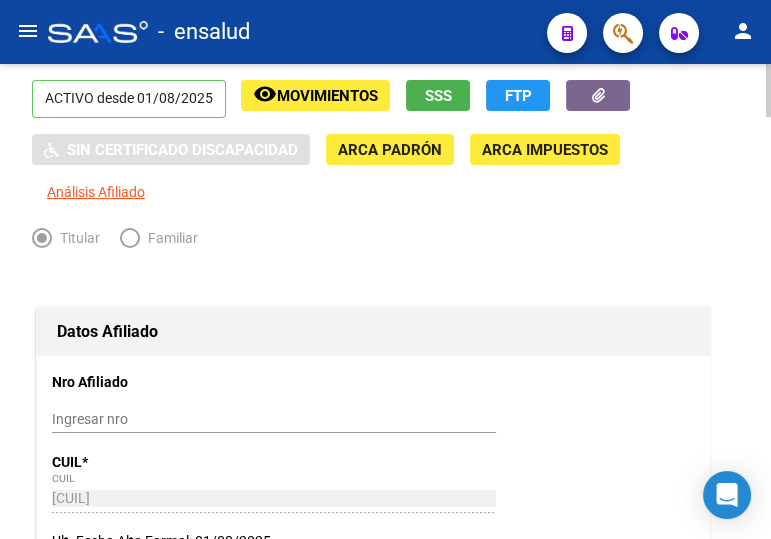 scroll, scrollTop: 0, scrollLeft: 0, axis: both 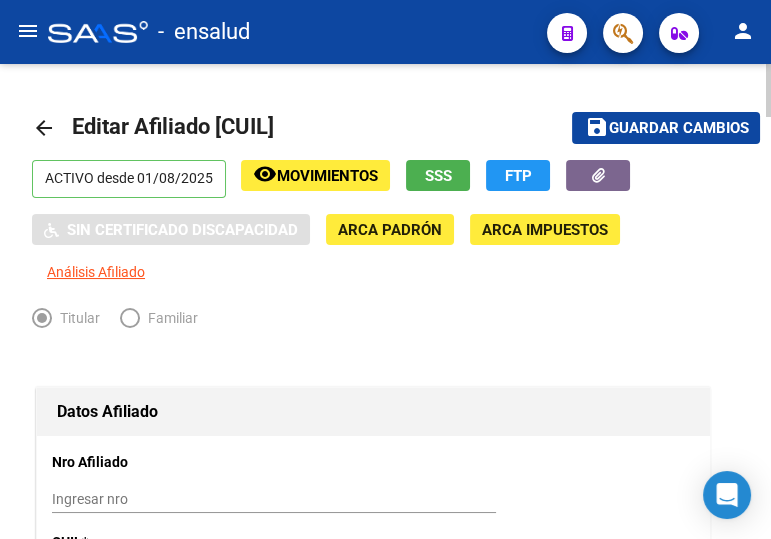 click on "Guardar cambios" 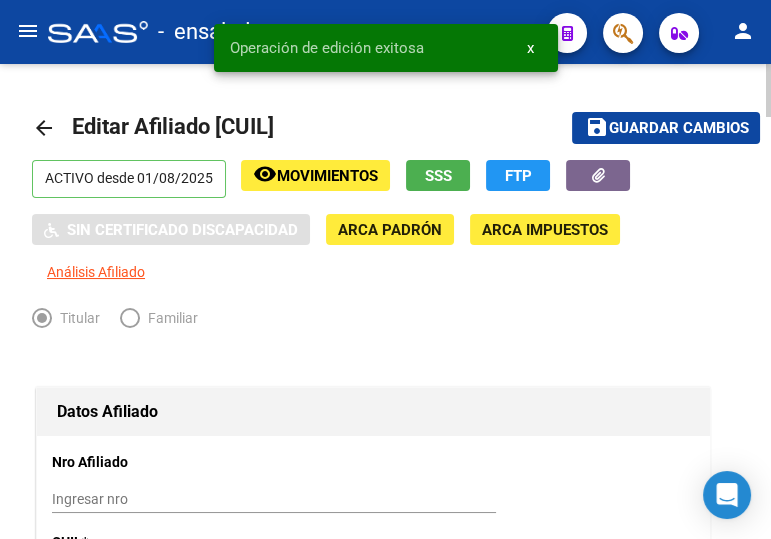 drag, startPoint x: 41, startPoint y: 128, endPoint x: 61, endPoint y: 129, distance: 20.024984 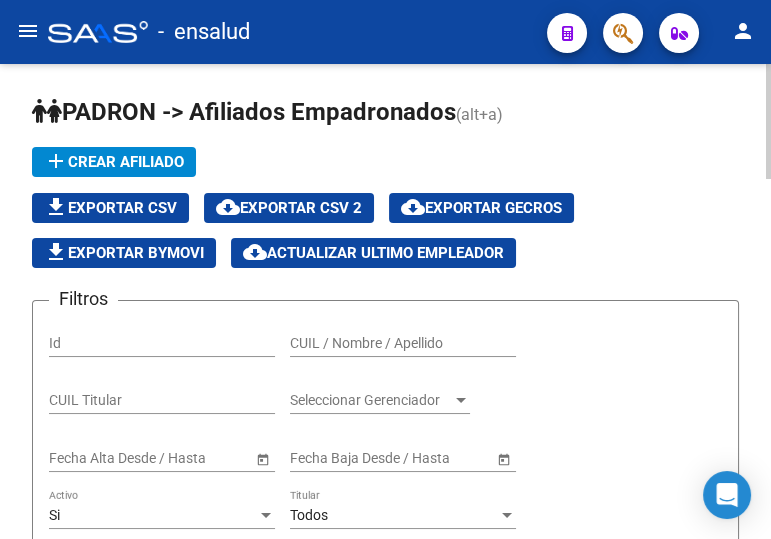 click on "CUIL / Nombre / Apellido" at bounding box center (403, 343) 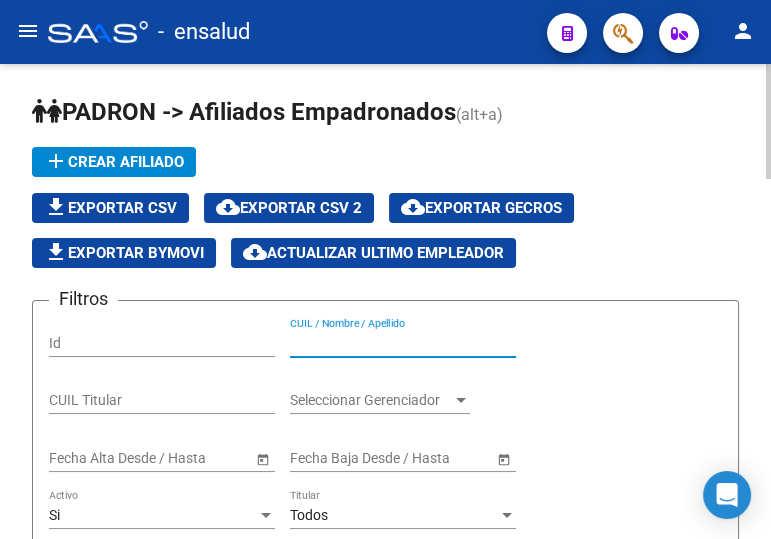 paste on "[NUMBER]" 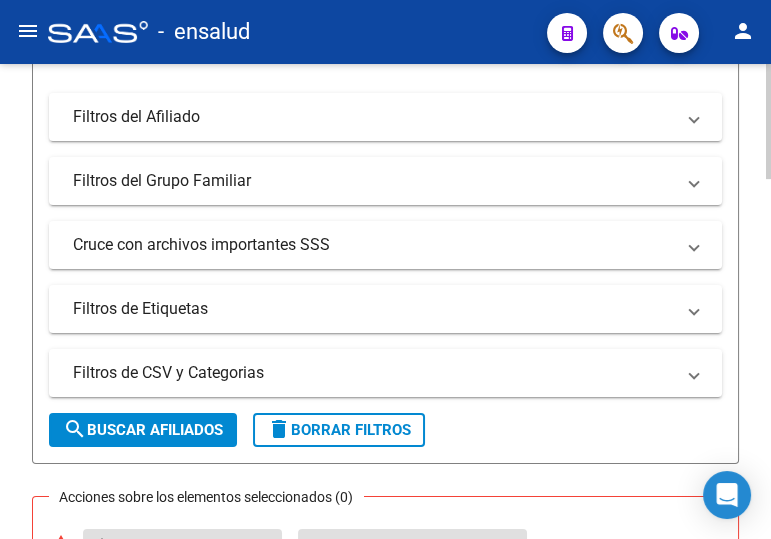 scroll, scrollTop: 818, scrollLeft: 0, axis: vertical 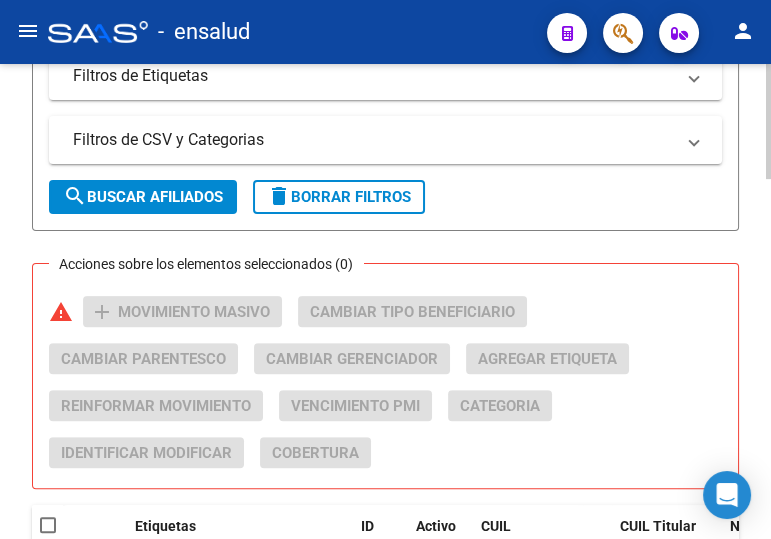 type on "[NUMBER]" 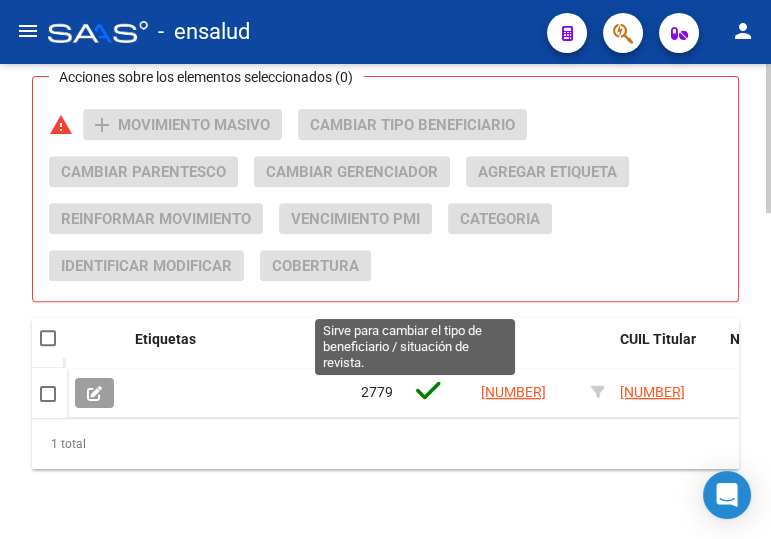 scroll, scrollTop: 1040, scrollLeft: 0, axis: vertical 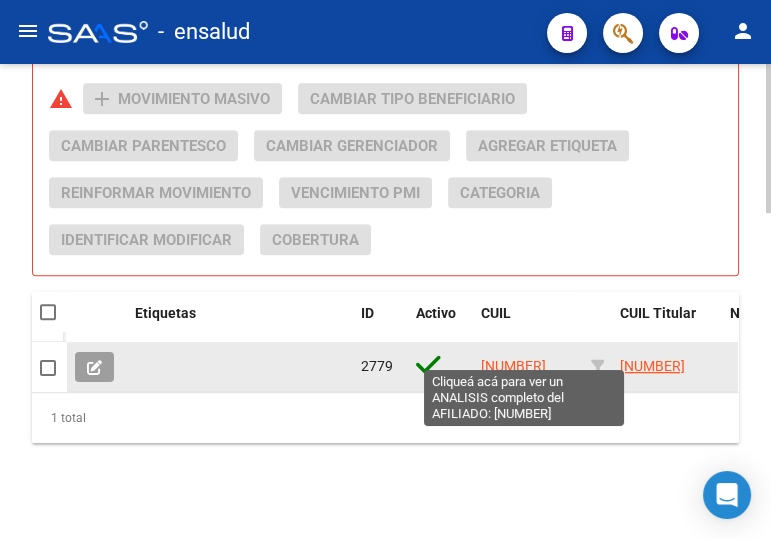 click on "[NUMBER]" 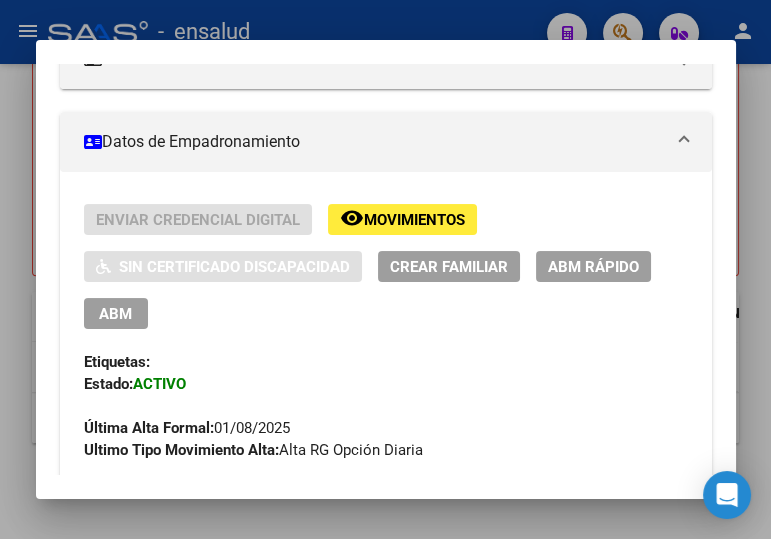 scroll, scrollTop: 363, scrollLeft: 0, axis: vertical 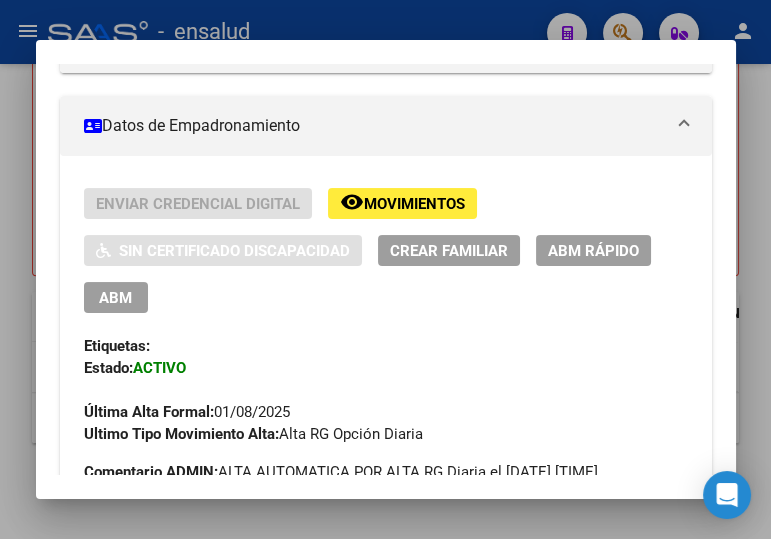 drag, startPoint x: 120, startPoint y: 285, endPoint x: 499, endPoint y: 263, distance: 379.638 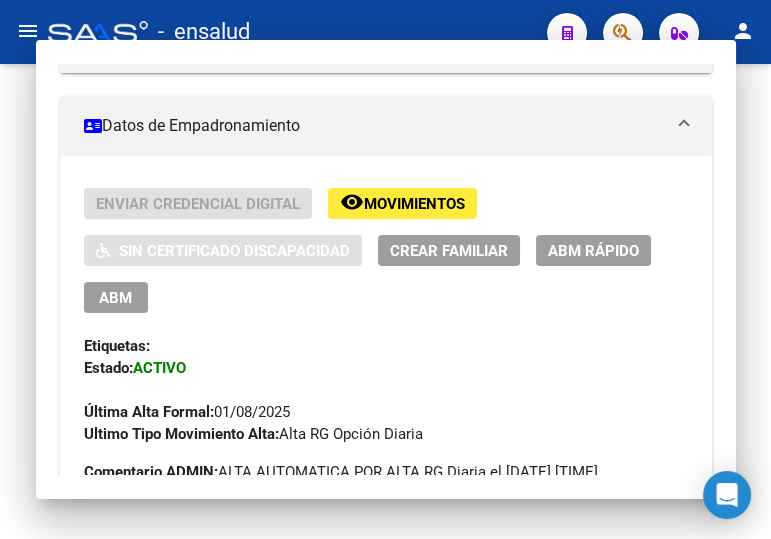scroll, scrollTop: 0, scrollLeft: 0, axis: both 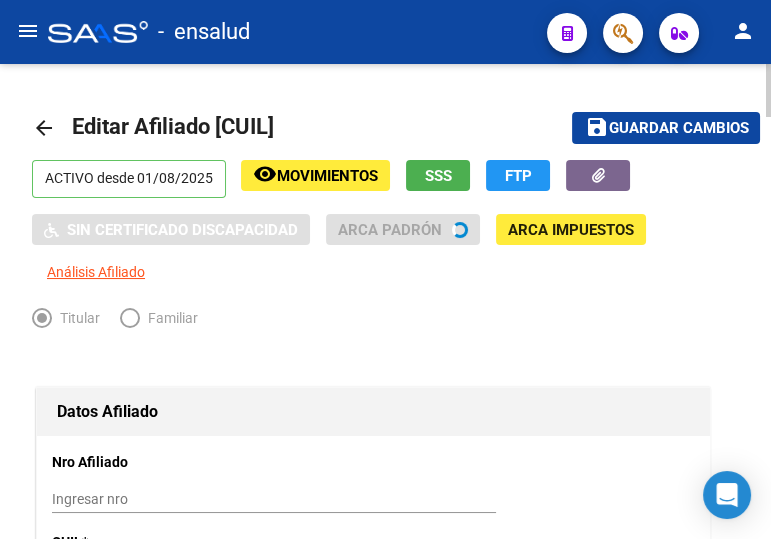 radio on "true" 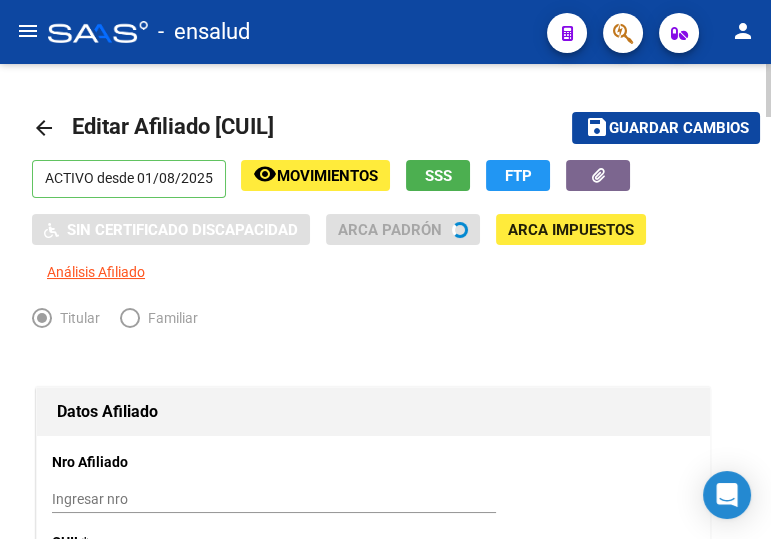 type on "[CUIL]" 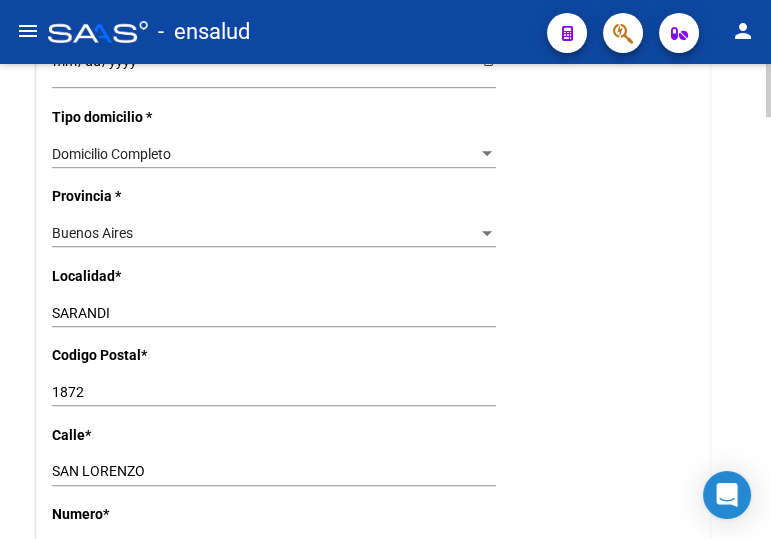 scroll, scrollTop: 1545, scrollLeft: 0, axis: vertical 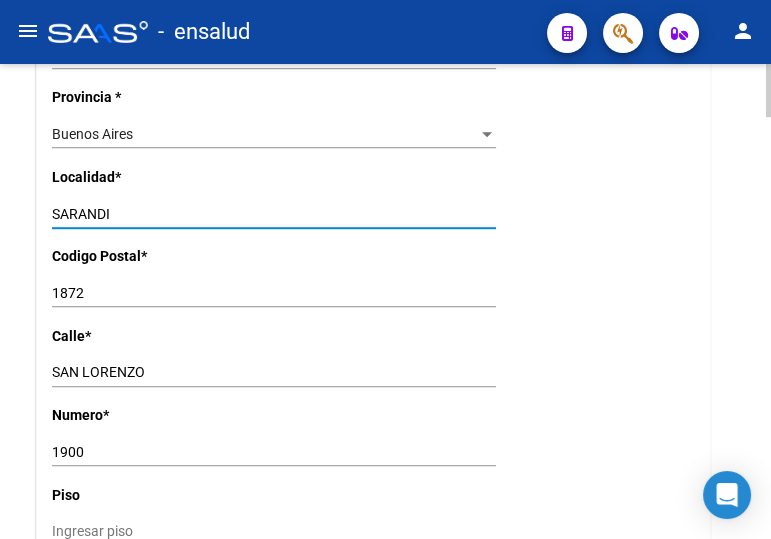 click on "arrow_back Editar Afiliado [CUIL] save Guardar cambios ACTIVO desde [DATE] remove_red_eye Movimientos SSS FTP Sin Certificado Discapacidad ARCA Padrón ARCA Impuestos Análisis Afiliado Titular Familiar Datos Afiliado Nro Afiliado Ingresar nro CUIL * [CUIL] CUIL ARCA Padrón Ult. Fecha Alta Formal: [DATE] Tipo de Documento * DOCUMENTO UNICO Seleccionar tipo Nro Documento * [NUMBER] Ingresar nro Apellido * [LAST] Ingresar apellido Nombre * [FIRST] [MIDDLE] Ingresar nombre Fecha de nacimiento * [DATE] Ingresar fecha Parentesco * Titular Seleccionar parentesco Estado Civil * Soltero Seleccionar tipo Sexo * Femenino Seleccionar sexo Nacionalidad * ARGENTINA Seleccionar tipo Discapacitado * No incapacitado Seleccionar tipo Vencimiento Certificado Estudio Ingresar fecha Tipo domicilio * Domicilio Completo Seleccionar tipo domicilio Provincia * Buenos Aires Seleccionar provincia Localidad * [CITY] Ingresar el nombre Codigo Postal *" 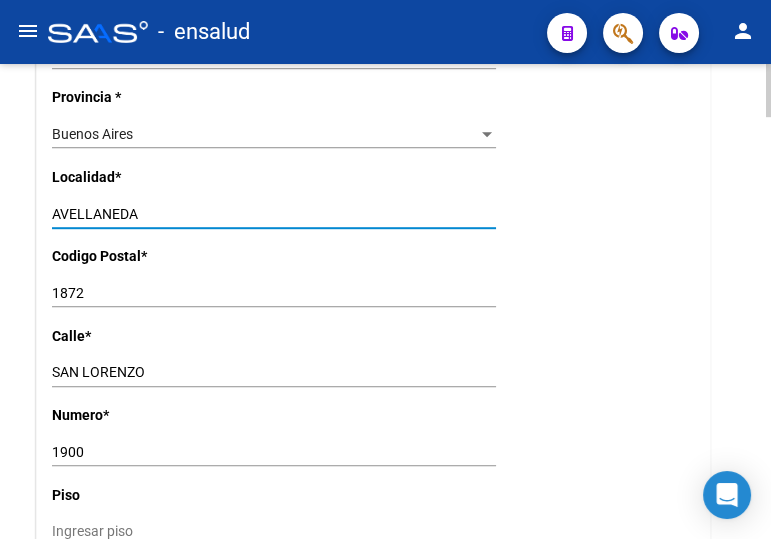 type on "AVELLANEDA" 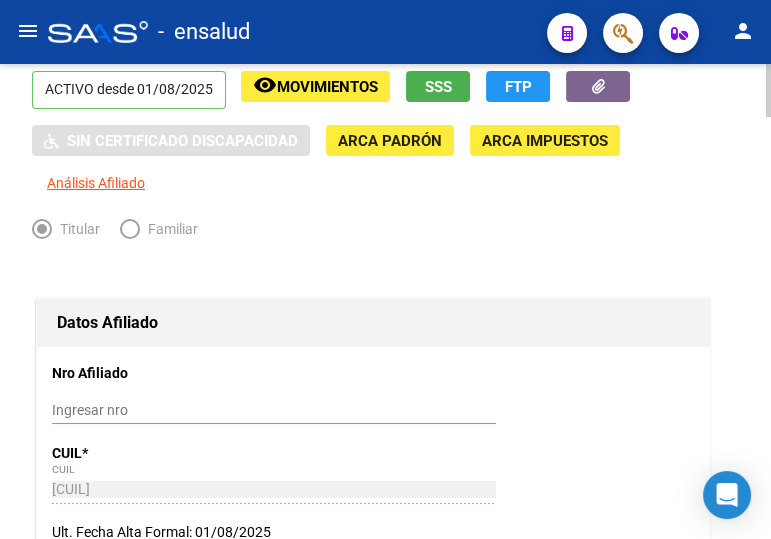 scroll, scrollTop: 0, scrollLeft: 0, axis: both 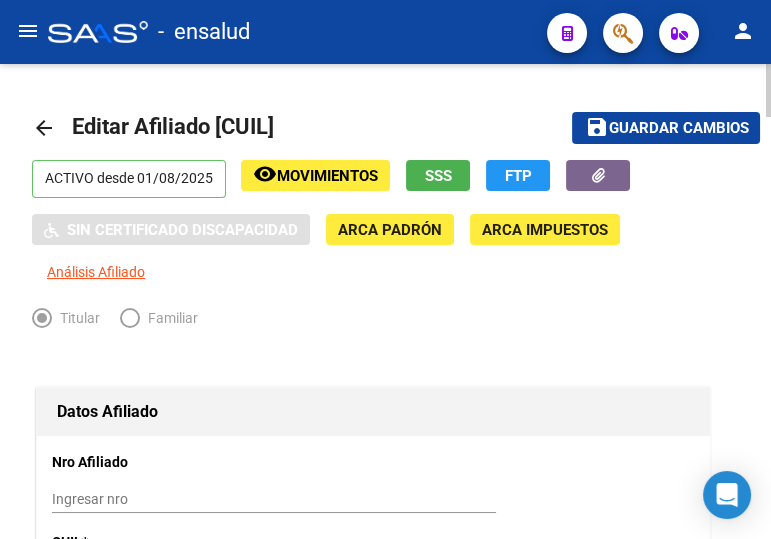 click on "save" 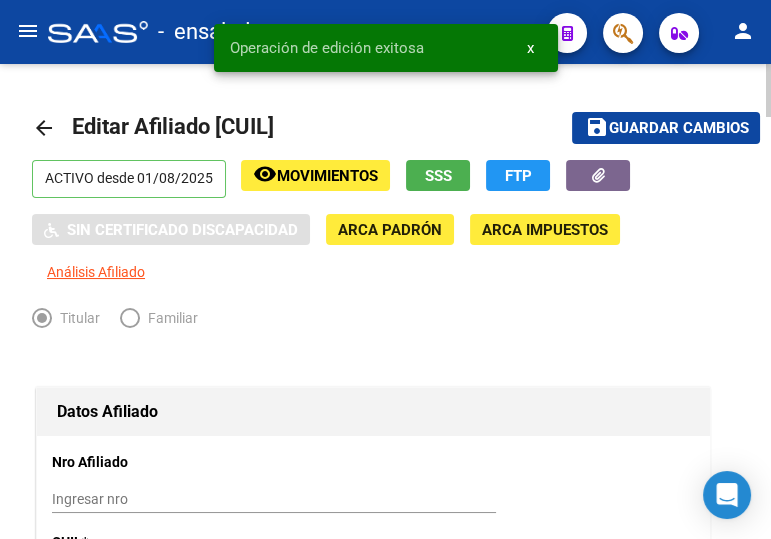 click on "arrow_back" 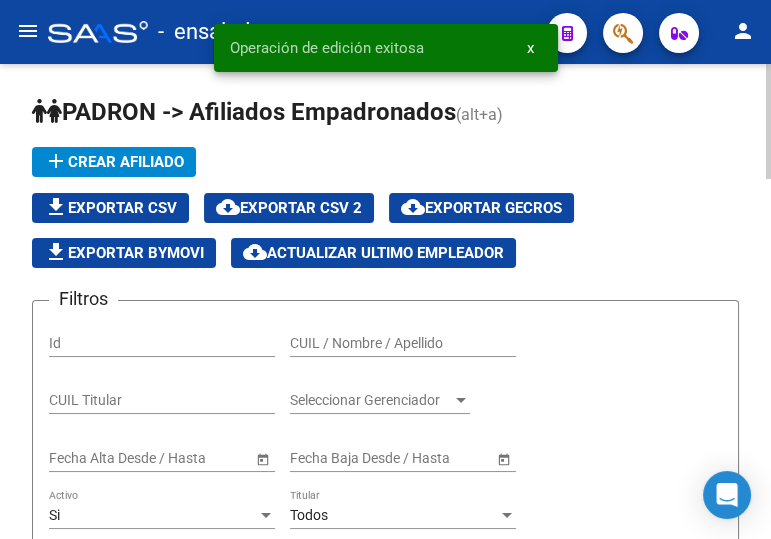 click on "CUIL / Nombre / Apellido" at bounding box center (403, 343) 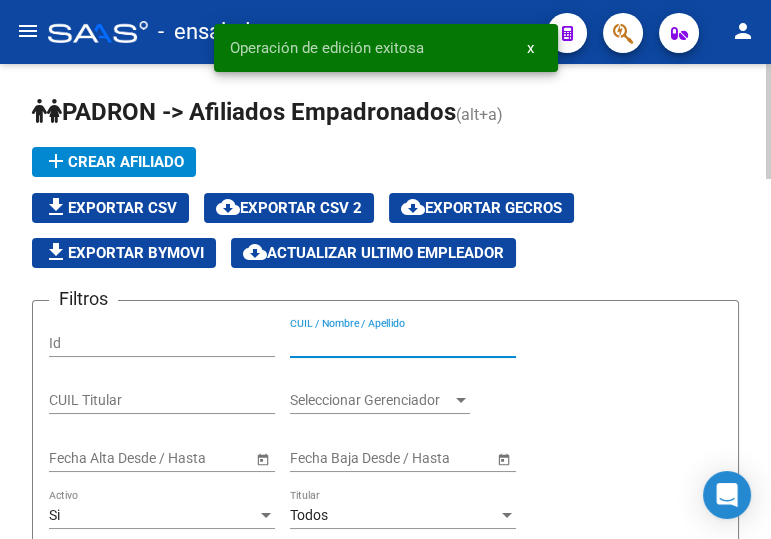 paste on "[CUIL]" 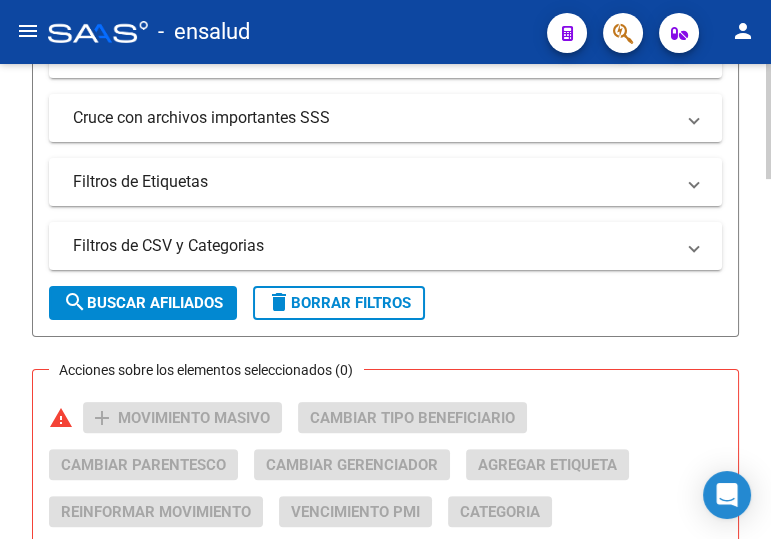 scroll, scrollTop: 727, scrollLeft: 0, axis: vertical 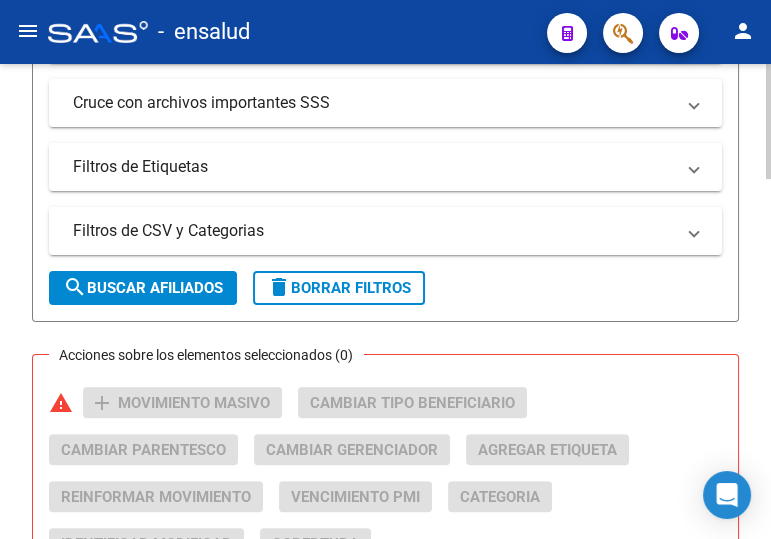 type on "[CUIL]" 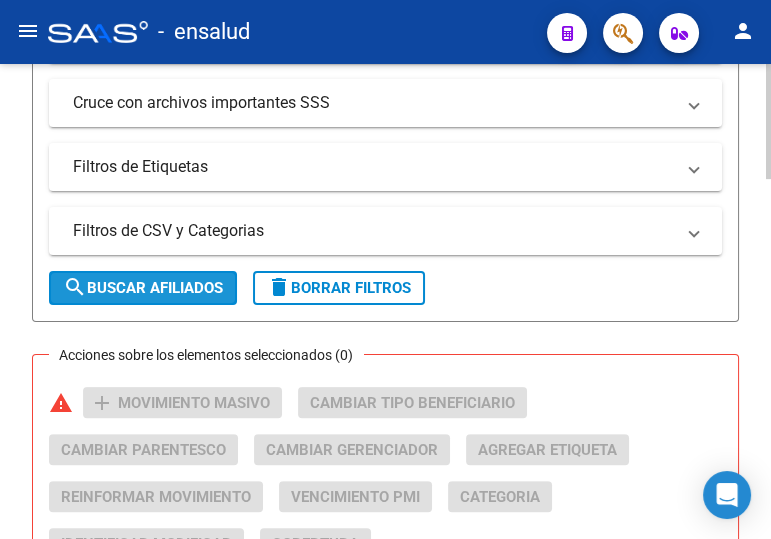 click on "search  Buscar Afiliados" 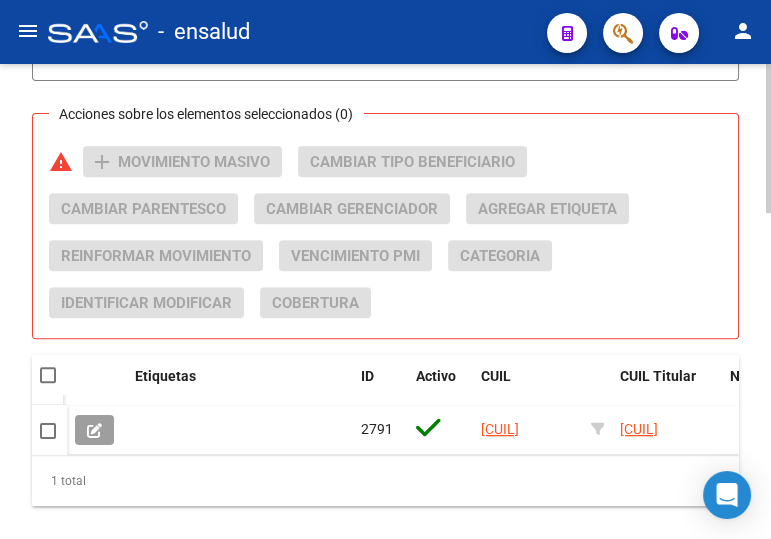 scroll, scrollTop: 1000, scrollLeft: 0, axis: vertical 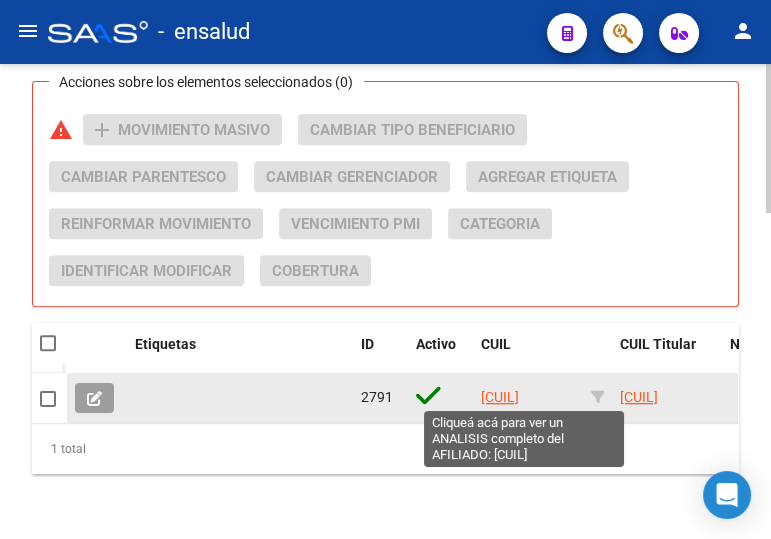 click on "[CUIL]" 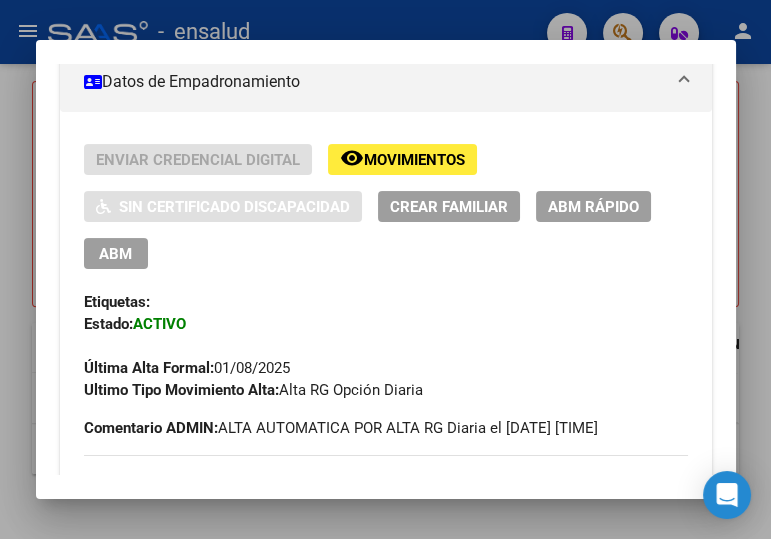 scroll, scrollTop: 363, scrollLeft: 0, axis: vertical 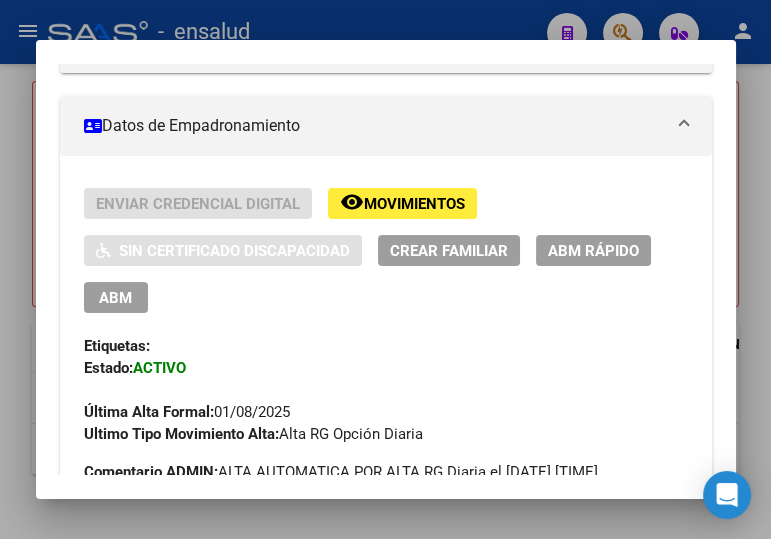 click on "ABM" at bounding box center [115, 298] 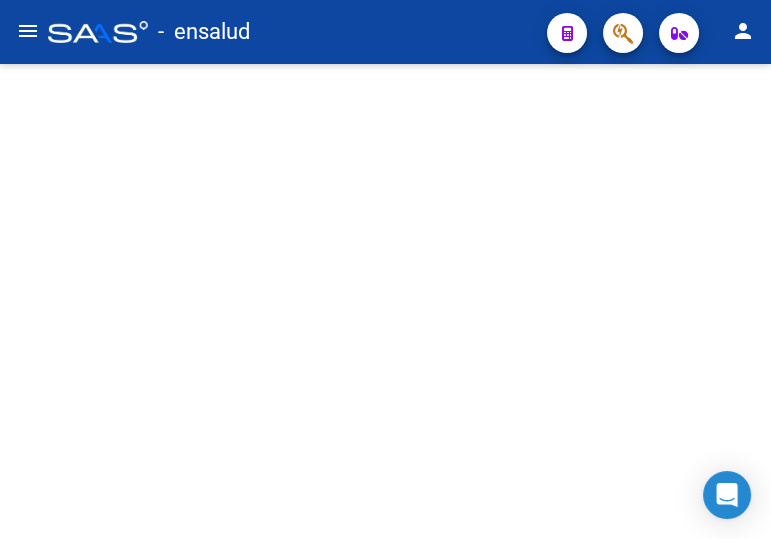 scroll, scrollTop: 0, scrollLeft: 0, axis: both 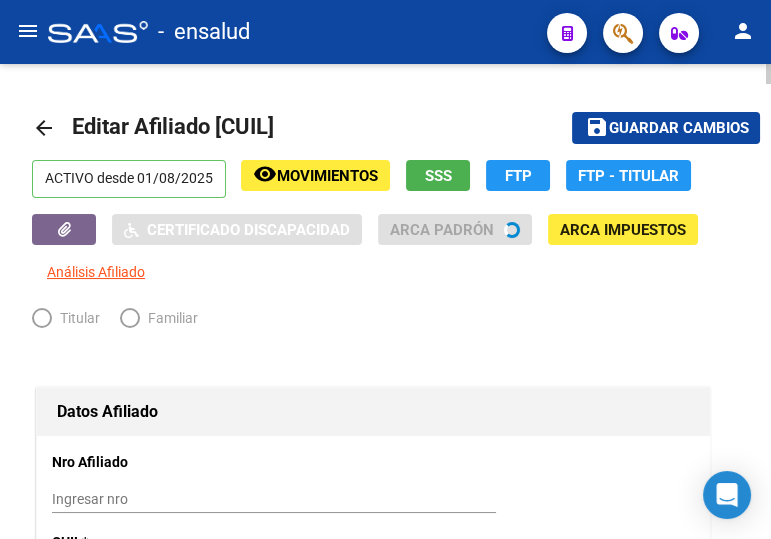 radio on "true" 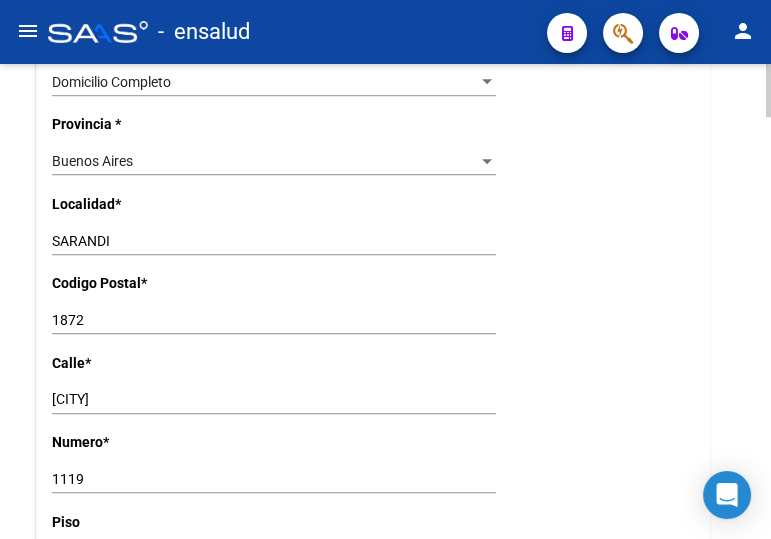 scroll, scrollTop: 1545, scrollLeft: 0, axis: vertical 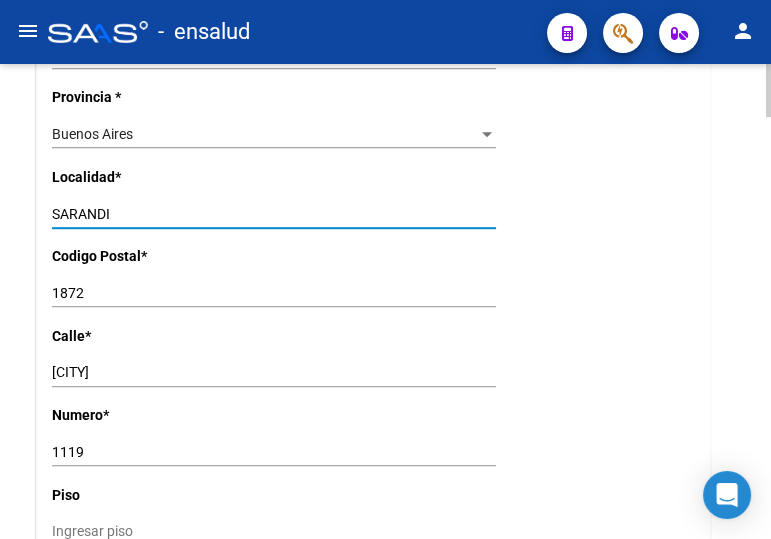 drag, startPoint x: 128, startPoint y: 213, endPoint x: 4, endPoint y: 210, distance: 124.036285 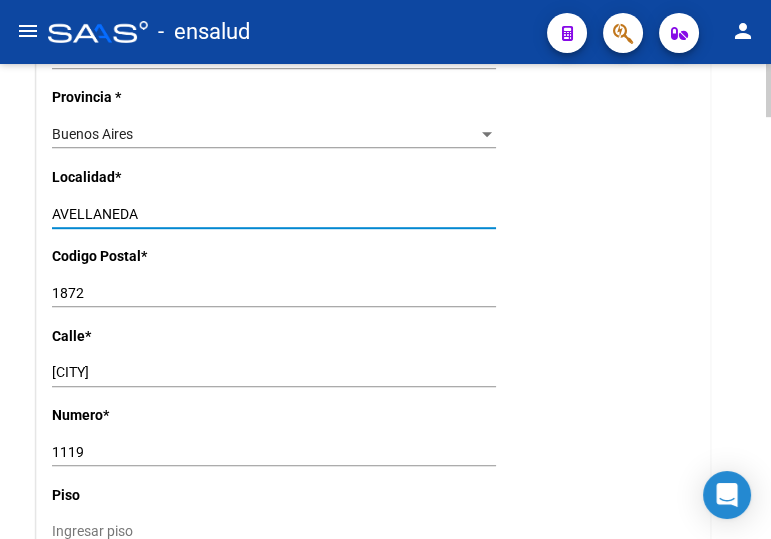 type on "AVELLANEDA" 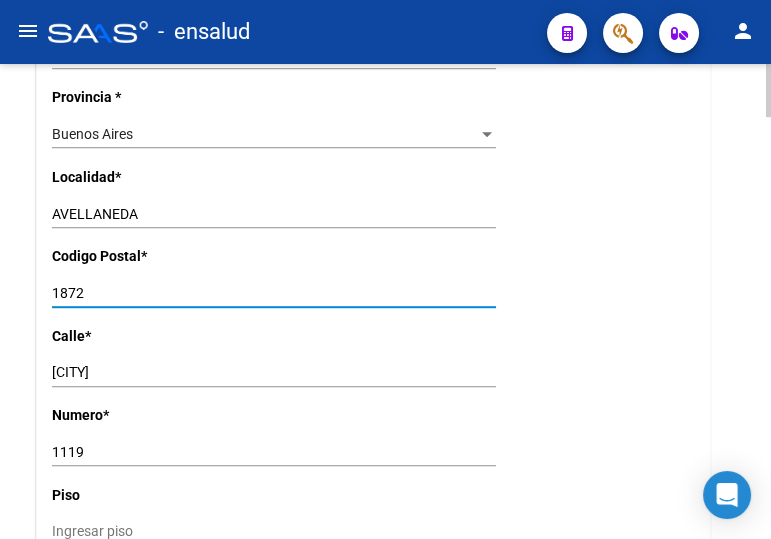 click on "1872" at bounding box center (274, 293) 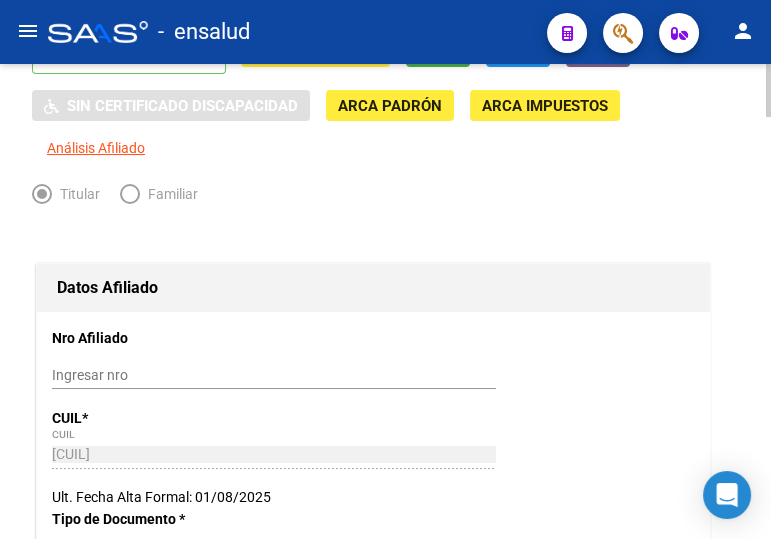 scroll, scrollTop: 0, scrollLeft: 0, axis: both 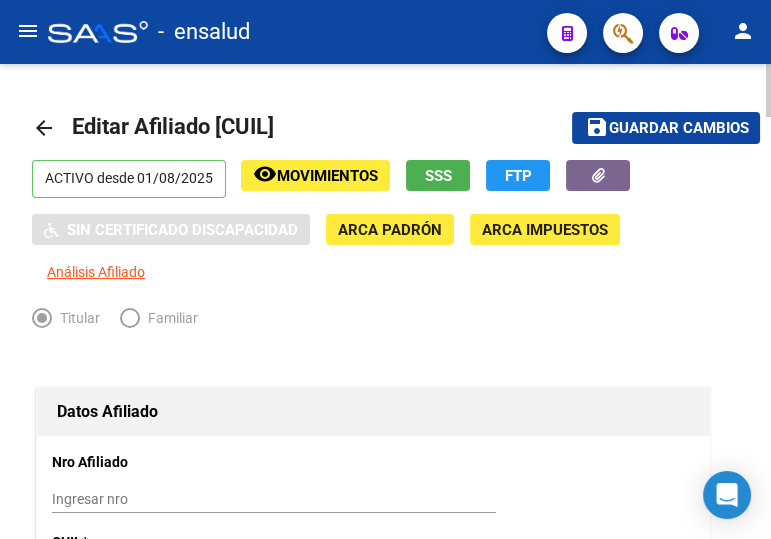 type on "1870" 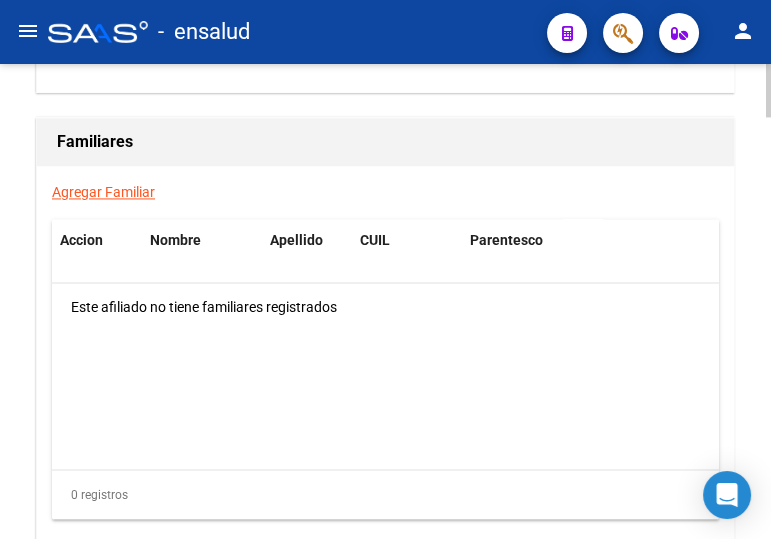 scroll, scrollTop: 3636, scrollLeft: 0, axis: vertical 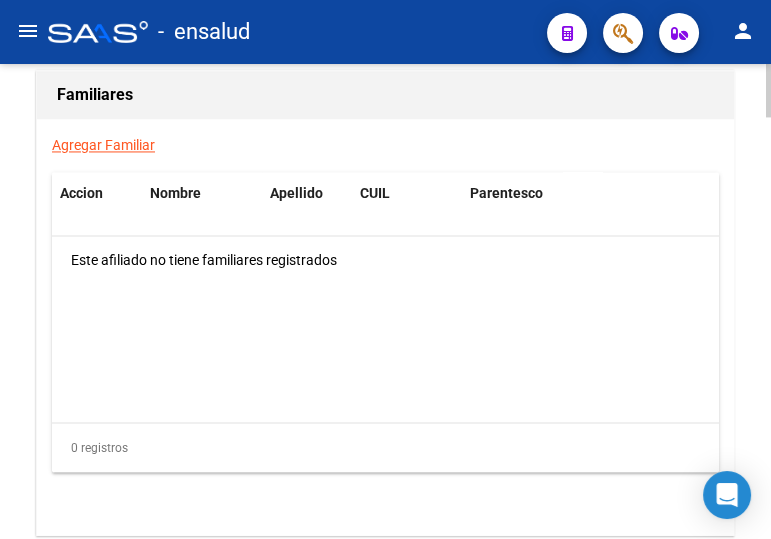 click on "Agregar Familiar" 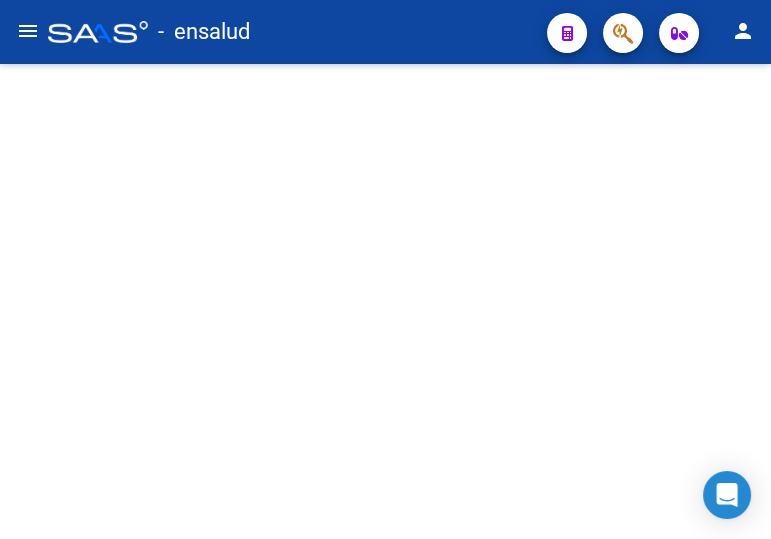 scroll, scrollTop: 0, scrollLeft: 0, axis: both 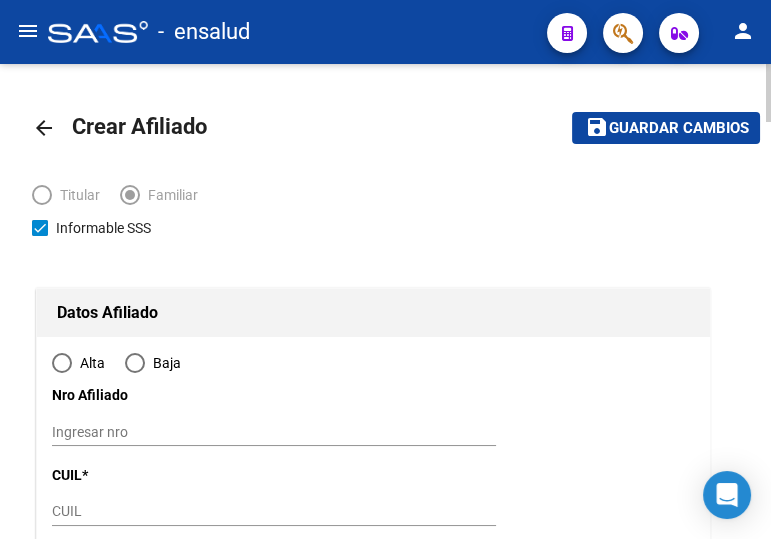 type on "AVELLANEDA" 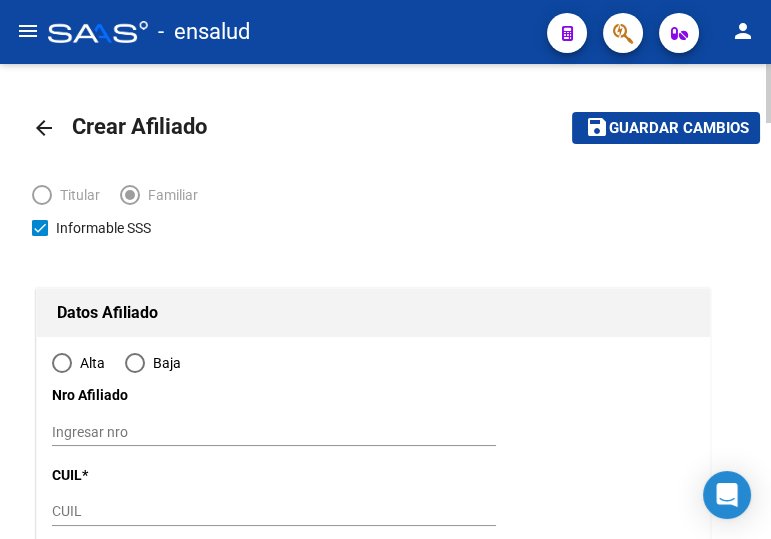 radio on "true" 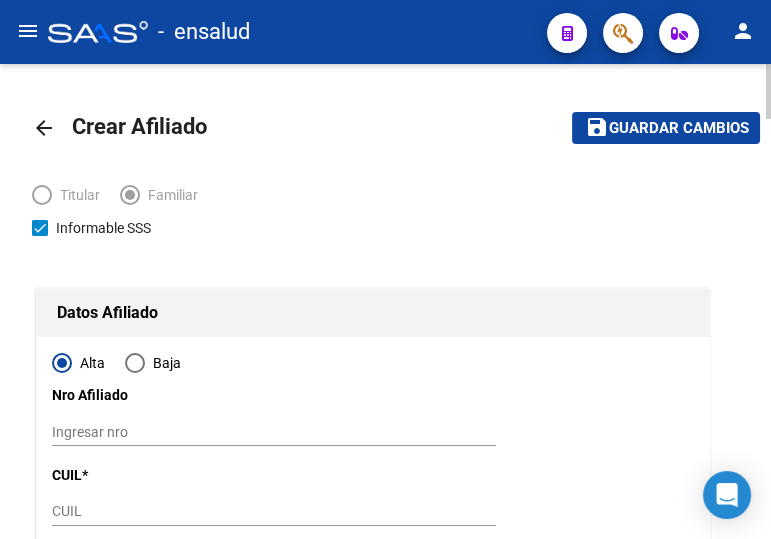 type on "[CUIL]" 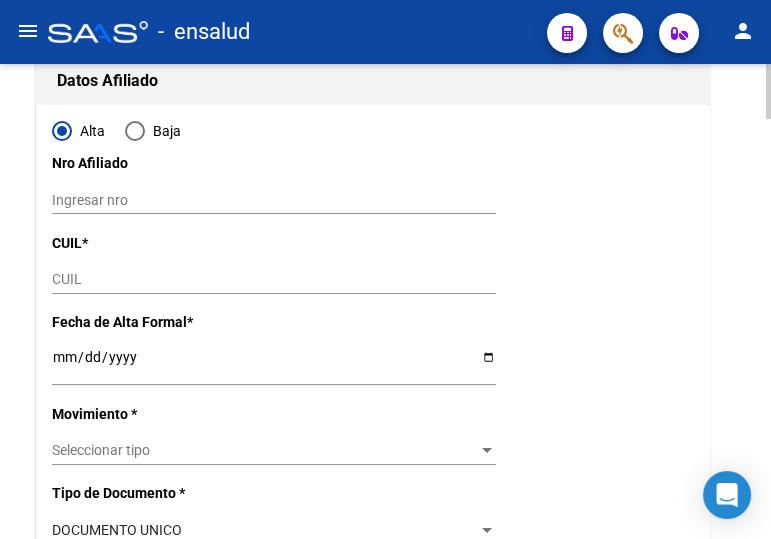 scroll, scrollTop: 272, scrollLeft: 0, axis: vertical 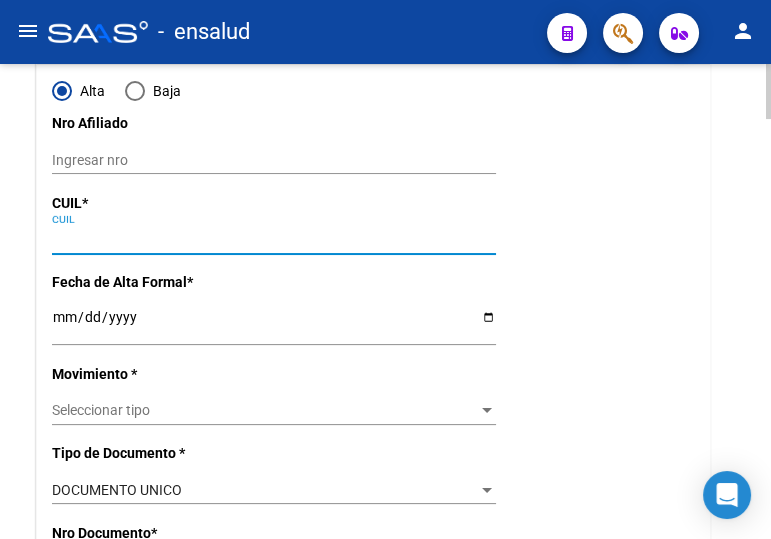 click on "CUIL" at bounding box center (274, 239) 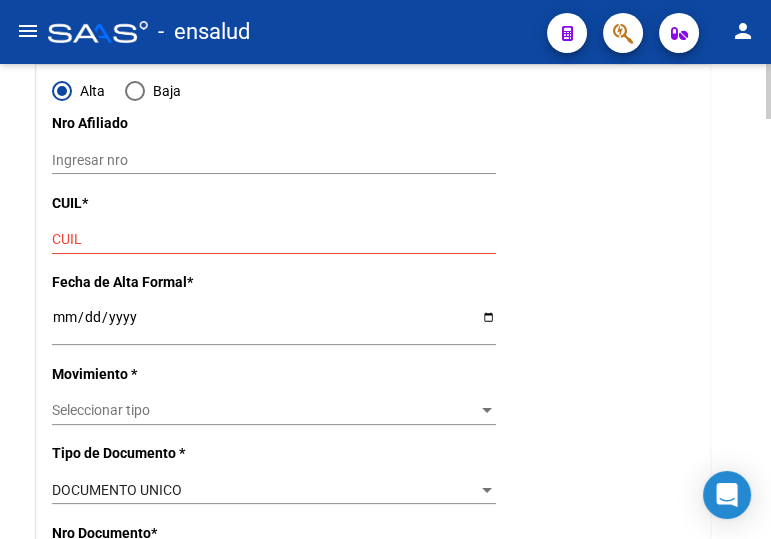 click on "CUIL" at bounding box center [274, 239] 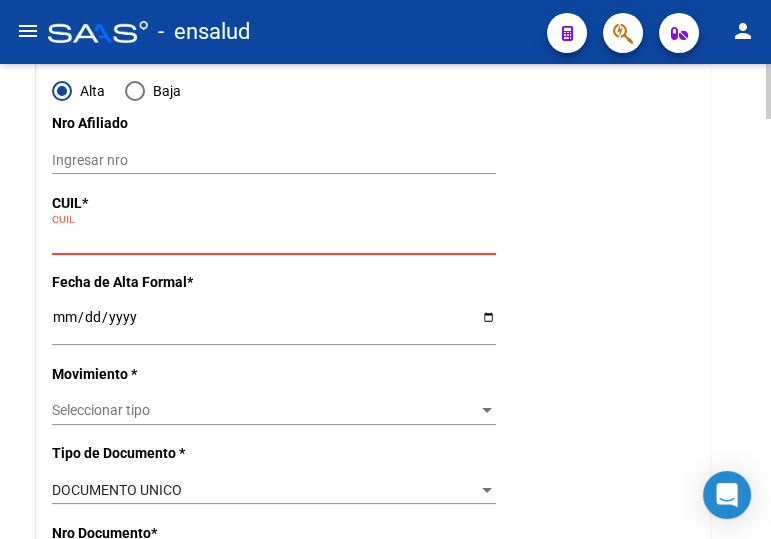 paste on "[CUIL]" 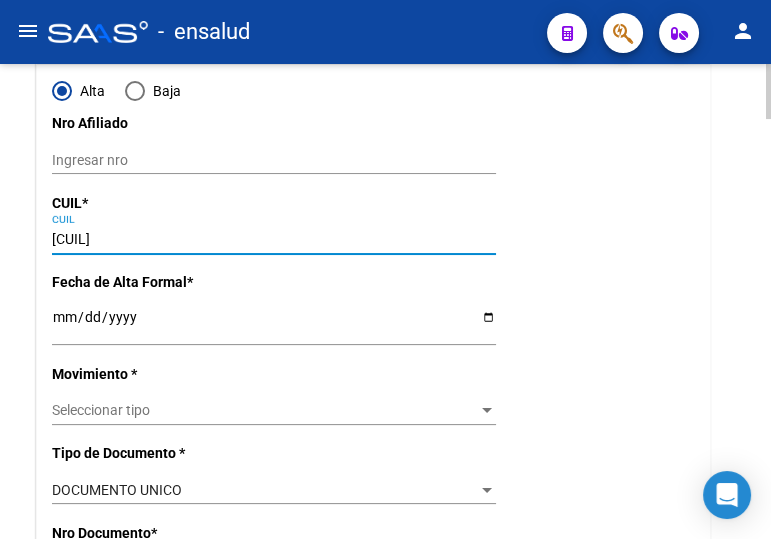 type on "[NUMBER]" 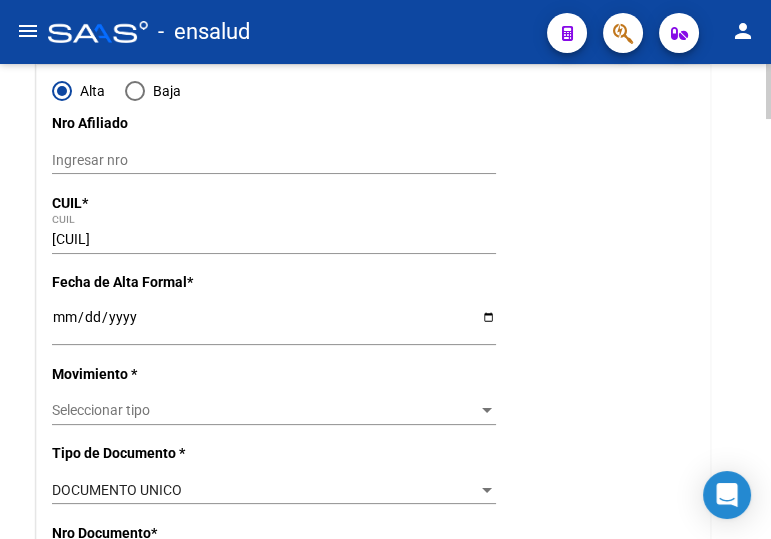 click on "Ingresar fecha" at bounding box center [274, 324] 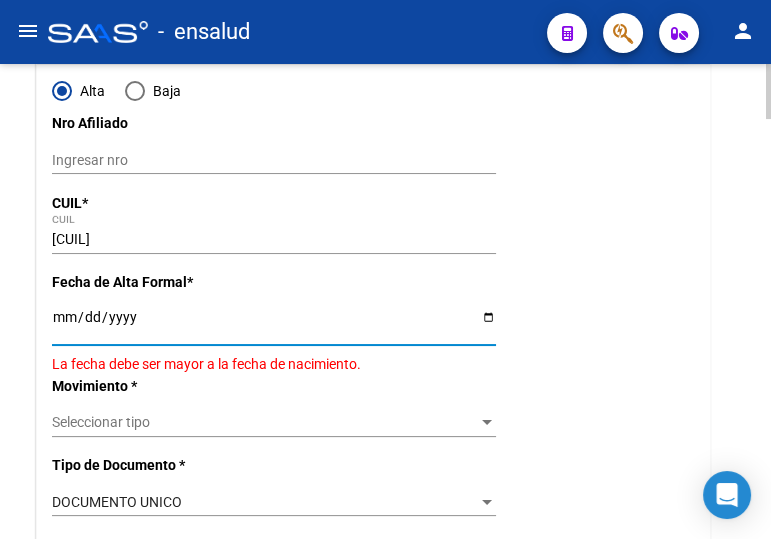 type on "[DATE]" 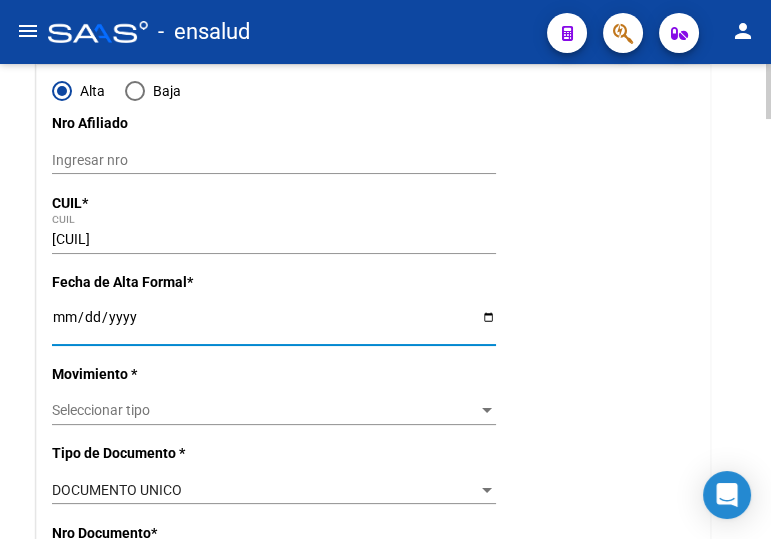 click on "Seleccionar tipo" at bounding box center (265, 410) 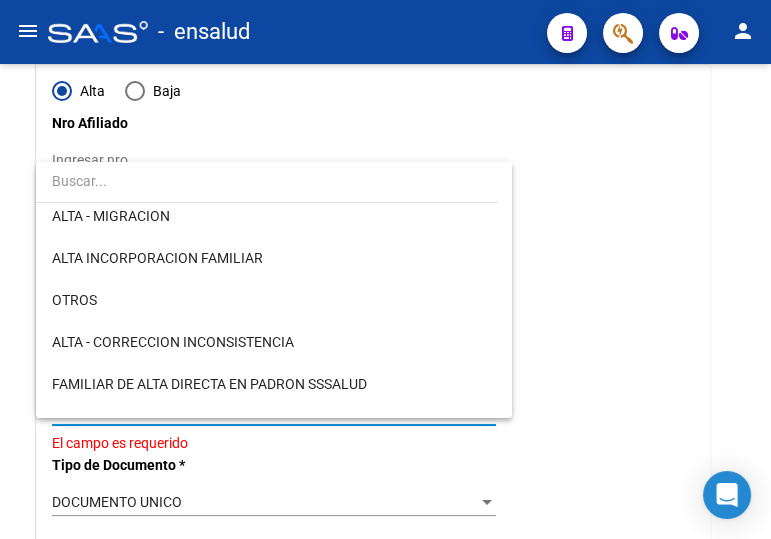 scroll, scrollTop: 170, scrollLeft: 0, axis: vertical 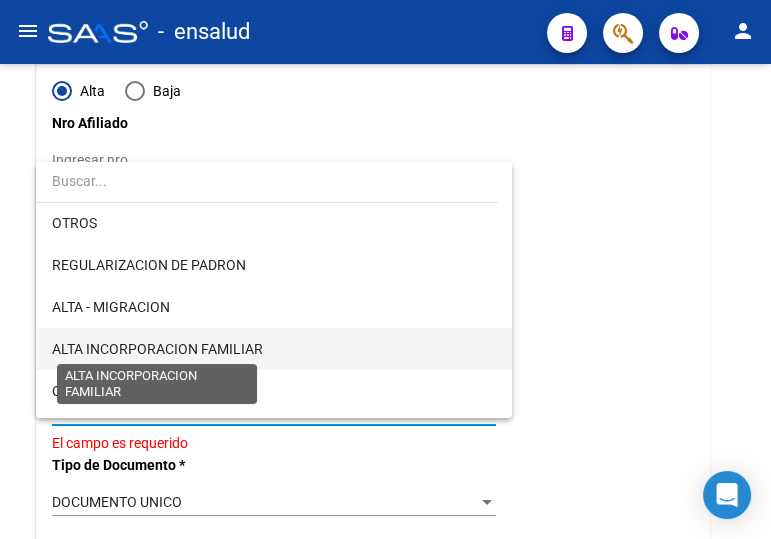 click on "ALTA INCORPORACION FAMILIAR" at bounding box center (157, 349) 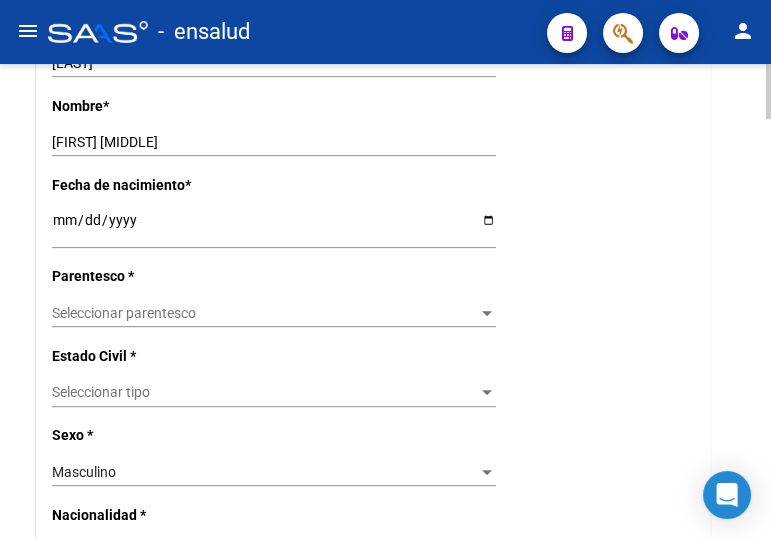 scroll, scrollTop: 909, scrollLeft: 0, axis: vertical 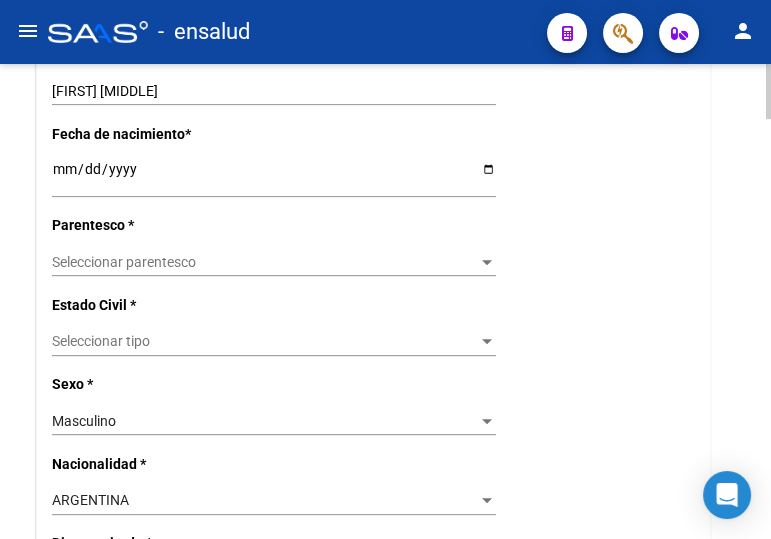 click on "Seleccionar parentesco" at bounding box center (265, 262) 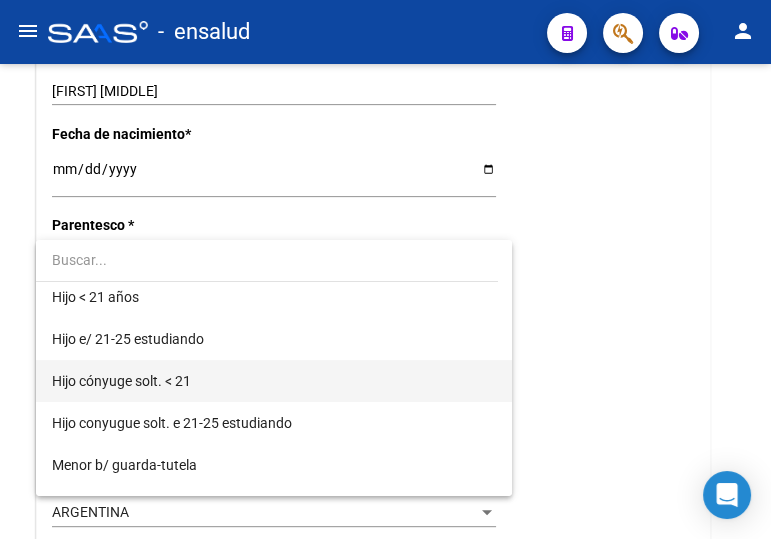 scroll, scrollTop: 0, scrollLeft: 0, axis: both 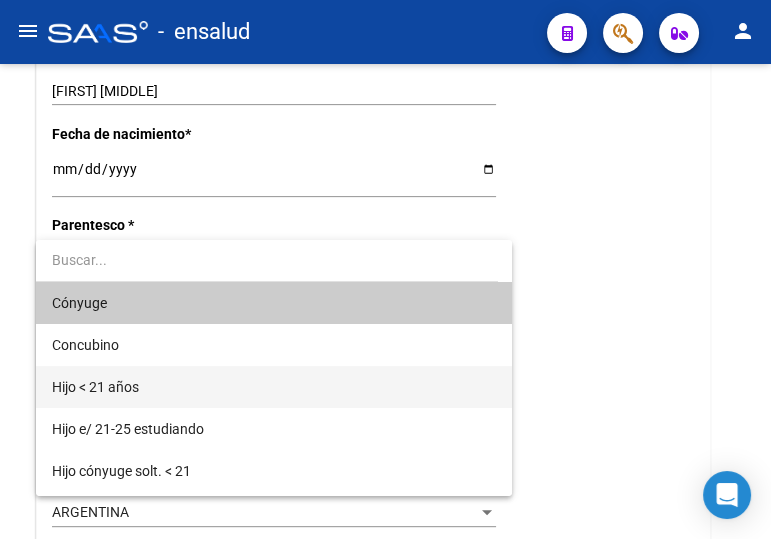 click on "Hijo < 21 años" at bounding box center (274, 387) 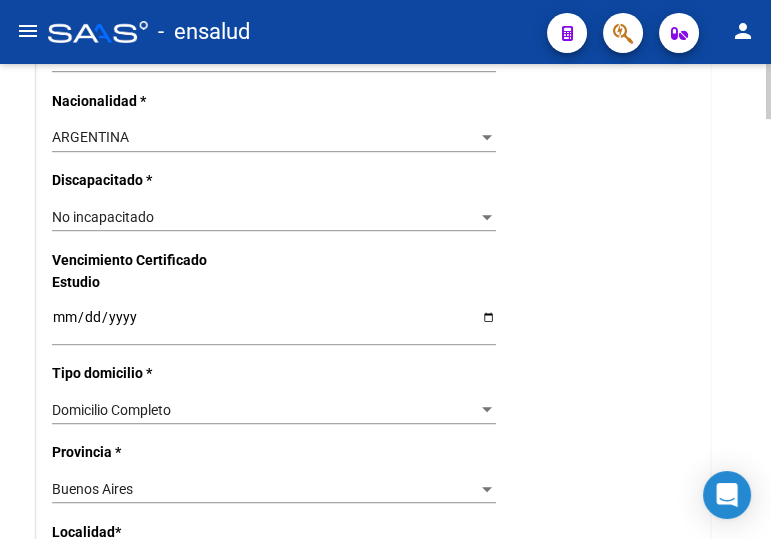 scroll, scrollTop: 1363, scrollLeft: 0, axis: vertical 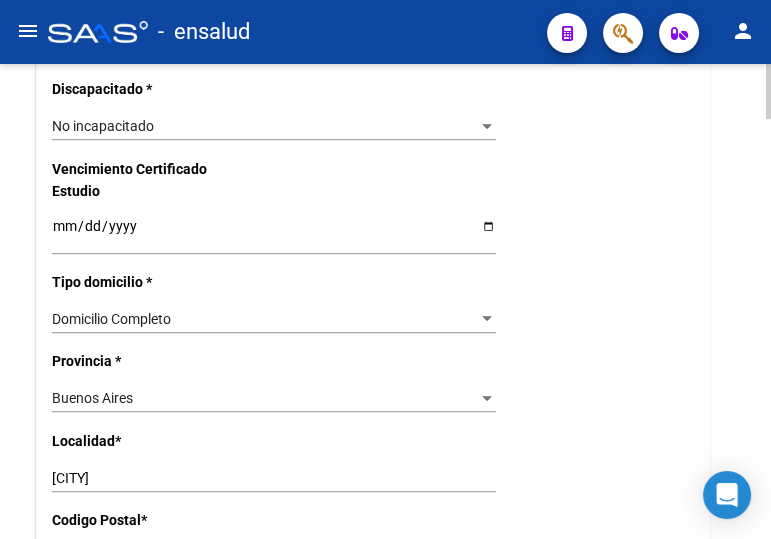 click on "Domicilio Completo" at bounding box center [265, 319] 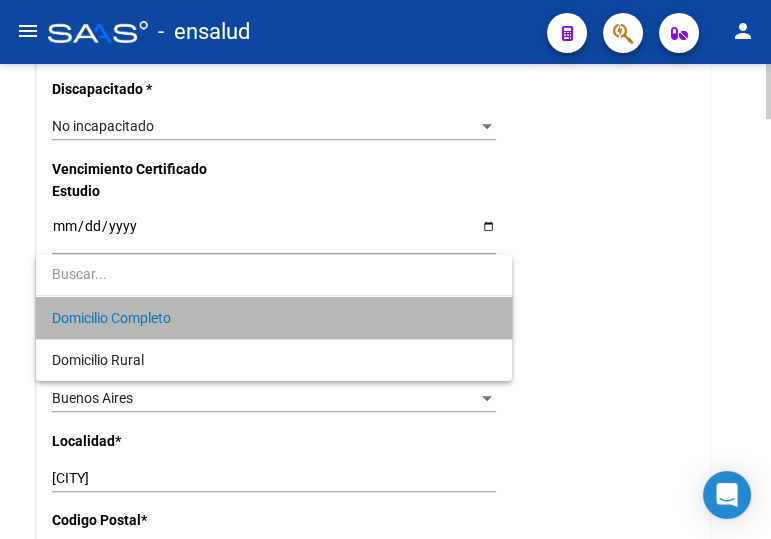 click on "Domicilio Completo" at bounding box center (274, 318) 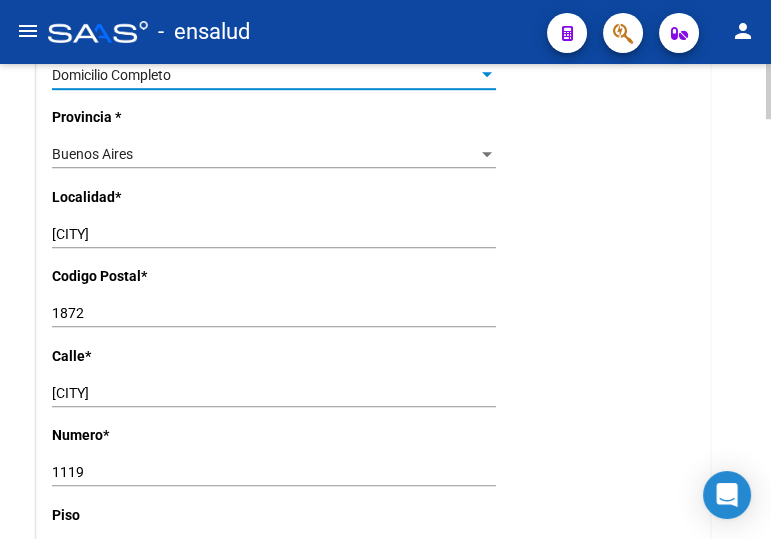 scroll, scrollTop: 1636, scrollLeft: 0, axis: vertical 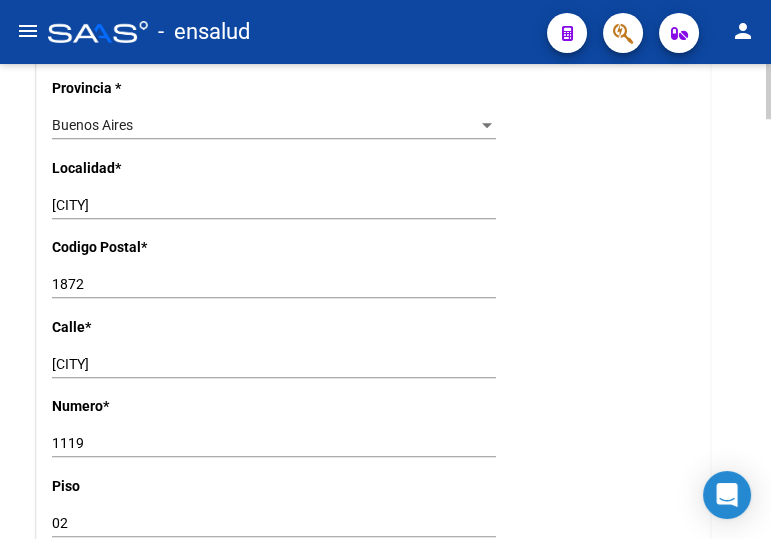 drag, startPoint x: 138, startPoint y: 190, endPoint x: 109, endPoint y: 188, distance: 29.068884 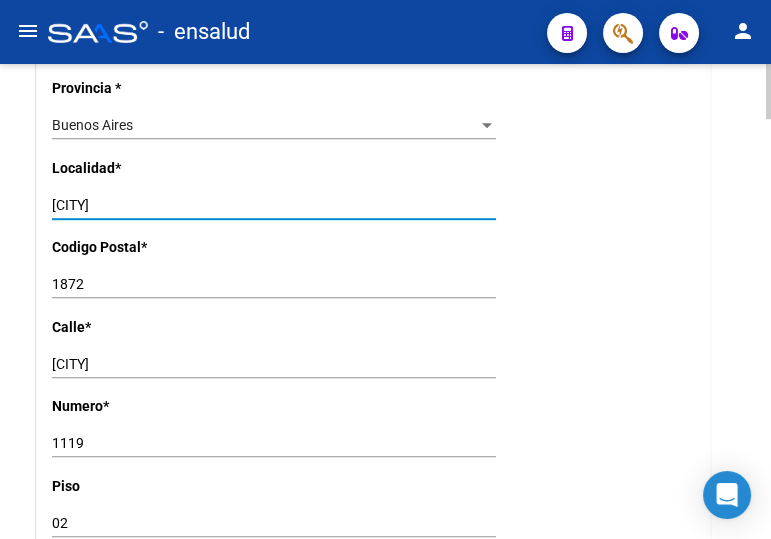 drag, startPoint x: 119, startPoint y: 210, endPoint x: 4, endPoint y: 198, distance: 115.62439 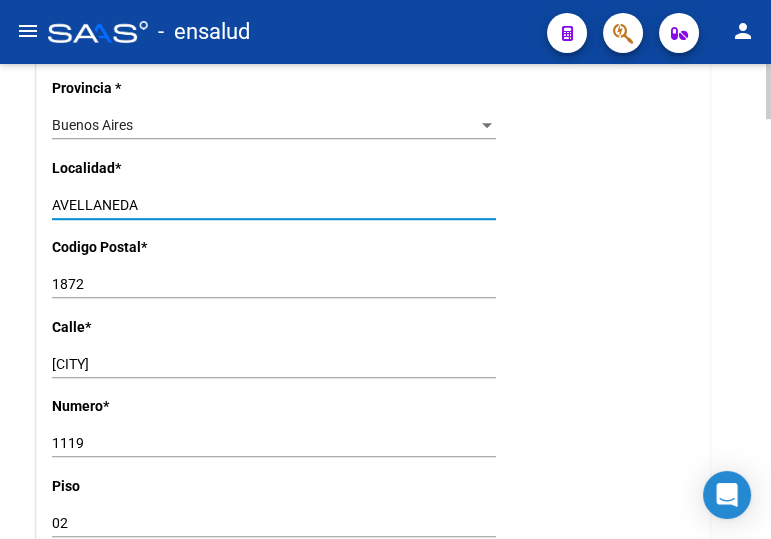 type on "AVELLANEDA" 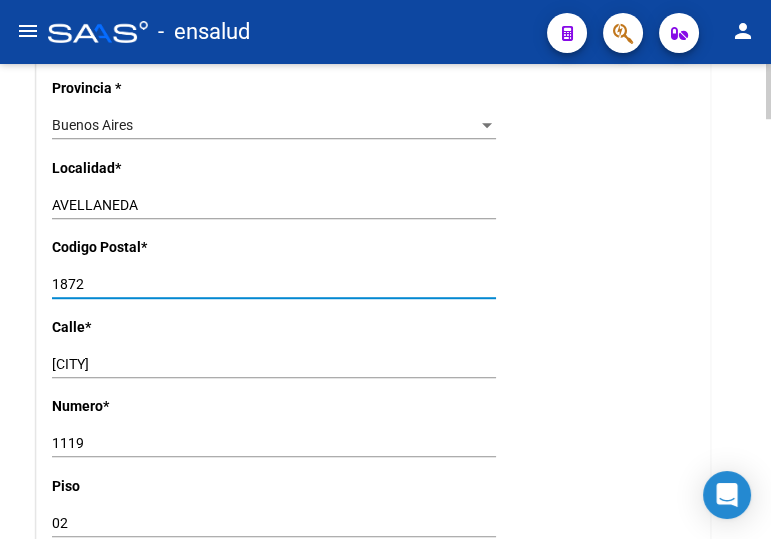 click on "1872" at bounding box center (274, 284) 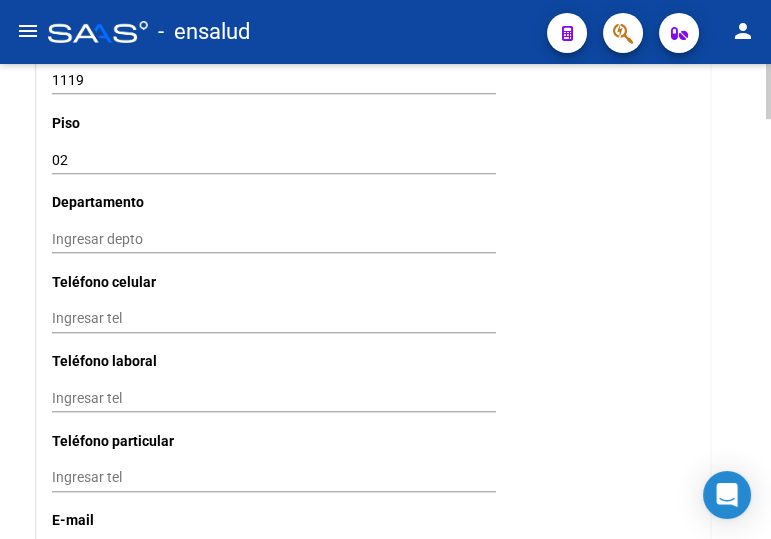 scroll, scrollTop: 2090, scrollLeft: 0, axis: vertical 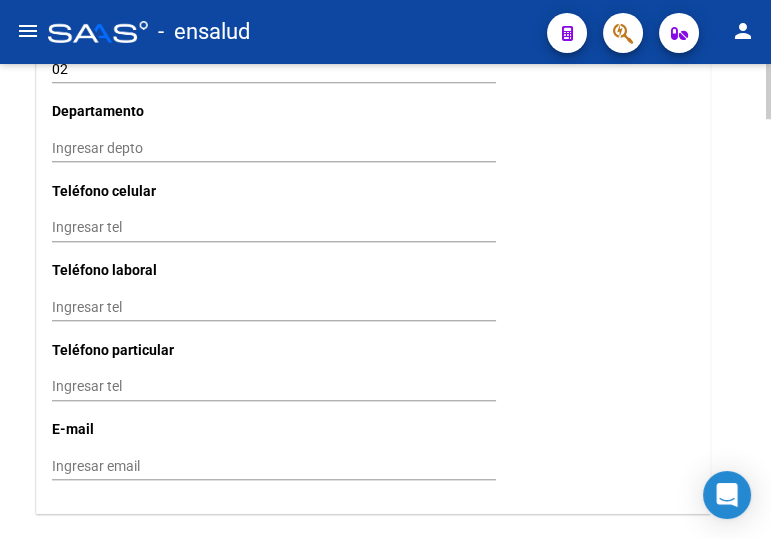 type on "1870" 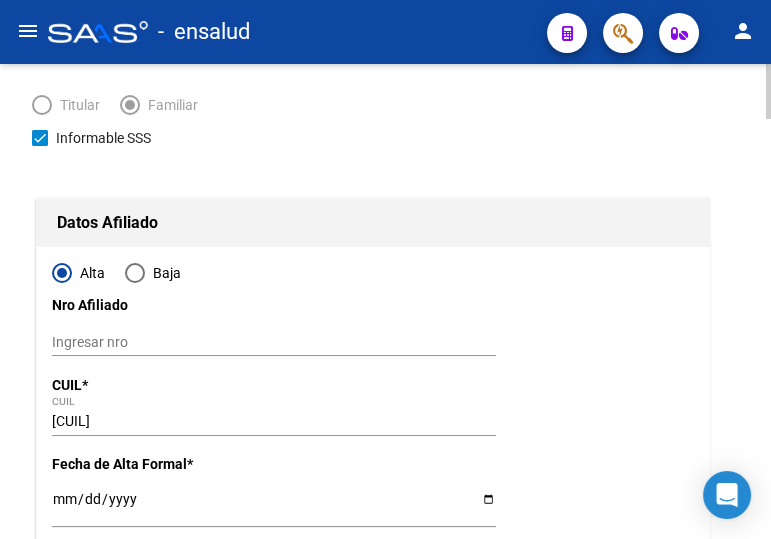 scroll, scrollTop: 0, scrollLeft: 0, axis: both 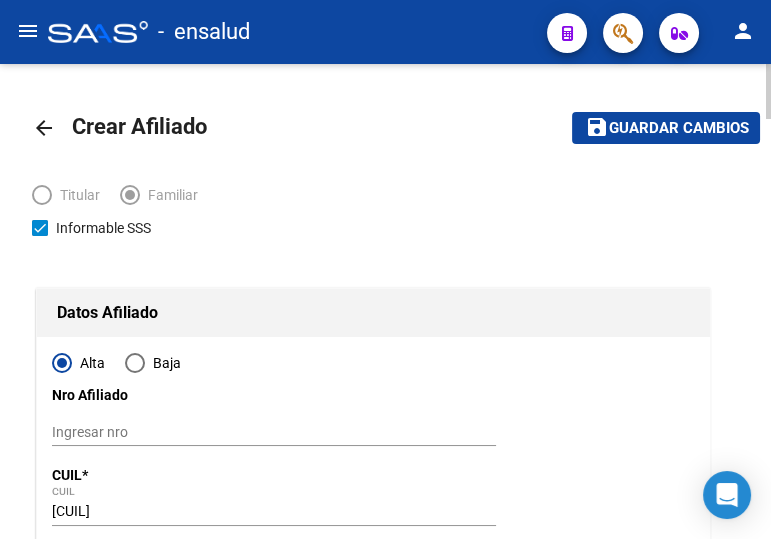 click on "Guardar cambios" 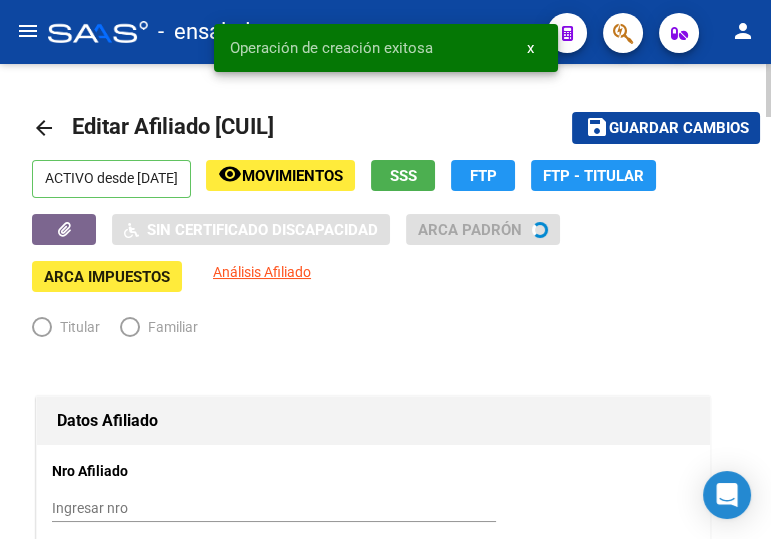 radio on "true" 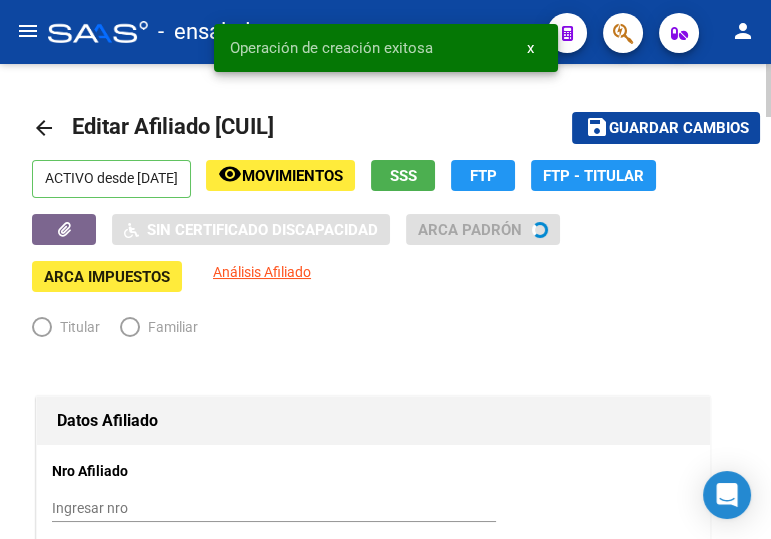 type on "[CUIL]" 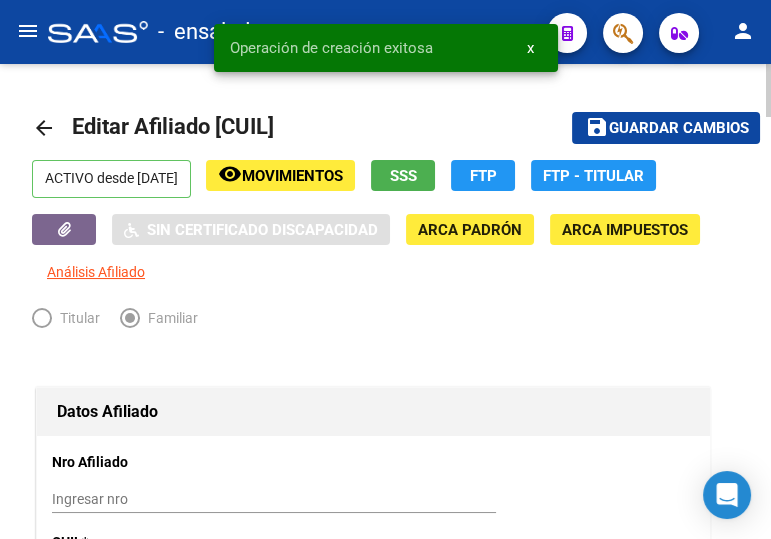 click on "arrow_back" 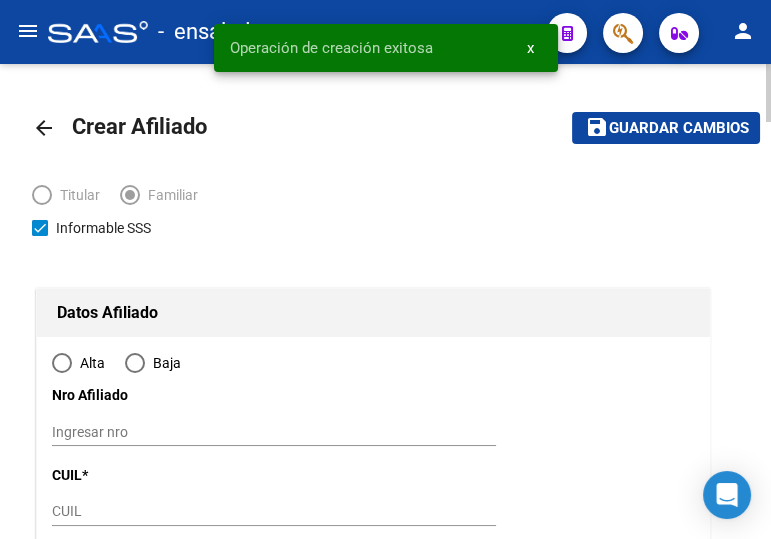 type on "[CUIL]" 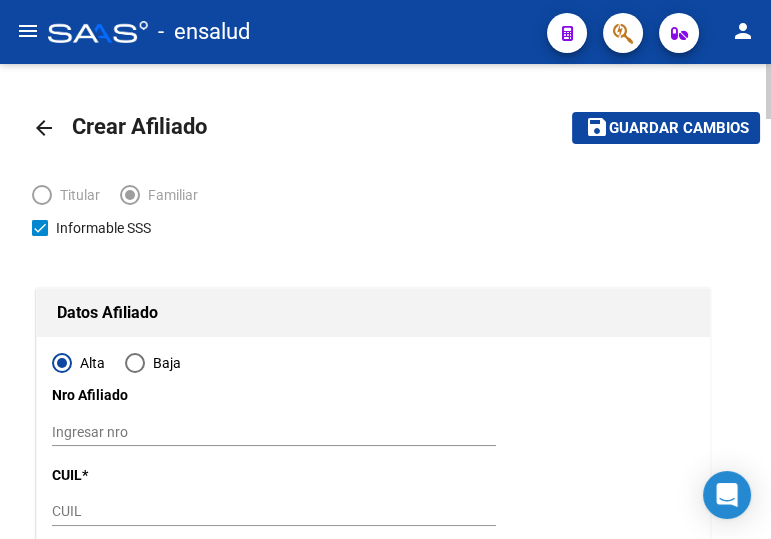 type on "[CUIL]" 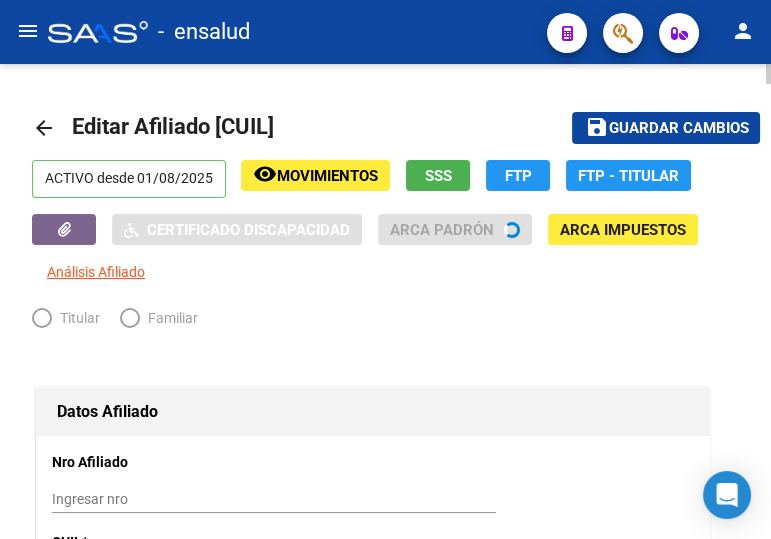 radio on "true" 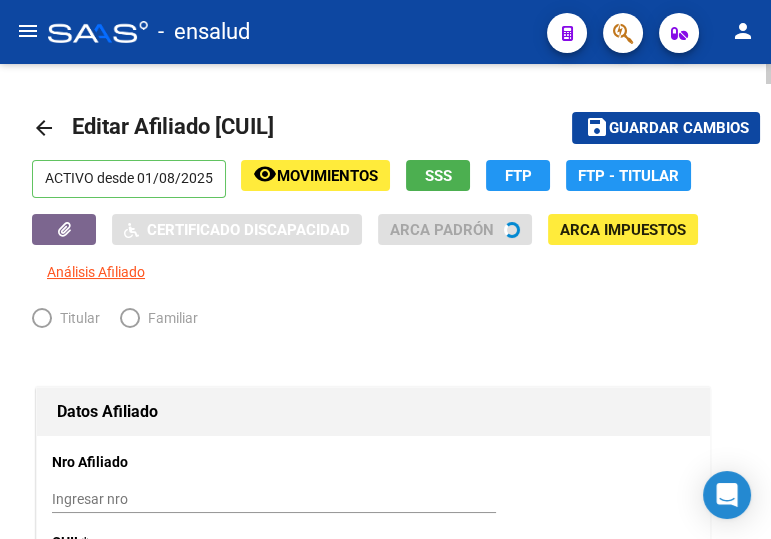 type on "[CUIL]" 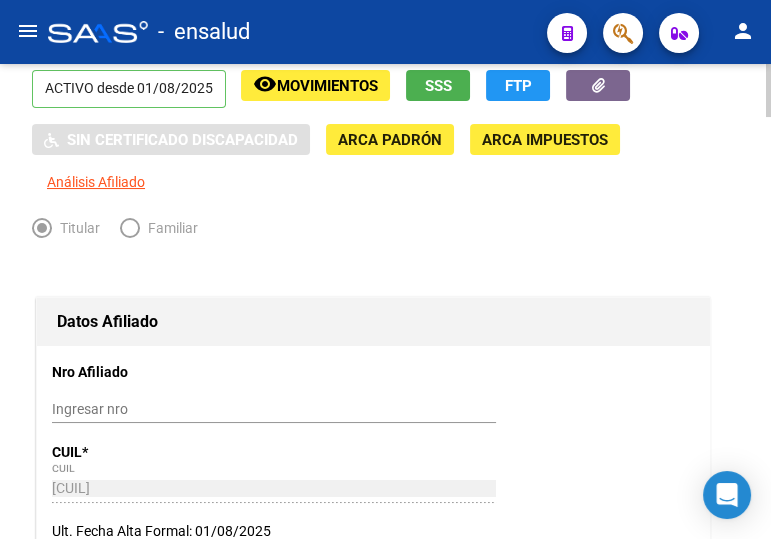 scroll, scrollTop: 0, scrollLeft: 0, axis: both 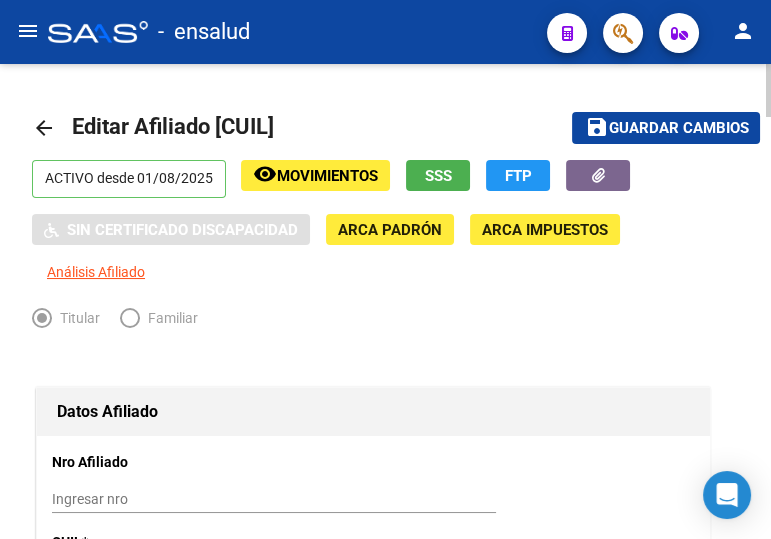 click on "arrow_back" 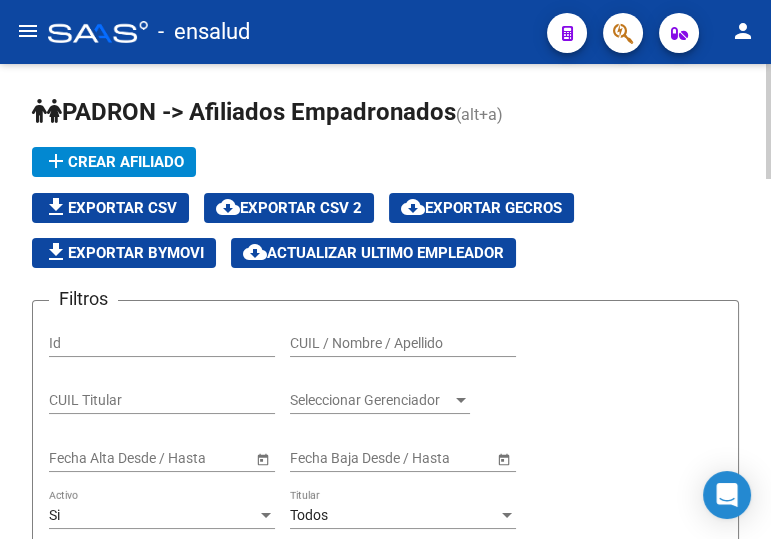 click on "CUIL / Nombre / Apellido" at bounding box center (403, 343) 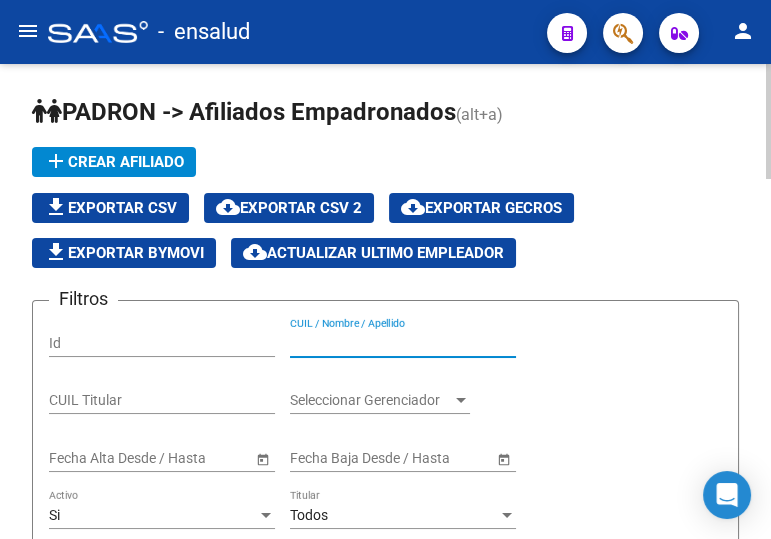 paste on "[NUMBER]" 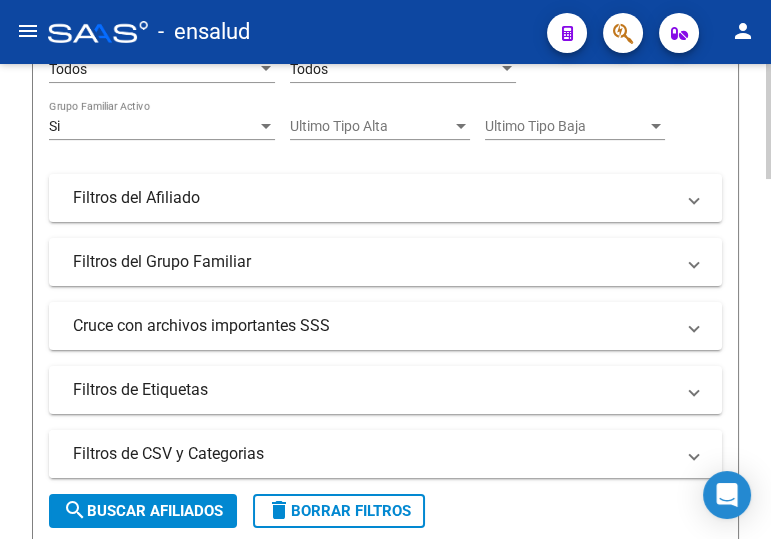 scroll, scrollTop: 636, scrollLeft: 0, axis: vertical 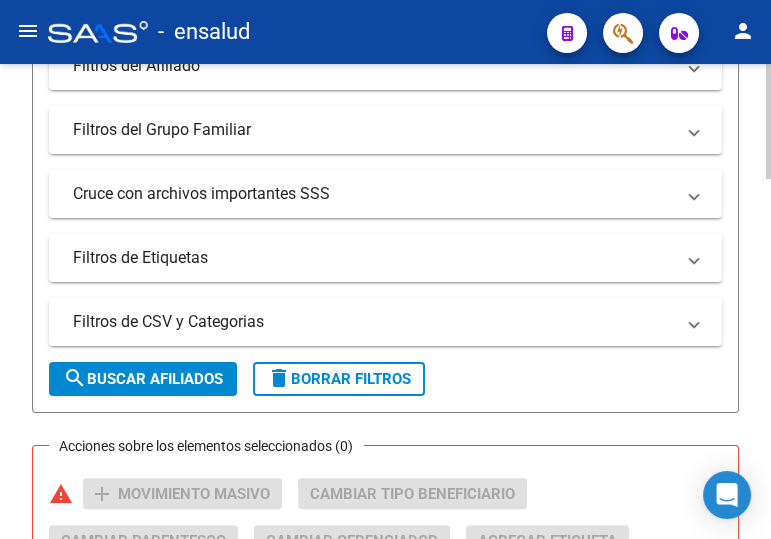 type on "[NUMBER]" 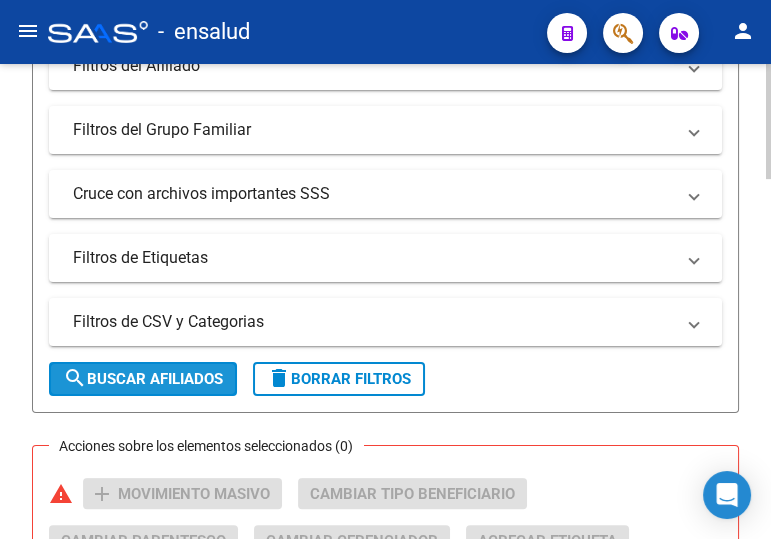 click on "search  Buscar Afiliados" 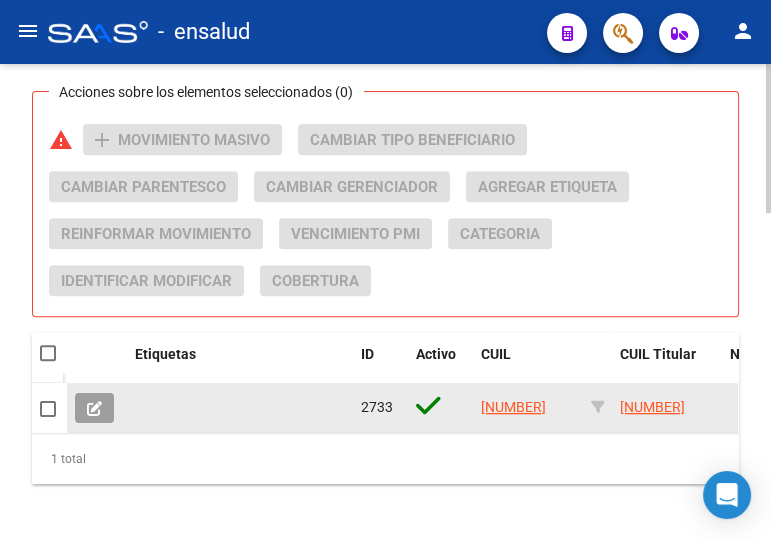 scroll, scrollTop: 1000, scrollLeft: 0, axis: vertical 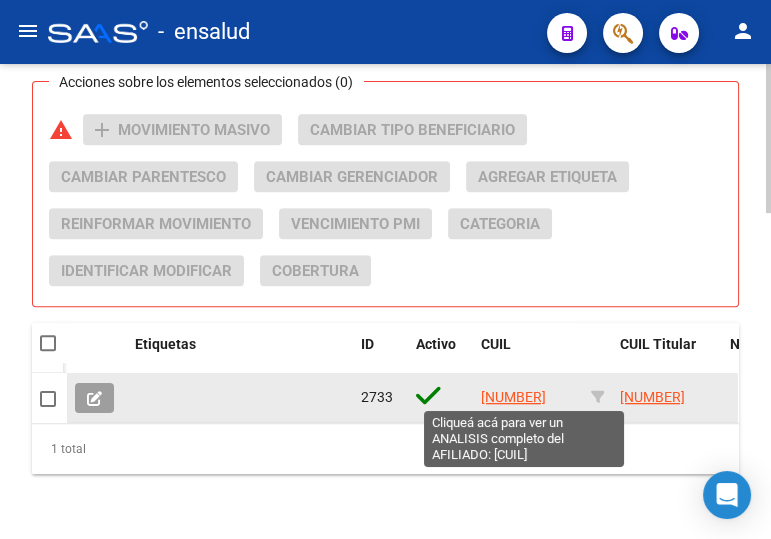 click on "[NUMBER]" 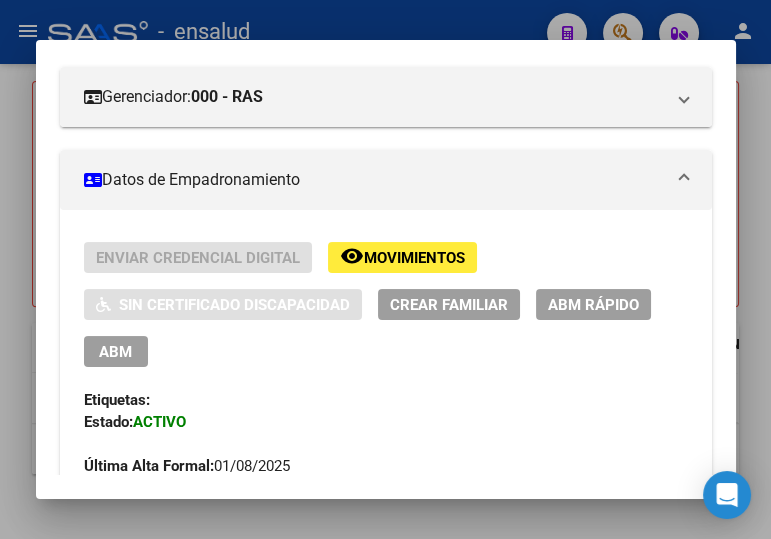 scroll, scrollTop: 363, scrollLeft: 0, axis: vertical 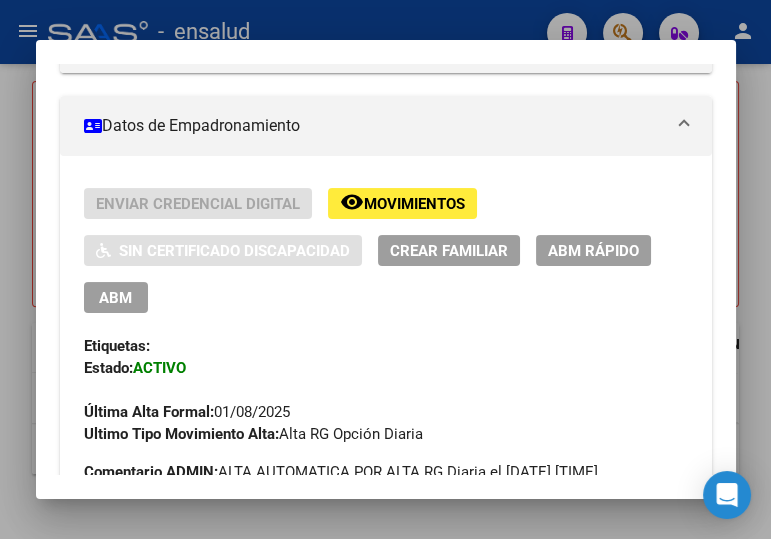 click on "ABM" at bounding box center [115, 298] 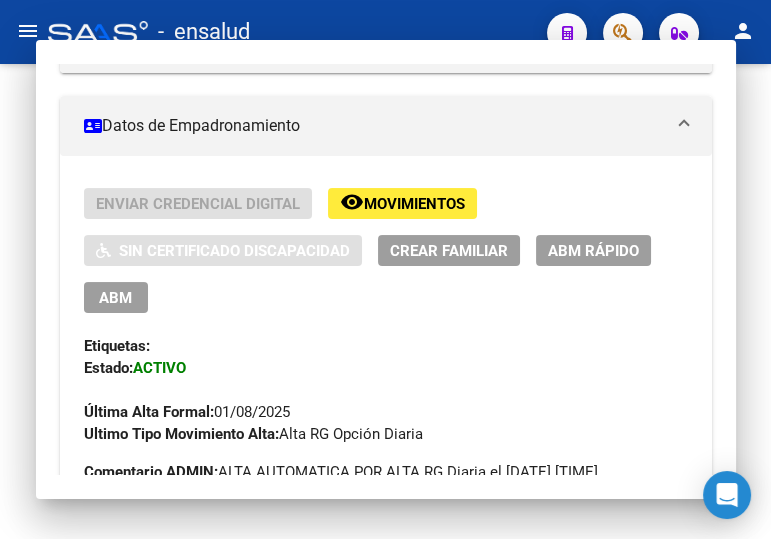 scroll, scrollTop: 0, scrollLeft: 0, axis: both 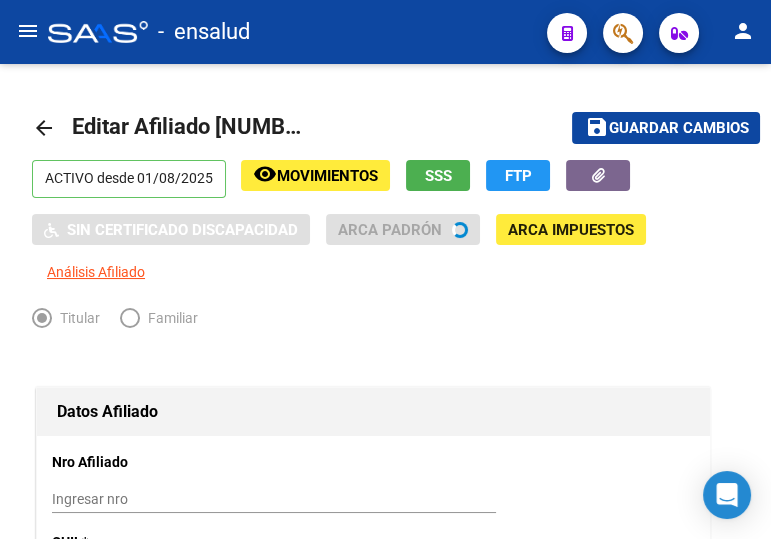 radio on "true" 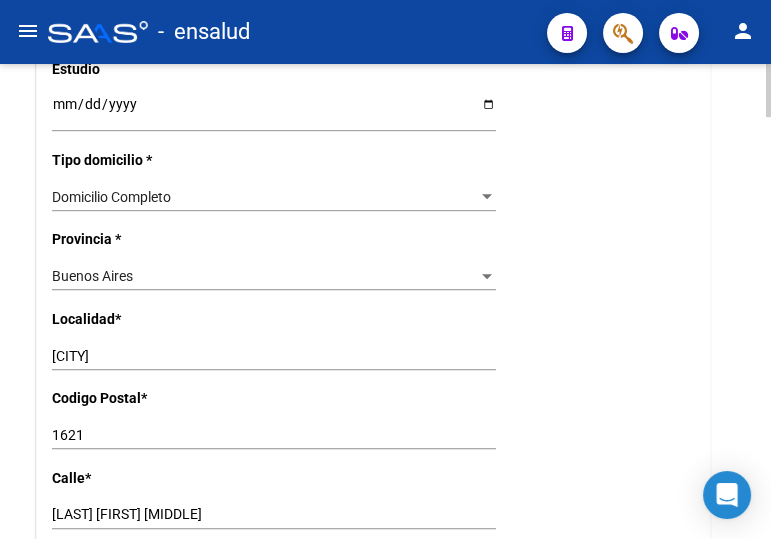 scroll, scrollTop: 1454, scrollLeft: 0, axis: vertical 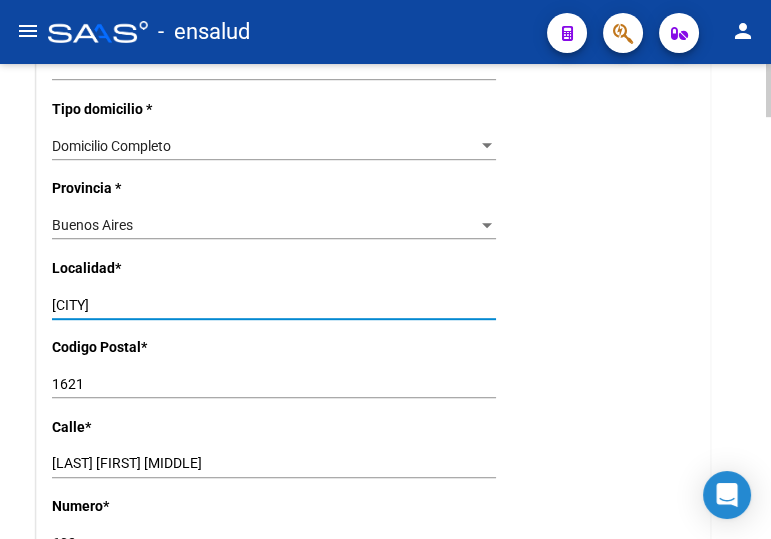 click on "arrow_back Editar Afiliado [CUIL] save Guardar cambios ACTIVO desde [DATE] remove_red_eye Movimientos SSS FTP Sin Certificado Discapacidad ARCA Padrón ARCA Impuestos Análisis Afiliado Titular Familiar Datos Afiliado Nro Afiliado Ingresar nro CUIL * [CUIL] CUIL ARCA Padrón Ult. Fecha Alta Formal: [DATE] Tipo de Documento * DOCUMENTO UNICO Seleccionar tipo Nro Documento * [NUMBER] Ingresar nro Apellido * [LAST] Ingresar apellido Nombre * [FIRST] [MIDDLE] Ingresar nombre Fecha de nacimiento * [DATE] Ingresar fecha Parentesco * Titular Seleccionar parentesco Estado Civil * Soltero Seleccionar tipo Sexo * Masculino Seleccionar sexo Nacionalidad * ARGENTINA Seleccionar tipo Discapacitado * No incapacitado Seleccionar tipo Vencimiento Certificado Estudio Ingresar fecha Tipo domicilio * Domicilio Completo Seleccionar tipo domicilio Provincia * [STATE] Seleccionar provincia Localidad * [CITY] Ingresar el nombre Codigo Postal *" 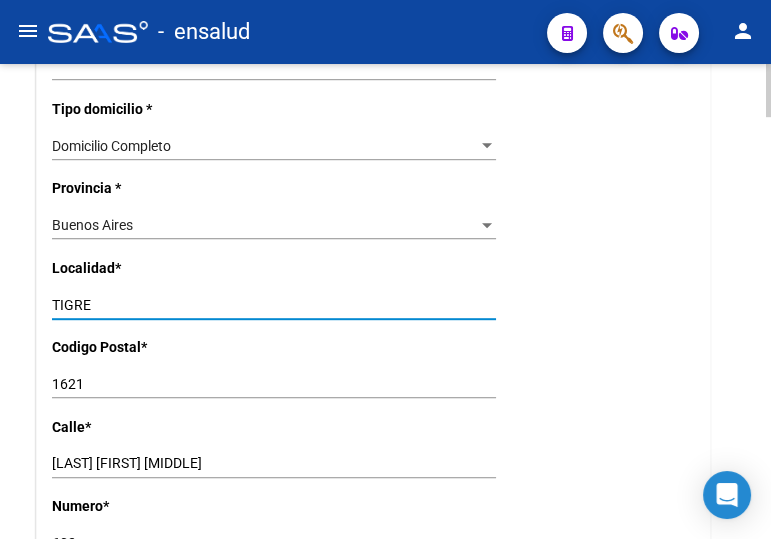 type on "TIGRE" 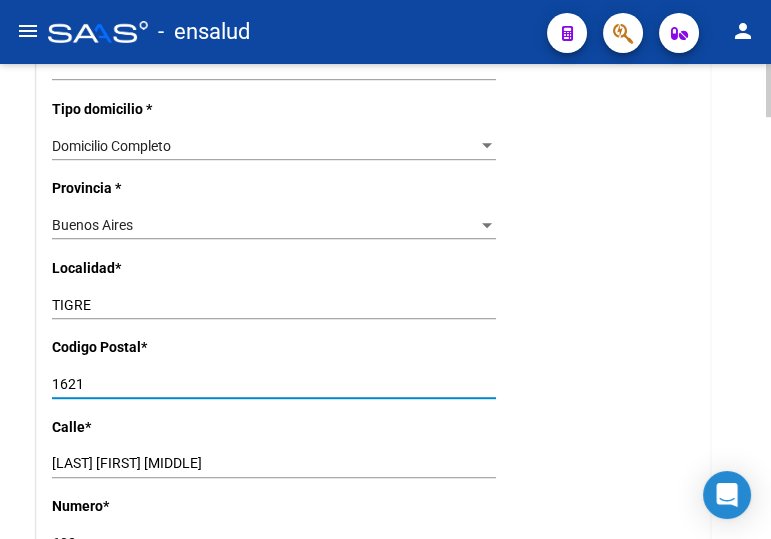 drag, startPoint x: 92, startPoint y: 379, endPoint x: 68, endPoint y: 382, distance: 24.186773 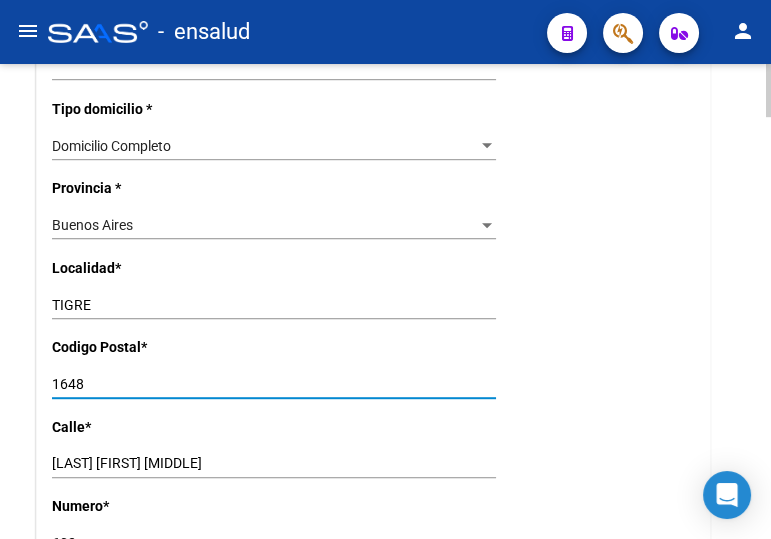 type on "1648" 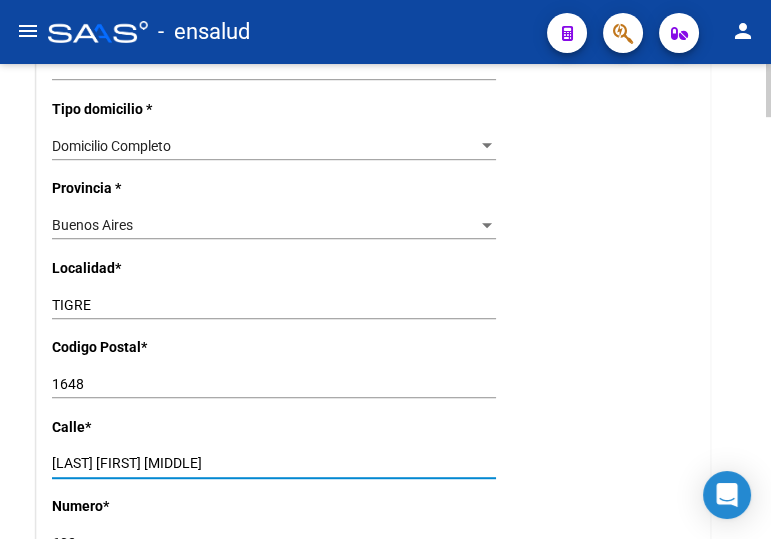drag, startPoint x: 120, startPoint y: 464, endPoint x: 36, endPoint y: 467, distance: 84.05355 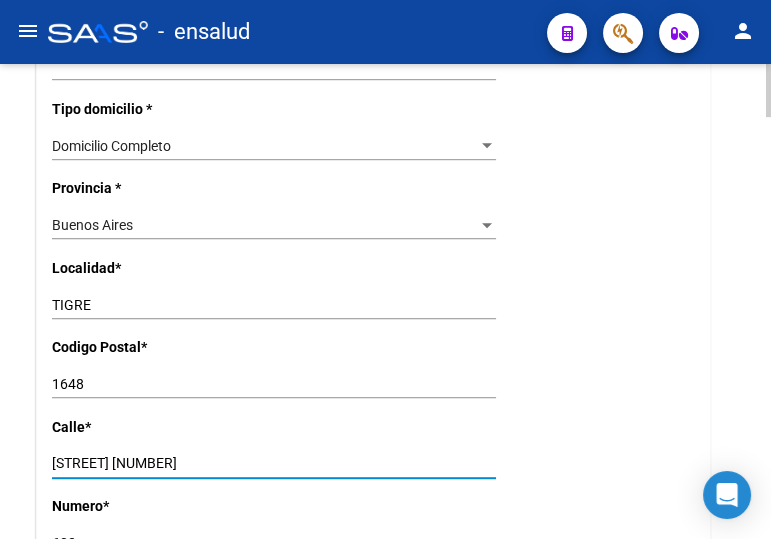 drag, startPoint x: 132, startPoint y: 466, endPoint x: 110, endPoint y: 463, distance: 22.203604 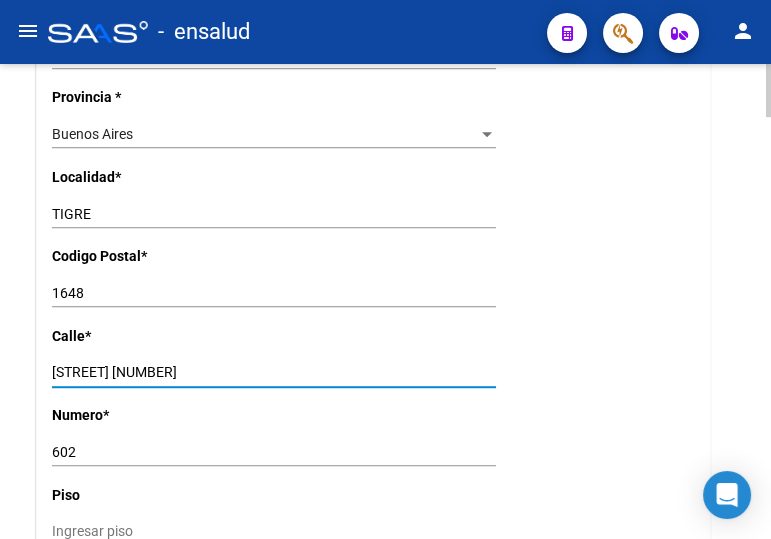 type on "[STREET] [NUMBER]" 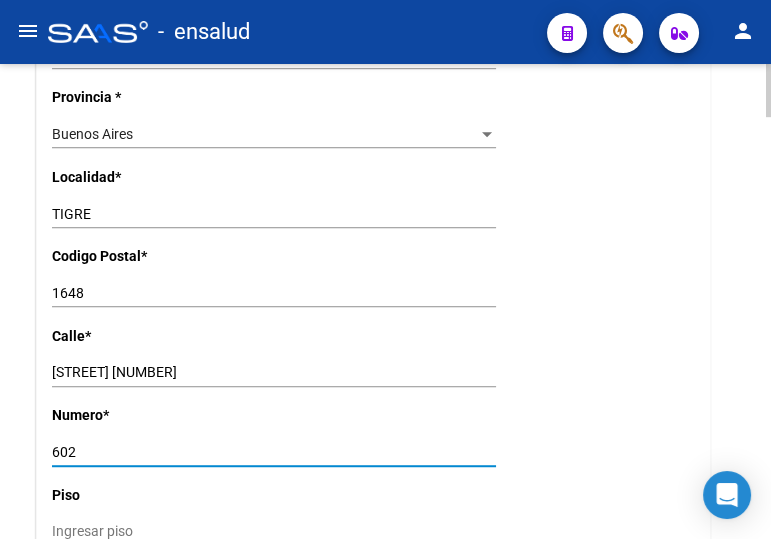 drag, startPoint x: 84, startPoint y: 453, endPoint x: 17, endPoint y: 442, distance: 67.89698 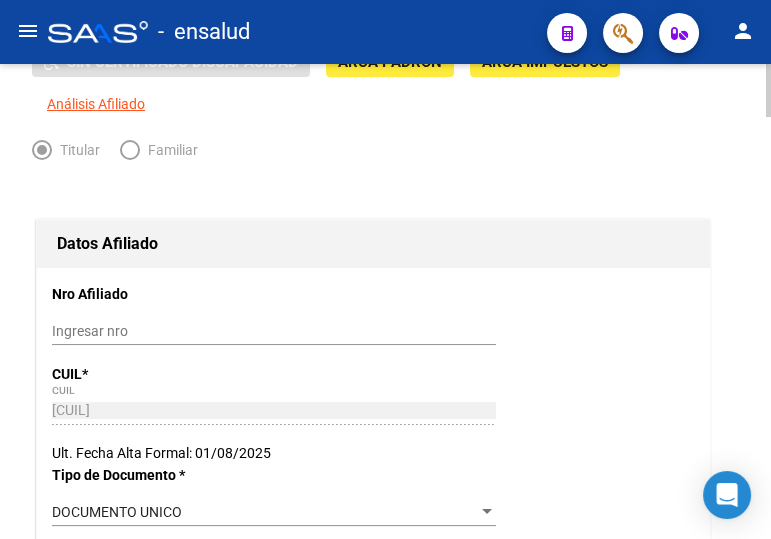 scroll, scrollTop: 0, scrollLeft: 0, axis: both 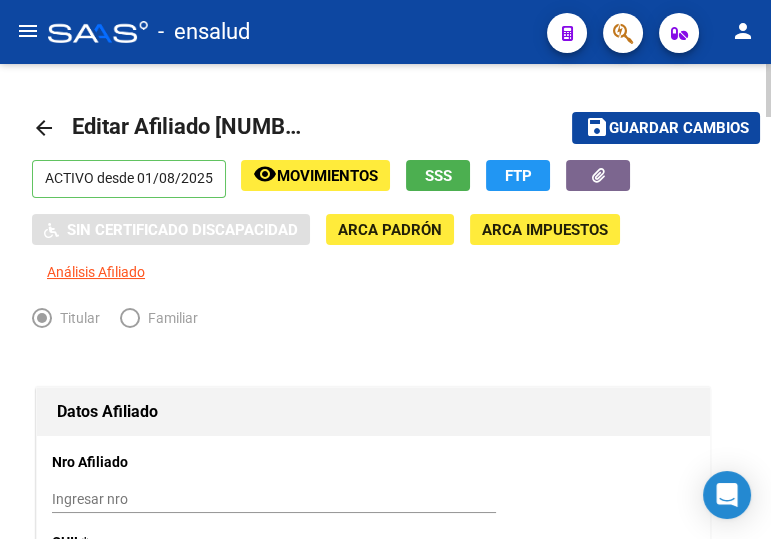 type on "168" 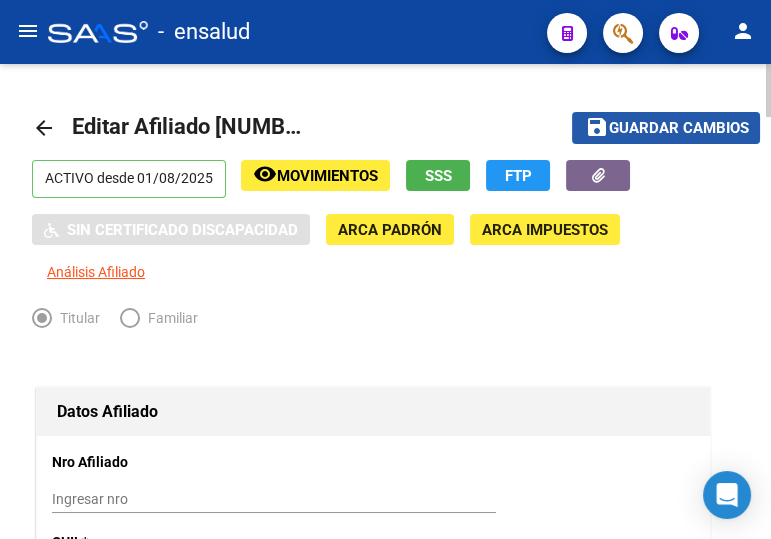 click on "Guardar cambios" 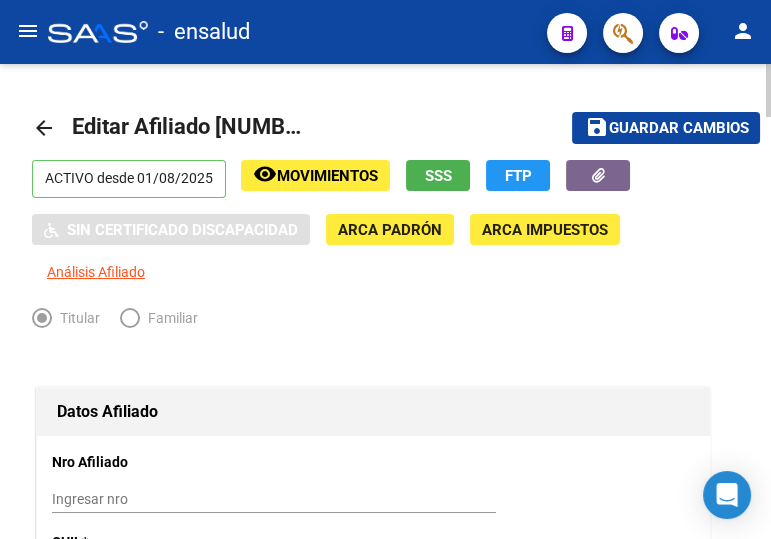 click on "arrow_back" 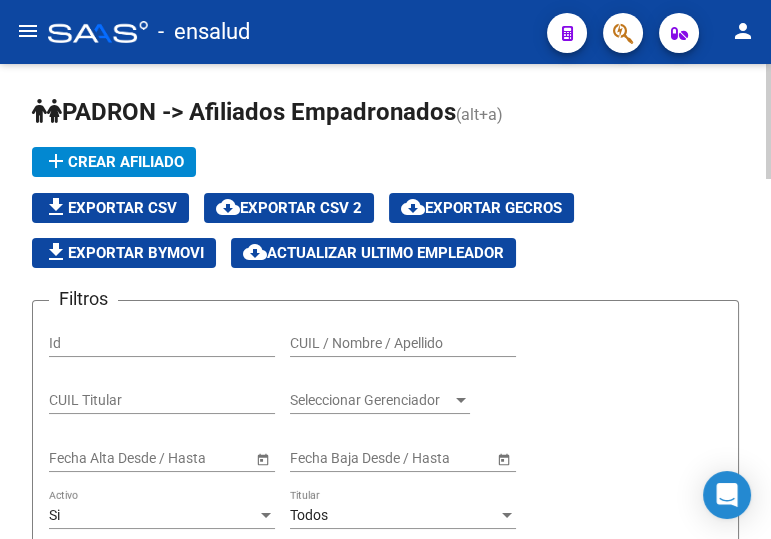 click on "CUIL / Nombre / Apellido" at bounding box center (403, 343) 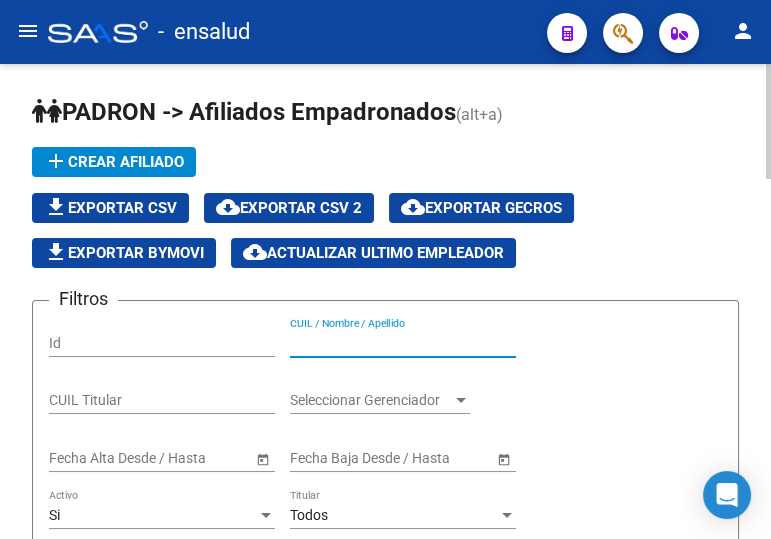 paste on "[CUIL]" 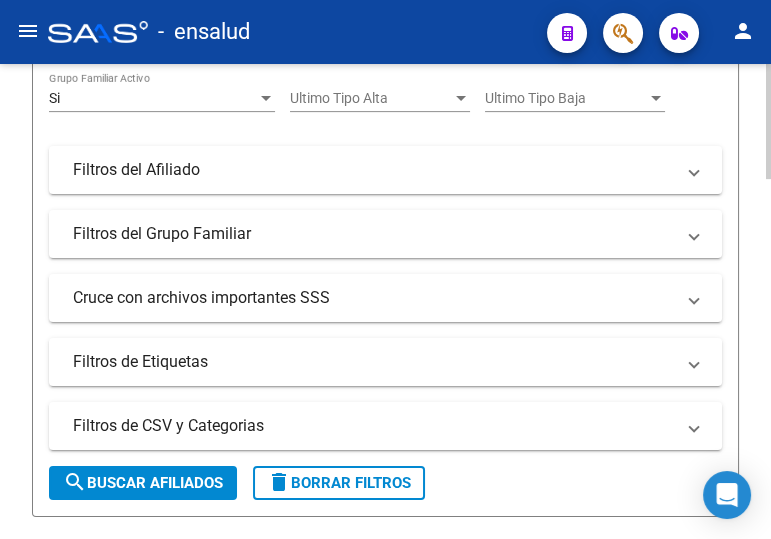 scroll, scrollTop: 727, scrollLeft: 0, axis: vertical 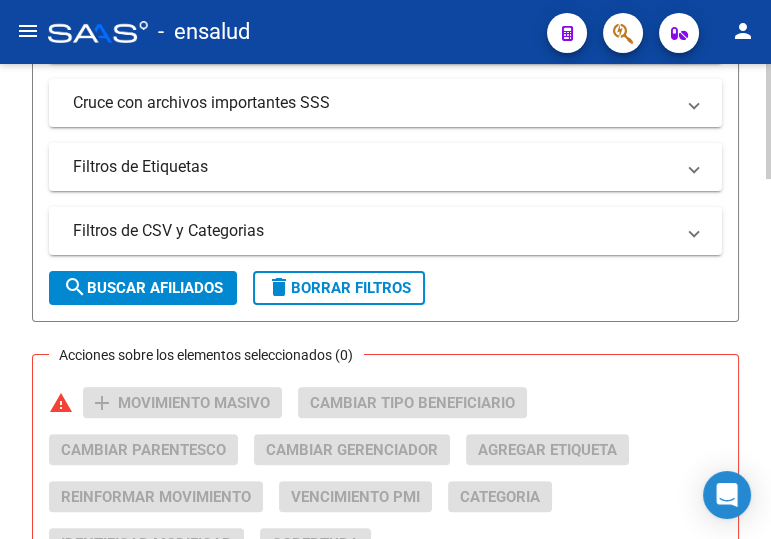 type on "[CUIL]" 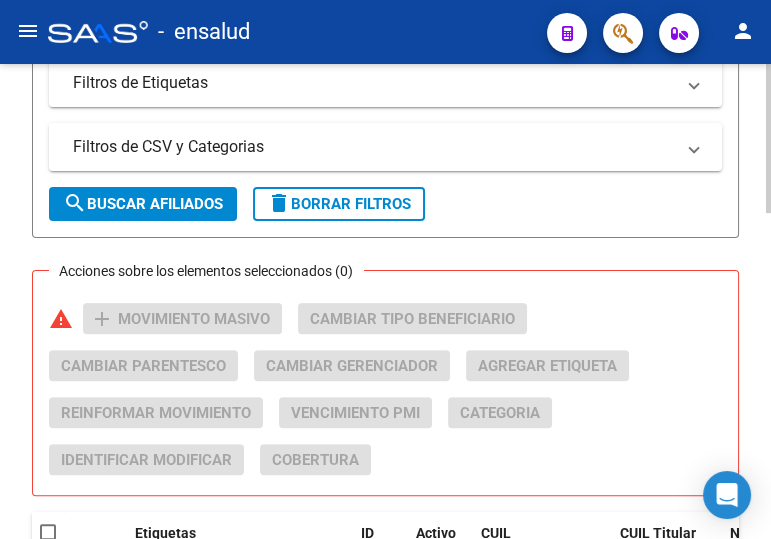 scroll, scrollTop: 1040, scrollLeft: 0, axis: vertical 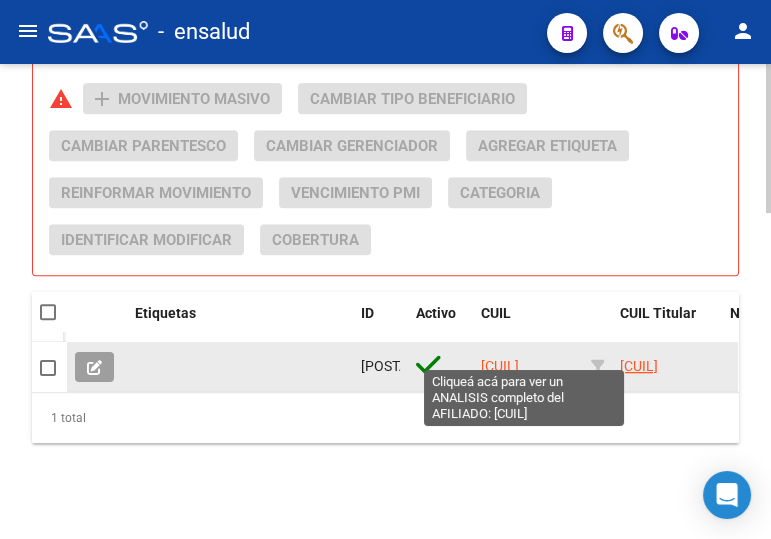 click on "[CUIL]" 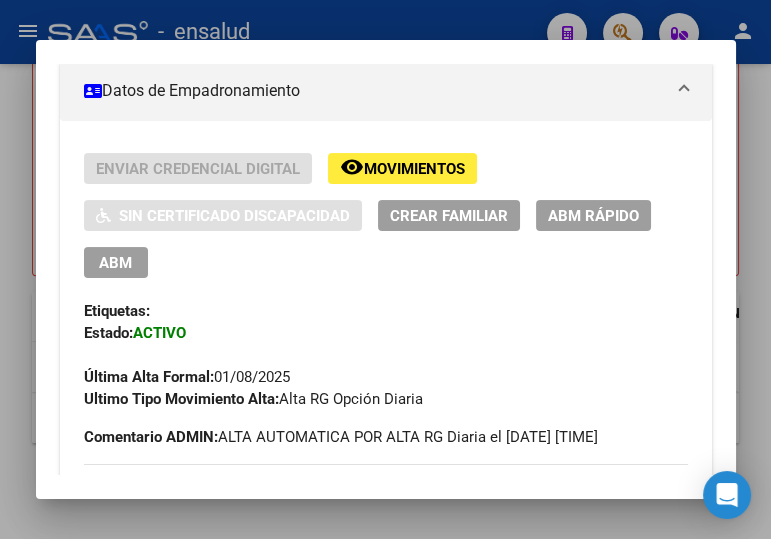 scroll, scrollTop: 363, scrollLeft: 0, axis: vertical 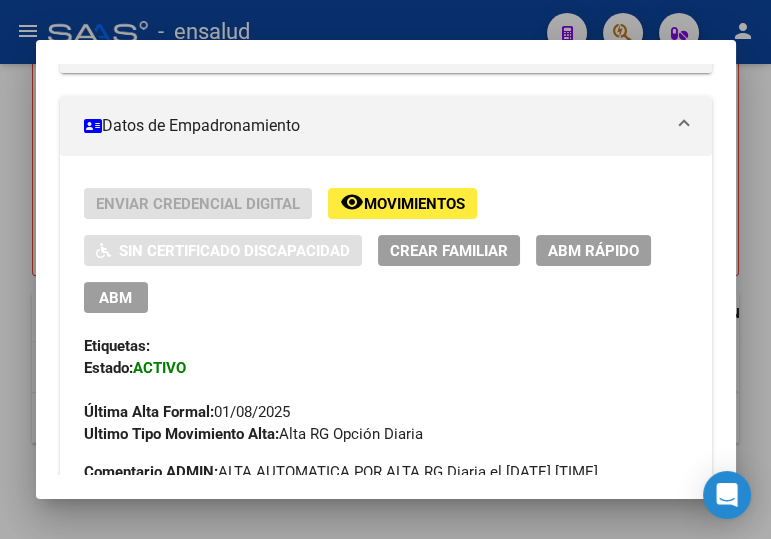 drag, startPoint x: 120, startPoint y: 294, endPoint x: 408, endPoint y: 248, distance: 291.65048 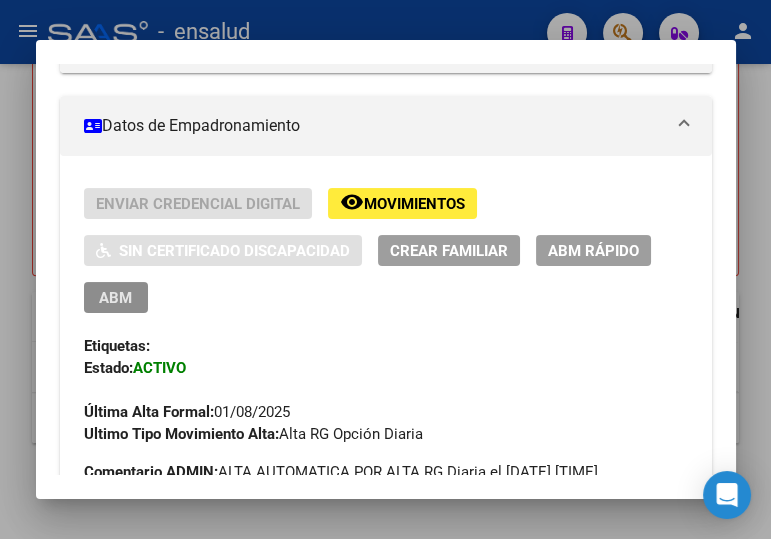 click on "ABM" at bounding box center (115, 298) 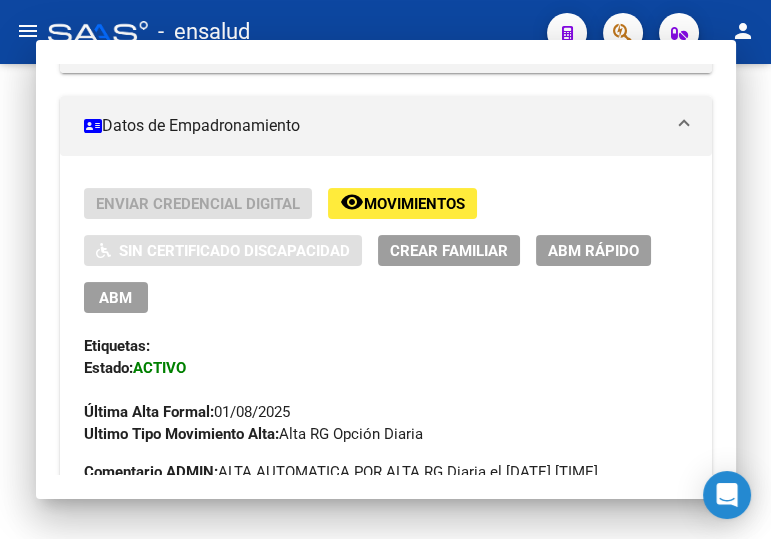 scroll, scrollTop: 0, scrollLeft: 0, axis: both 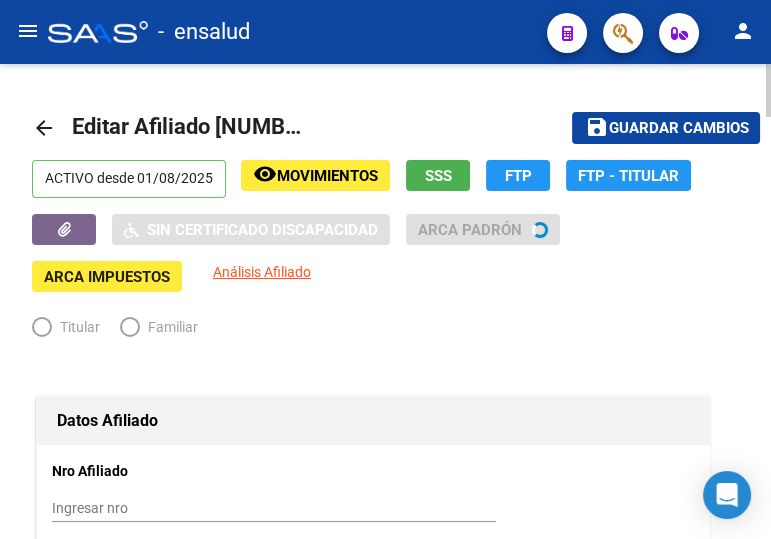 radio on "true" 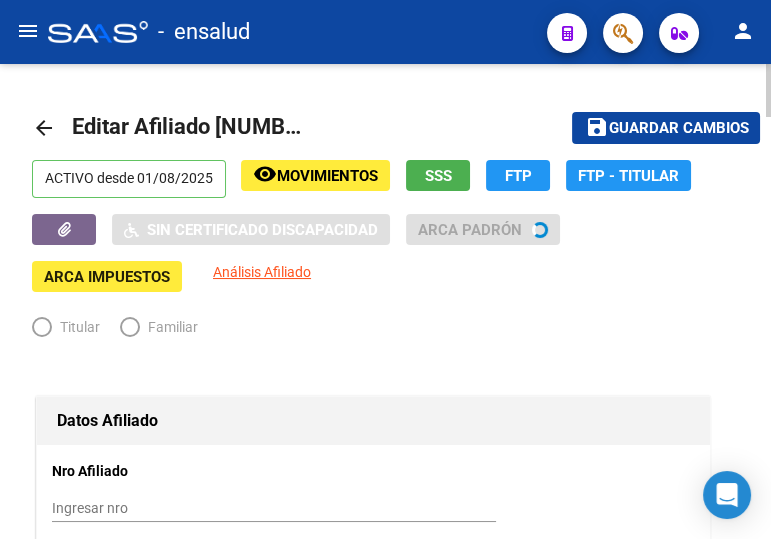 type on "[CUIL]" 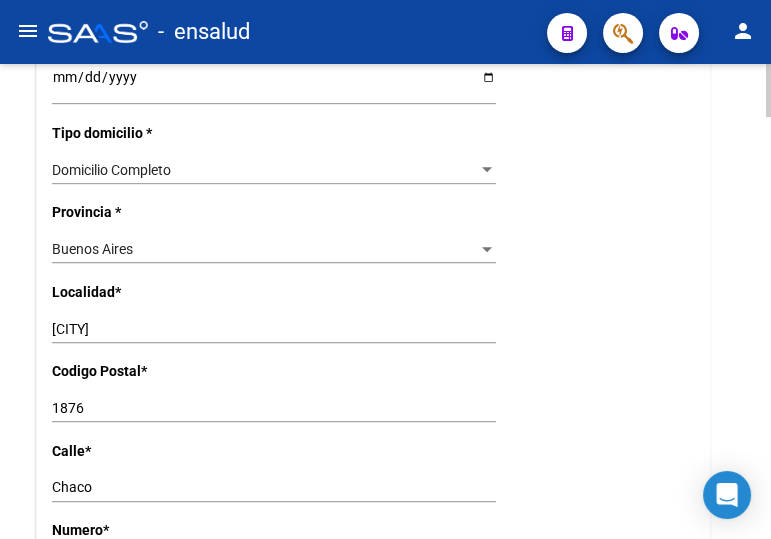 scroll, scrollTop: 1454, scrollLeft: 0, axis: vertical 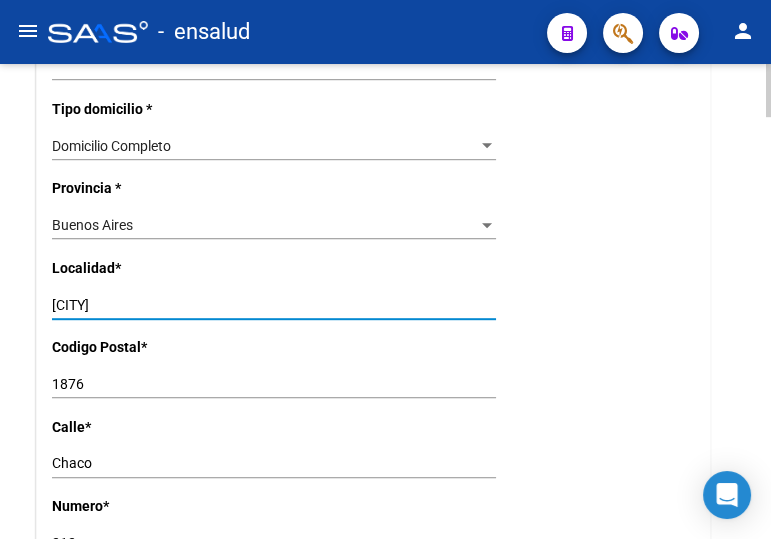 click on "arrow_back Editar Afiliado [NUMBER]    save Guardar cambios  ACTIVO desde [DATE]  remove_red_eye Movimientos SSS FTP    Sin Certificado Discapacidad ARCA Padrón ARCA Impuestos Análisis Afiliado   Titular   Familiar Datos Afiliado Nro Afiliado    Ingresar nro  CUIL  *   [CUIL] CUIL  ARCA Padrón  Ult. Fecha Alta Formal: [DATE]  Tipo de Documento * DOCUMENTO UNICO Seleccionar tipo Nro Documento  *   [NUMBER] Ingresar nro  Apellido  *   [LAST] Ingresar apellido  Nombre  *   [FIRST] [MIDDLE] Ingresar nombre  Fecha de nacimiento  *   [DATE] Ingresar fecha   Parentesco * Titular Seleccionar parentesco  Estado Civil * Soltero Seleccionar tipo  Sexo * Masculino Seleccionar sexo  Nacionalidad * ARGENTINA Seleccionar tipo  Discapacitado * No incapacitado Seleccionar tipo Vencimiento Certificado Estudio    Ingresar fecha   Tipo domicilio * Domicilio Completo Seleccionar tipo domicilio  Provincia * Buenos Aires Seleccionar provincia Localidad  *   [CITY] Ingresar el nombre  *   [POSTAL_CODE]" 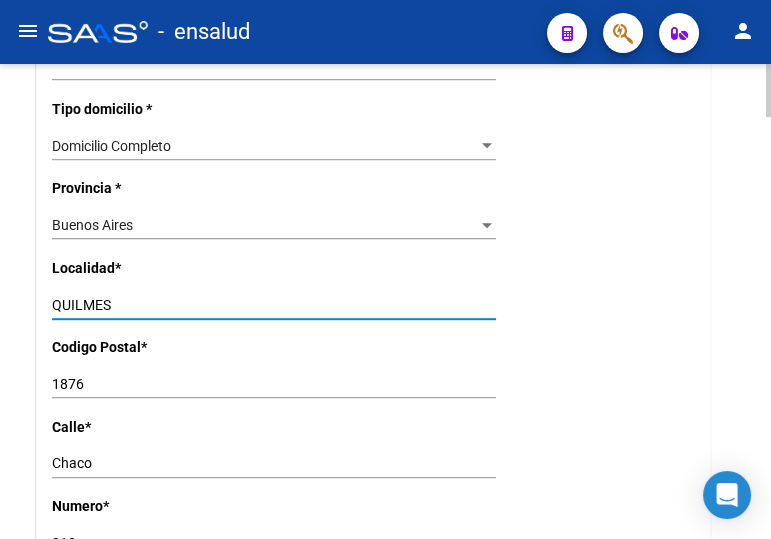 type on "QUILMES" 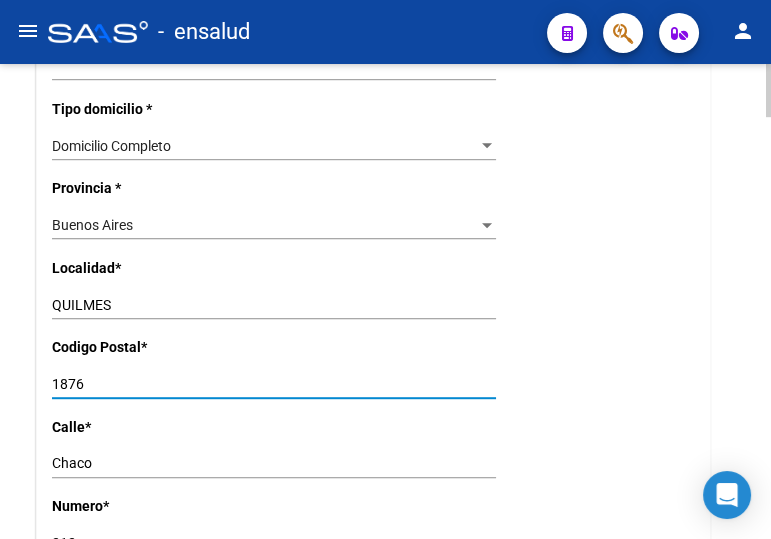 click on "1876" at bounding box center (274, 384) 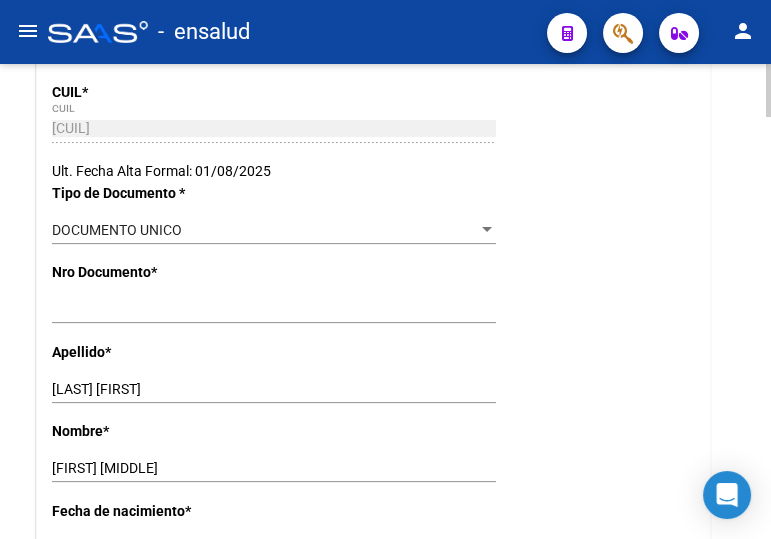 scroll, scrollTop: 0, scrollLeft: 0, axis: both 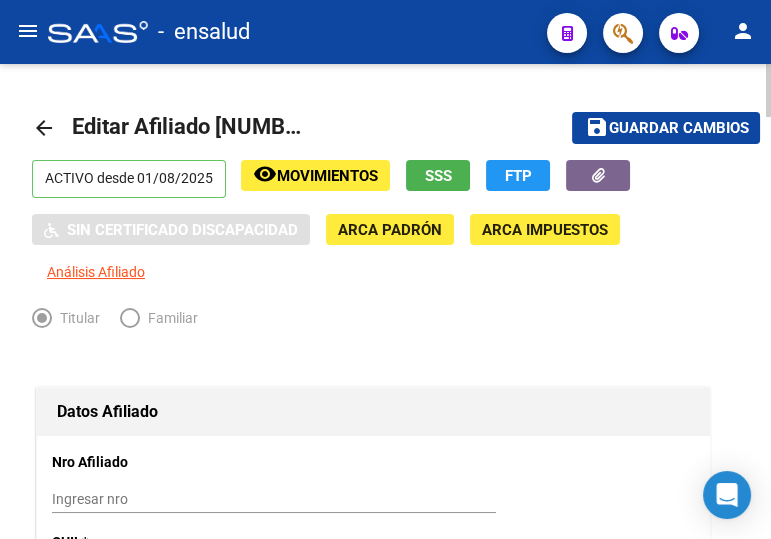 type on "1878" 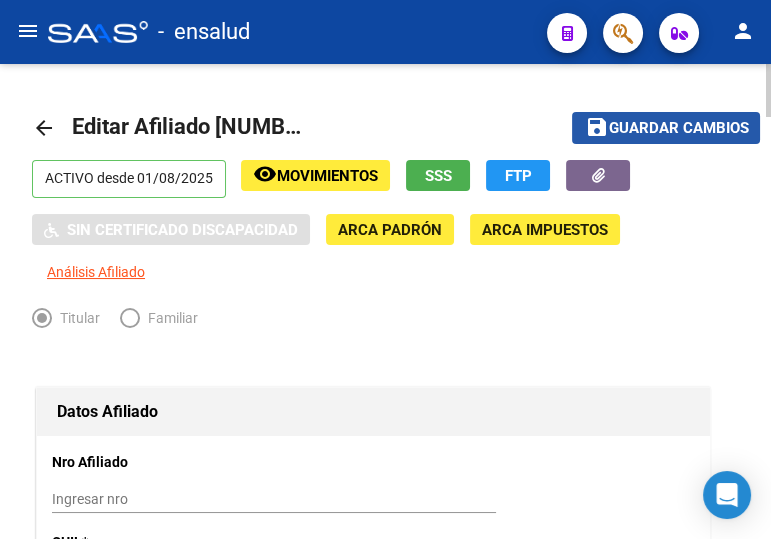 click on "Guardar cambios" 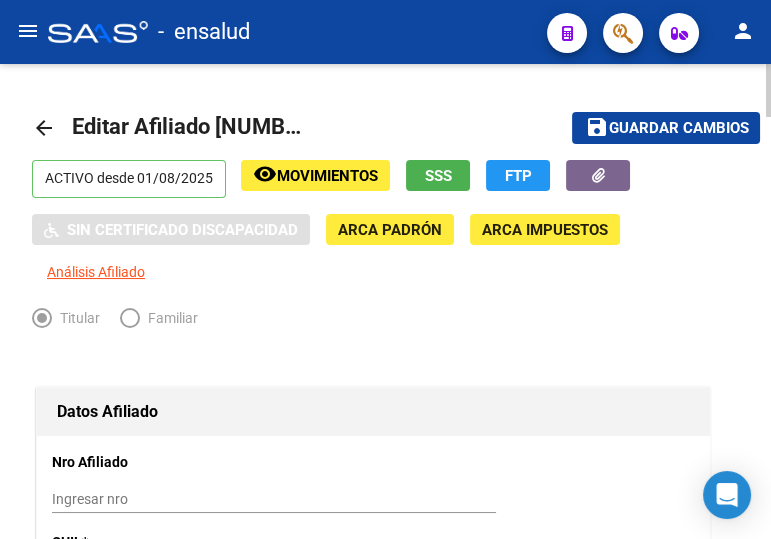 drag, startPoint x: 45, startPoint y: 119, endPoint x: 62, endPoint y: 119, distance: 17 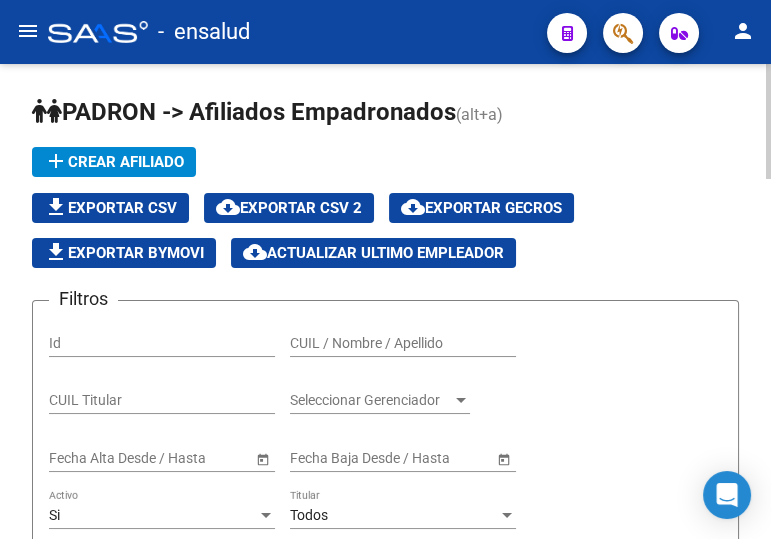 click on "CUIL / Nombre / Apellido" at bounding box center (403, 343) 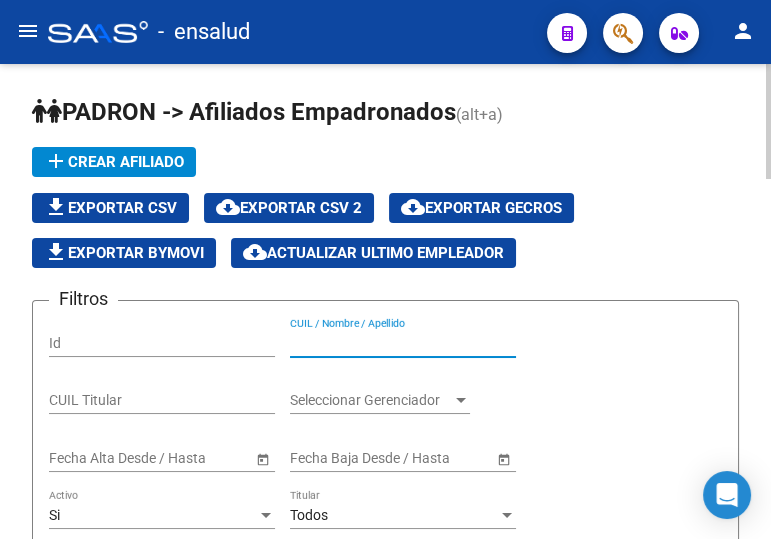 paste on "[CUIL]" 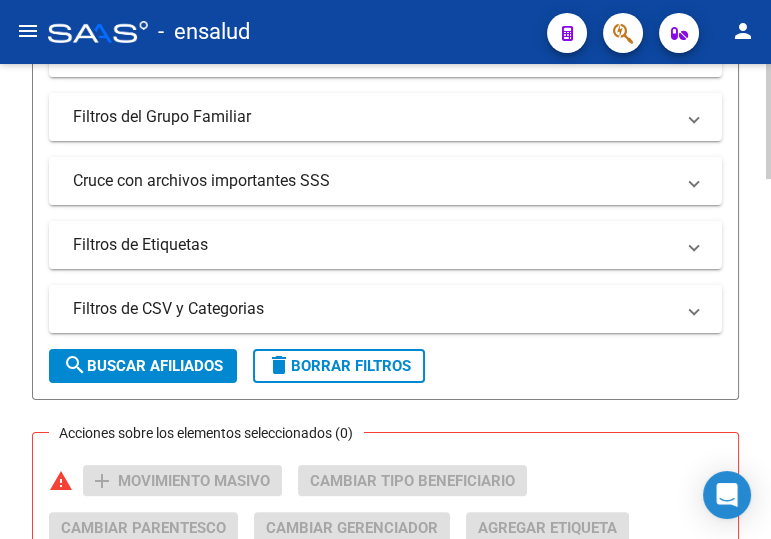 scroll, scrollTop: 636, scrollLeft: 0, axis: vertical 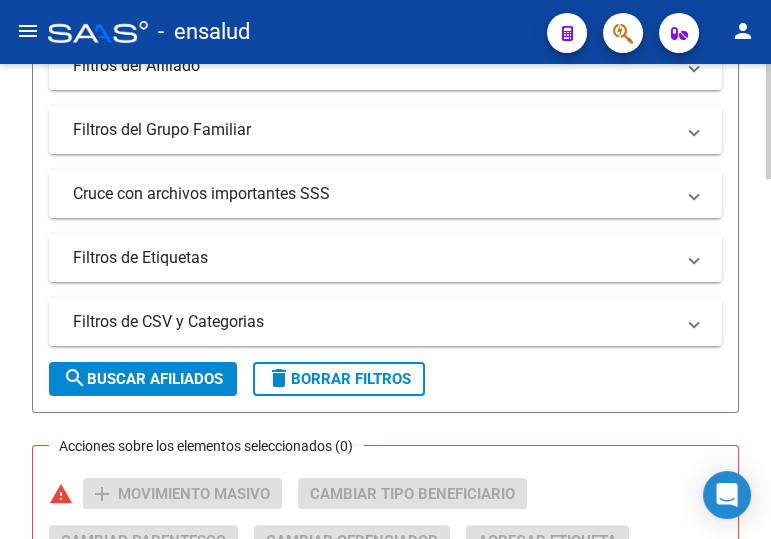 type on "[CUIL]" 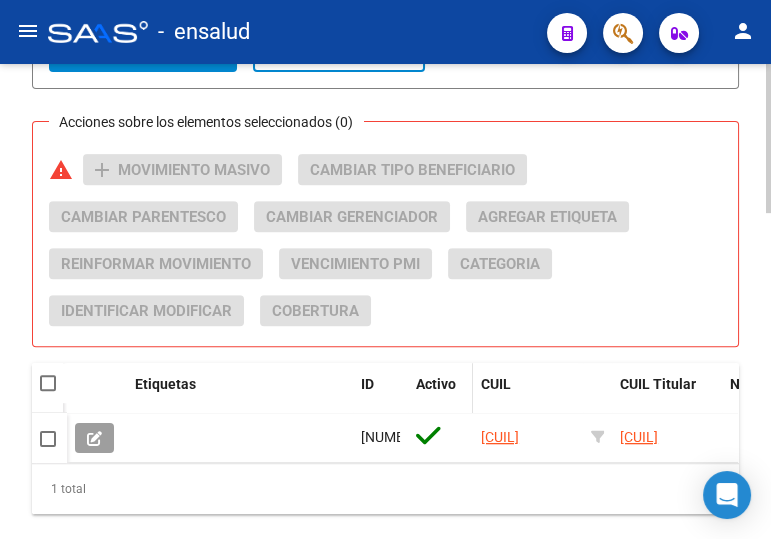 scroll, scrollTop: 1000, scrollLeft: 0, axis: vertical 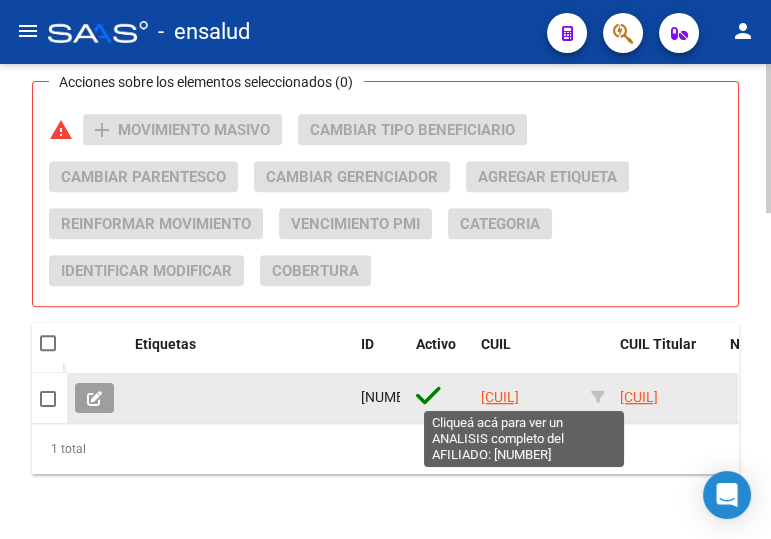 click on "[CUIL]" 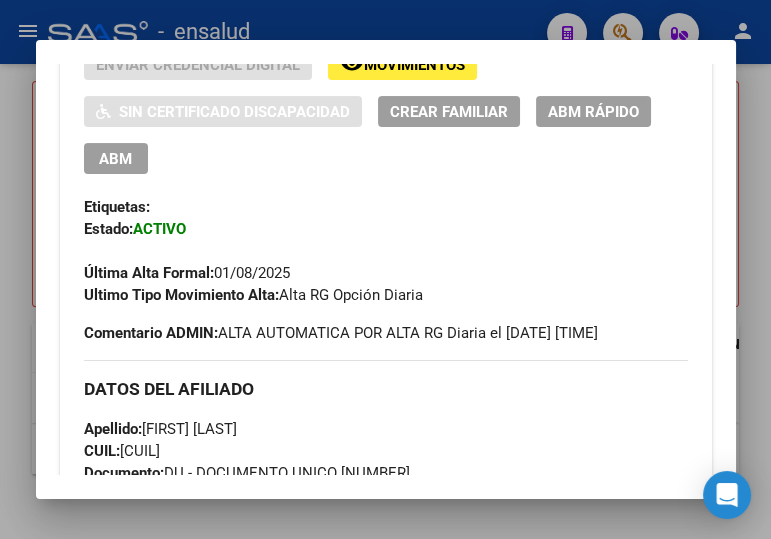 scroll, scrollTop: 545, scrollLeft: 0, axis: vertical 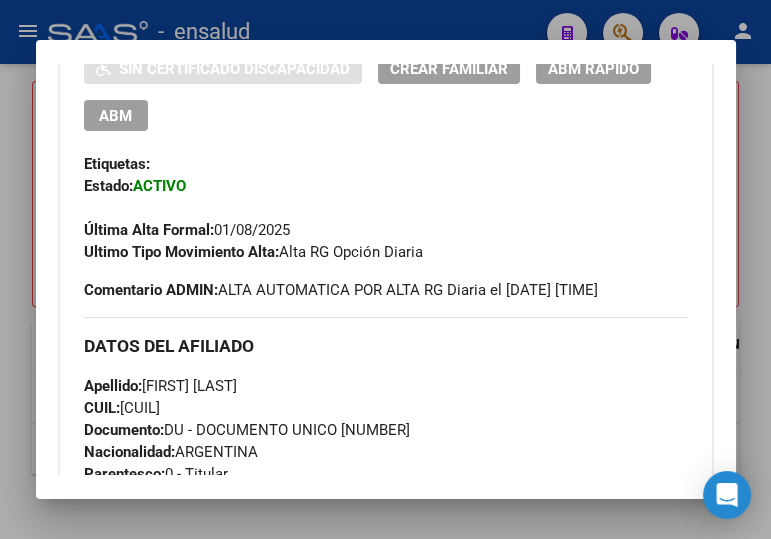 drag, startPoint x: 105, startPoint y: 116, endPoint x: 768, endPoint y: 351, distance: 703.41595 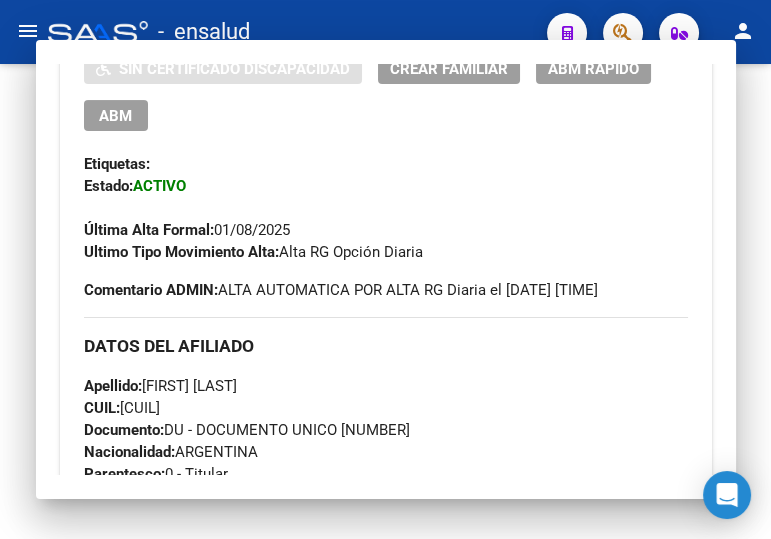 scroll, scrollTop: 0, scrollLeft: 0, axis: both 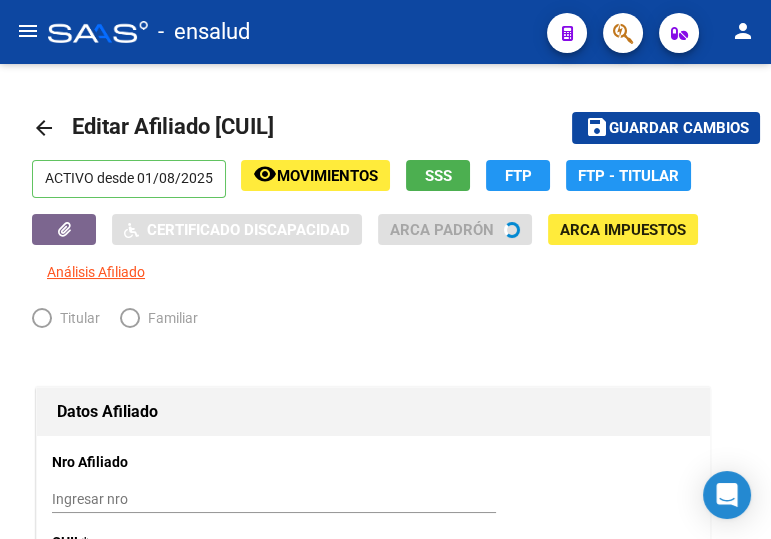 radio on "true" 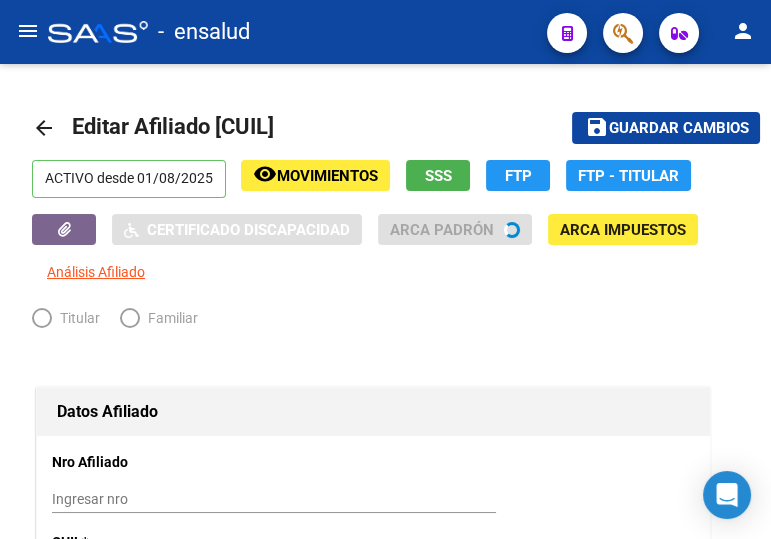 type on "[CUIL]" 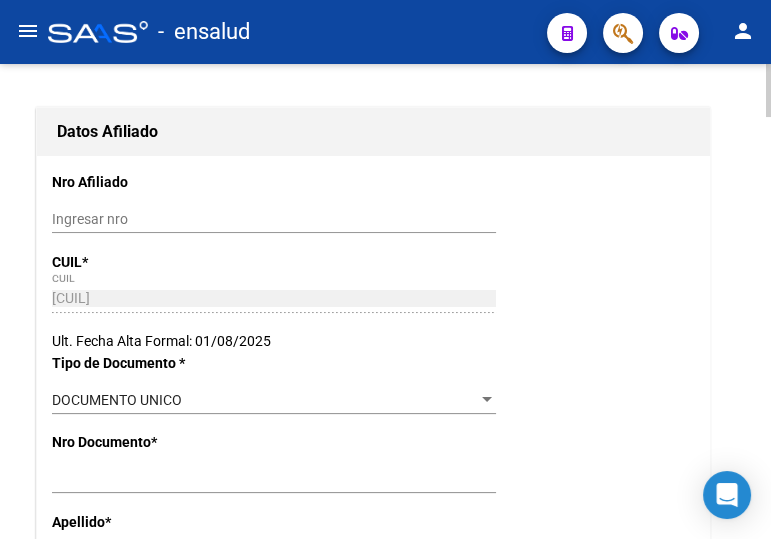 scroll, scrollTop: 0, scrollLeft: 0, axis: both 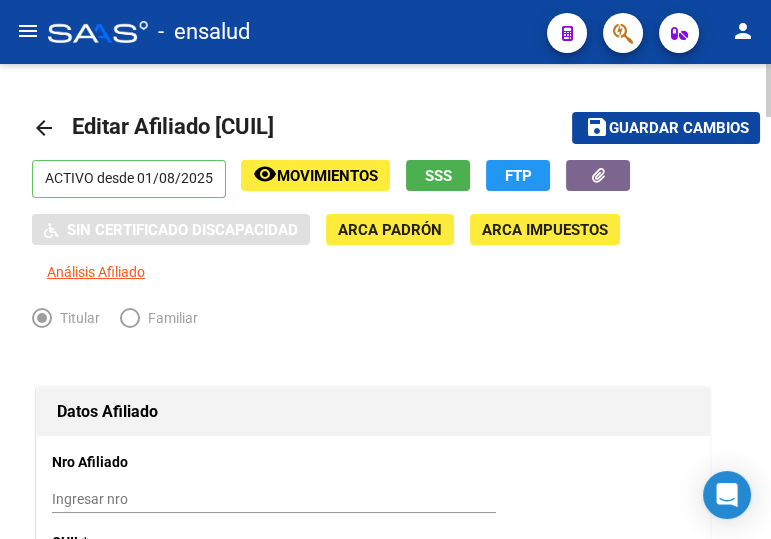 drag, startPoint x: 620, startPoint y: 121, endPoint x: 571, endPoint y: 84, distance: 61.400326 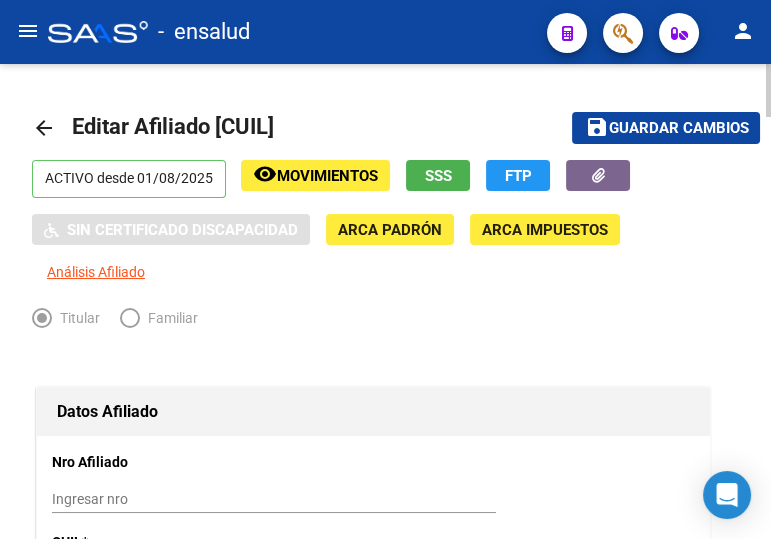 click on "arrow_back" 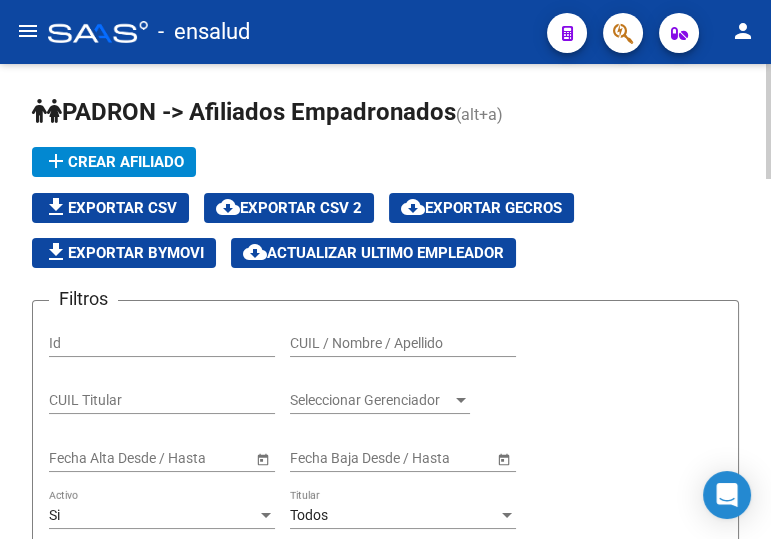 click on "CUIL / Nombre / Apellido" at bounding box center (403, 343) 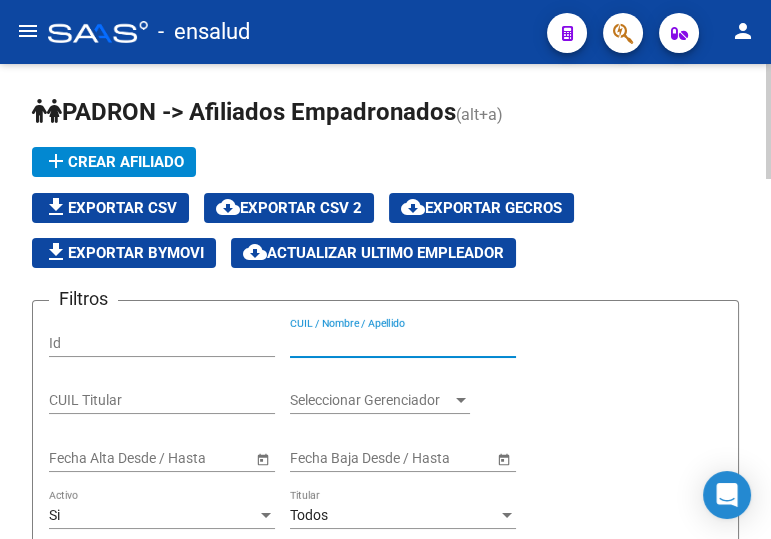 paste on "[CUIL]" 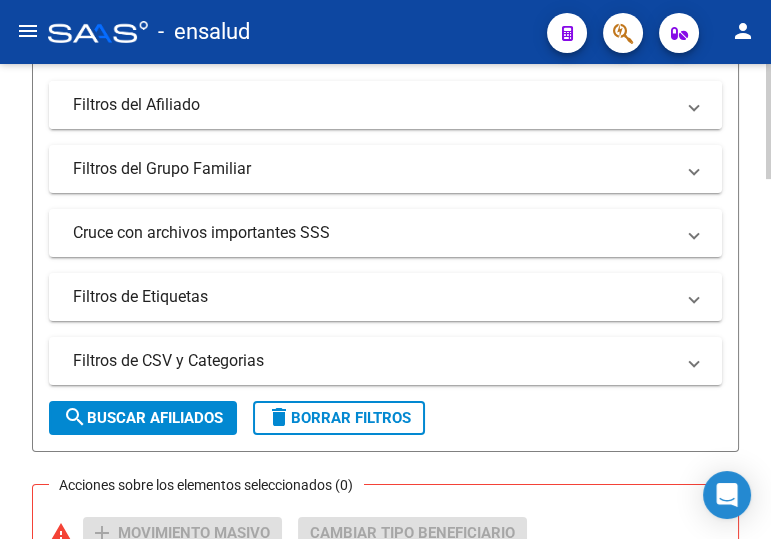 scroll, scrollTop: 636, scrollLeft: 0, axis: vertical 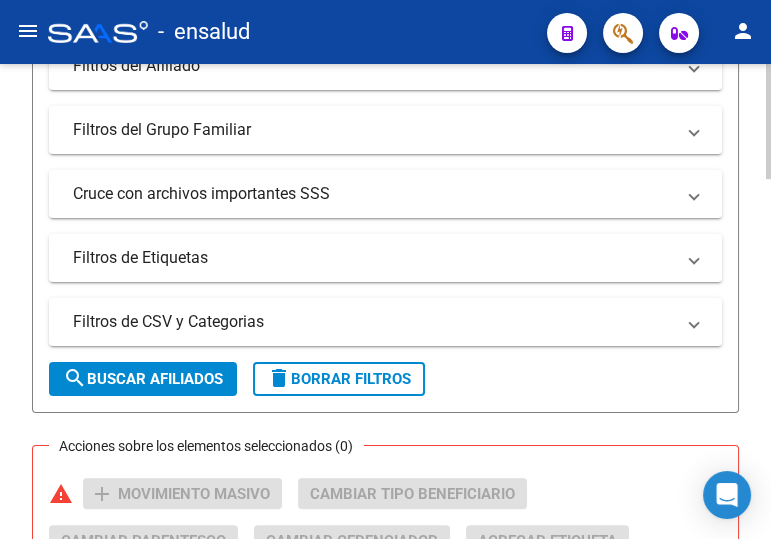 type on "[CUIL]" 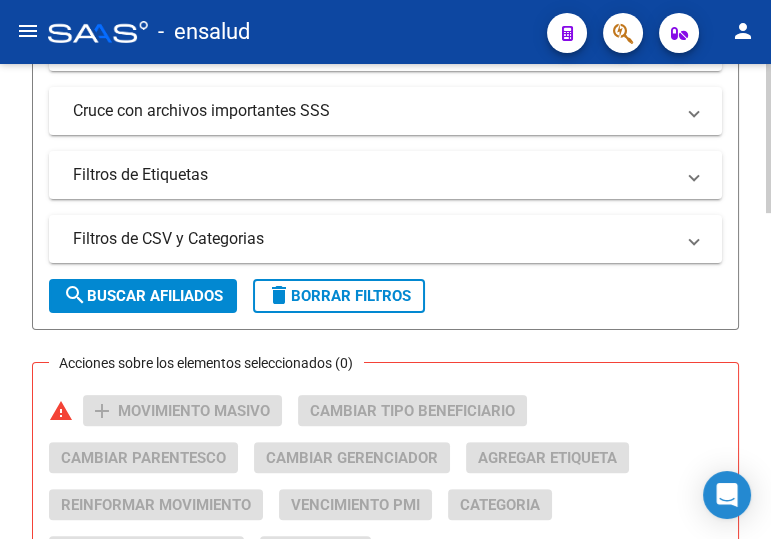 scroll, scrollTop: 1000, scrollLeft: 0, axis: vertical 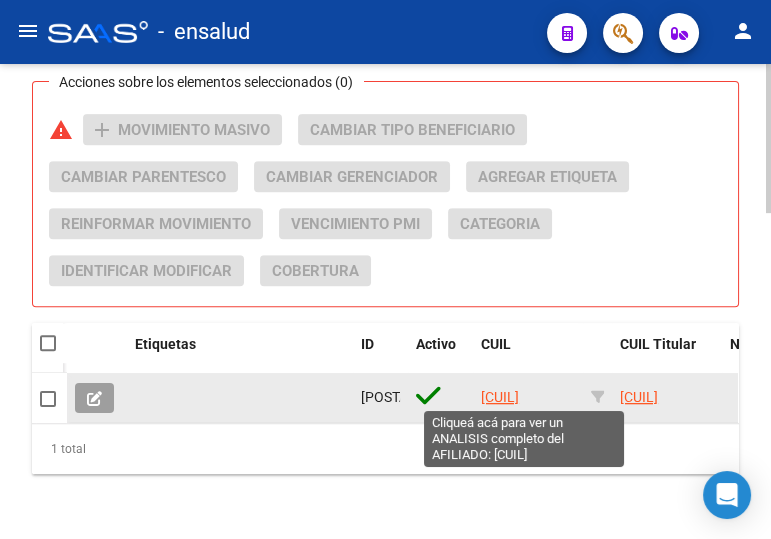 click on "[CUIL]" 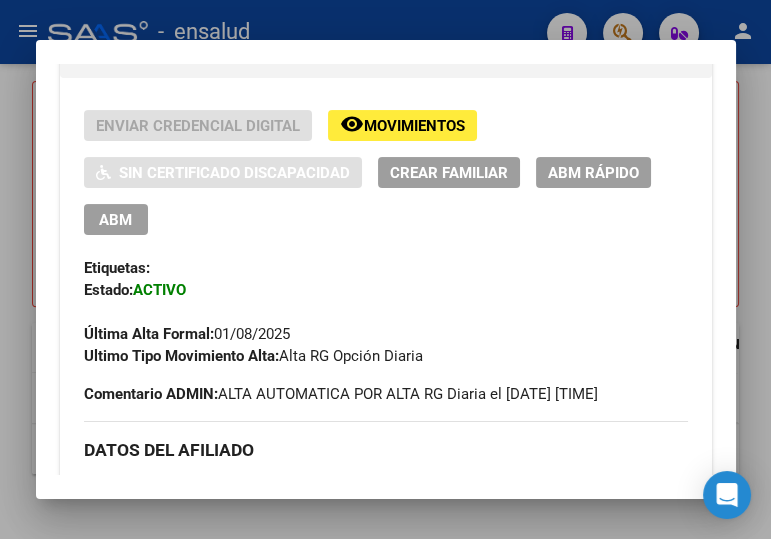 scroll, scrollTop: 454, scrollLeft: 0, axis: vertical 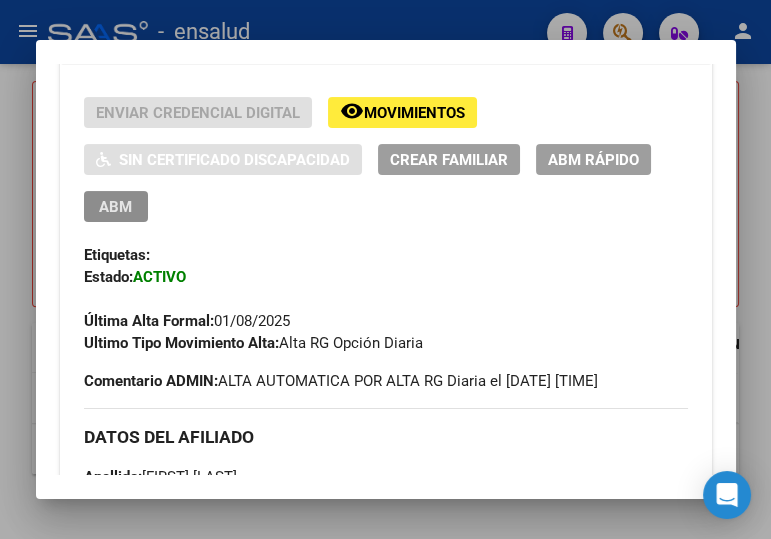 click on "ABM" at bounding box center (115, 207) 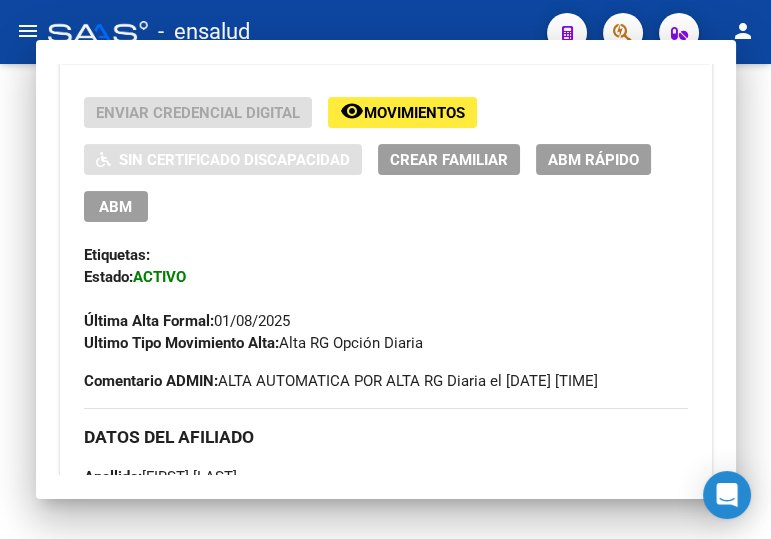 scroll, scrollTop: 0, scrollLeft: 0, axis: both 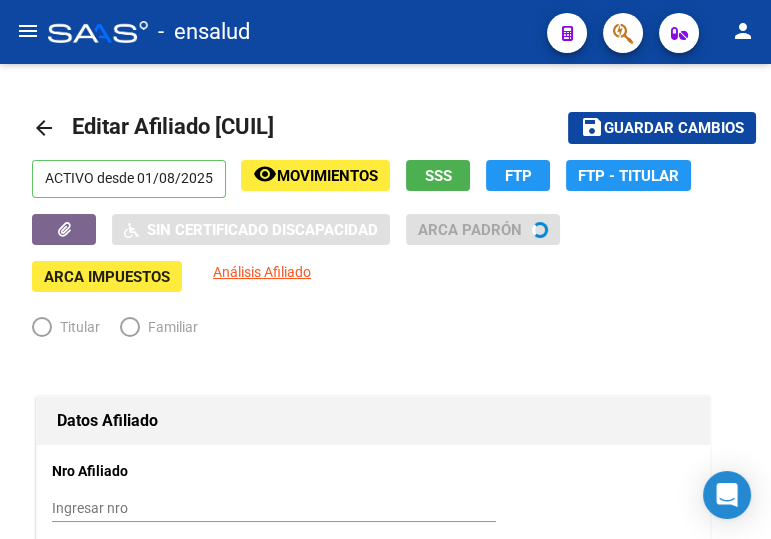 radio on "true" 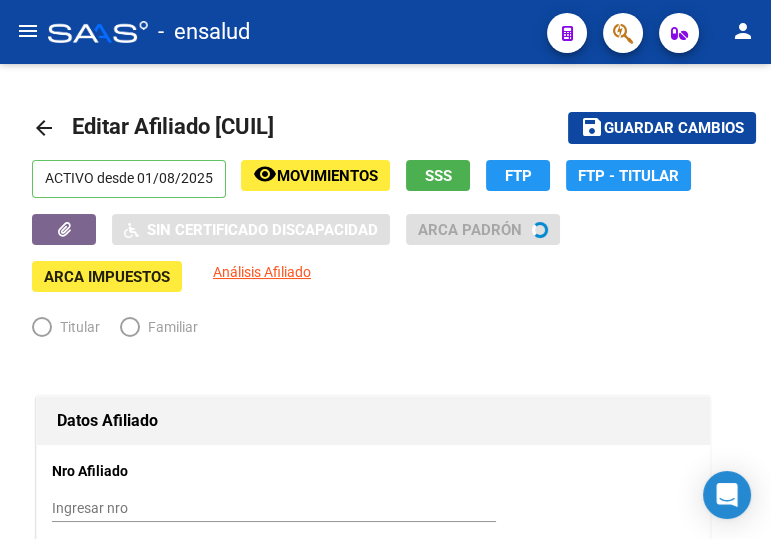 type on "[CUIL]" 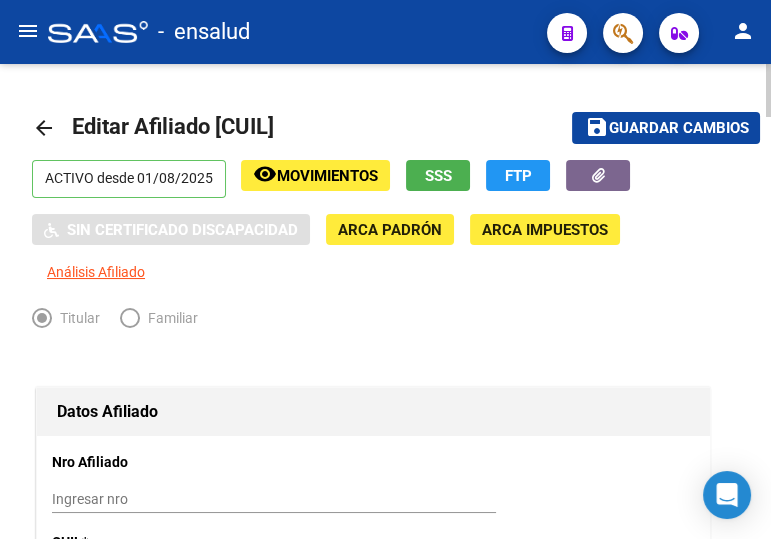 scroll, scrollTop: 0, scrollLeft: 0, axis: both 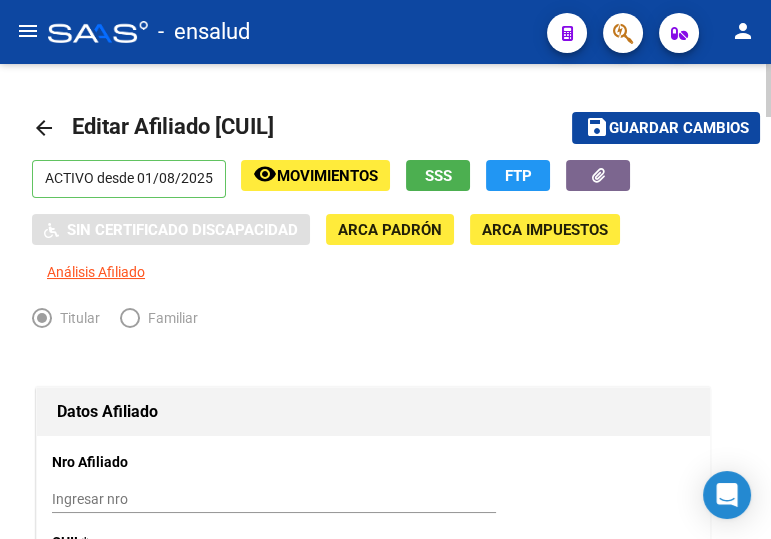 click on "save" 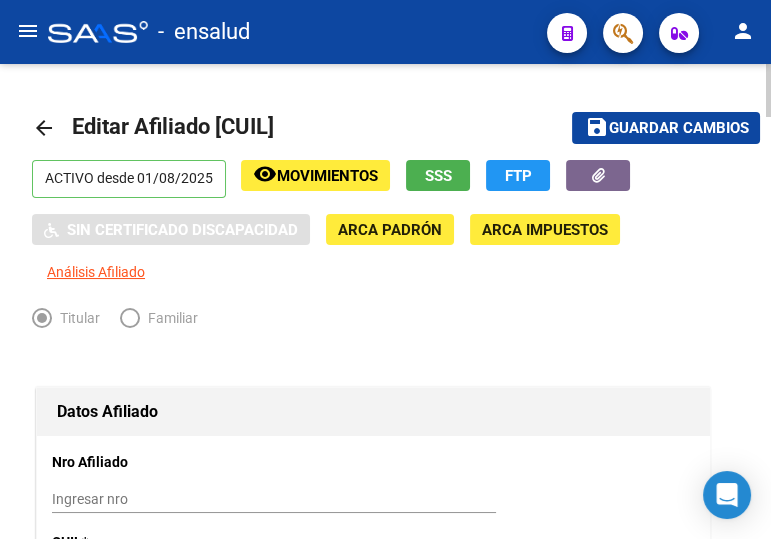 drag, startPoint x: 41, startPoint y: 122, endPoint x: 85, endPoint y: 132, distance: 45.122055 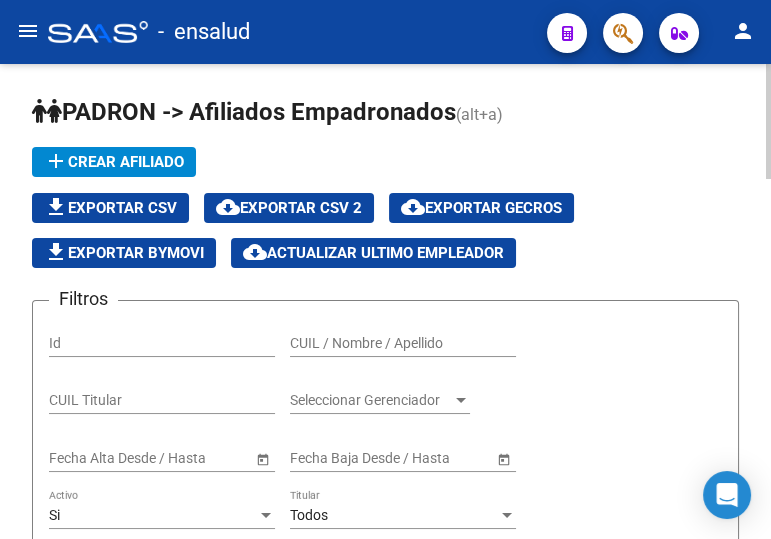 click on "CUIL / Nombre / Apellido" at bounding box center [403, 343] 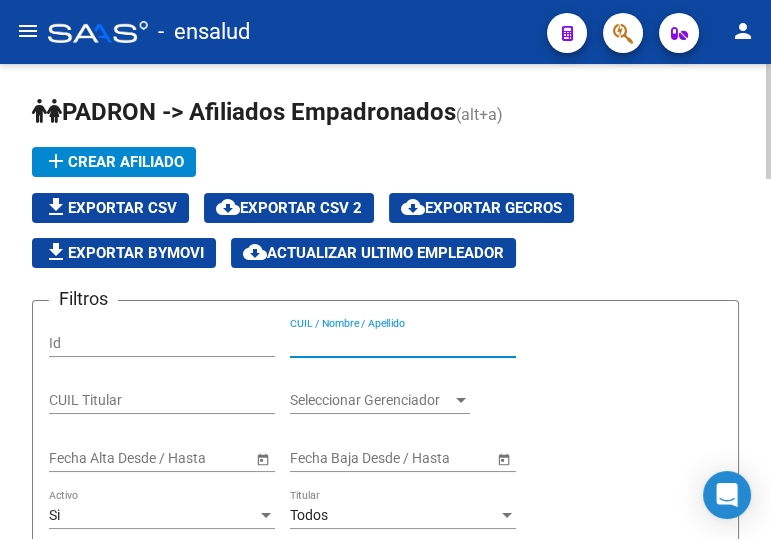 paste on "[NUMBER]" 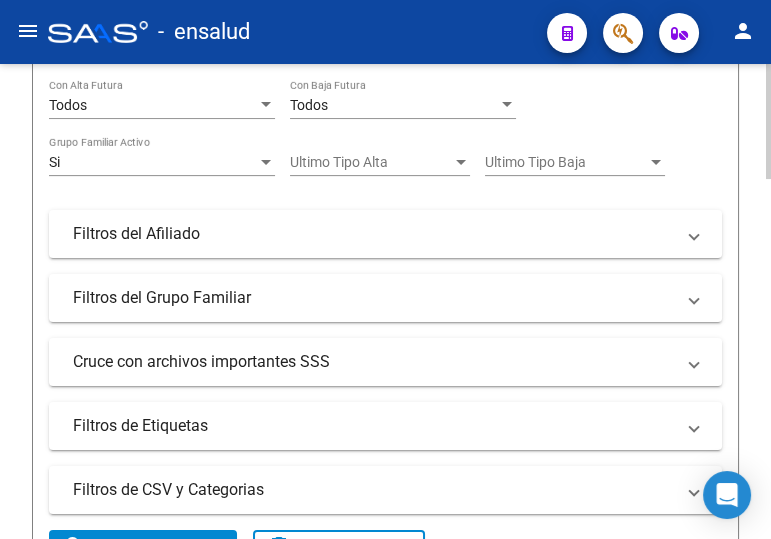scroll, scrollTop: 545, scrollLeft: 0, axis: vertical 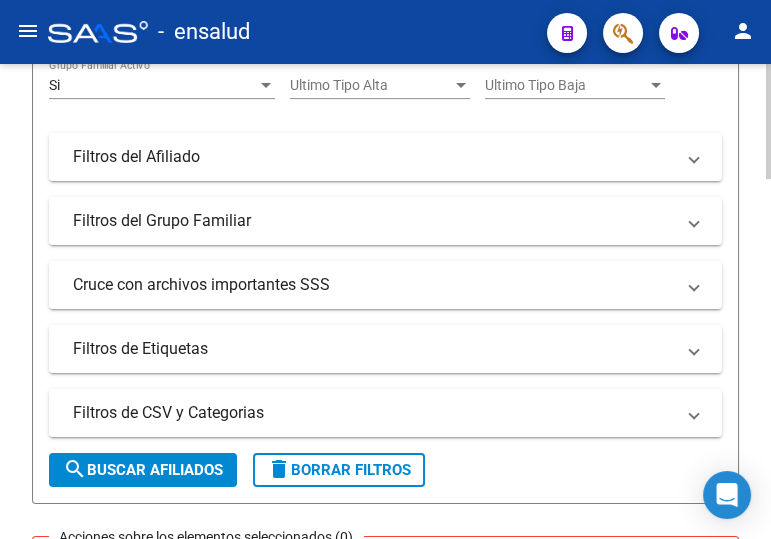 type on "[NUMBER]" 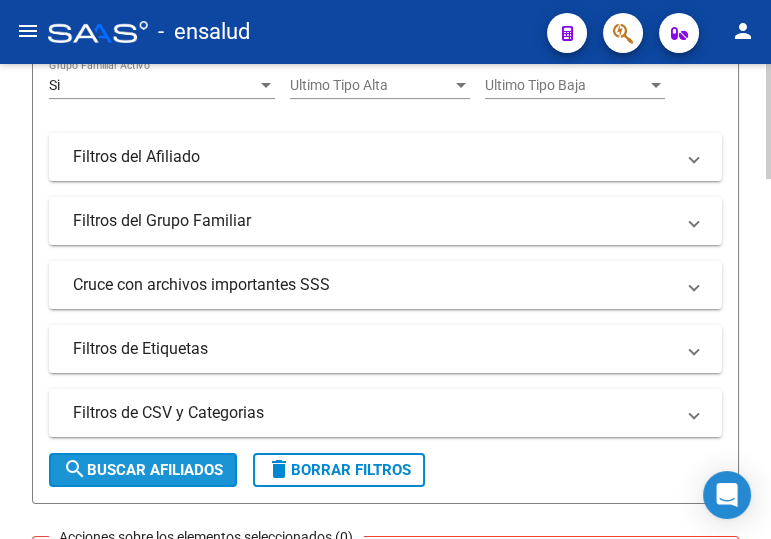 click on "search  Buscar Afiliados" 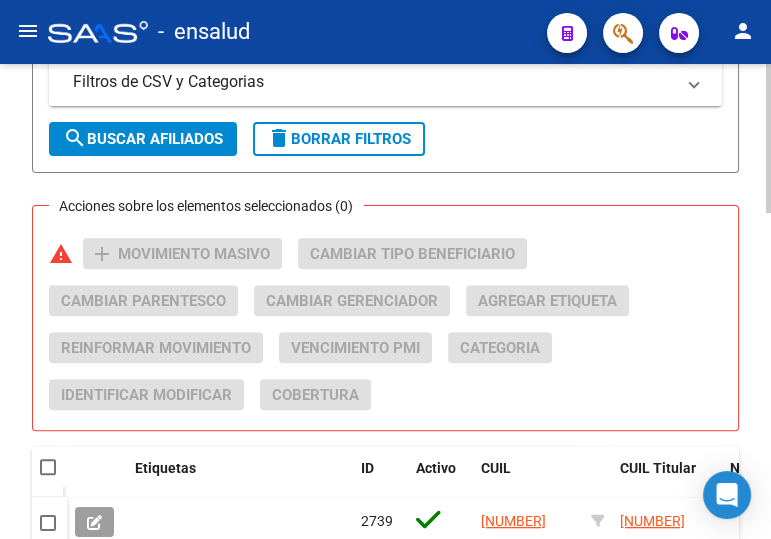 scroll, scrollTop: 1000, scrollLeft: 0, axis: vertical 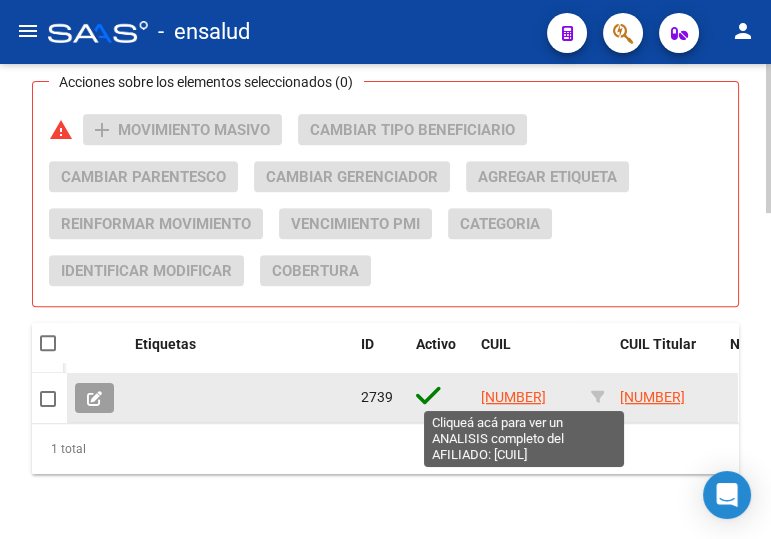 click on "[NUMBER]" 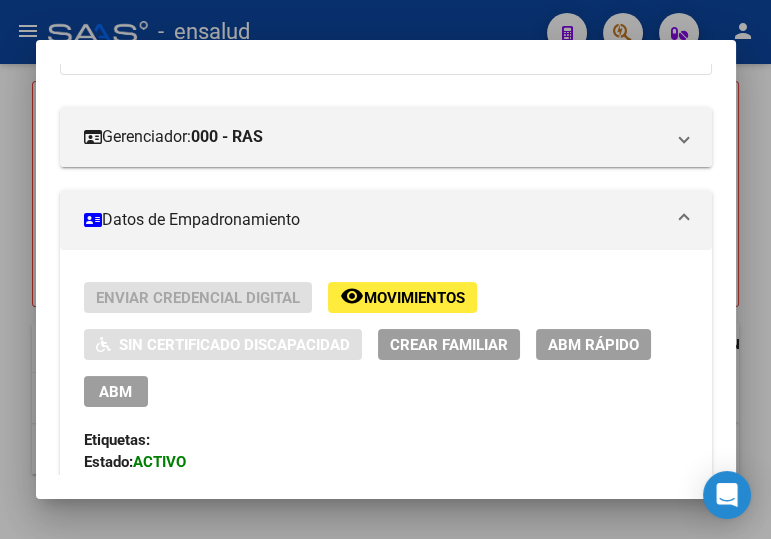 scroll, scrollTop: 272, scrollLeft: 0, axis: vertical 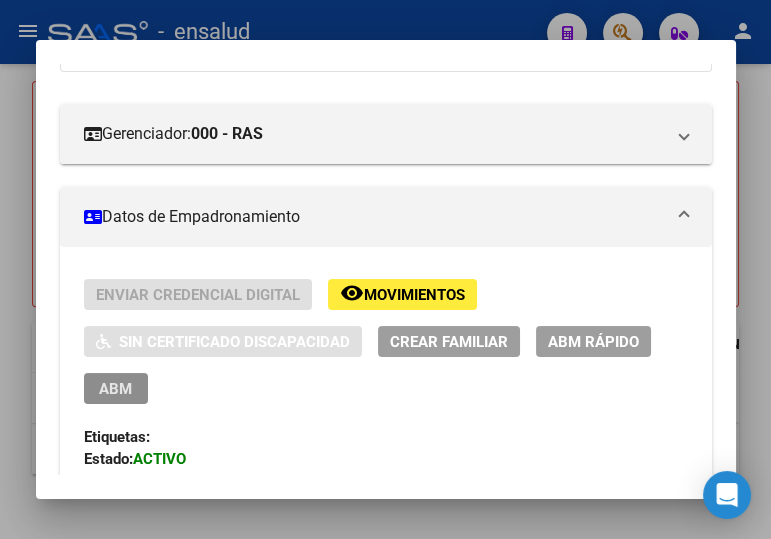 drag, startPoint x: 104, startPoint y: 390, endPoint x: 371, endPoint y: 392, distance: 267.00748 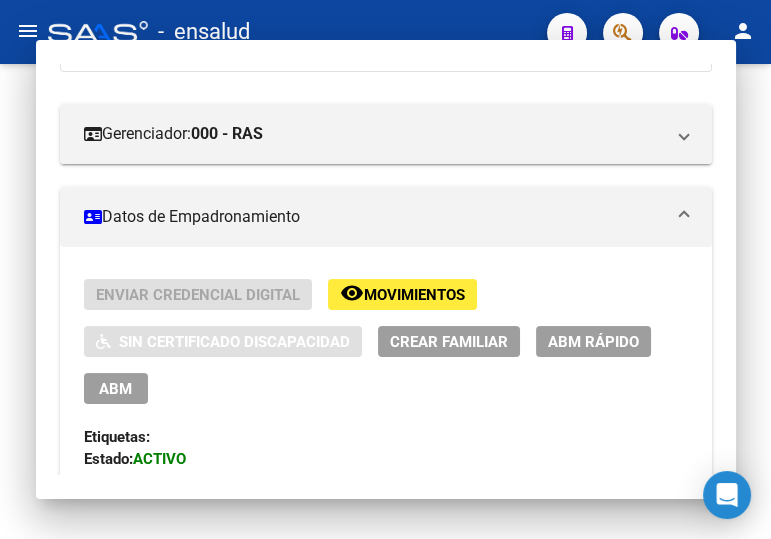 scroll, scrollTop: 0, scrollLeft: 0, axis: both 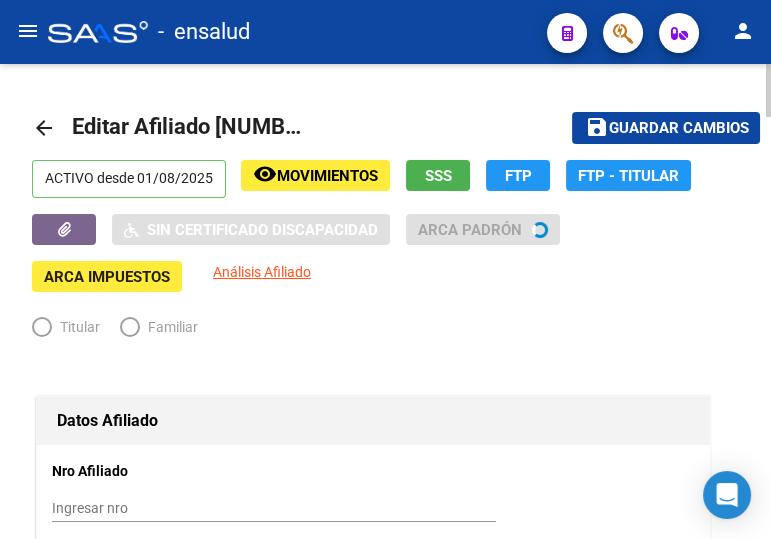 radio on "true" 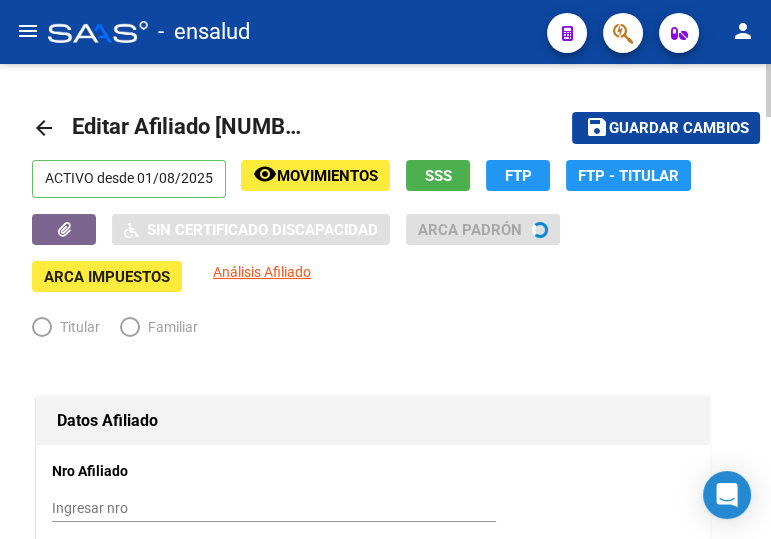 type on "[CUIL]" 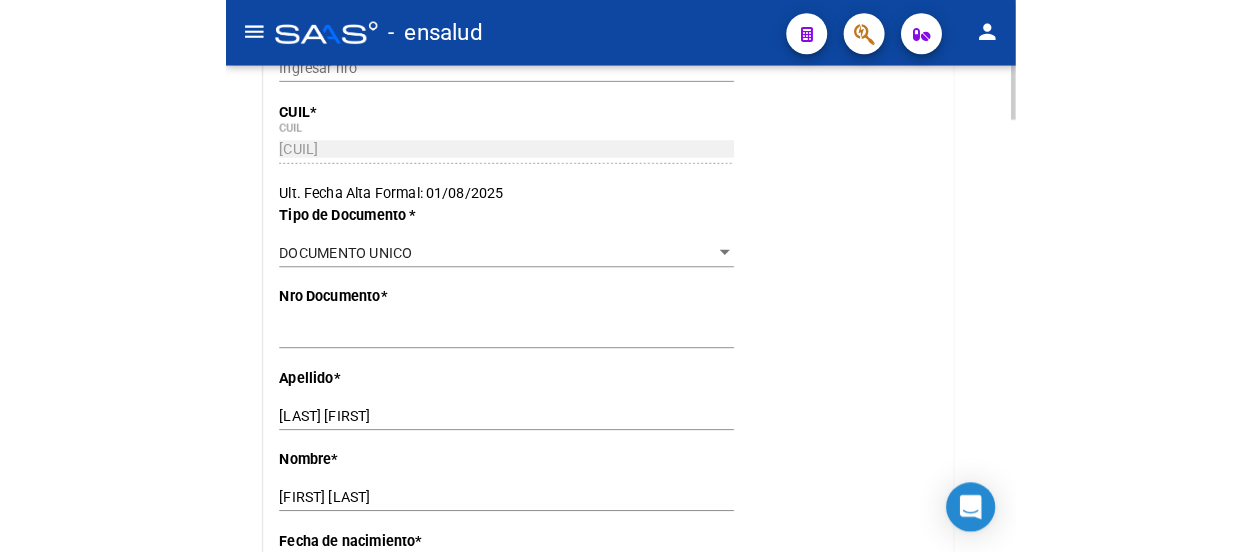 scroll, scrollTop: 545, scrollLeft: 0, axis: vertical 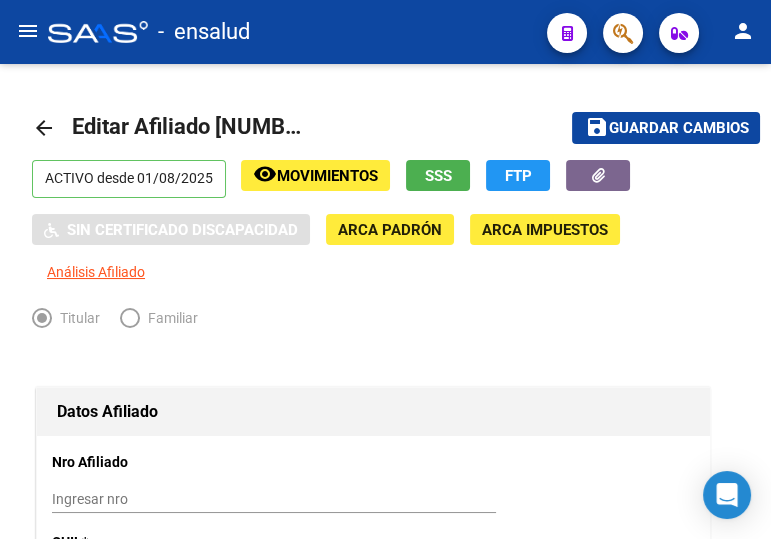 drag, startPoint x: 639, startPoint y: 130, endPoint x: 386, endPoint y: 44, distance: 267.21713 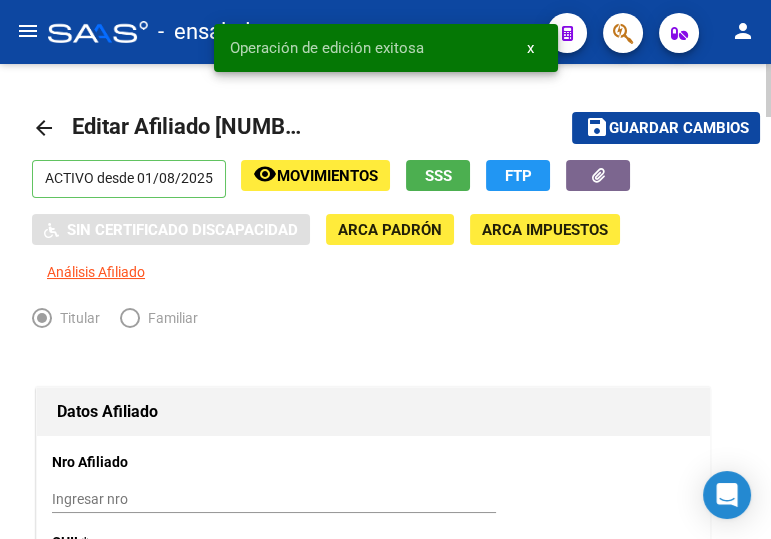 click on "arrow_back" 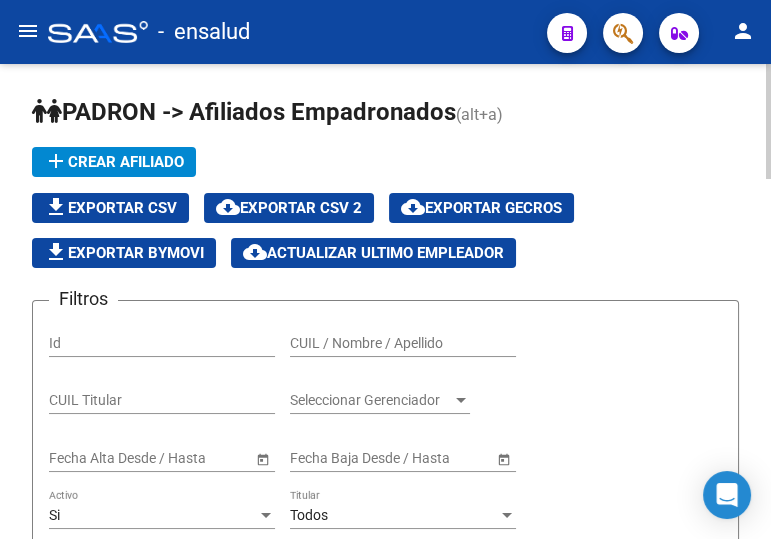 click on "CUIL / Nombre / Apellido" at bounding box center [403, 343] 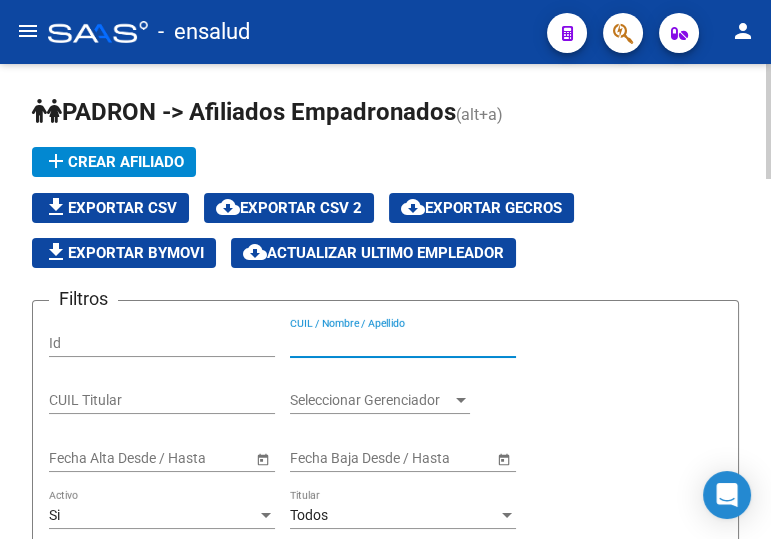 paste on "[NUMBER]" 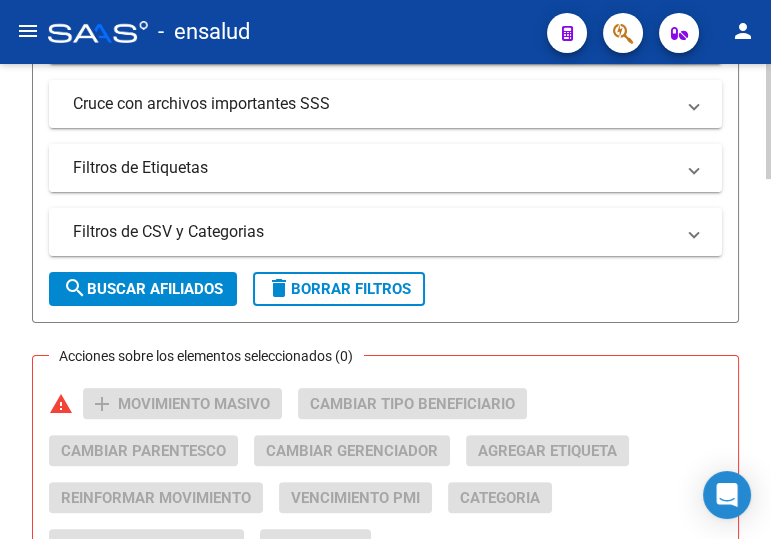 scroll, scrollTop: 727, scrollLeft: 0, axis: vertical 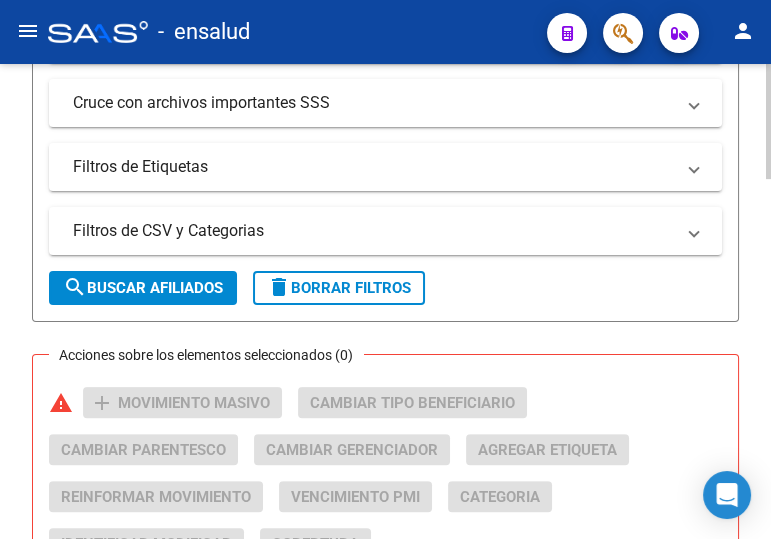 type on "[NUMBER]" 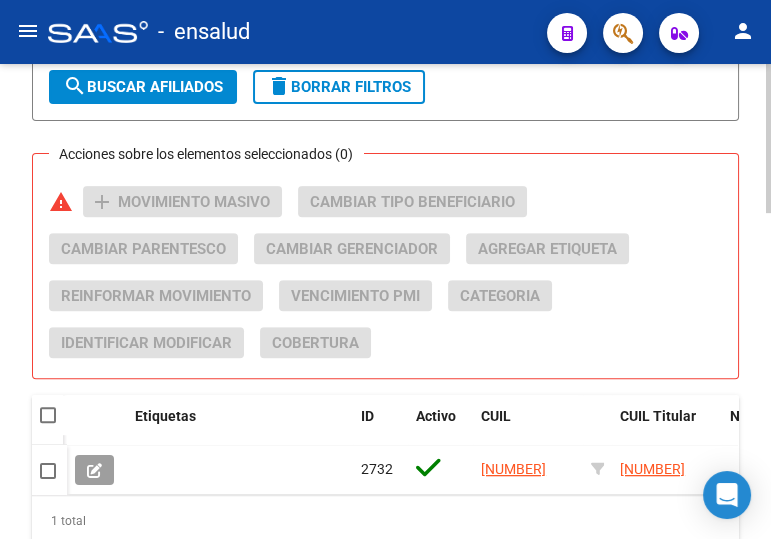 scroll, scrollTop: 1000, scrollLeft: 0, axis: vertical 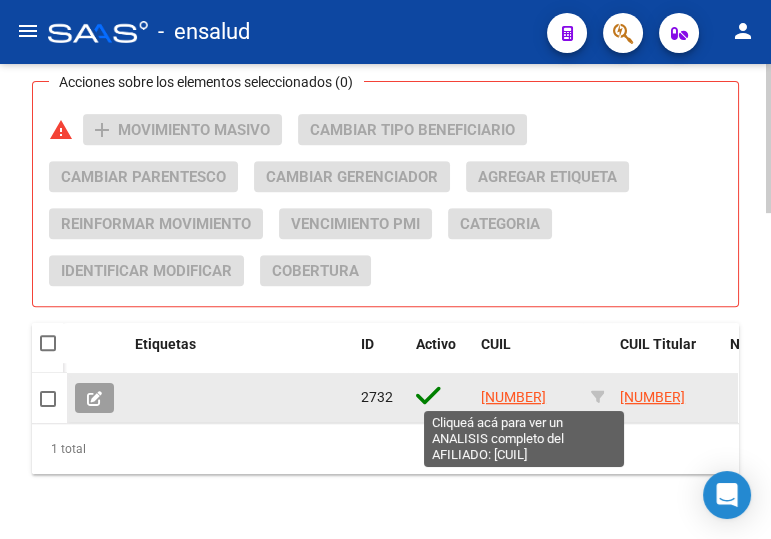 click on "[NUMBER]" 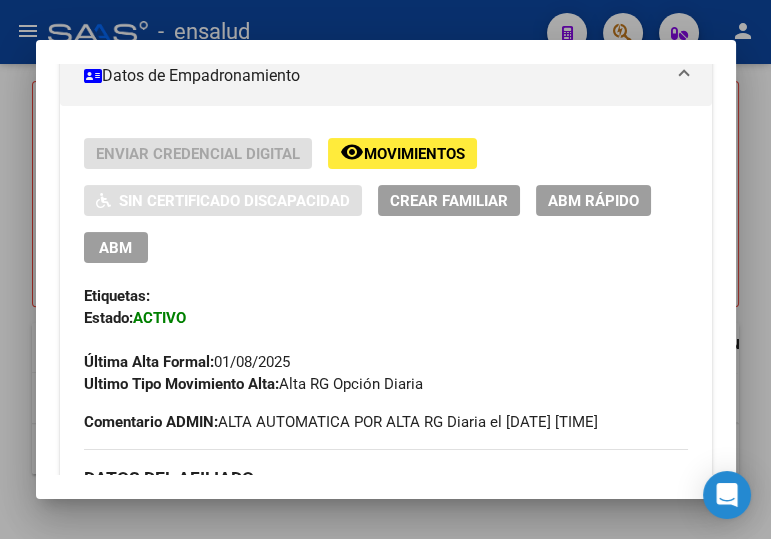 scroll, scrollTop: 363, scrollLeft: 0, axis: vertical 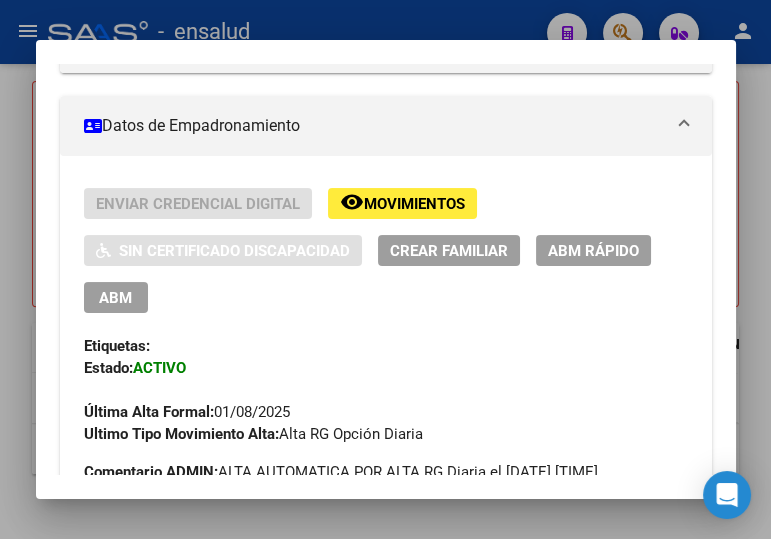 click on "ABM" at bounding box center (115, 298) 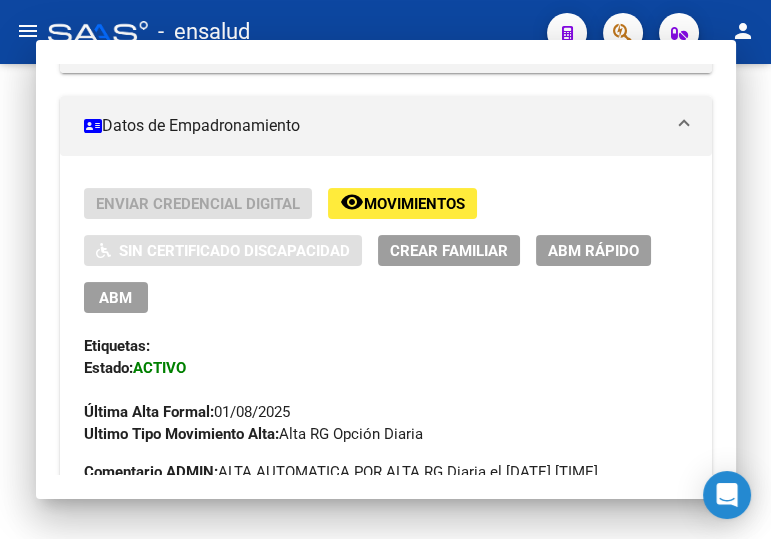scroll, scrollTop: 0, scrollLeft: 0, axis: both 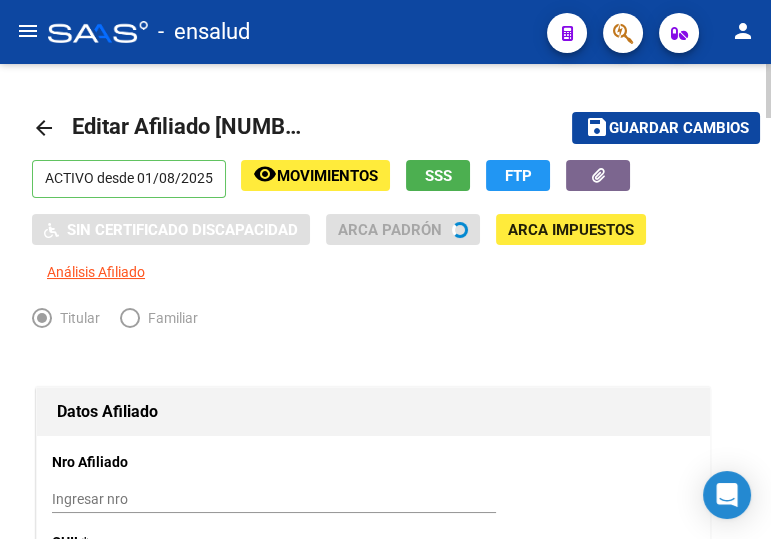 radio on "true" 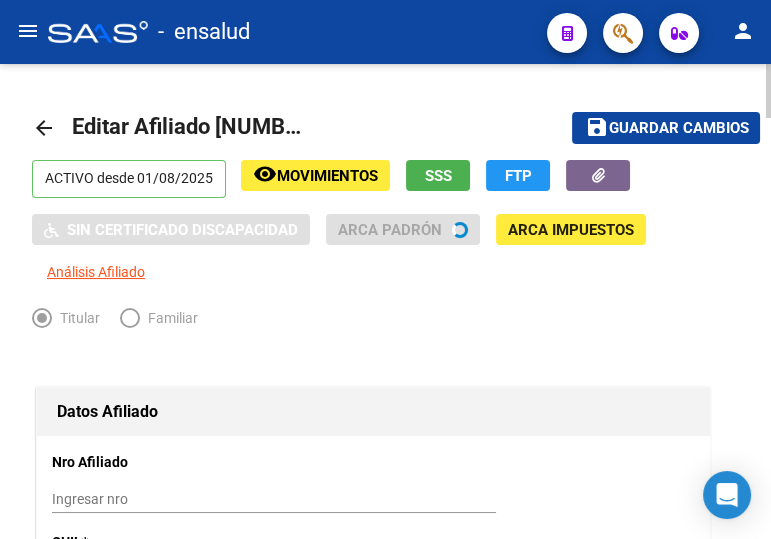 type on "[CUIL]" 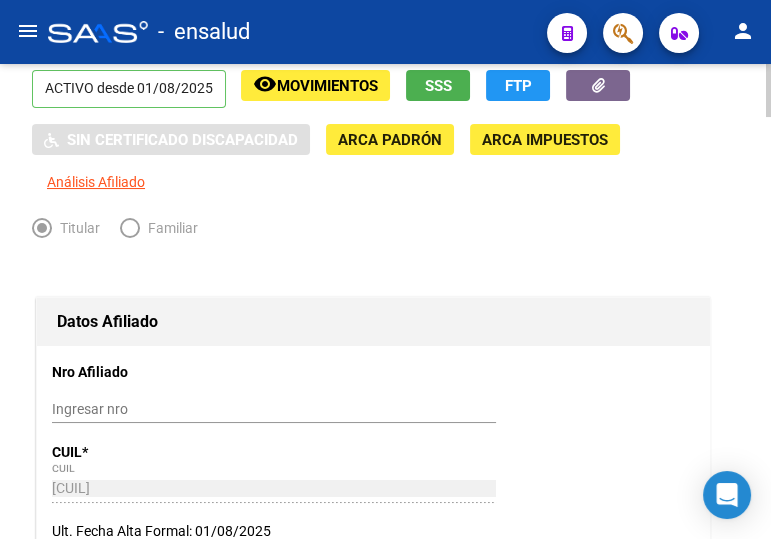scroll, scrollTop: 0, scrollLeft: 0, axis: both 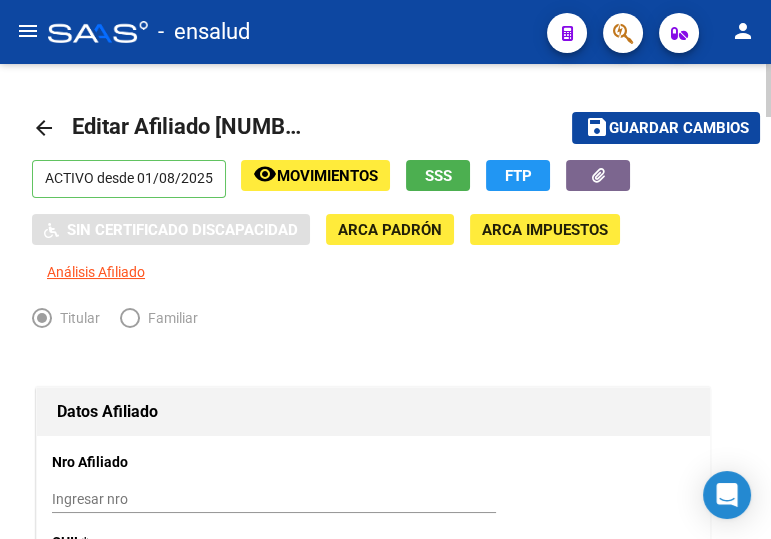 drag, startPoint x: 669, startPoint y: 123, endPoint x: 573, endPoint y: 112, distance: 96.62815 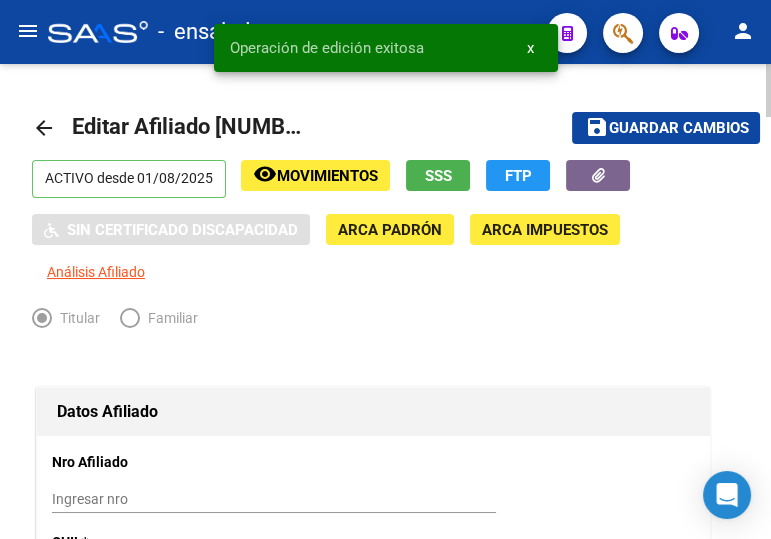 click on "arrow_back" 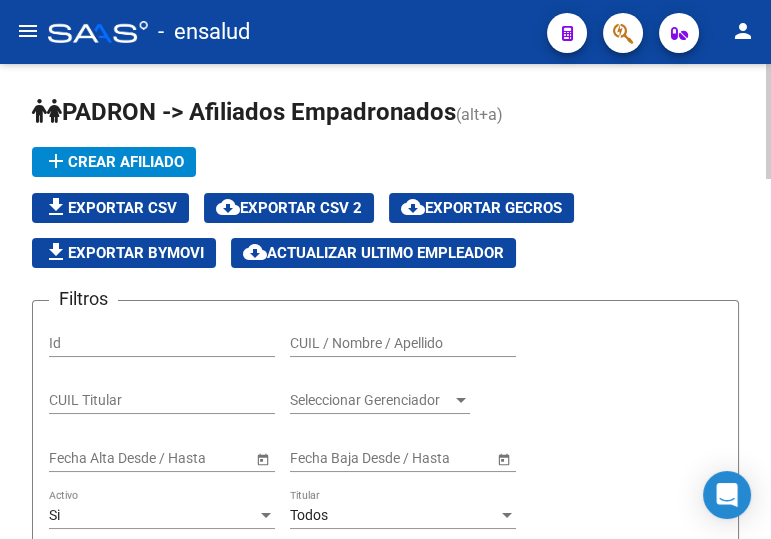 click on "CUIL / Nombre / Apellido" at bounding box center [403, 343] 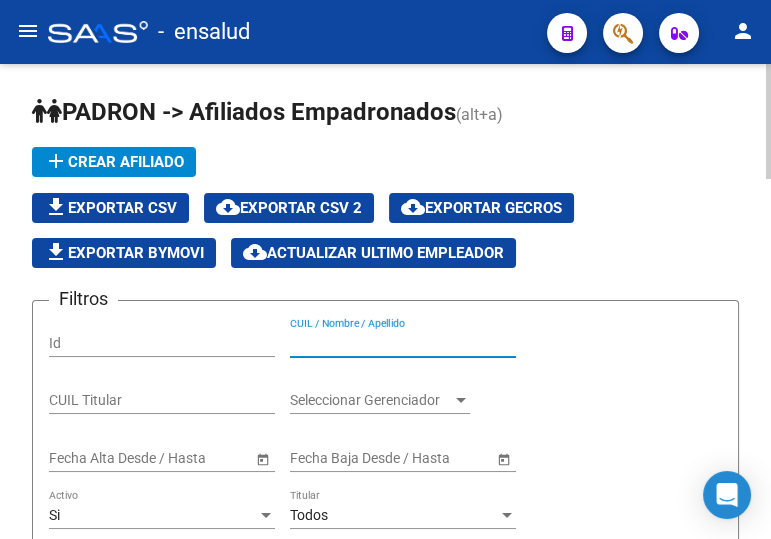 paste on "[CUIL]" 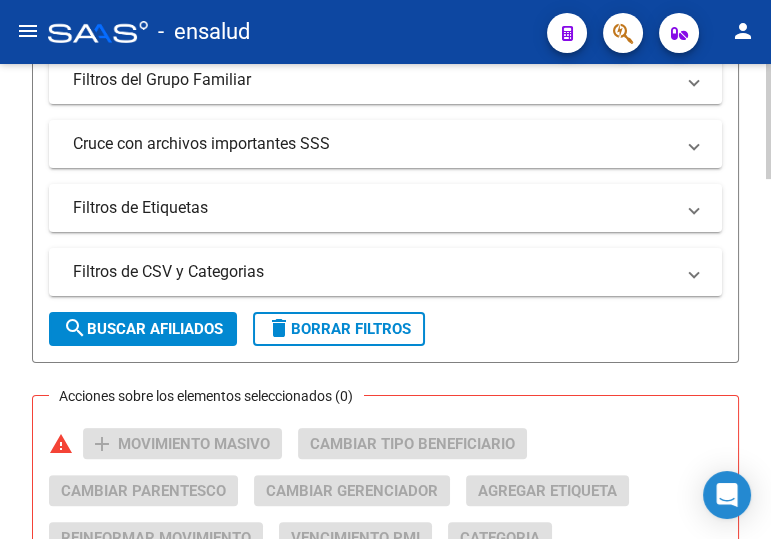 scroll, scrollTop: 727, scrollLeft: 0, axis: vertical 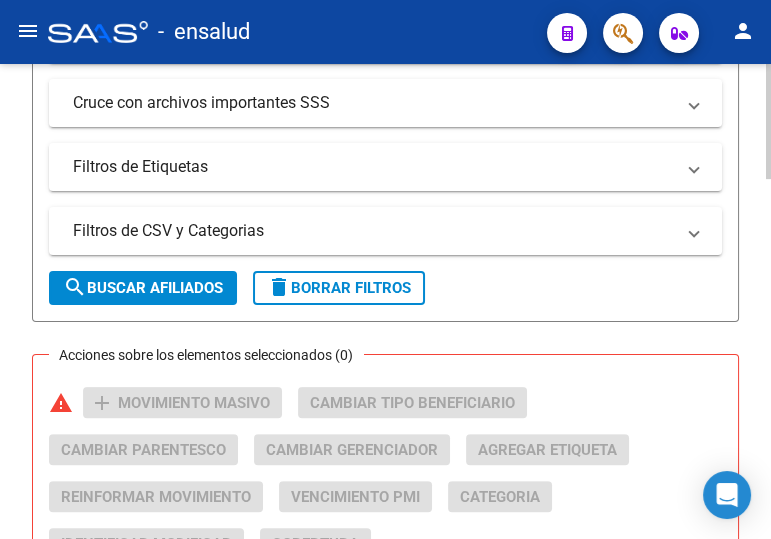 type on "[CUIL]" 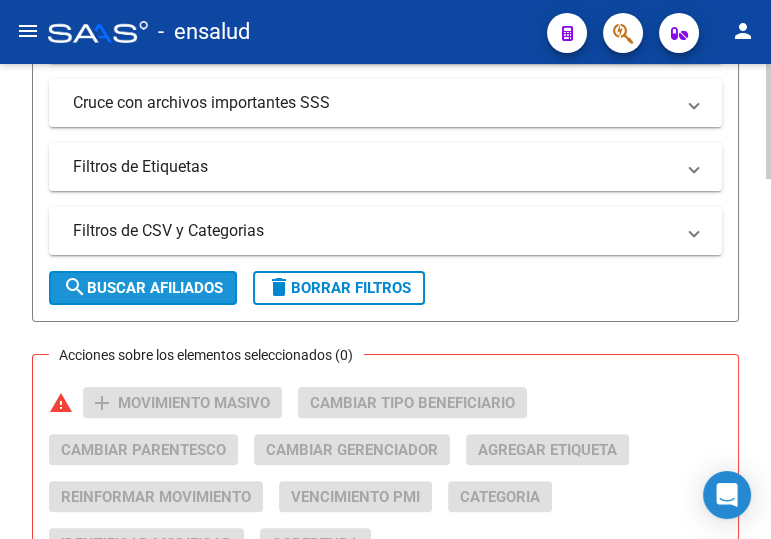 click on "search  Buscar Afiliados" 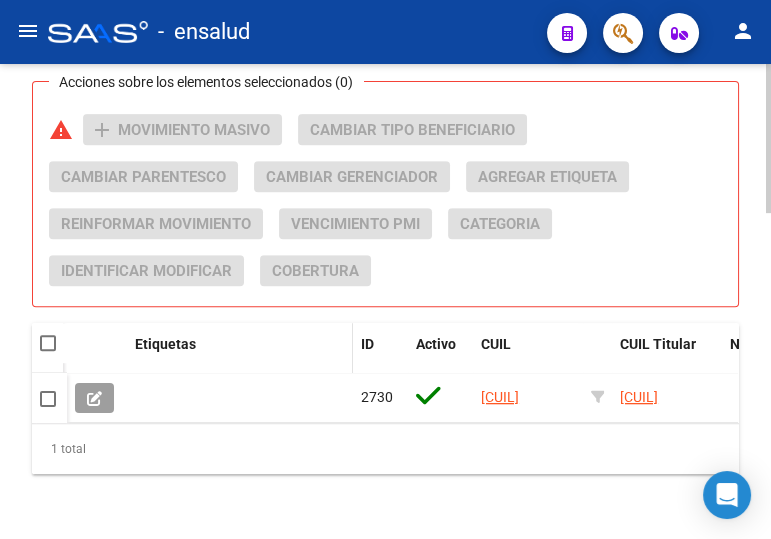 scroll, scrollTop: 1040, scrollLeft: 0, axis: vertical 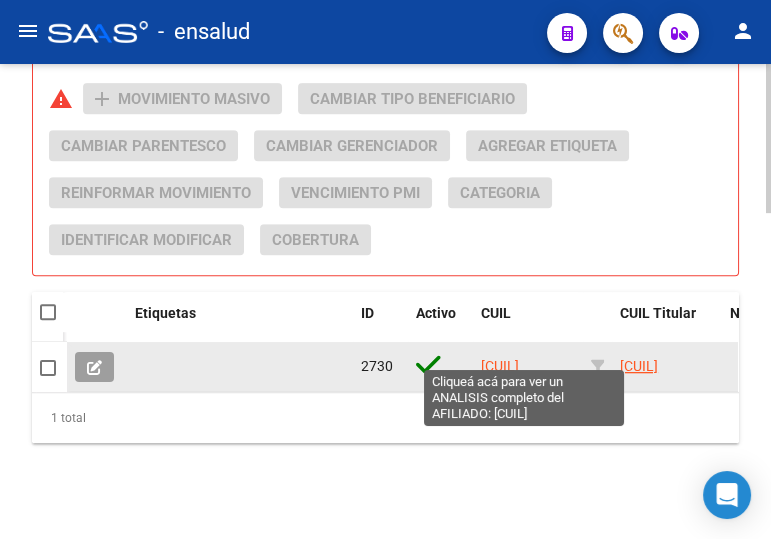 click on "[CUIL]" 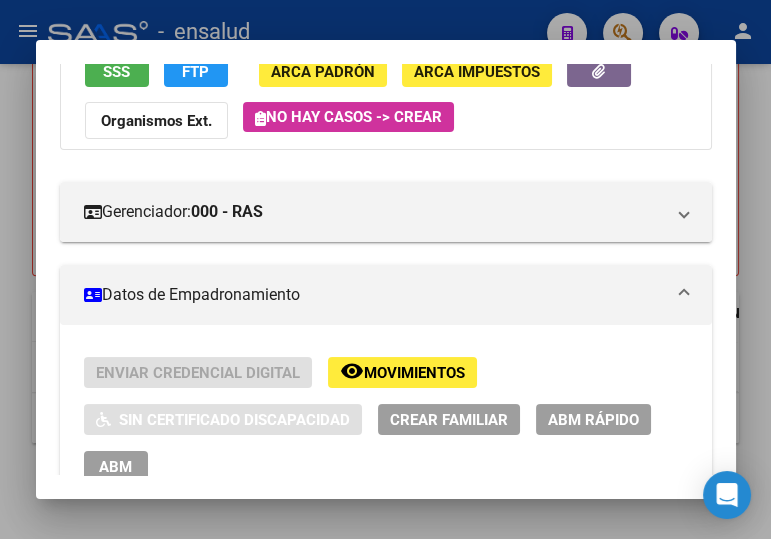 scroll, scrollTop: 272, scrollLeft: 0, axis: vertical 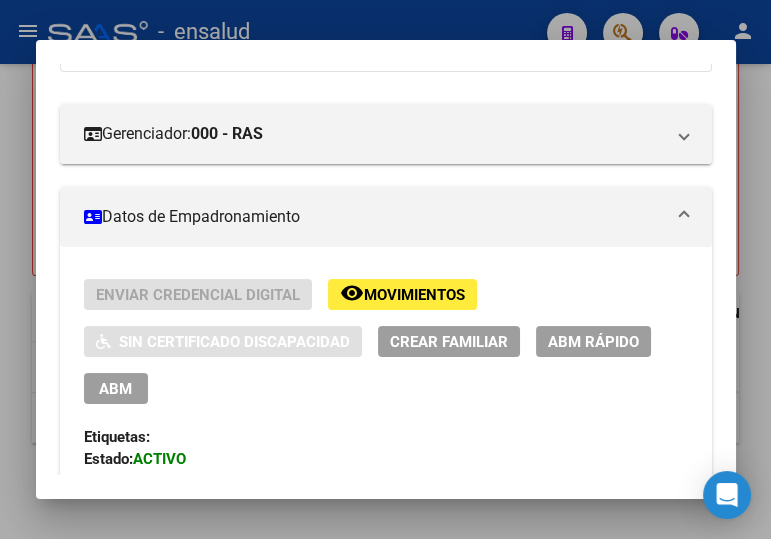 click on "ABM" at bounding box center (115, 389) 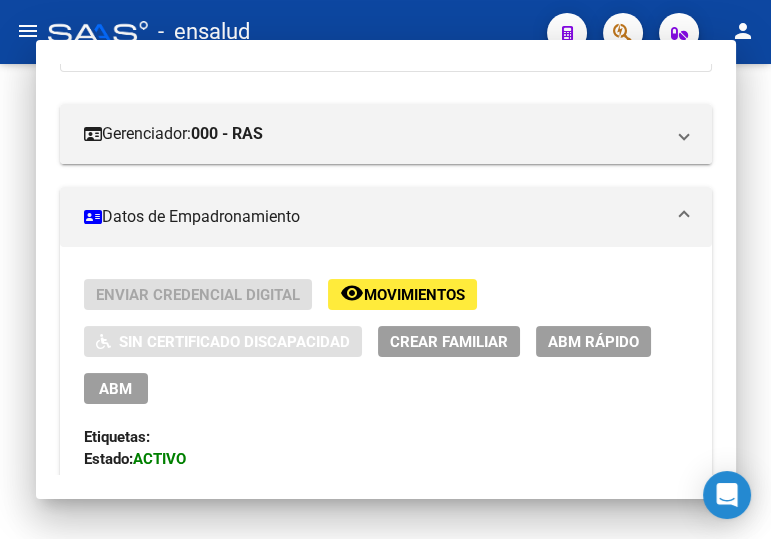scroll, scrollTop: 0, scrollLeft: 0, axis: both 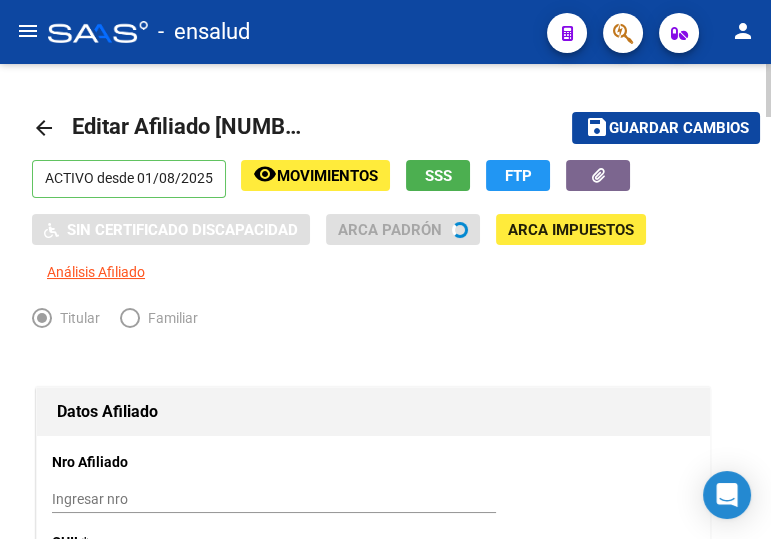 radio on "true" 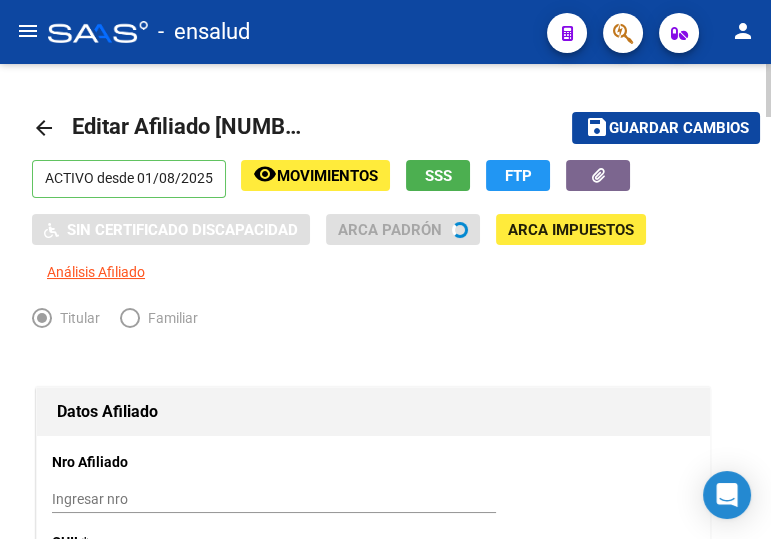 type on "[CUIL]" 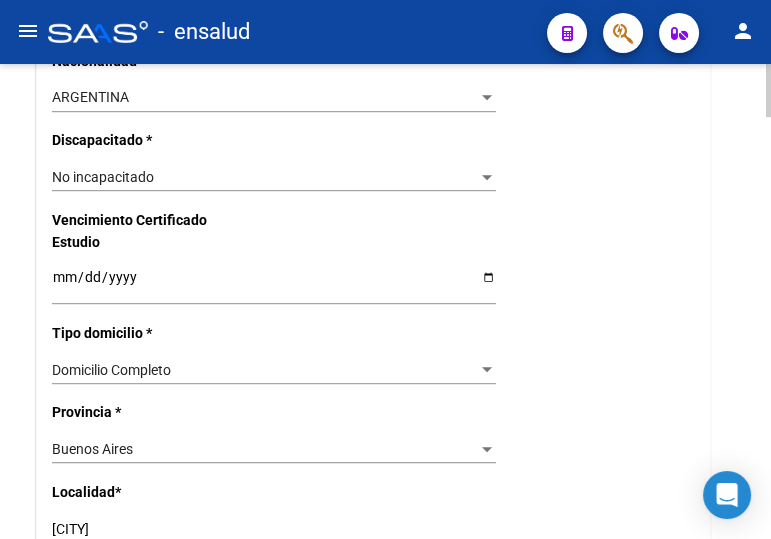 scroll, scrollTop: 1272, scrollLeft: 0, axis: vertical 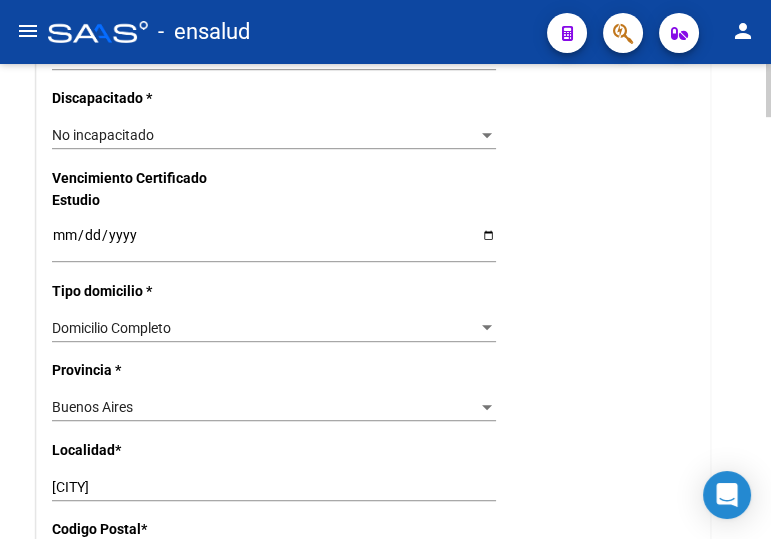 click on "[CITY]" at bounding box center [274, 487] 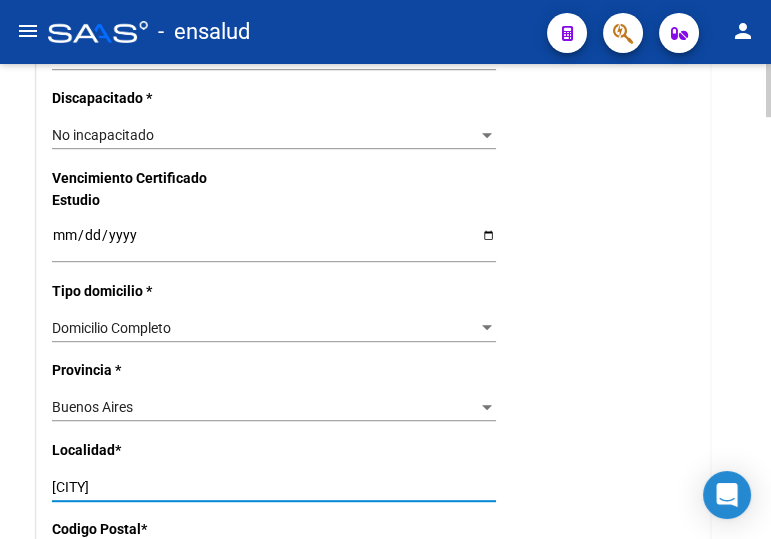 drag, startPoint x: 42, startPoint y: 485, endPoint x: 27, endPoint y: 485, distance: 15 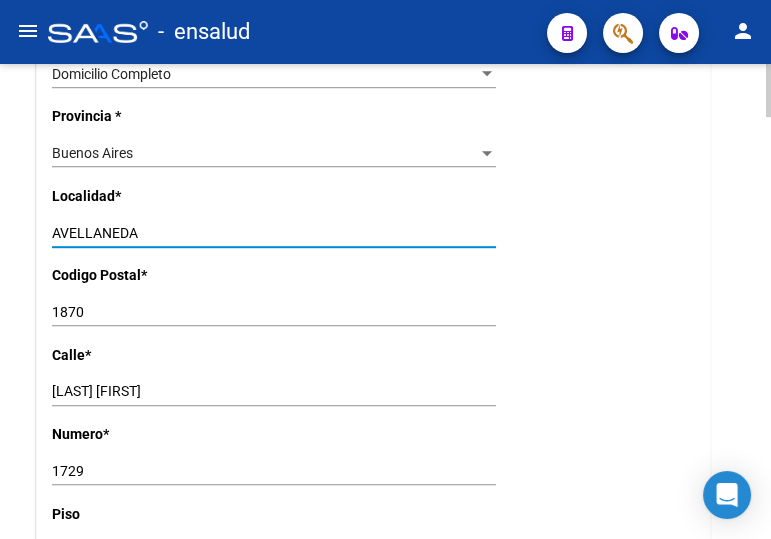 scroll, scrollTop: 1545, scrollLeft: 0, axis: vertical 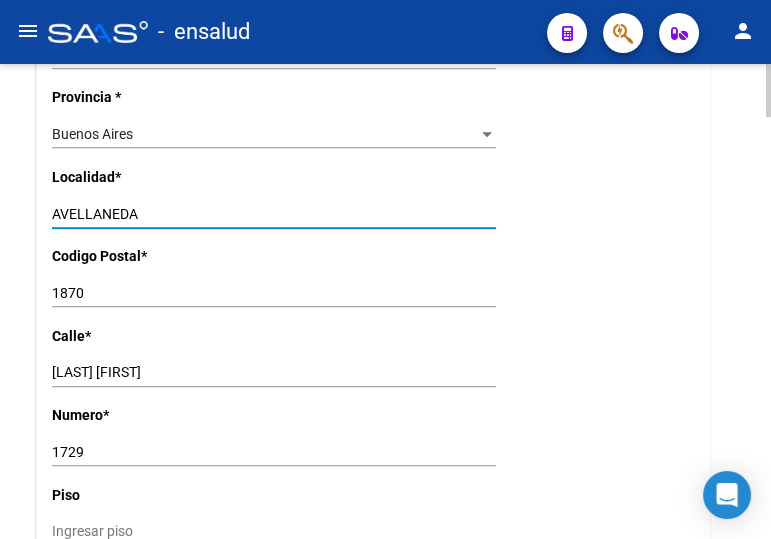 type on "AVELLANEDA" 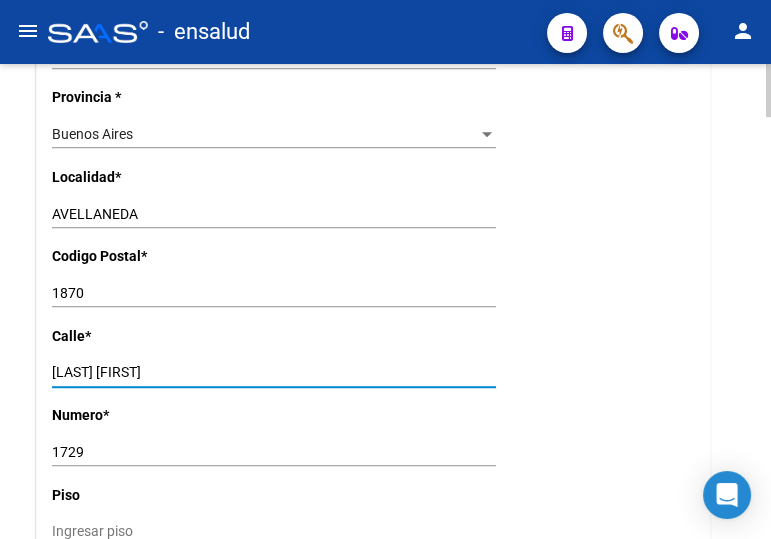 drag, startPoint x: 218, startPoint y: 373, endPoint x: 27, endPoint y: 372, distance: 191.00262 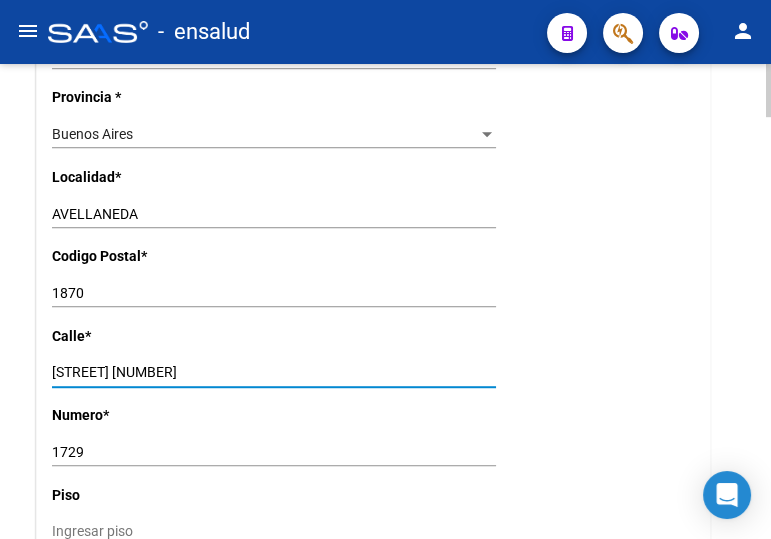 drag, startPoint x: 202, startPoint y: 369, endPoint x: 166, endPoint y: 370, distance: 36.013885 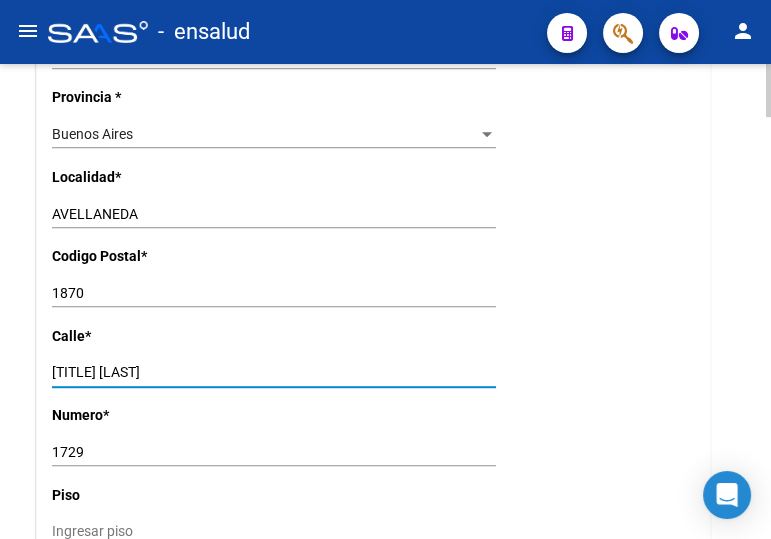 type on "[TITLE] [LAST]" 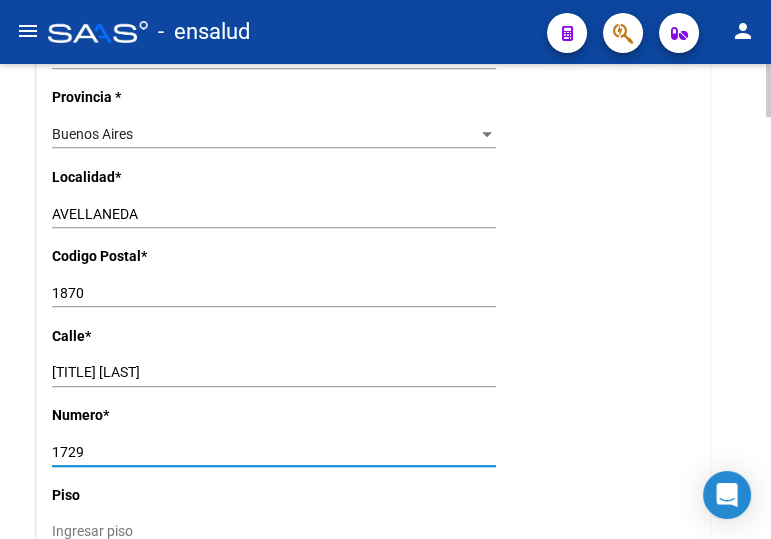 drag, startPoint x: 90, startPoint y: 450, endPoint x: 27, endPoint y: 455, distance: 63.1981 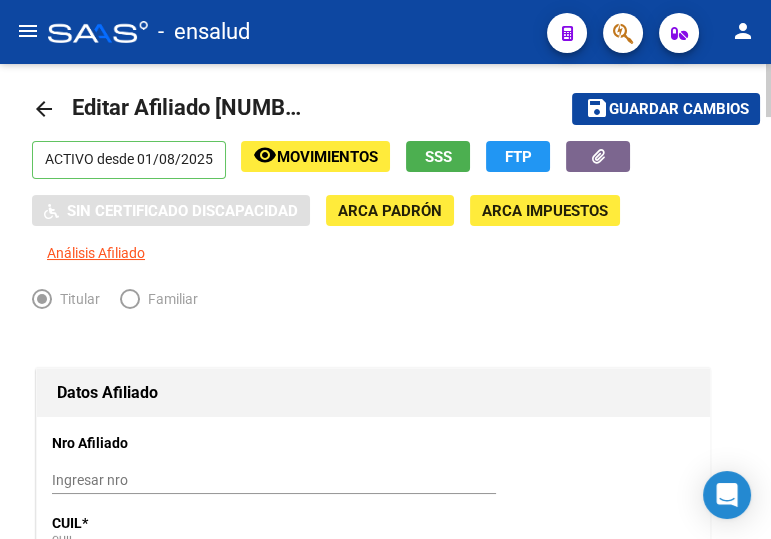 scroll, scrollTop: 0, scrollLeft: 0, axis: both 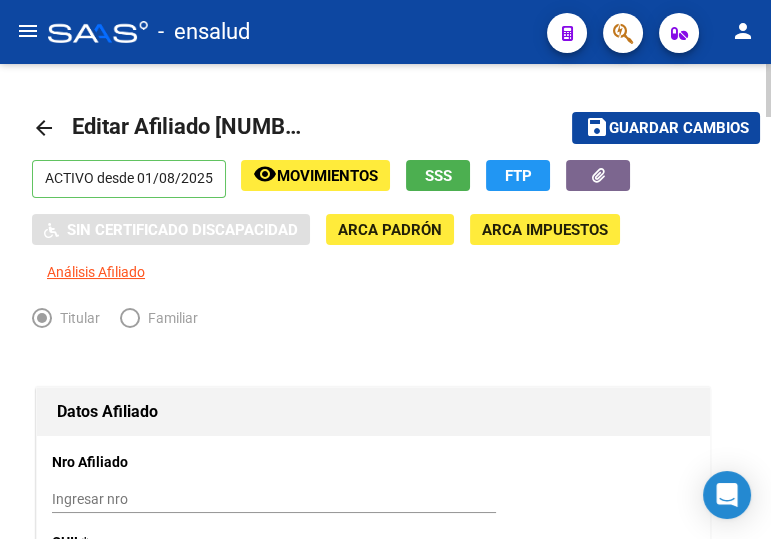 type on "537" 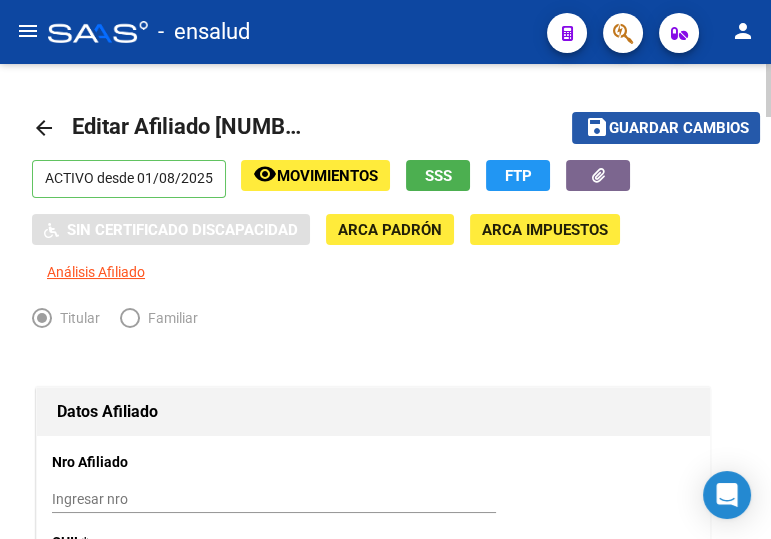 click on "Guardar cambios" 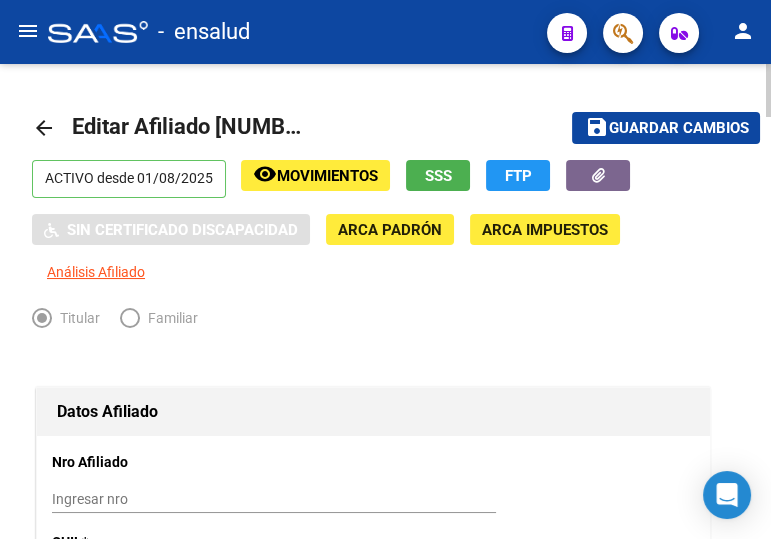 drag, startPoint x: 44, startPoint y: 121, endPoint x: 760, endPoint y: 327, distance: 745.045 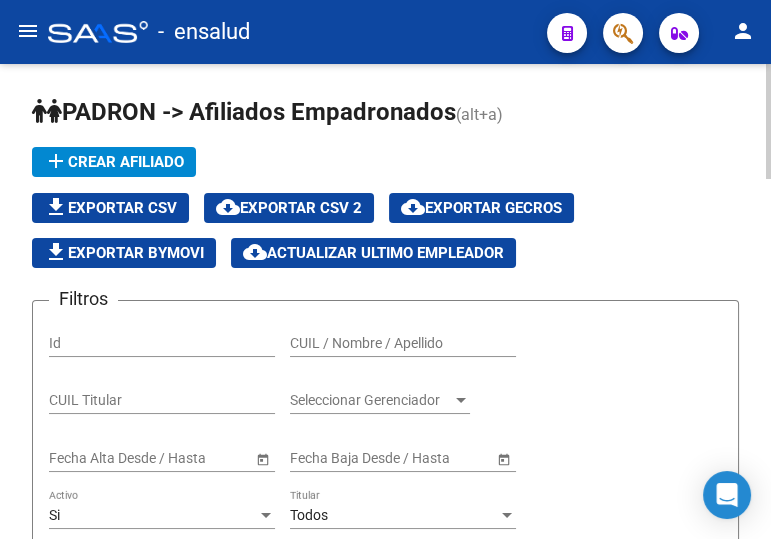 click on "CUIL / Nombre / Apellido" at bounding box center (403, 343) 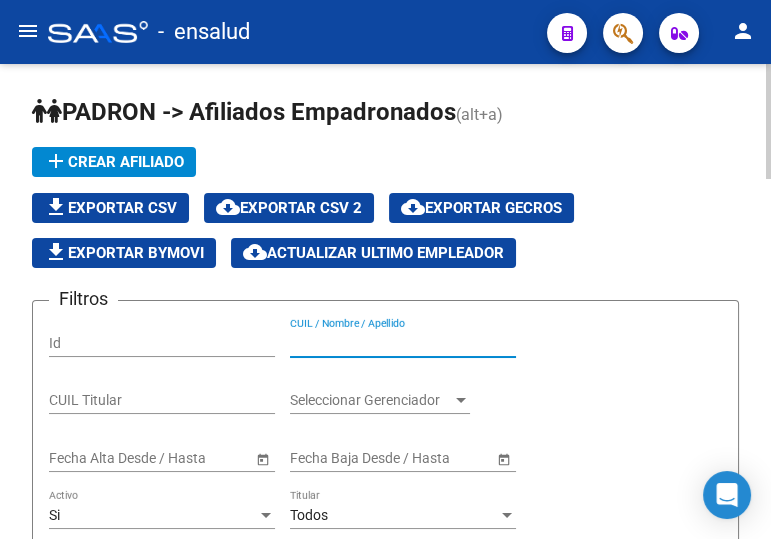 paste on "[CUIL]" 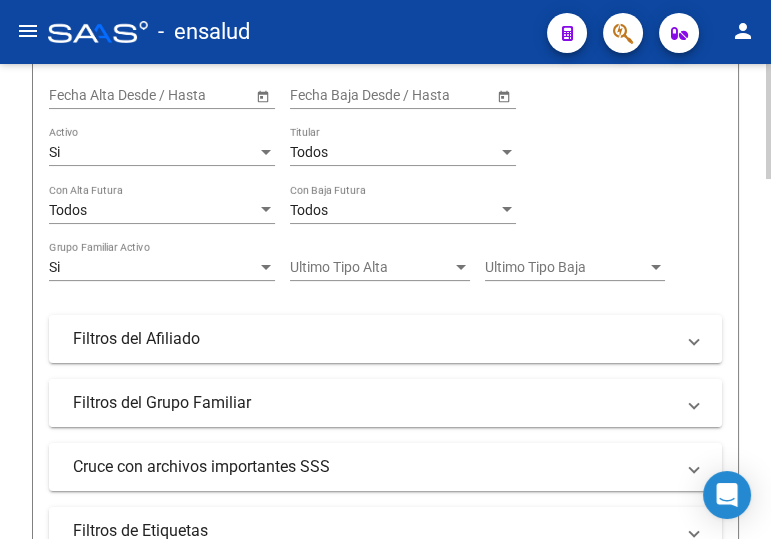scroll, scrollTop: 727, scrollLeft: 0, axis: vertical 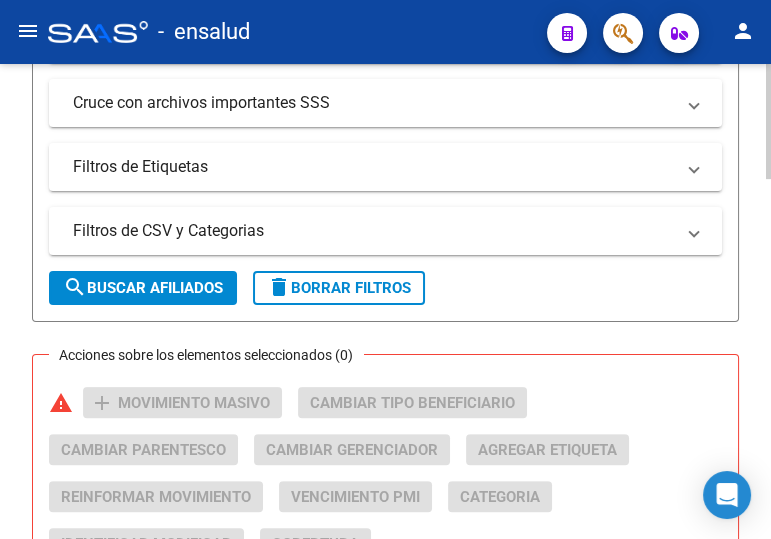 type on "[CUIL]" 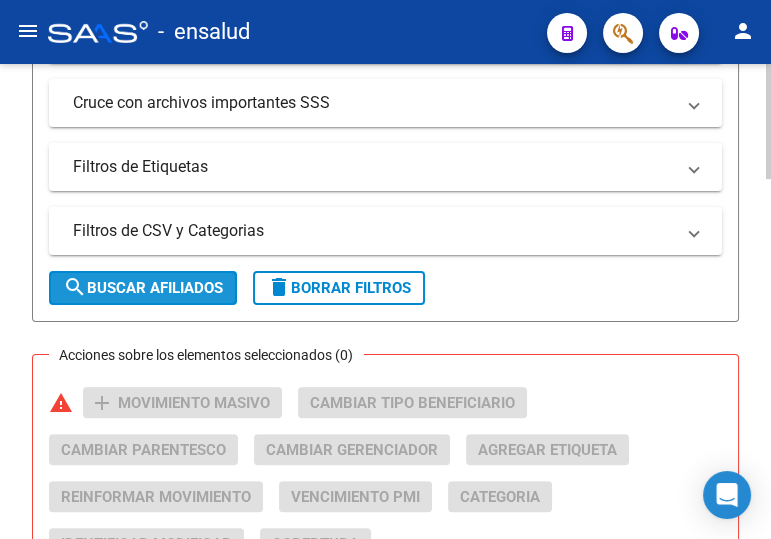 click on "search  Buscar Afiliados" 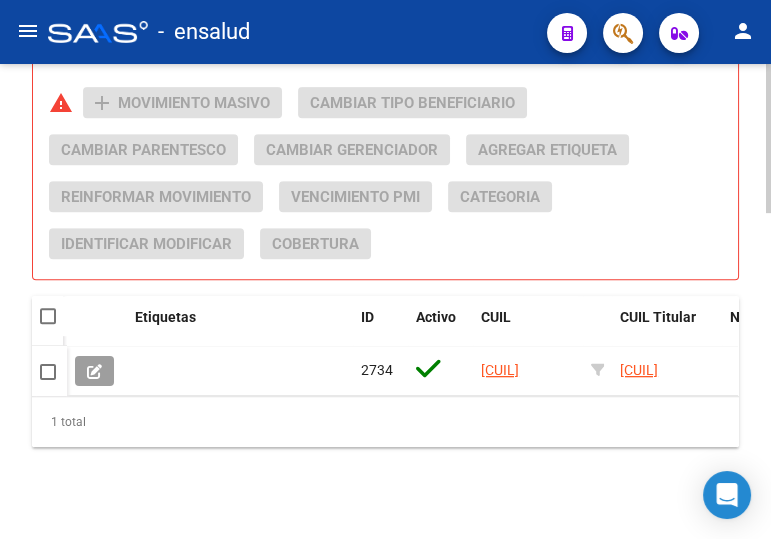 scroll, scrollTop: 1040, scrollLeft: 0, axis: vertical 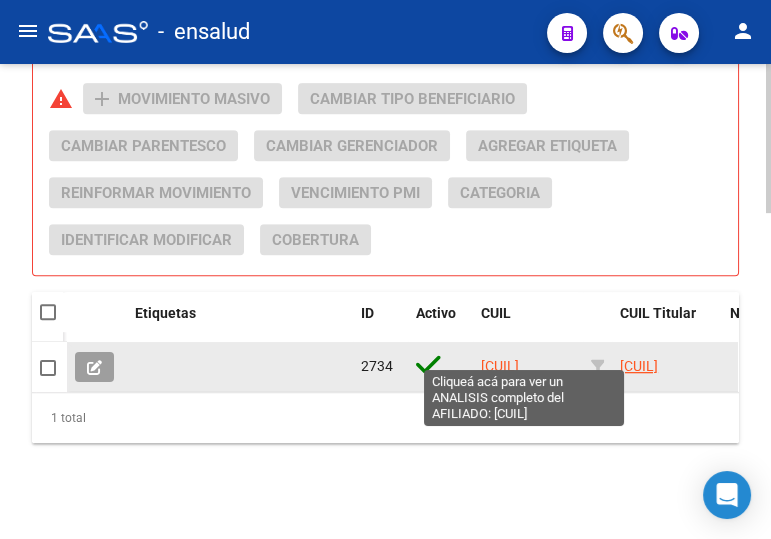 click on "[CUIL]" 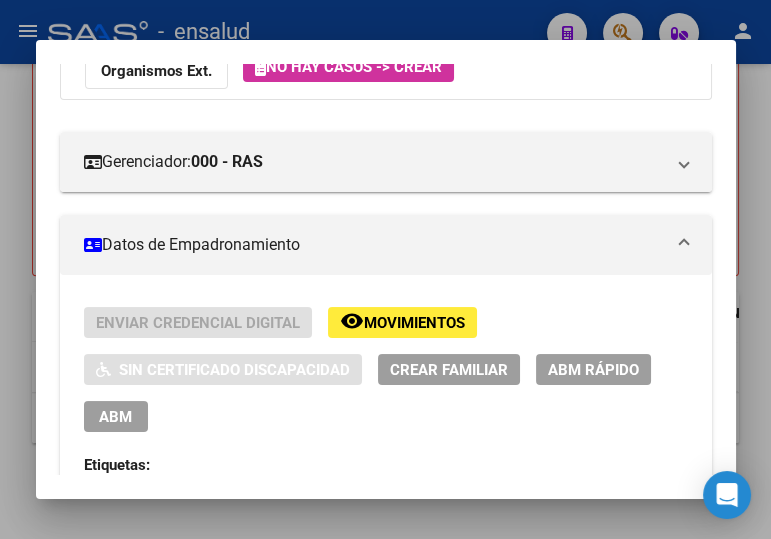 scroll, scrollTop: 272, scrollLeft: 0, axis: vertical 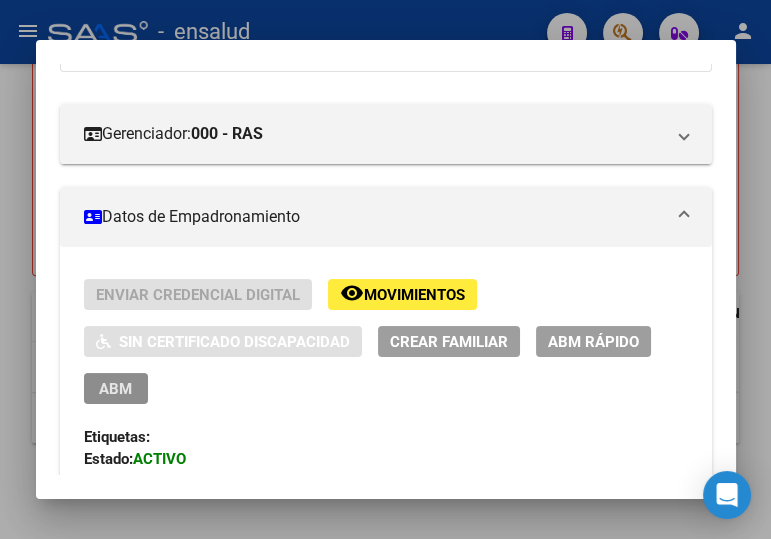 click on "ABM" at bounding box center [115, 389] 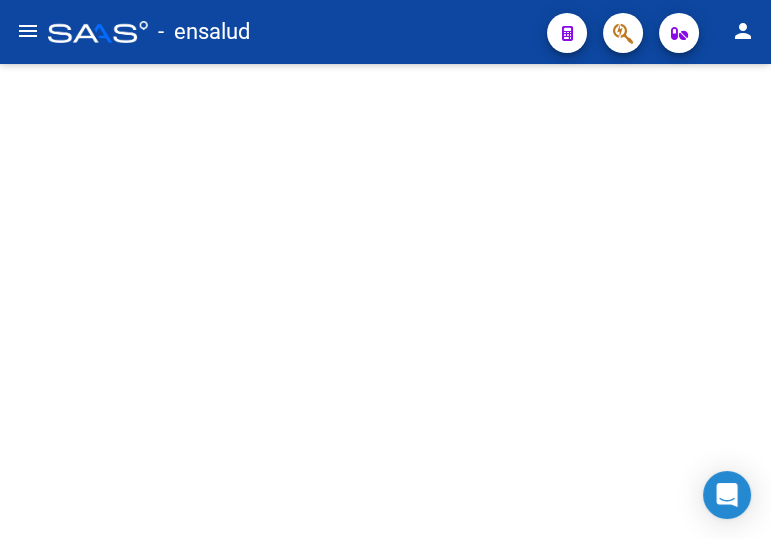 scroll, scrollTop: 0, scrollLeft: 0, axis: both 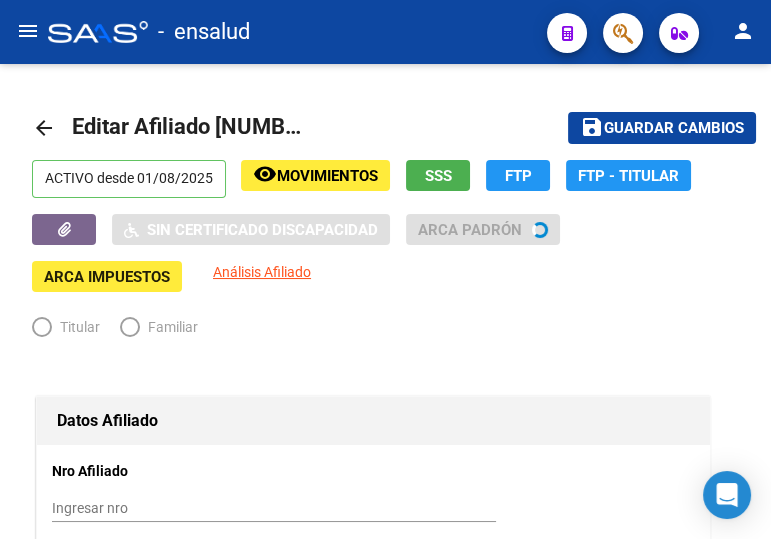 radio on "true" 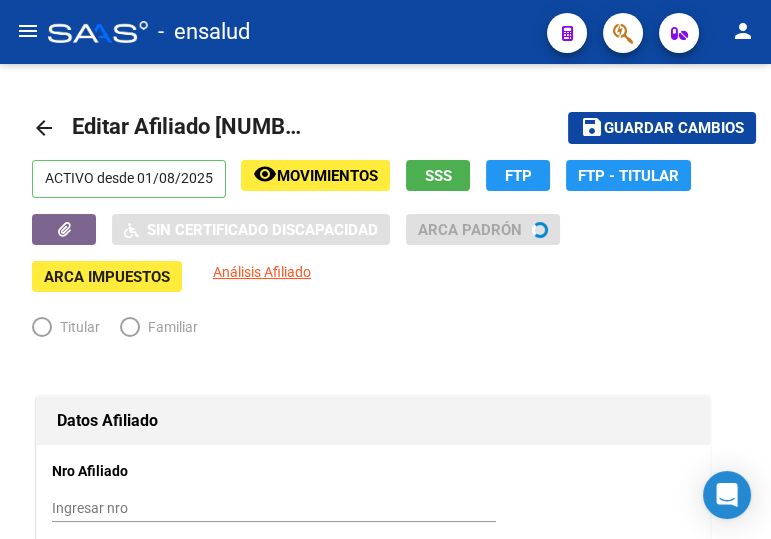 type on "[CUIL]" 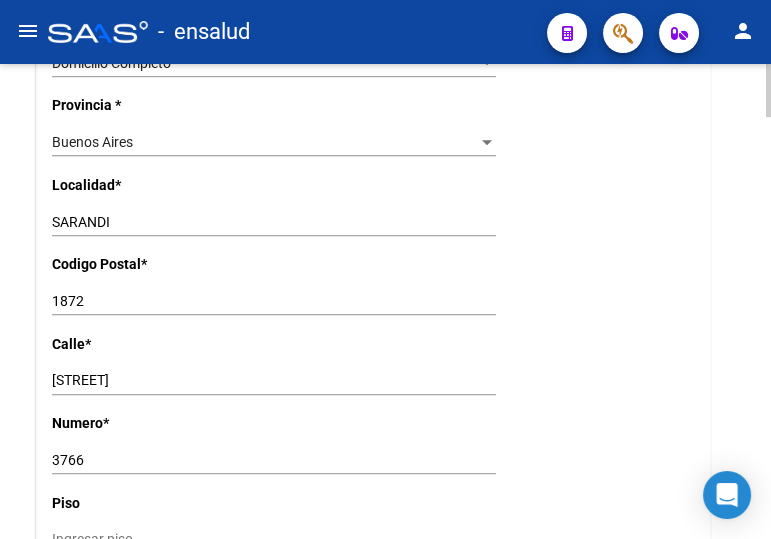 scroll, scrollTop: 1545, scrollLeft: 0, axis: vertical 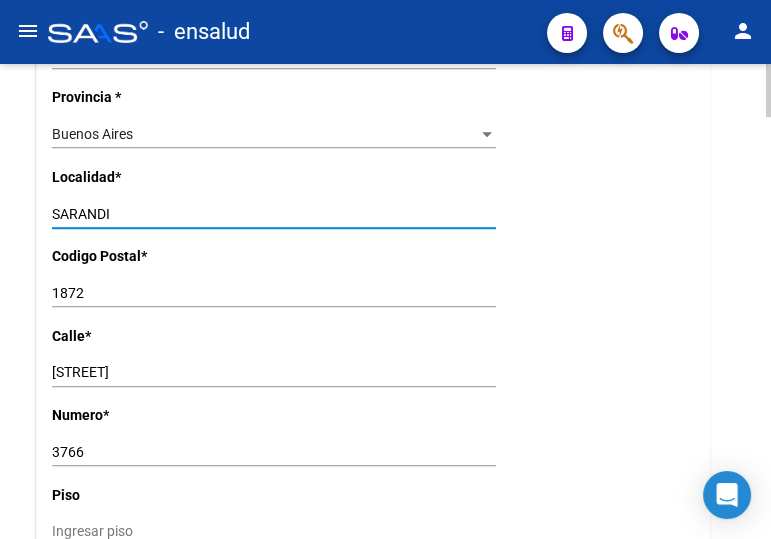 drag, startPoint x: 131, startPoint y: 207, endPoint x: 27, endPoint y: 202, distance: 104.120125 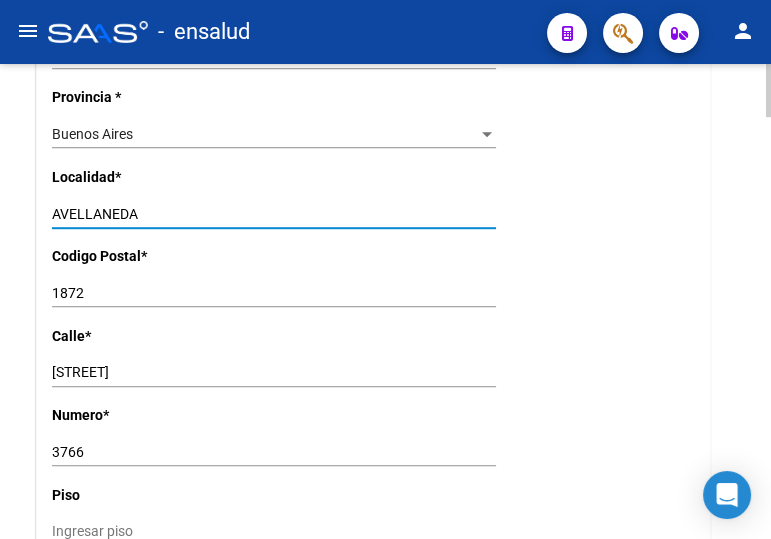 type on "AVELLANEDA" 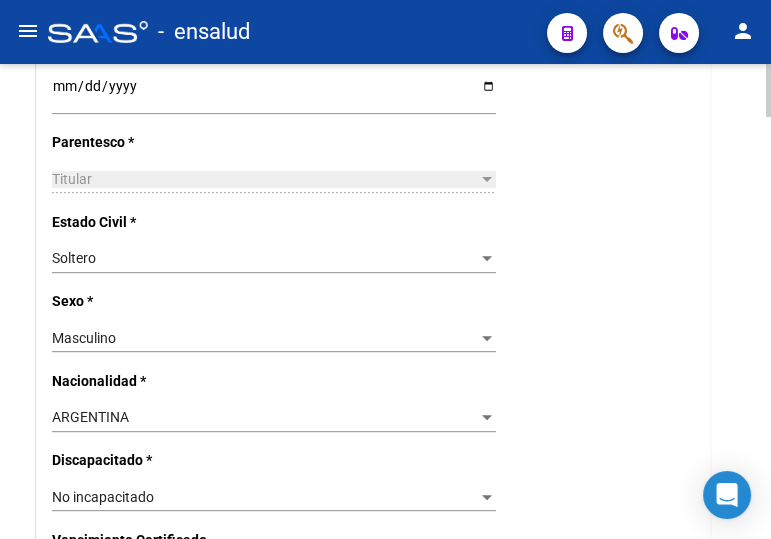 scroll, scrollTop: 636, scrollLeft: 0, axis: vertical 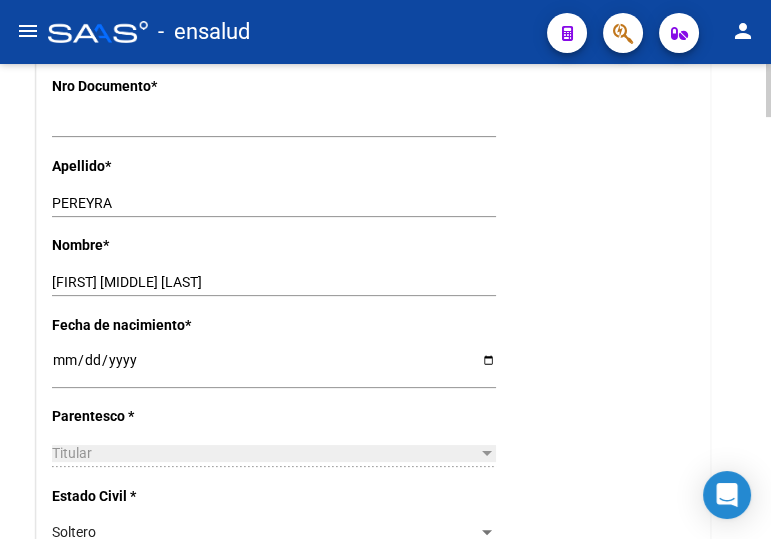 type on "1870" 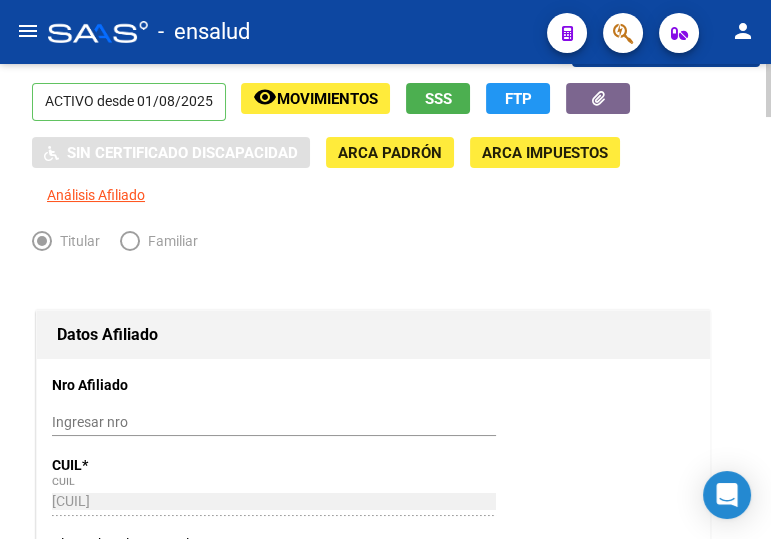 scroll, scrollTop: 0, scrollLeft: 0, axis: both 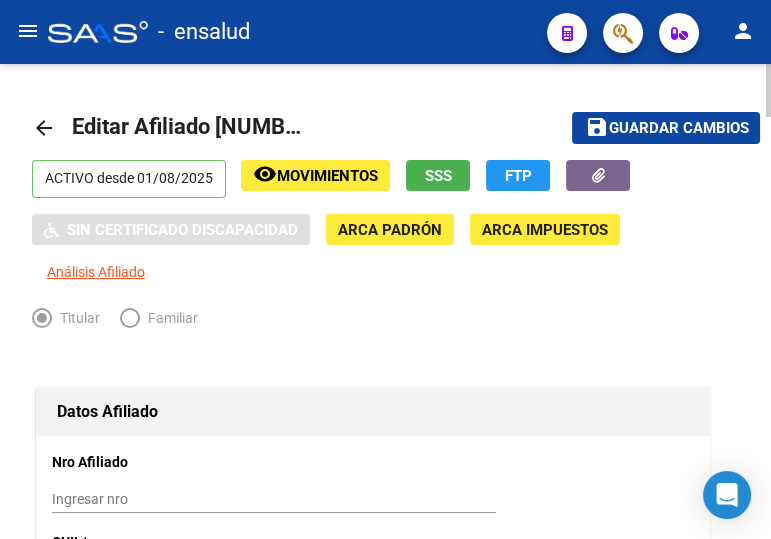 click on "Guardar cambios" 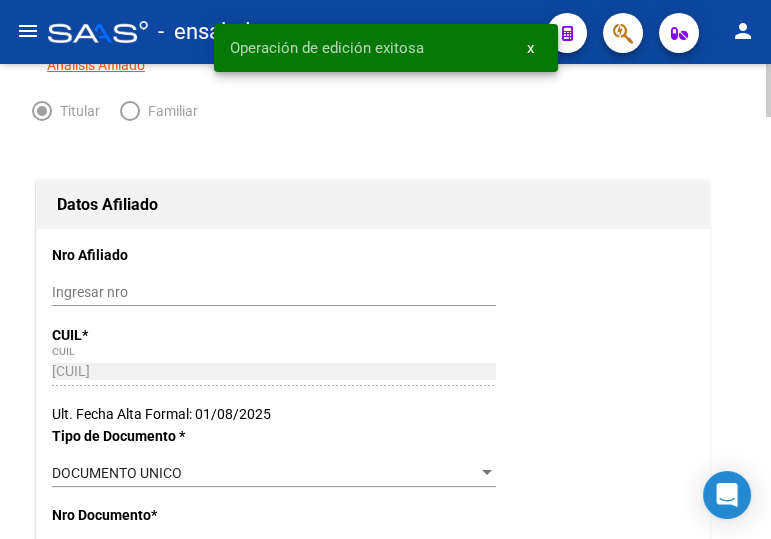 scroll, scrollTop: 0, scrollLeft: 0, axis: both 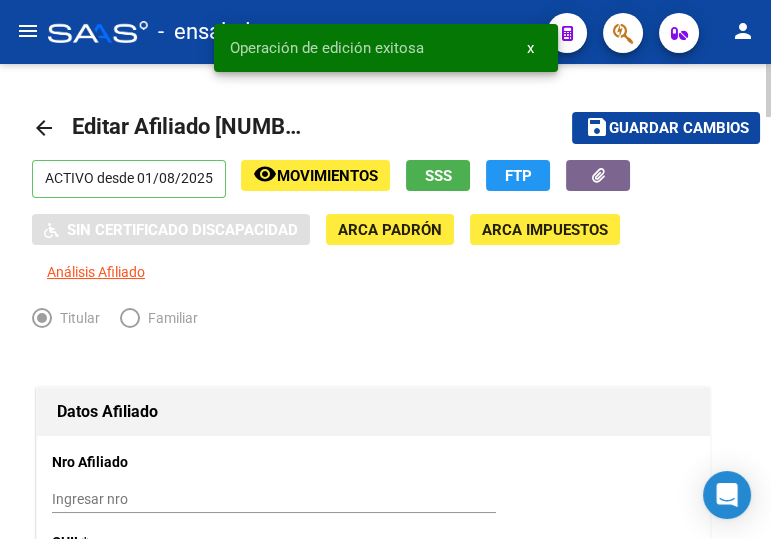 click on "arrow_back" 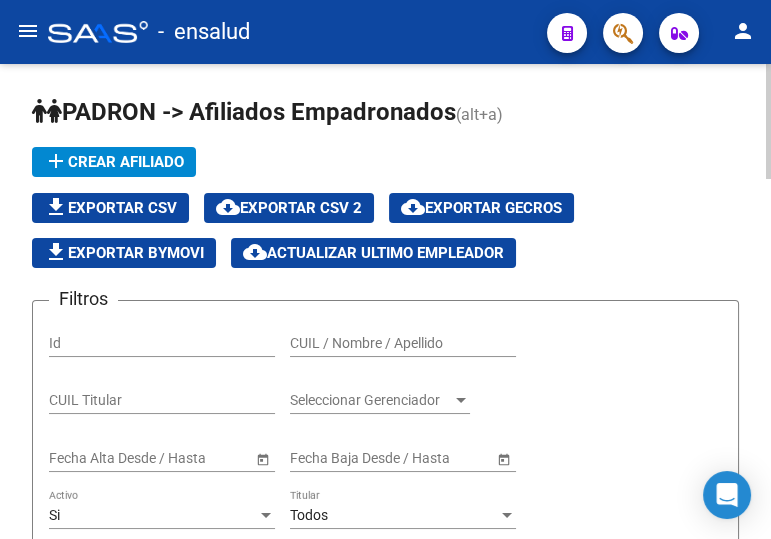 click on "CUIL / Nombre / Apellido" at bounding box center [403, 343] 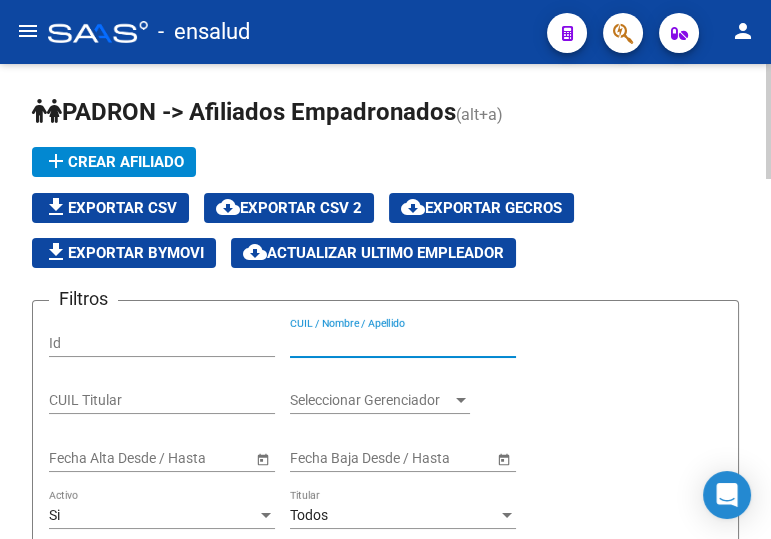 paste on "[NUMBER]" 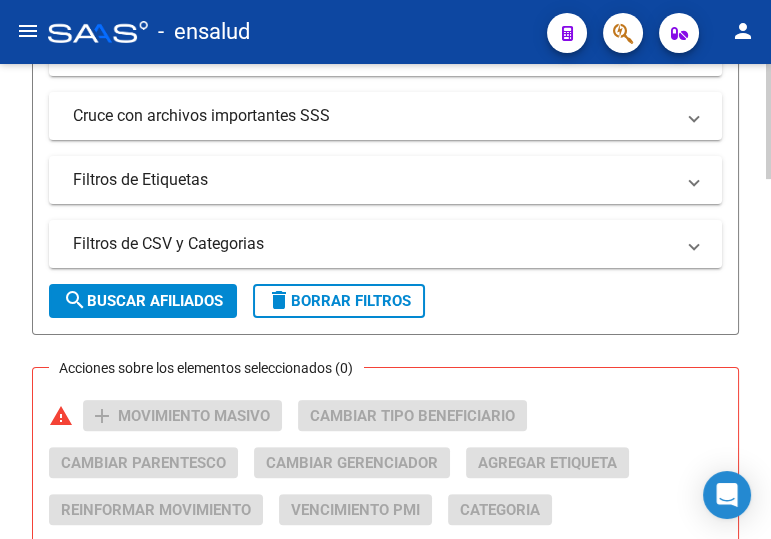 scroll, scrollTop: 727, scrollLeft: 0, axis: vertical 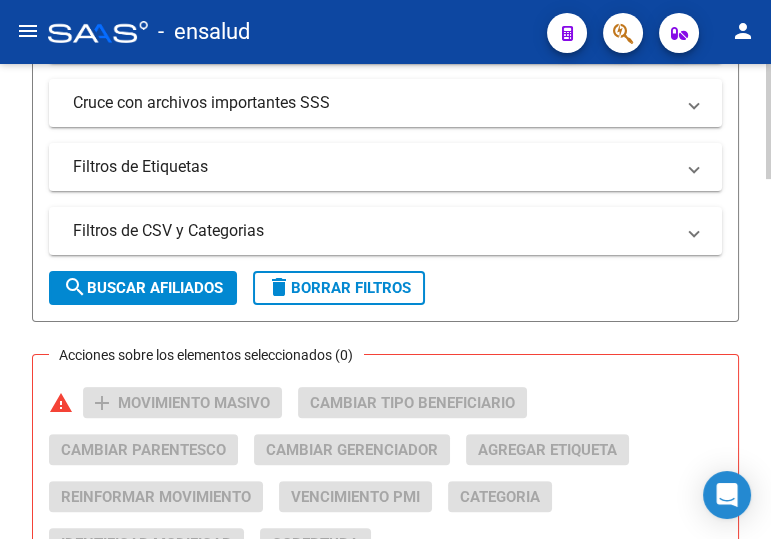 type on "[NUMBER]" 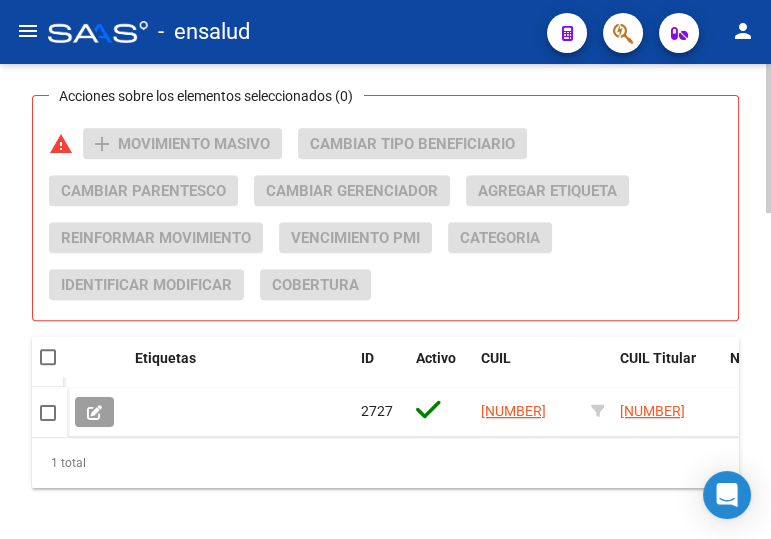 scroll, scrollTop: 1000, scrollLeft: 0, axis: vertical 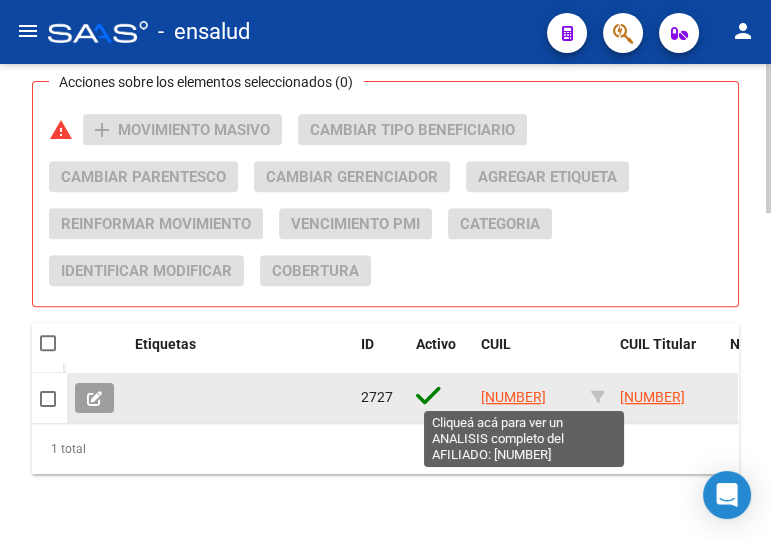 click on "[NUMBER]" 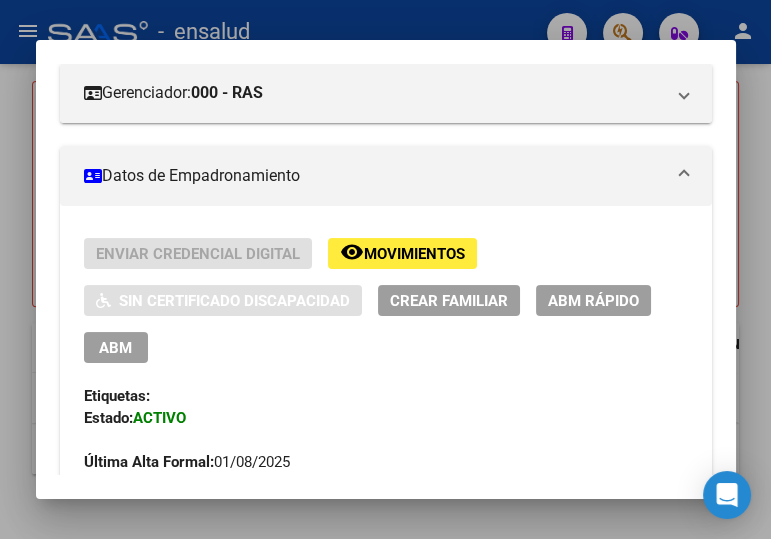 scroll, scrollTop: 363, scrollLeft: 0, axis: vertical 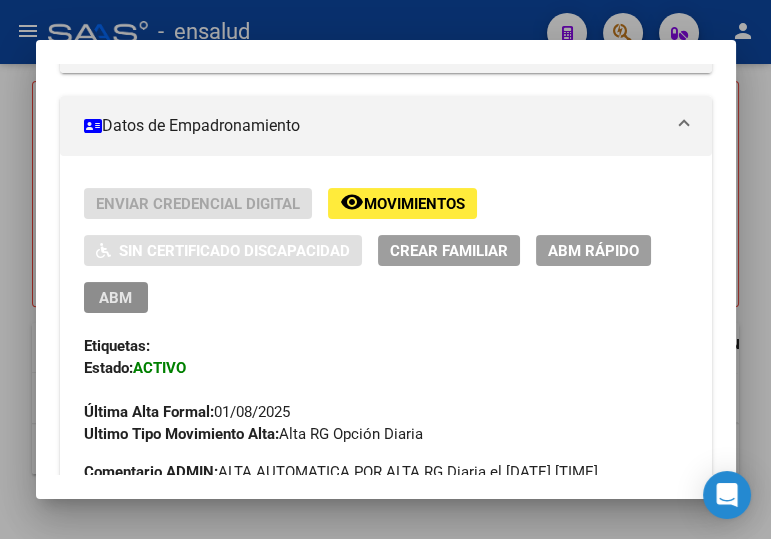 click on "ABM" at bounding box center (116, 297) 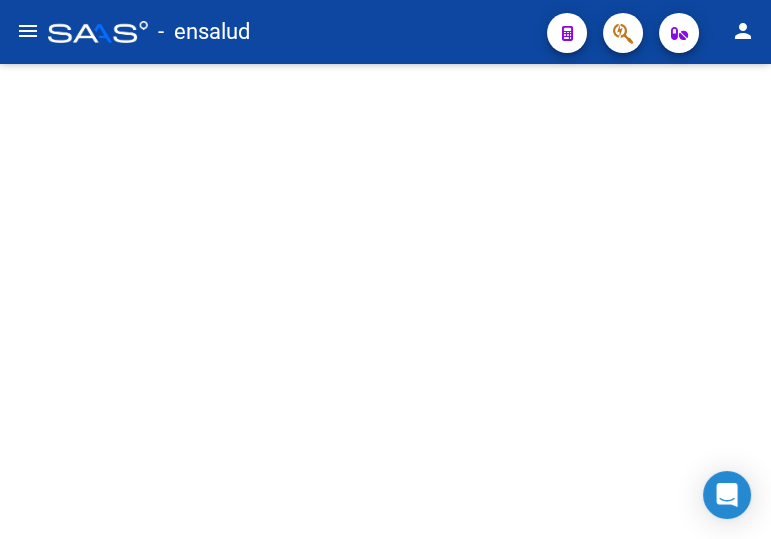 scroll, scrollTop: 0, scrollLeft: 0, axis: both 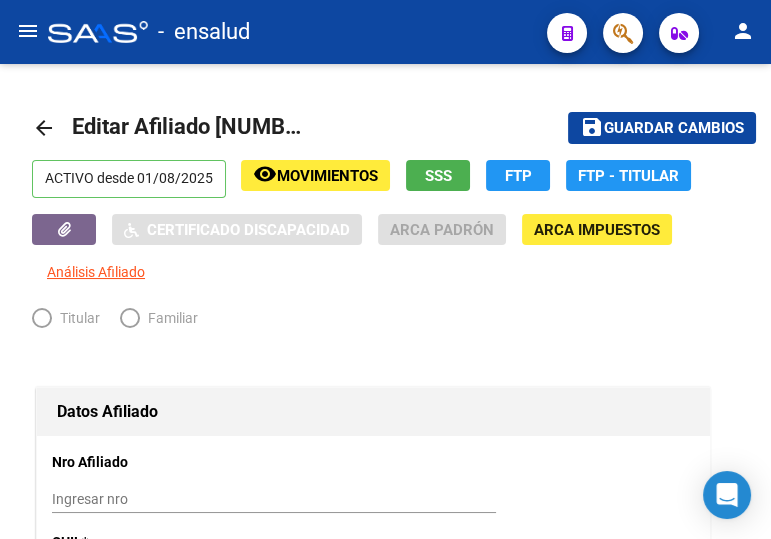 radio on "true" 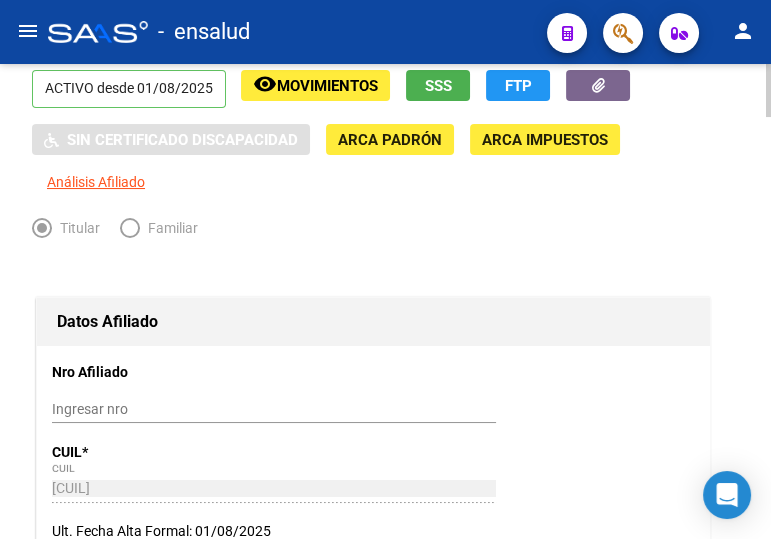 scroll, scrollTop: 0, scrollLeft: 0, axis: both 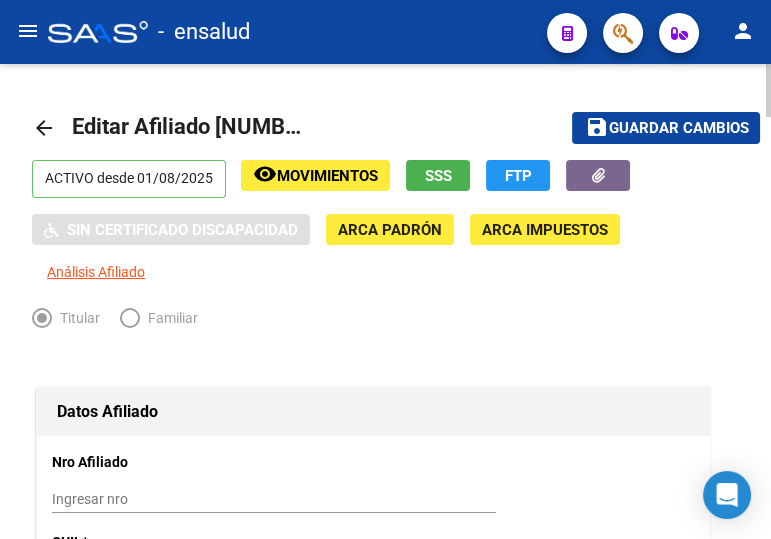 click on "Guardar cambios" 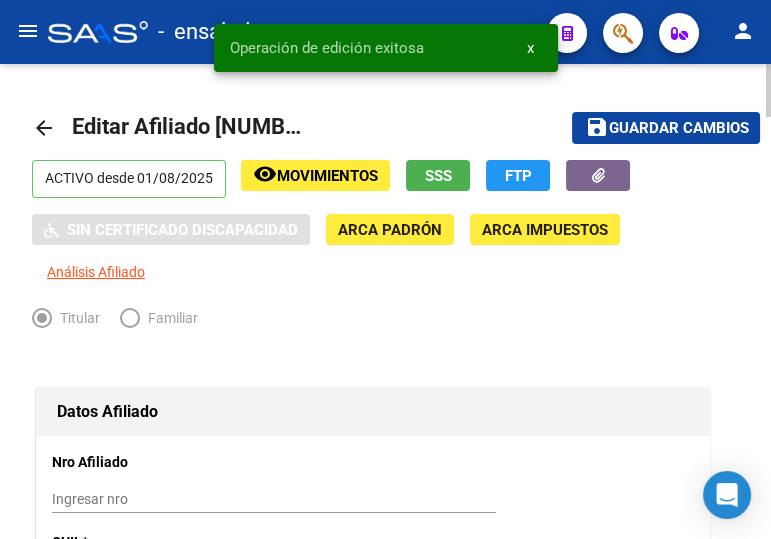 click on "arrow_back" 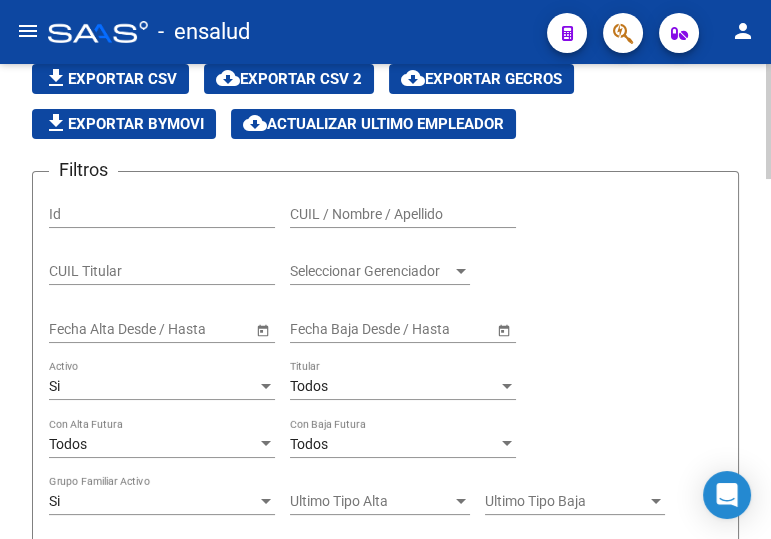 scroll, scrollTop: 90, scrollLeft: 0, axis: vertical 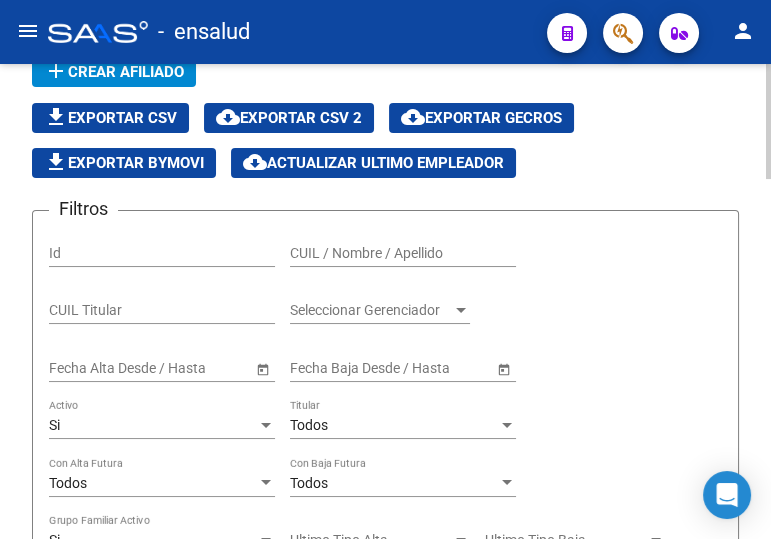 click on "CUIL / Nombre / Apellido" at bounding box center (403, 253) 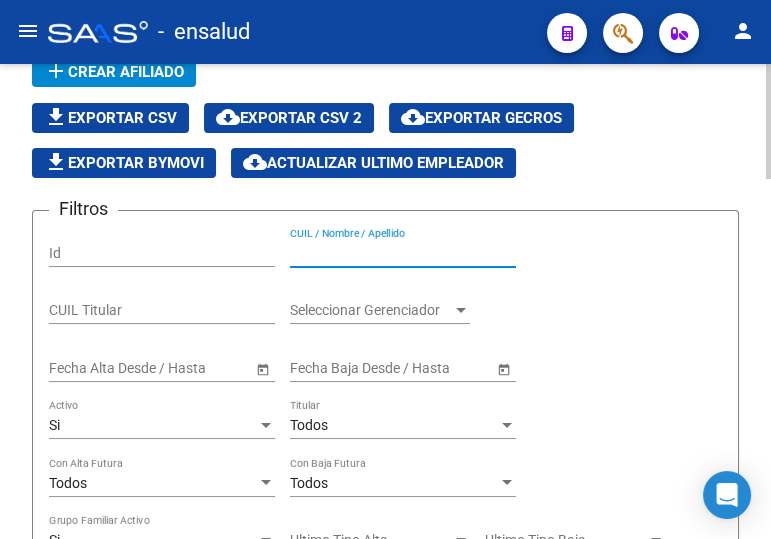 paste on "[NUMBER]" 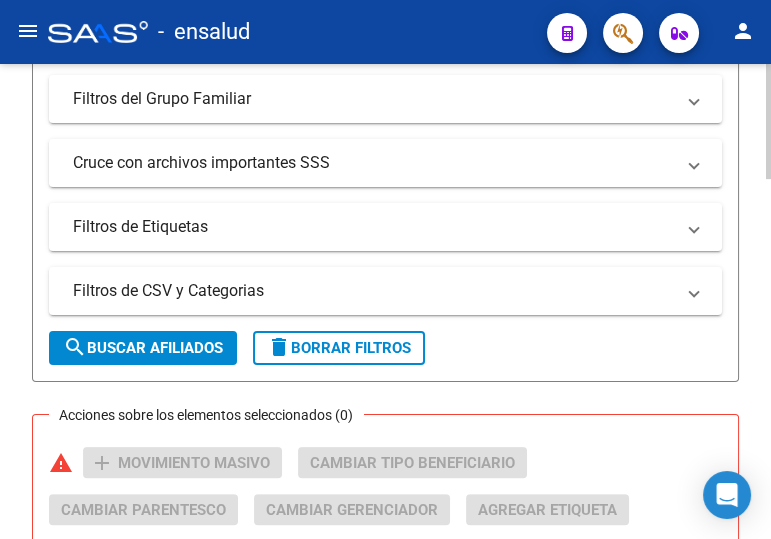 scroll, scrollTop: 727, scrollLeft: 0, axis: vertical 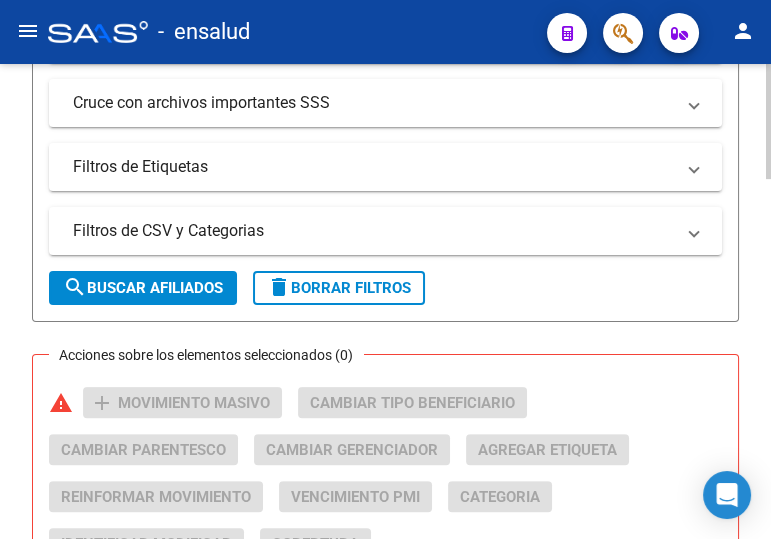 type on "[NUMBER]" 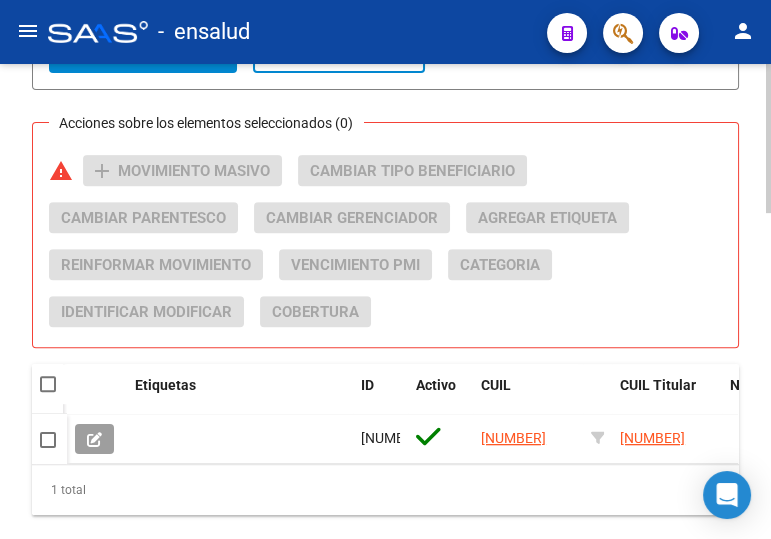 scroll, scrollTop: 1040, scrollLeft: 0, axis: vertical 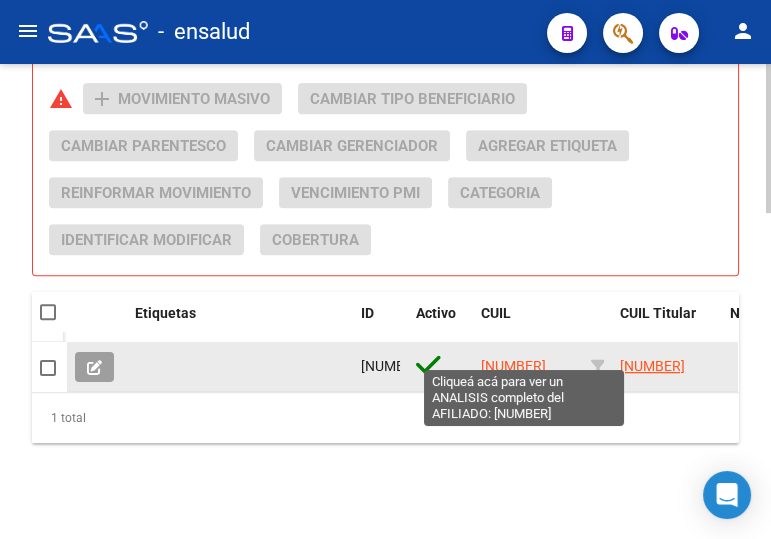 click on "[NUMBER]" 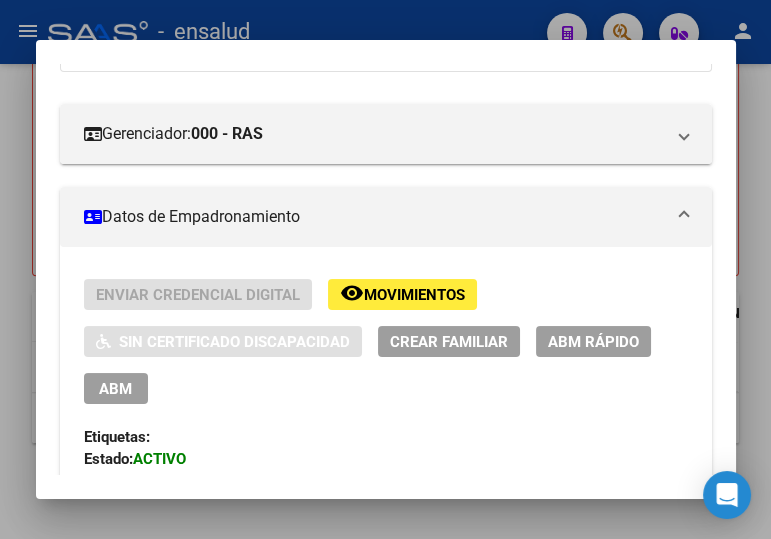 scroll, scrollTop: 363, scrollLeft: 0, axis: vertical 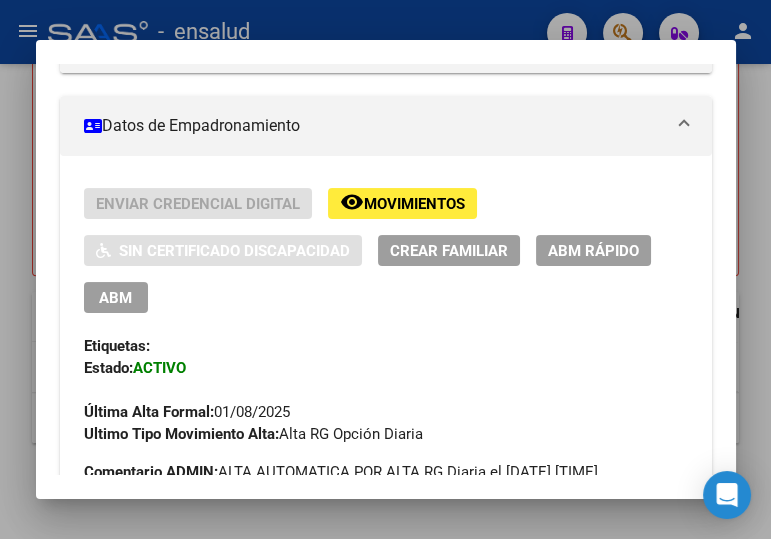 click on "ABM" at bounding box center [115, 298] 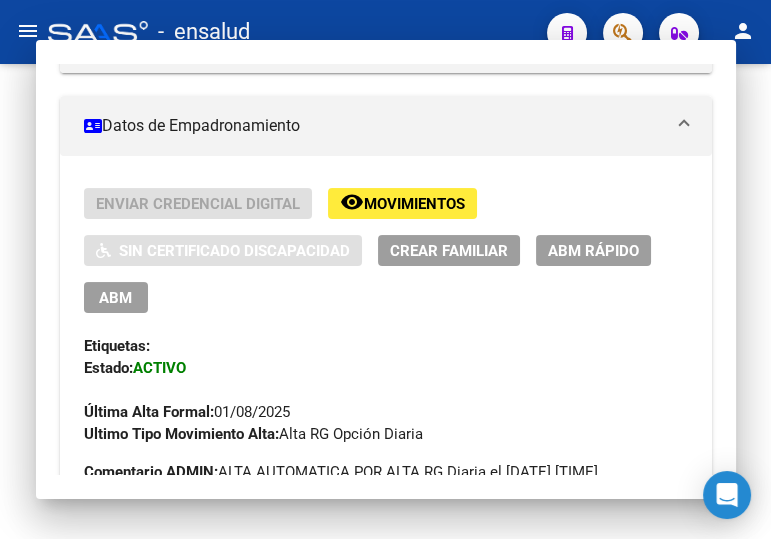 scroll, scrollTop: 0, scrollLeft: 0, axis: both 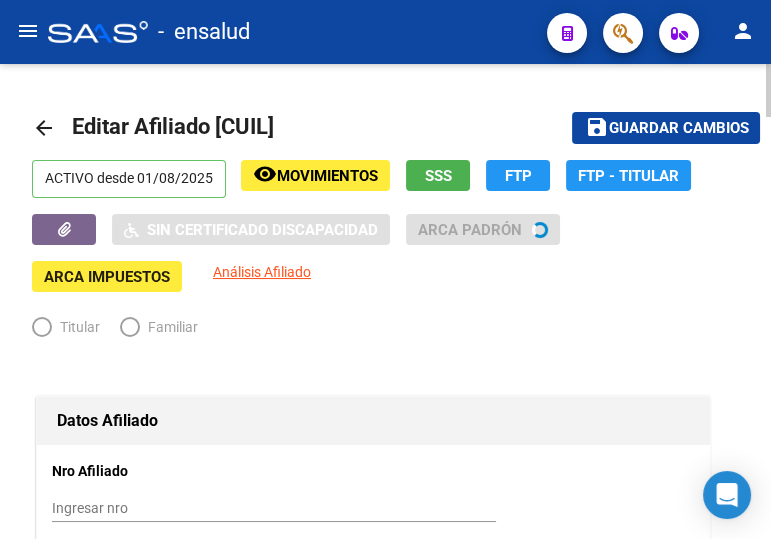 radio on "true" 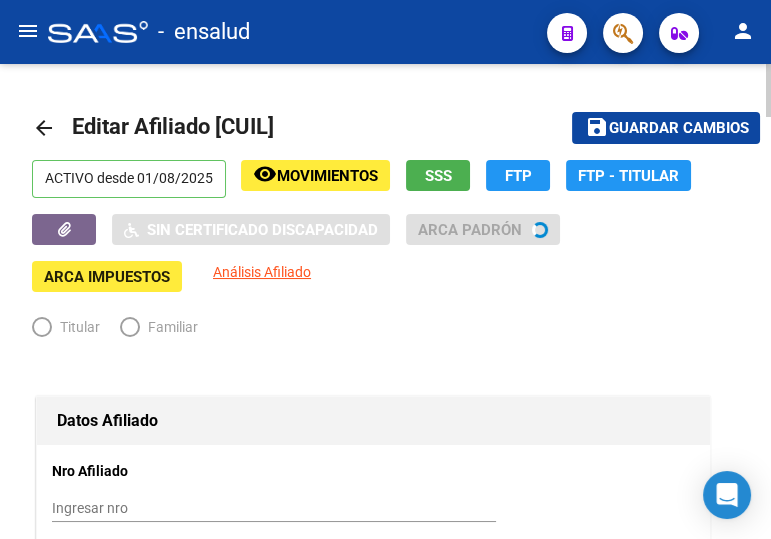type on "[CUIL]" 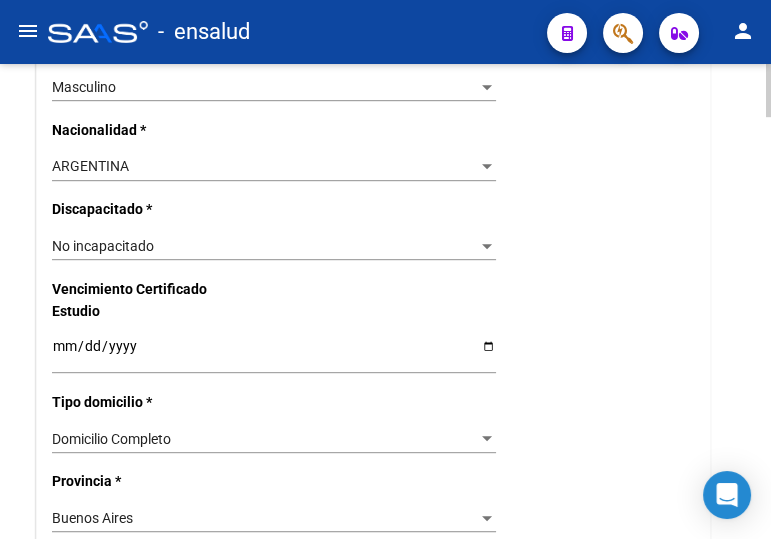 scroll, scrollTop: 1272, scrollLeft: 0, axis: vertical 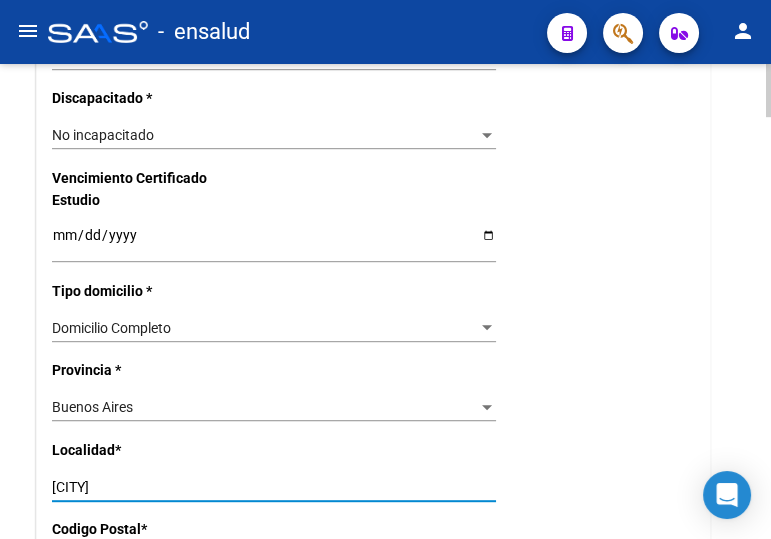 click on "arrow_back Editar Afiliado [CUIL]    save Guardar cambios  ACTIVO desde [DATE]  remove_red_eye Movimientos SSS FTP    Sin Certificado Discapacidad ARCA Padrón ARCA Impuestos Análisis Afiliado   Titular   Familiar Datos Afiliado Nro Afiliado    Ingresar nro  CUIL  *   [CUIL] CUIL  ARCA Padrón  Ult. Fecha Alta Formal: [DATE]  Tipo de Documento * DOCUMENTO UNICO Seleccionar tipo Nro Documento  *   [NUMBER] Ingresar nro  Apellido  *   [LAST] Ingresar apellido  Nombre  *   [FIRST] [LAST] Ingresar nombre  Fecha de nacimiento  *   [DATE] Ingresar fecha   Parentesco * Titular Seleccionar parentesco  Estado Civil * Soltero Seleccionar tipo  Sexo * Masculino Seleccionar sexo  Nacionalidad * ARGENTINA Seleccionar tipo  Discapacitado * No incapacitado Seleccionar tipo Vencimiento Certificado Estudio    Ingresar fecha   Tipo domicilio * Domicilio Completo Seleccionar tipo domicilio  Provincia * Buenos Aires Seleccionar provincia Localidad  *   [CITY] Ingresar el nombre  Codigo Postal  *" 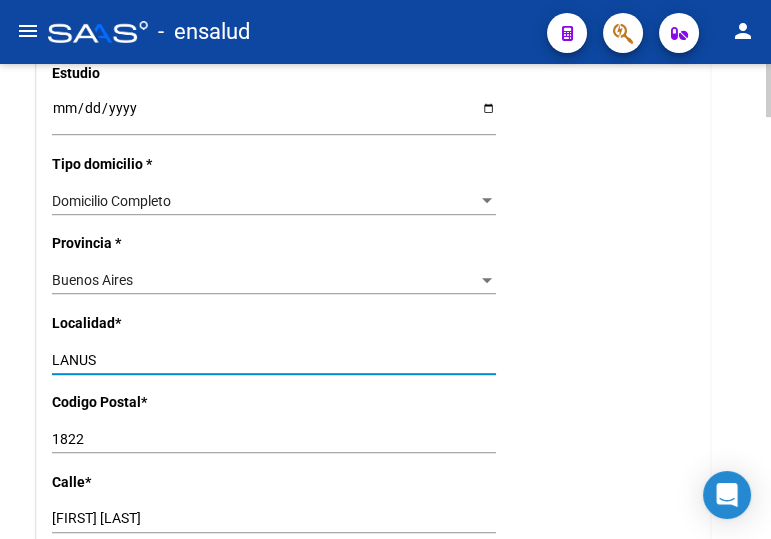 scroll, scrollTop: 1454, scrollLeft: 0, axis: vertical 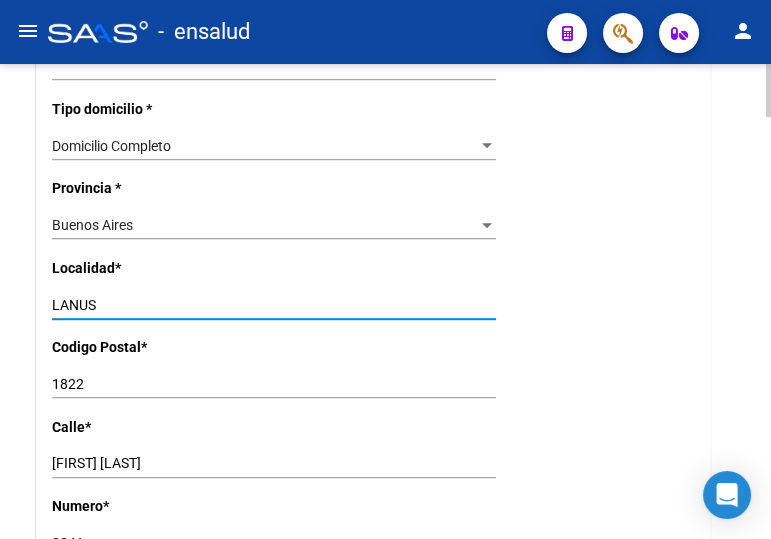type on "LANUS" 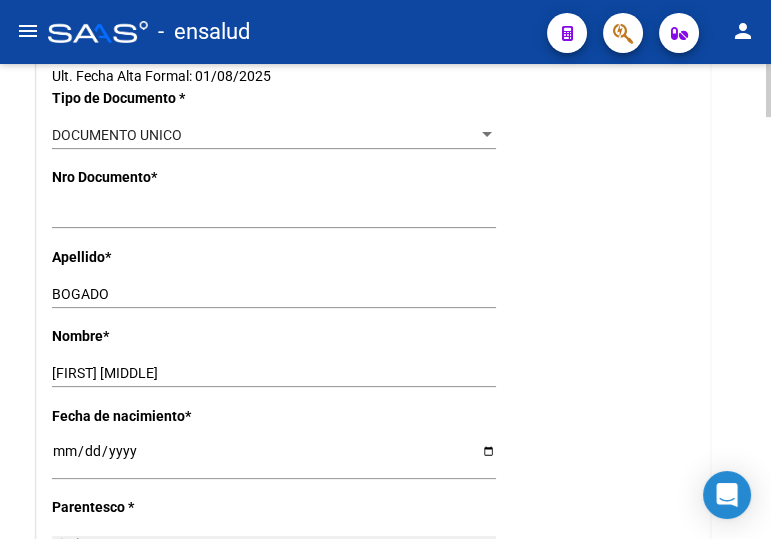 scroll, scrollTop: 0, scrollLeft: 0, axis: both 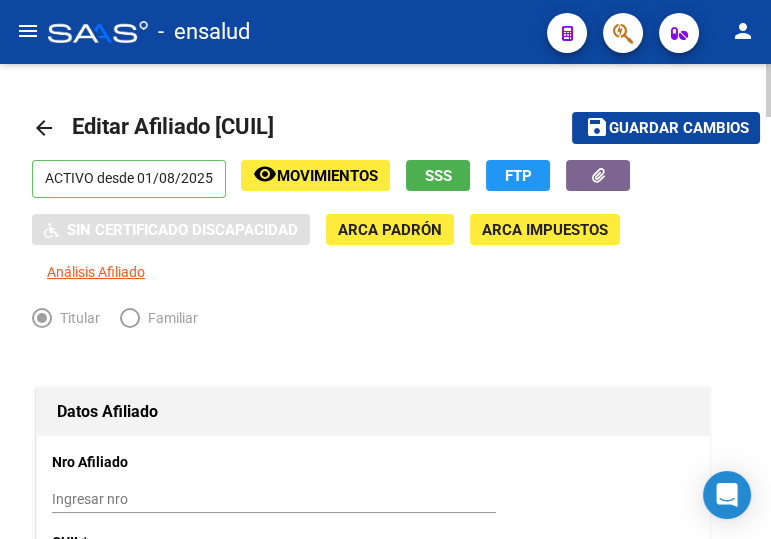type on "1824" 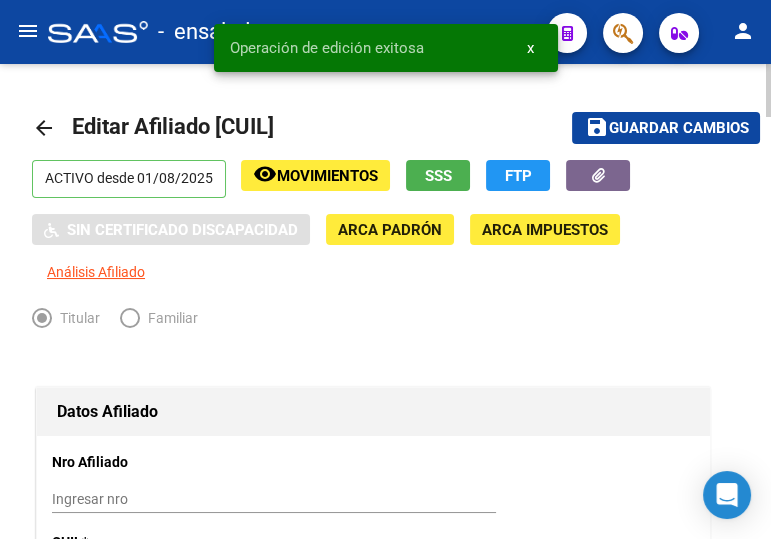 click on "arrow_back" 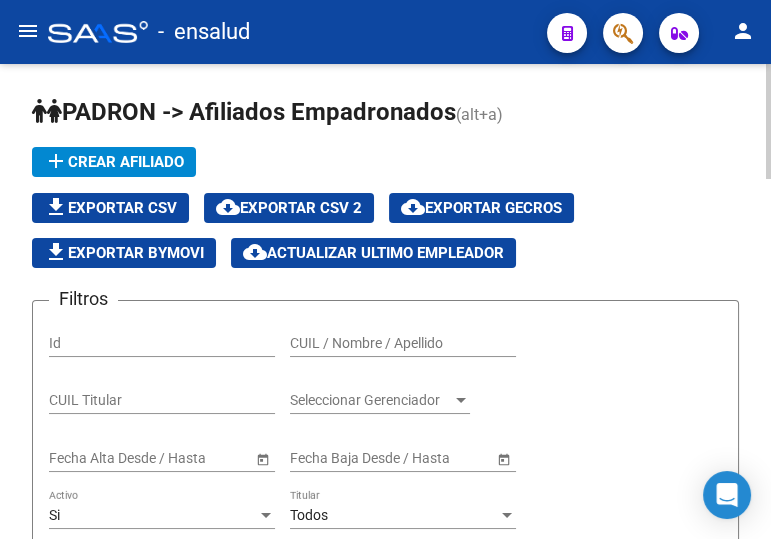 click on "CUIL / Nombre / Apellido" at bounding box center (403, 343) 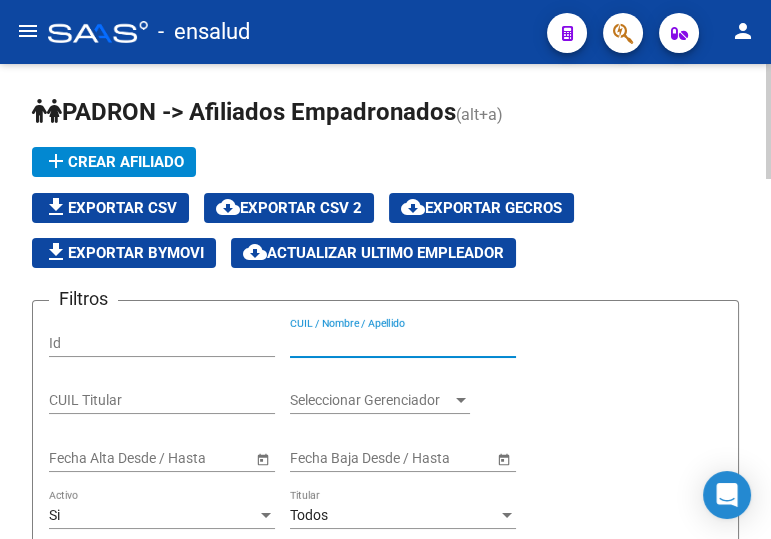 paste on "[NUMBER]" 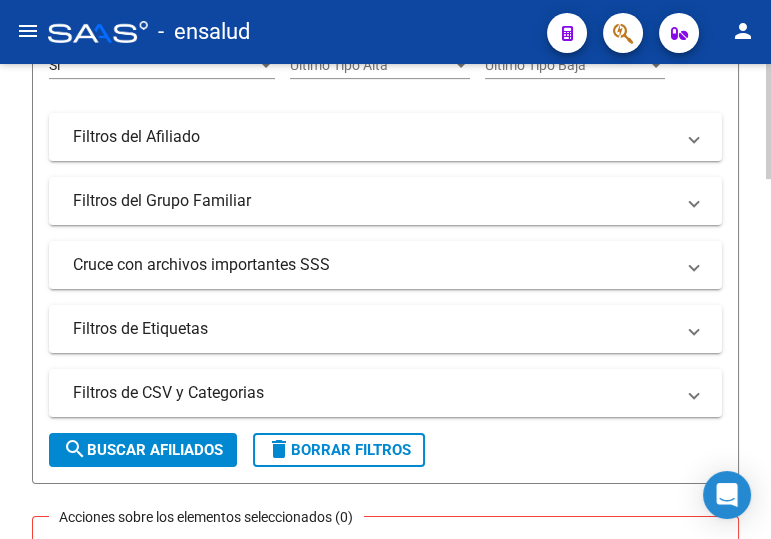 scroll, scrollTop: 636, scrollLeft: 0, axis: vertical 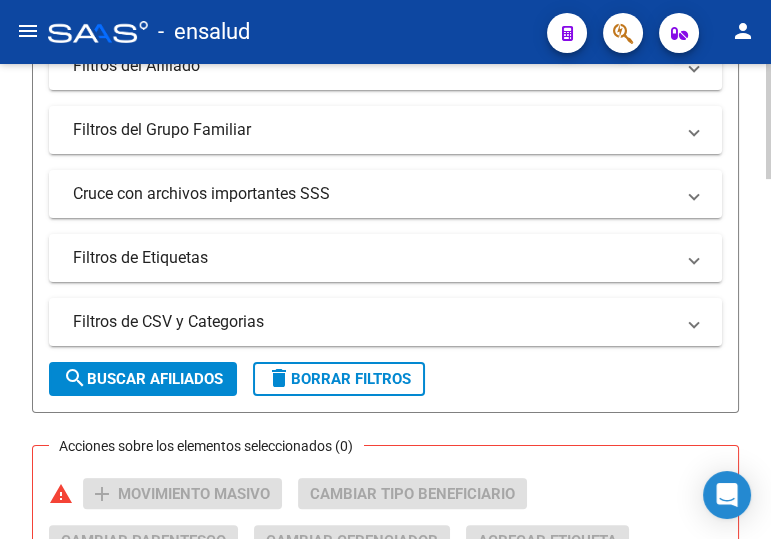 type on "[NUMBER]" 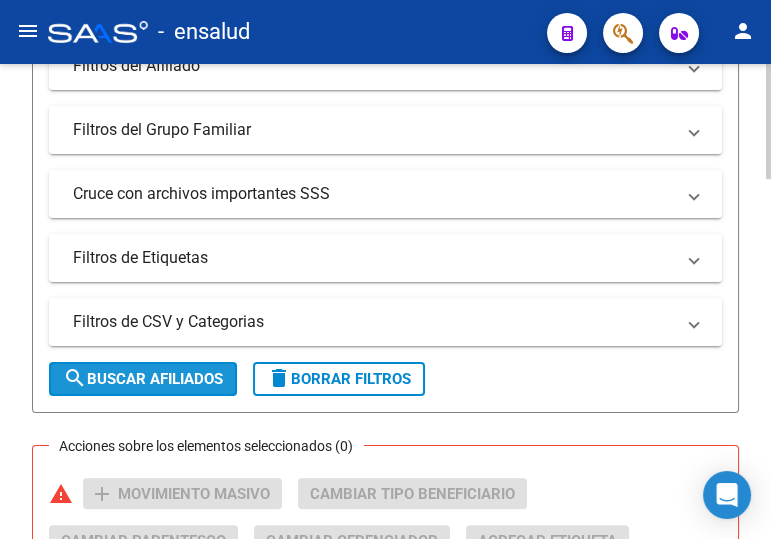 click on "search  Buscar Afiliados" 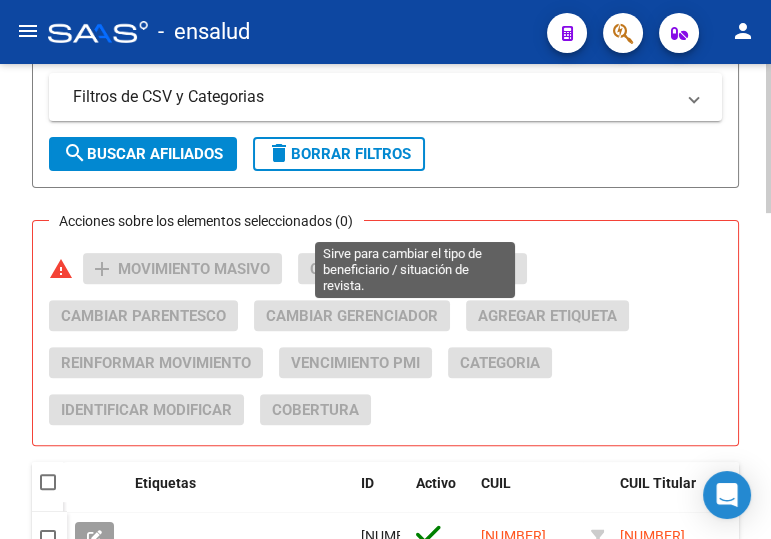 scroll, scrollTop: 909, scrollLeft: 0, axis: vertical 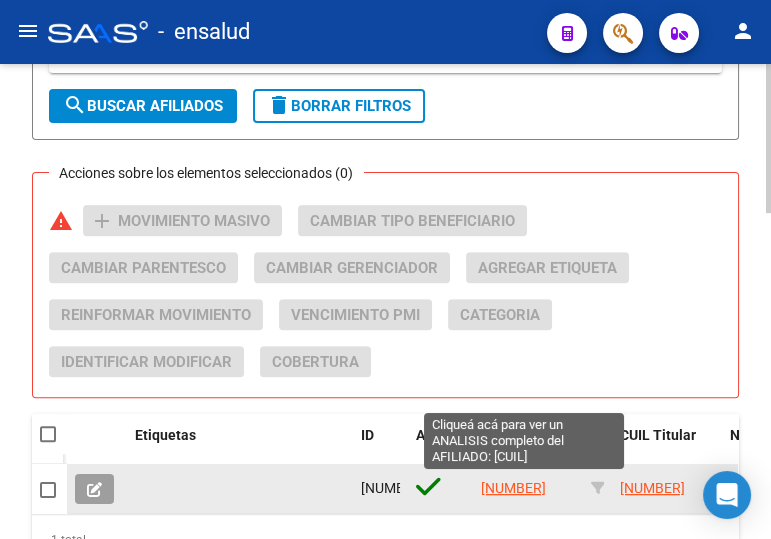click on "[NUMBER]" 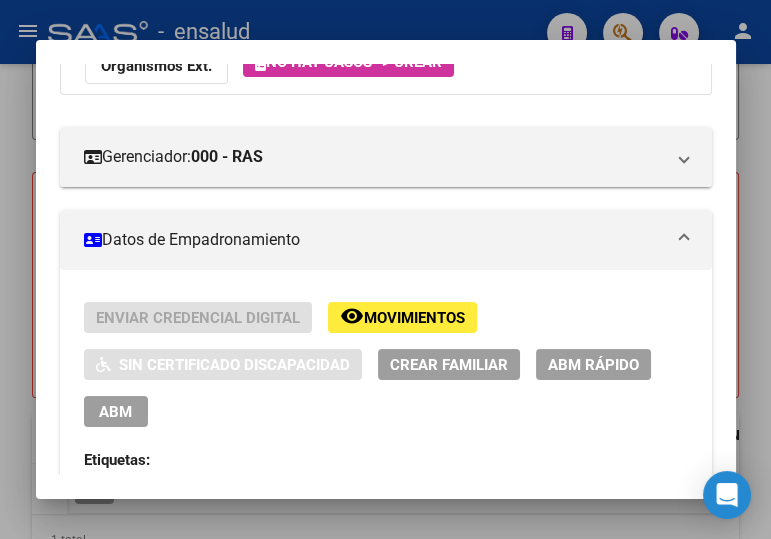 scroll, scrollTop: 272, scrollLeft: 0, axis: vertical 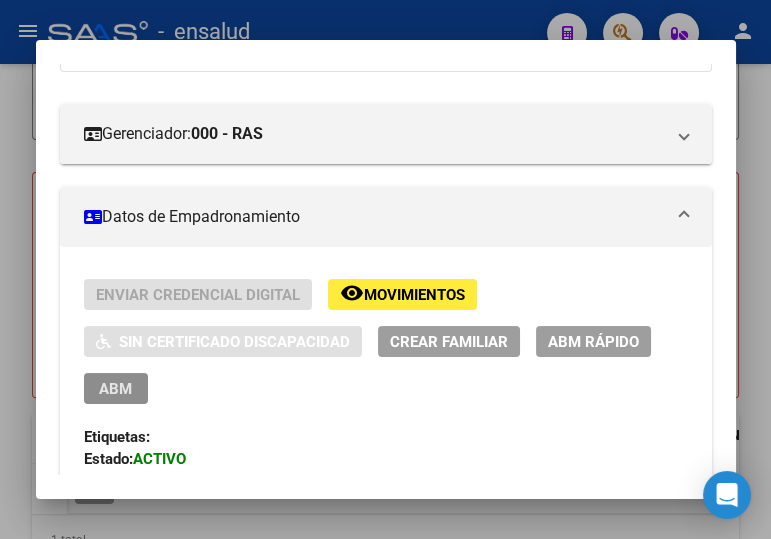 click on "ABM" at bounding box center [115, 389] 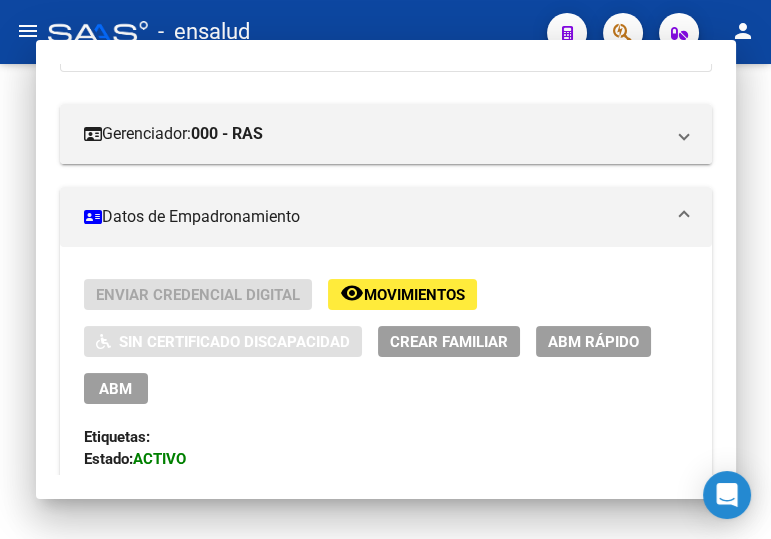 scroll, scrollTop: 0, scrollLeft: 0, axis: both 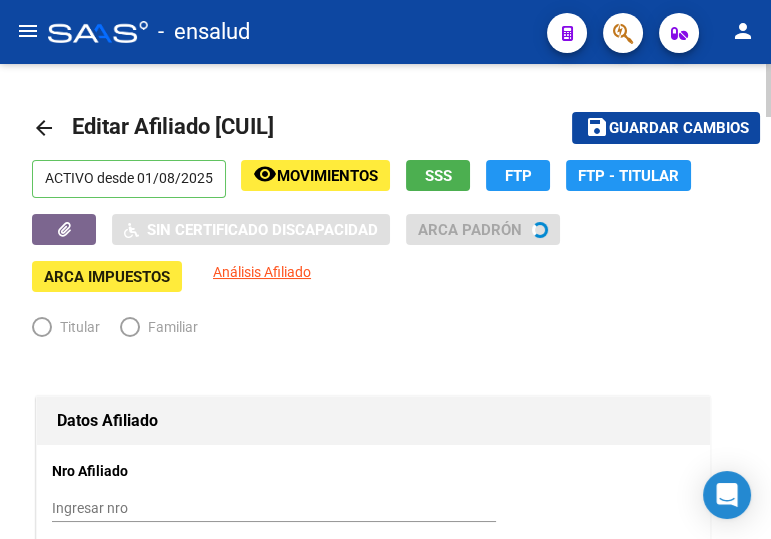 radio on "true" 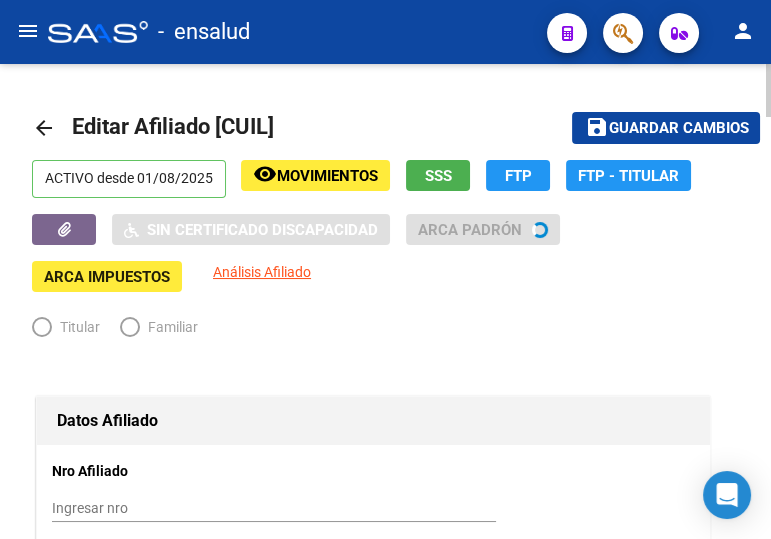 type on "[CUIL]" 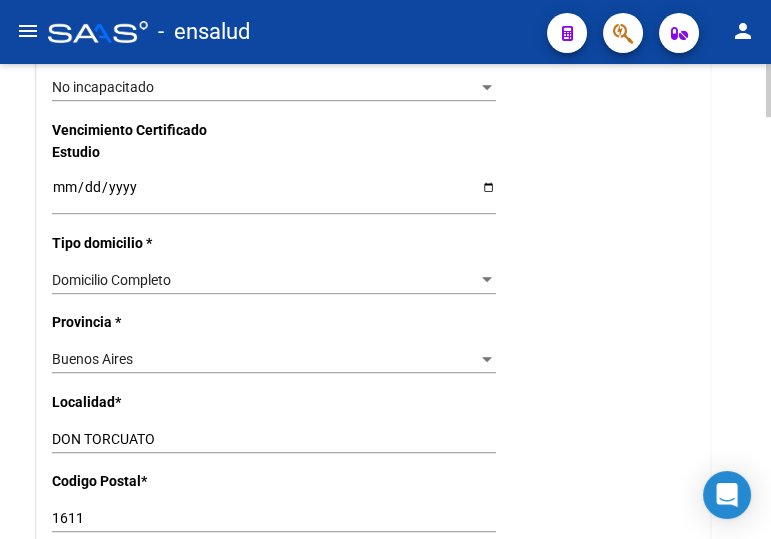 scroll, scrollTop: 1363, scrollLeft: 0, axis: vertical 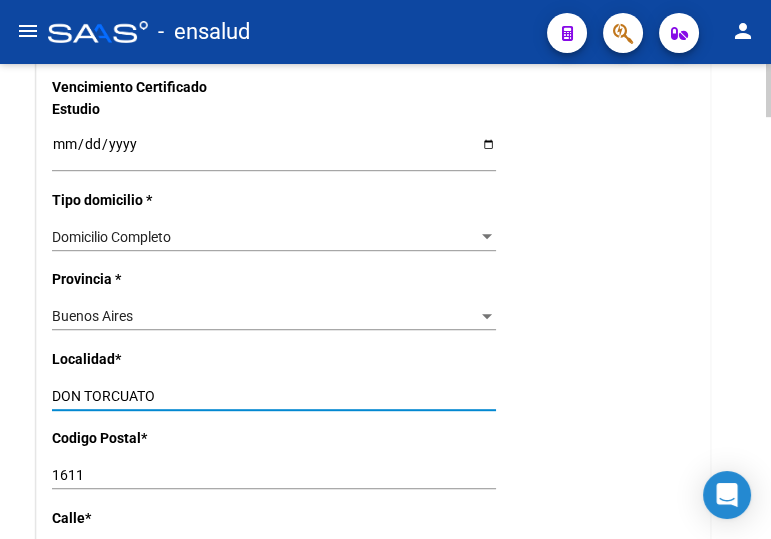 drag, startPoint x: 103, startPoint y: 386, endPoint x: 27, endPoint y: 382, distance: 76.105194 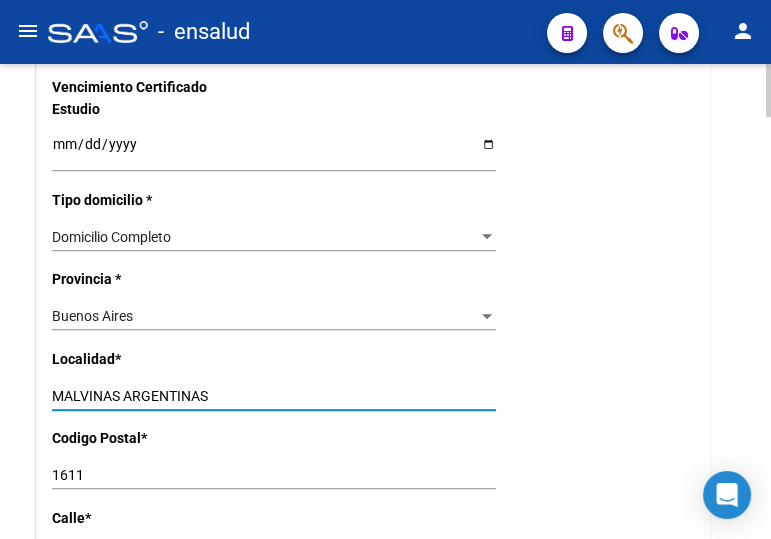 type on "MALVINAS ARGENTINAS" 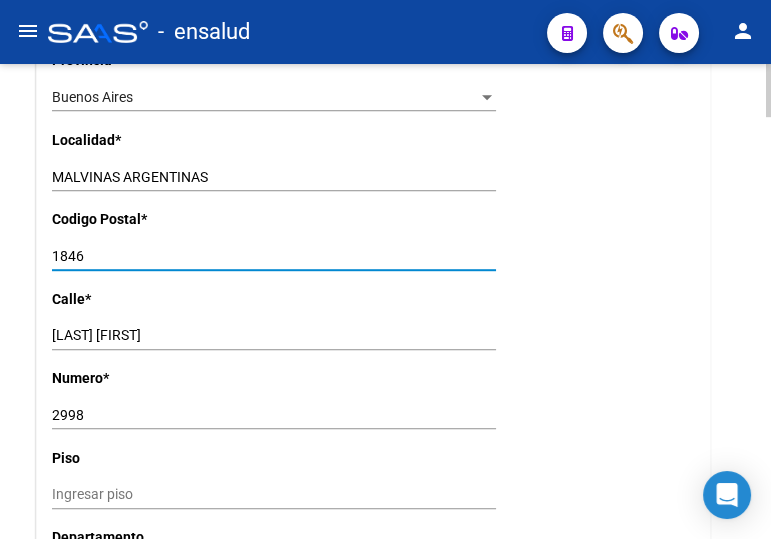scroll, scrollTop: 1636, scrollLeft: 0, axis: vertical 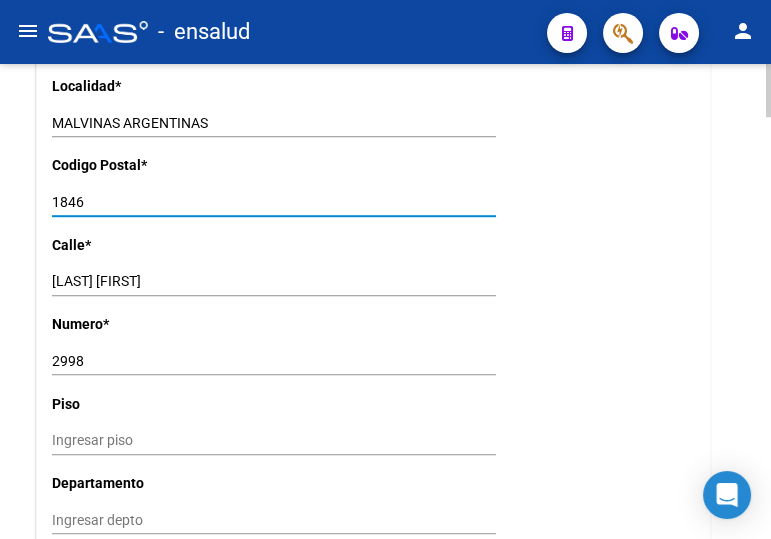 type on "1846" 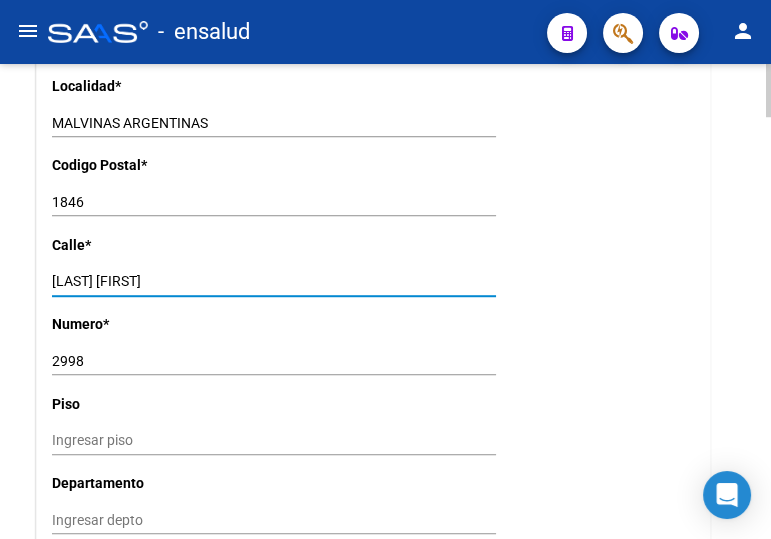 drag, startPoint x: 159, startPoint y: 285, endPoint x: 27, endPoint y: 275, distance: 132.37825 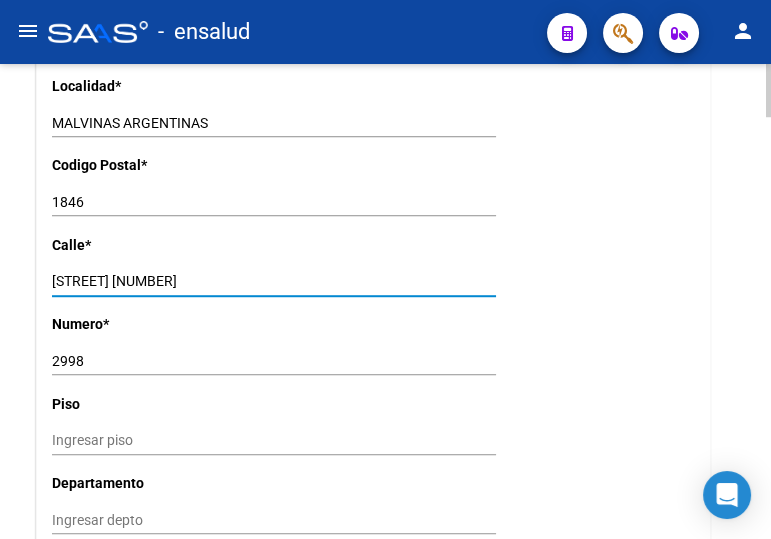 drag, startPoint x: 177, startPoint y: 279, endPoint x: 137, endPoint y: 279, distance: 40 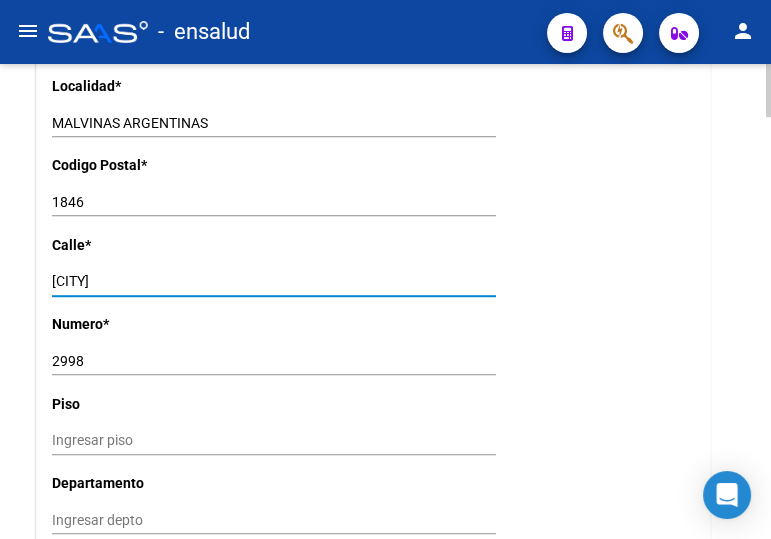 type on "[CITY]" 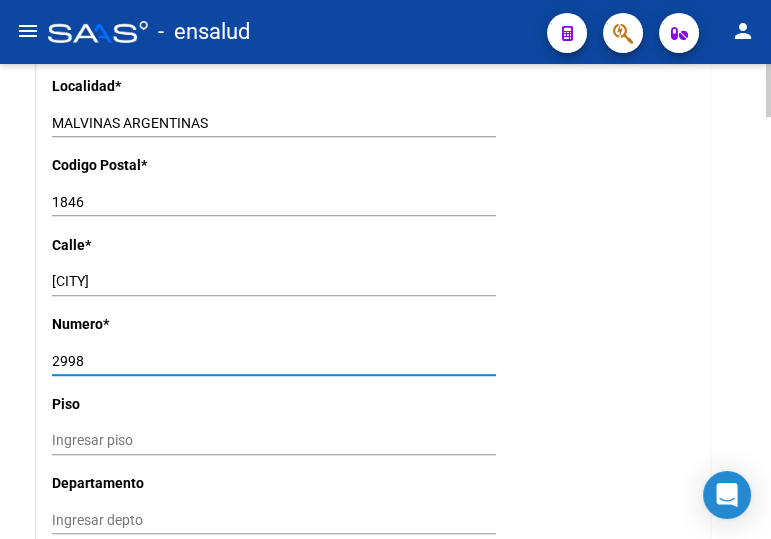 drag, startPoint x: 65, startPoint y: 357, endPoint x: 27, endPoint y: 357, distance: 38 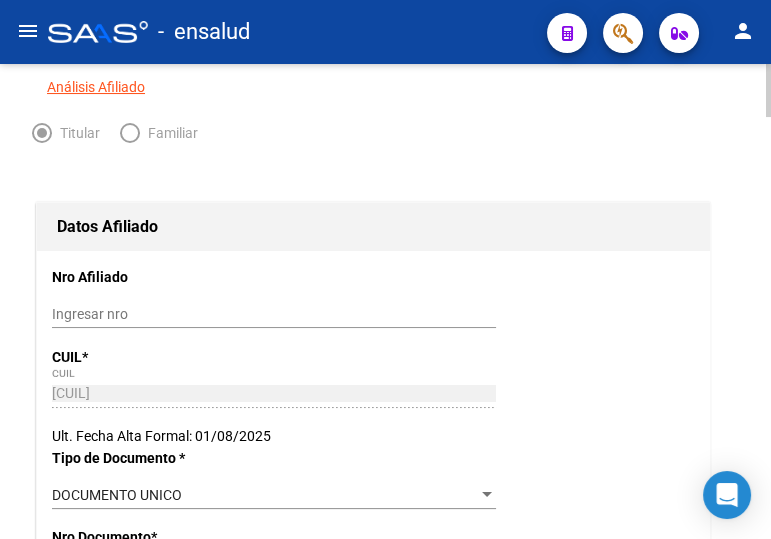 scroll, scrollTop: 0, scrollLeft: 0, axis: both 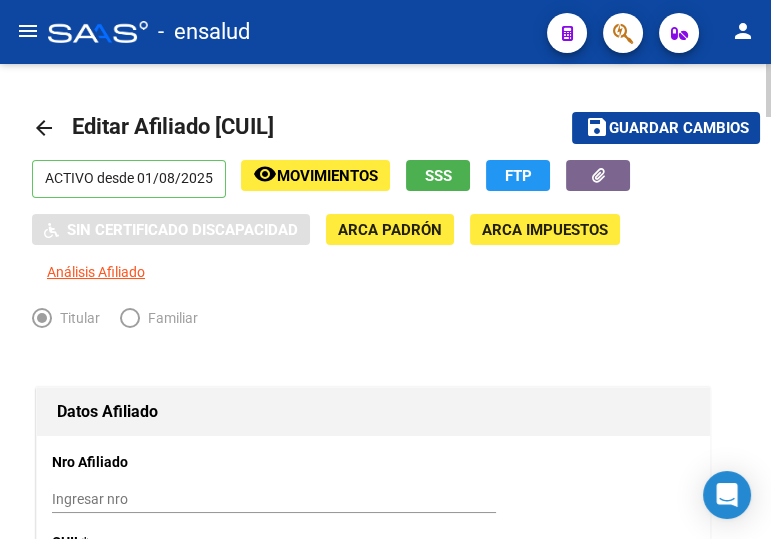 type on "1154" 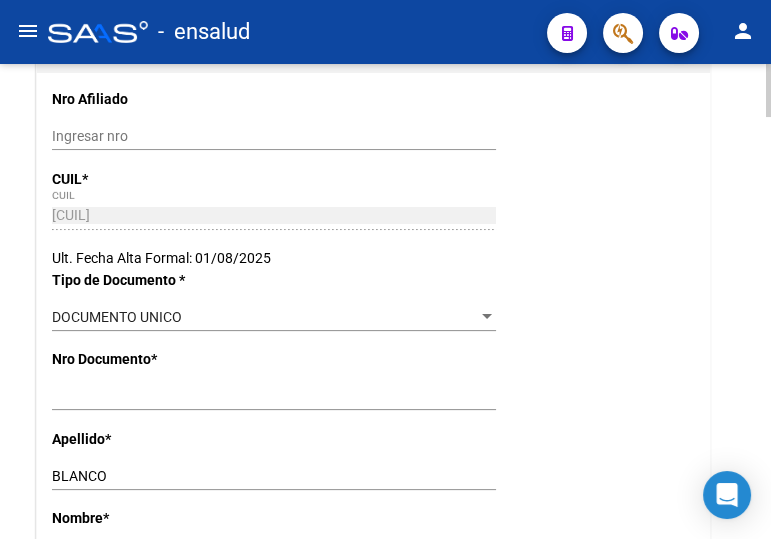 scroll, scrollTop: 0, scrollLeft: 0, axis: both 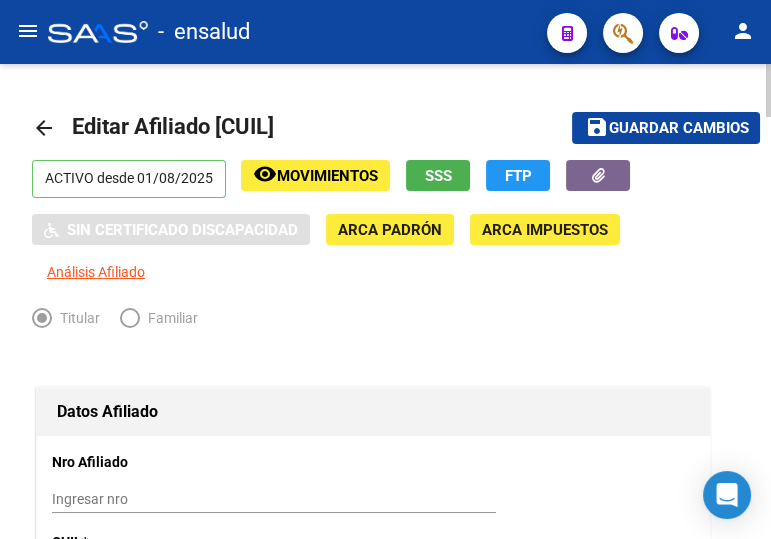 click on "Guardar cambios" 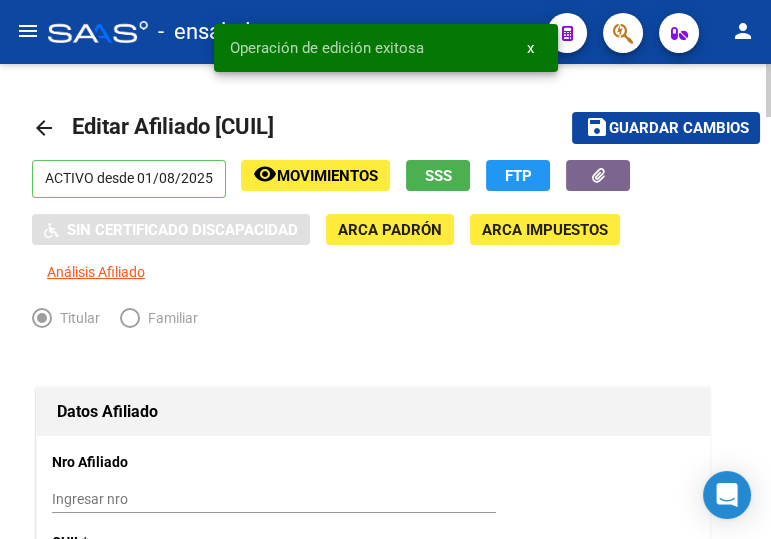 click on "arrow_back" 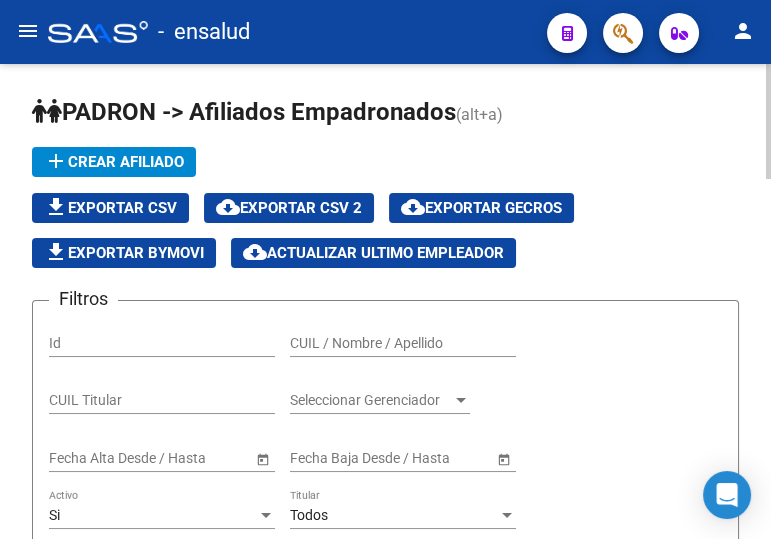 click on "CUIL / Nombre / Apellido" at bounding box center (403, 343) 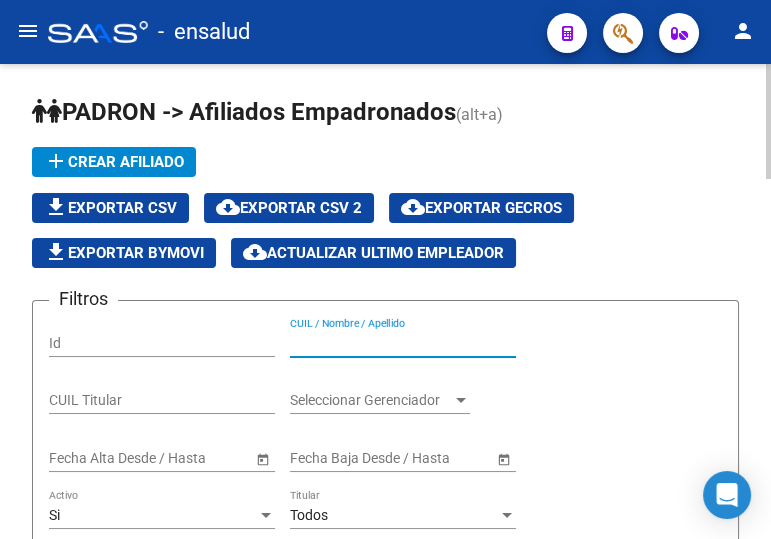paste on "[CUIL]" 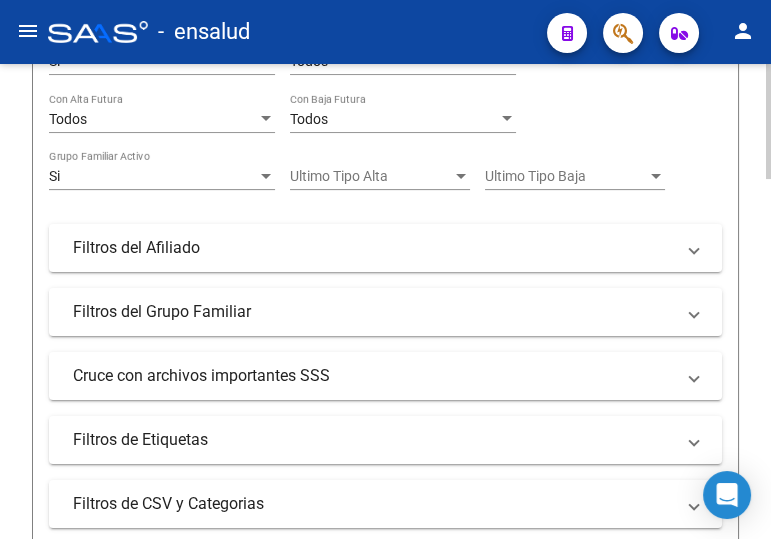 scroll, scrollTop: 727, scrollLeft: 0, axis: vertical 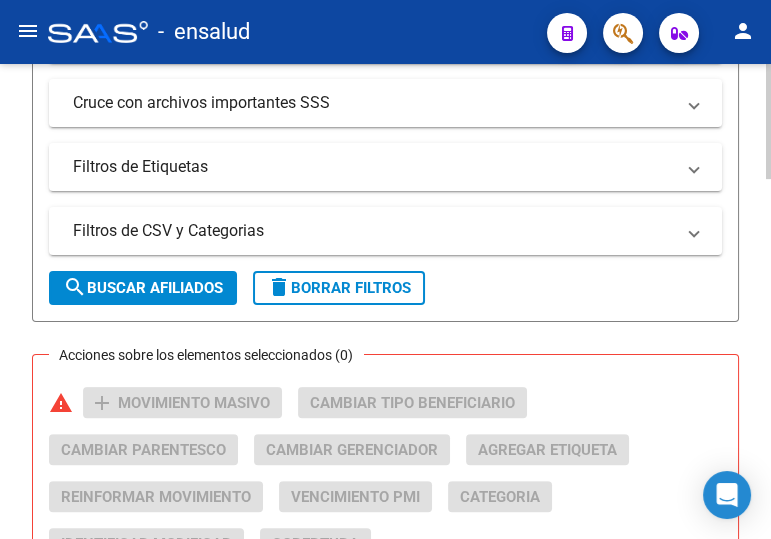 type on "[CUIL]" 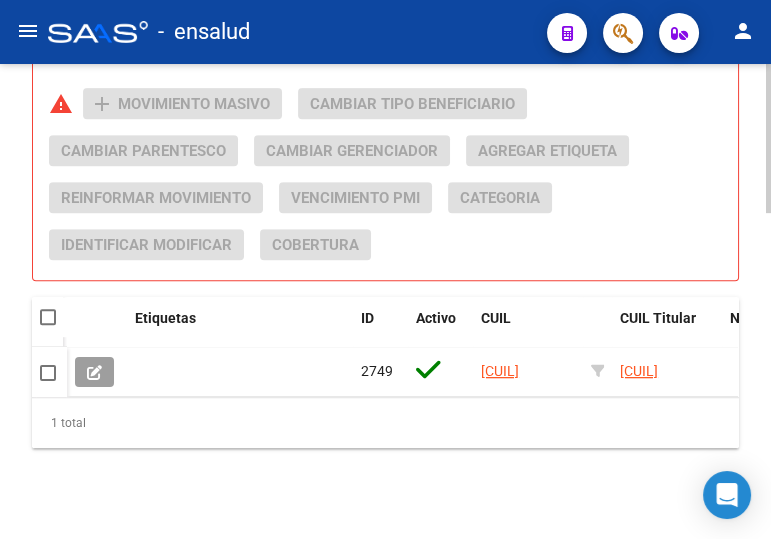 scroll, scrollTop: 1040, scrollLeft: 0, axis: vertical 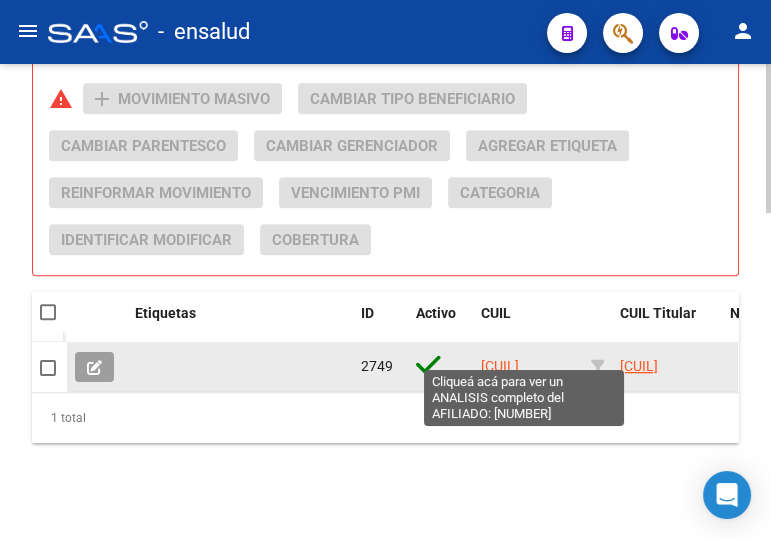 click on "[CUIL]" 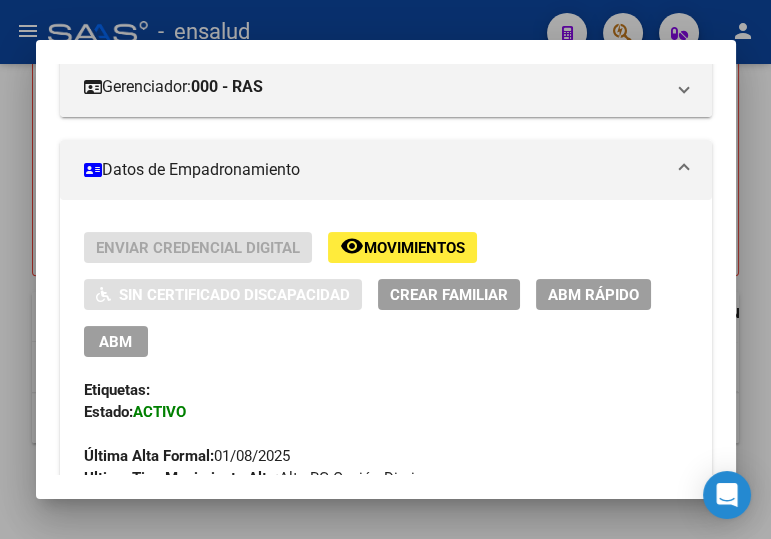 scroll, scrollTop: 363, scrollLeft: 0, axis: vertical 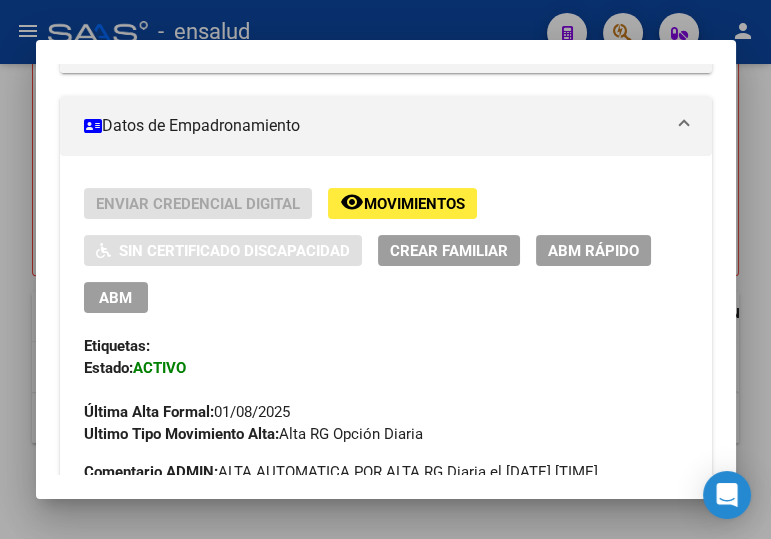 click on "ABM" at bounding box center (115, 297) 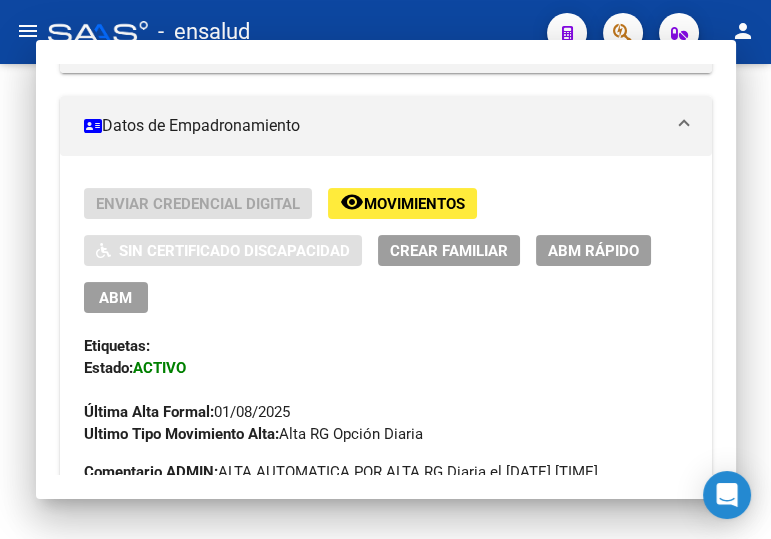 scroll, scrollTop: 0, scrollLeft: 0, axis: both 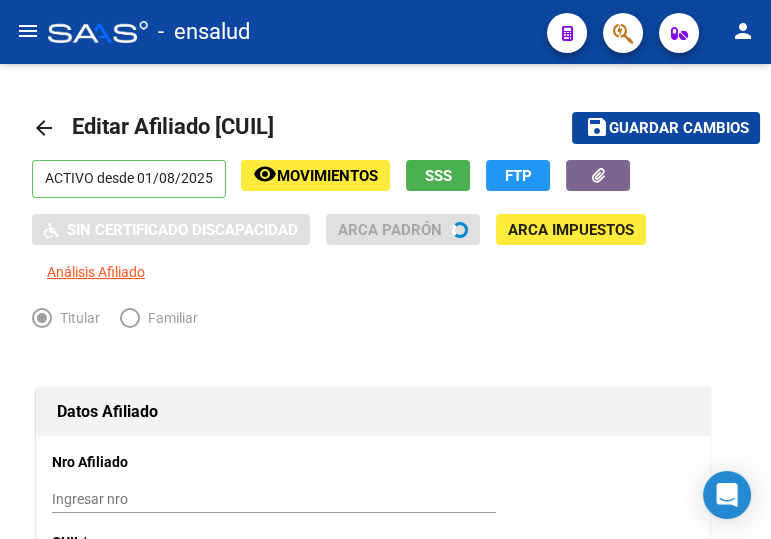 radio on "true" 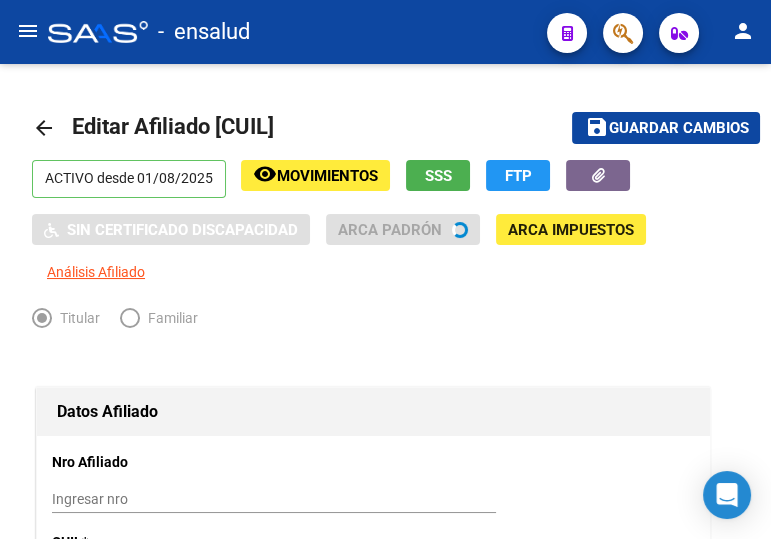 type on "[CUIL]" 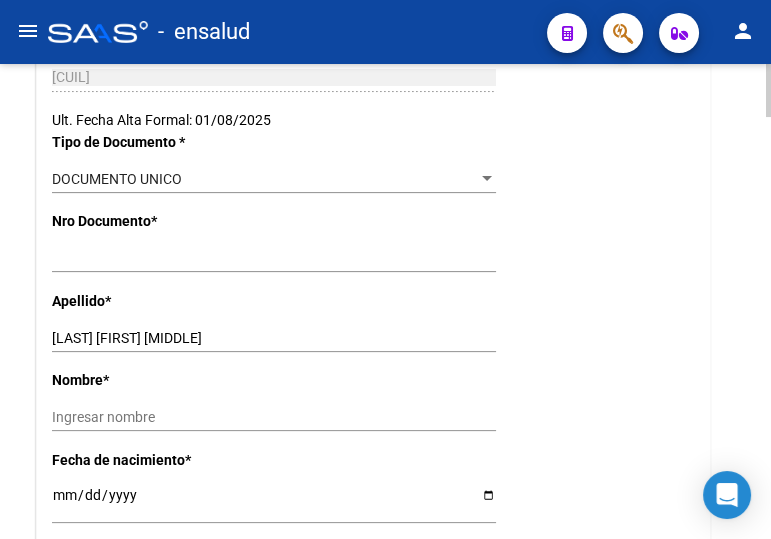scroll, scrollTop: 545, scrollLeft: 0, axis: vertical 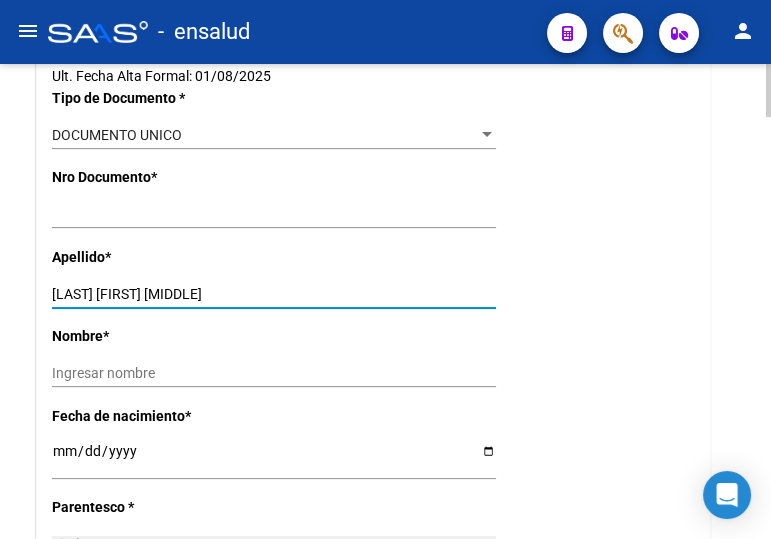 drag, startPoint x: 118, startPoint y: 291, endPoint x: 245, endPoint y: 296, distance: 127.09839 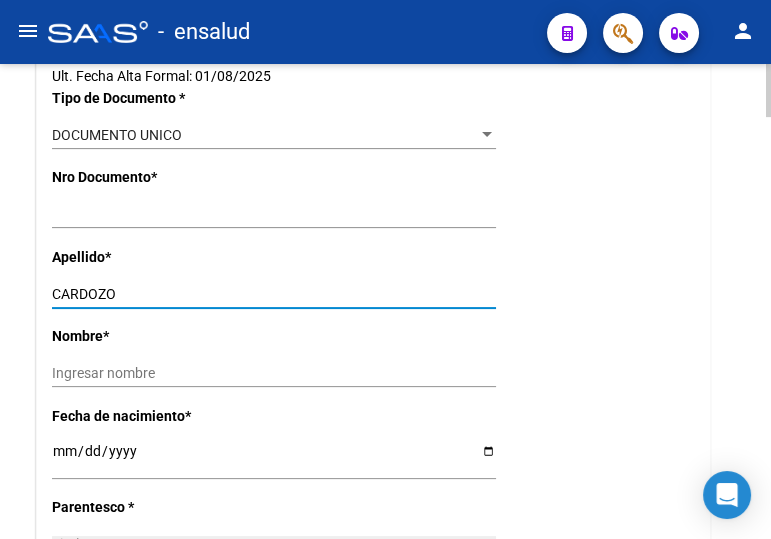 type on "CARDOZO" 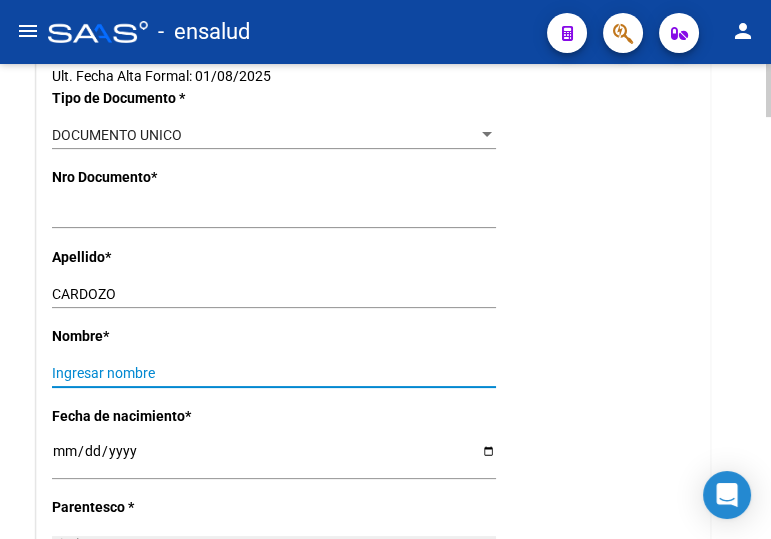 click on "Ingresar nombre" at bounding box center (274, 373) 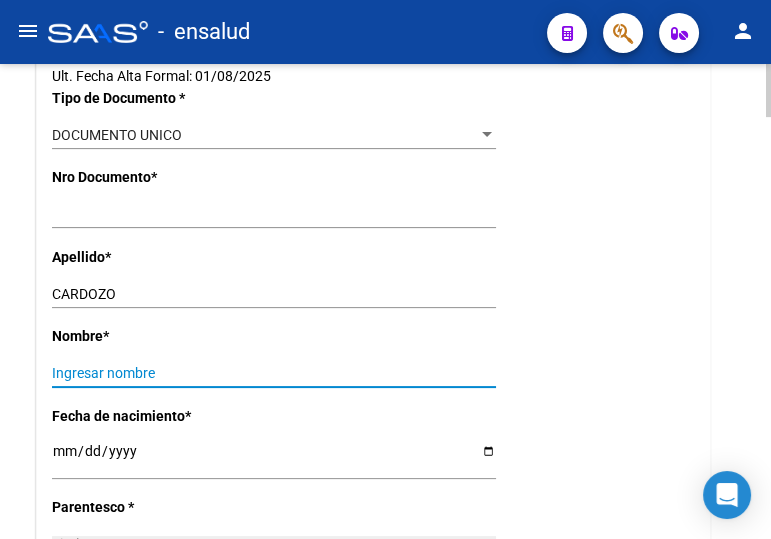 paste on "[FIRST] [MIDDLE]" 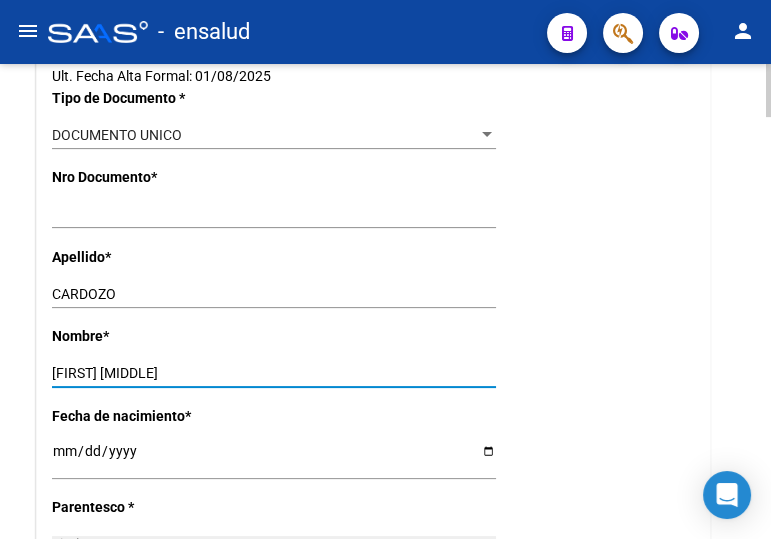 type on "[FIRST] [MIDDLE]" 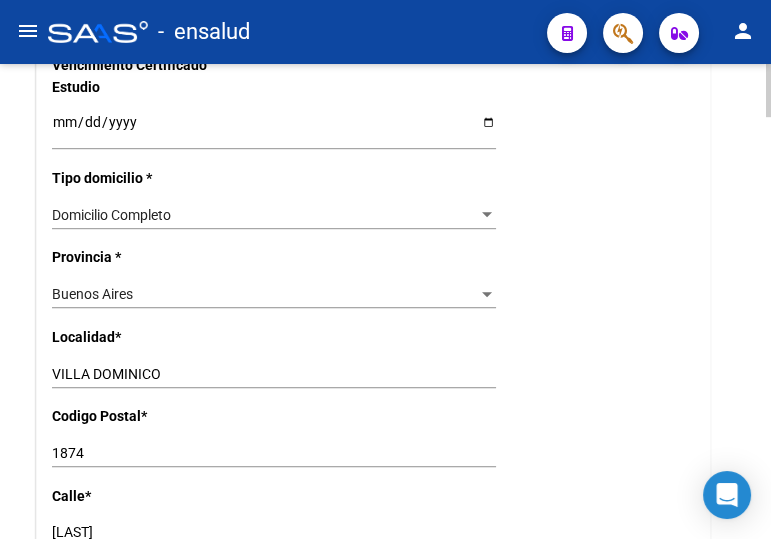 scroll, scrollTop: 1454, scrollLeft: 0, axis: vertical 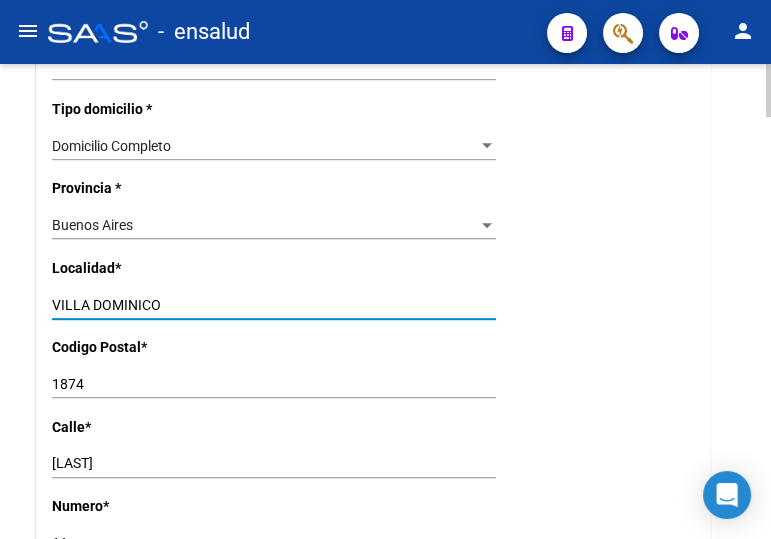 drag, startPoint x: 71, startPoint y: 302, endPoint x: 27, endPoint y: 300, distance: 44.04543 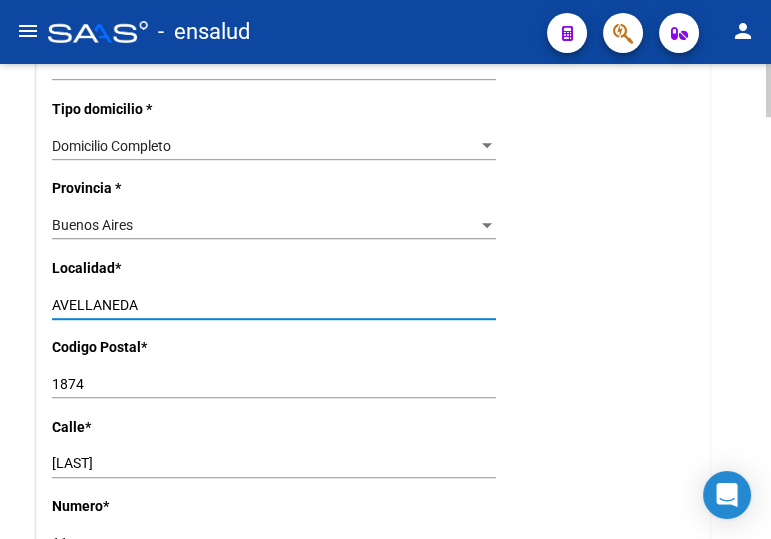 type on "AVELLANEDA" 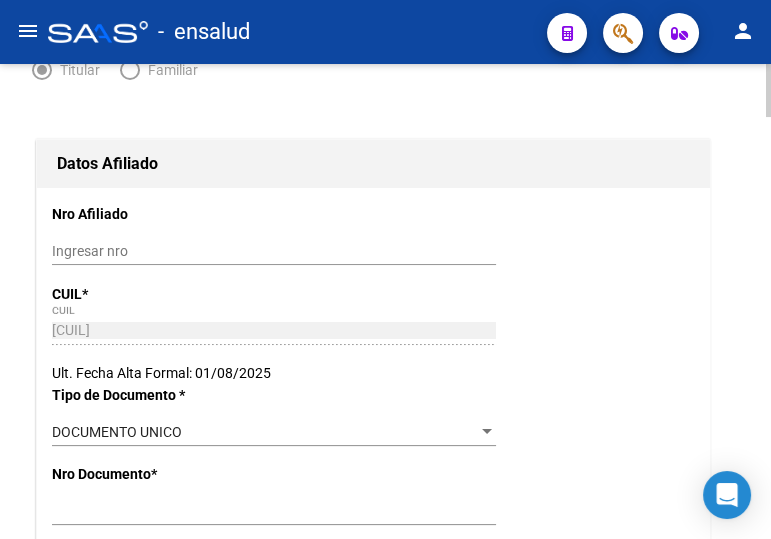 scroll, scrollTop: 0, scrollLeft: 0, axis: both 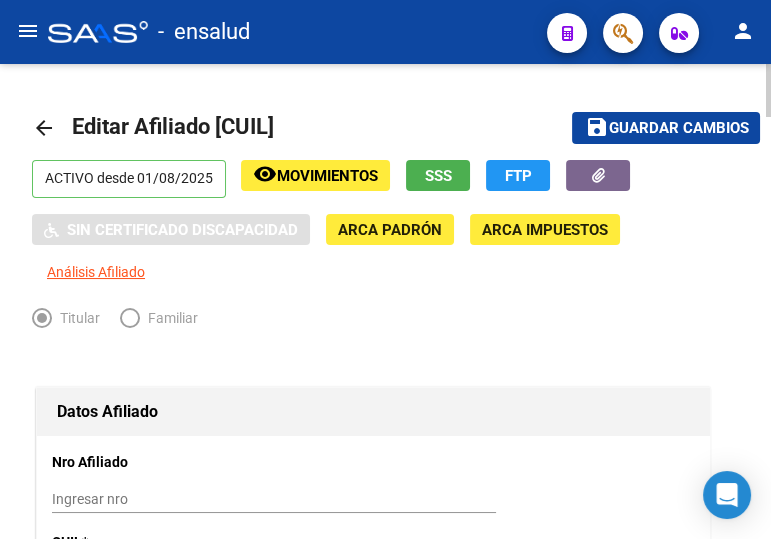 type on "1870" 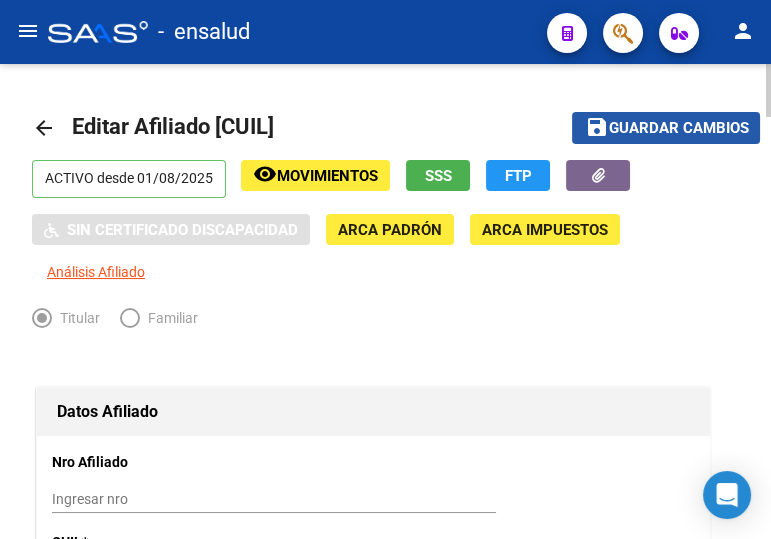 click on "Guardar cambios" 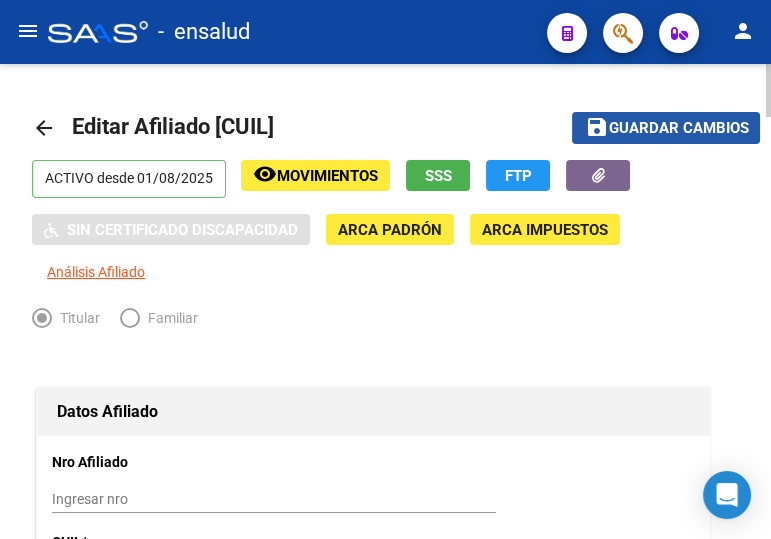click on "Guardar cambios" 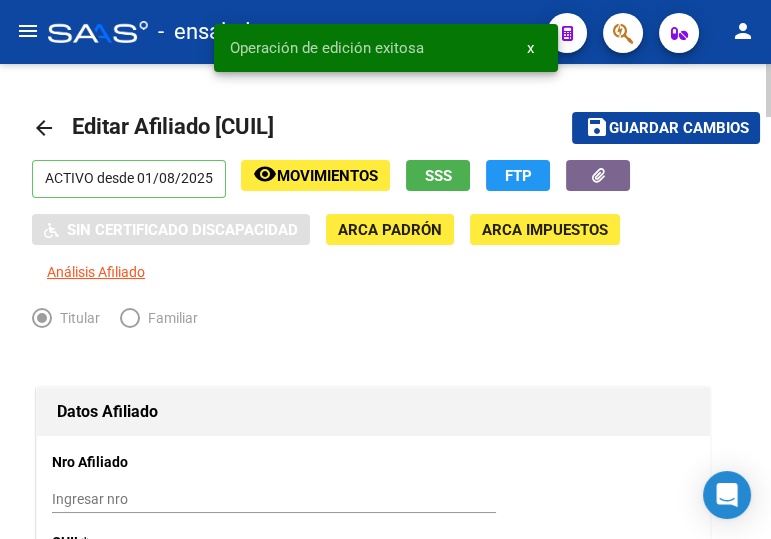 click on "arrow_back" 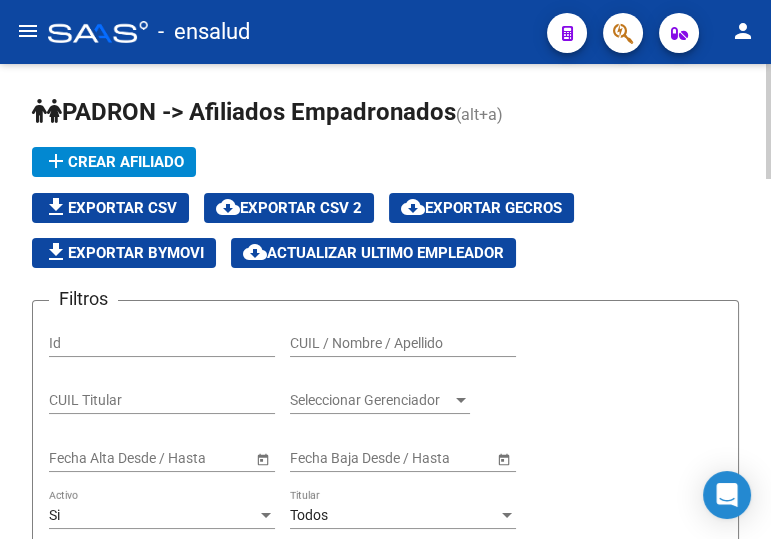 click on "CUIL / Nombre / Apellido" at bounding box center (403, 343) 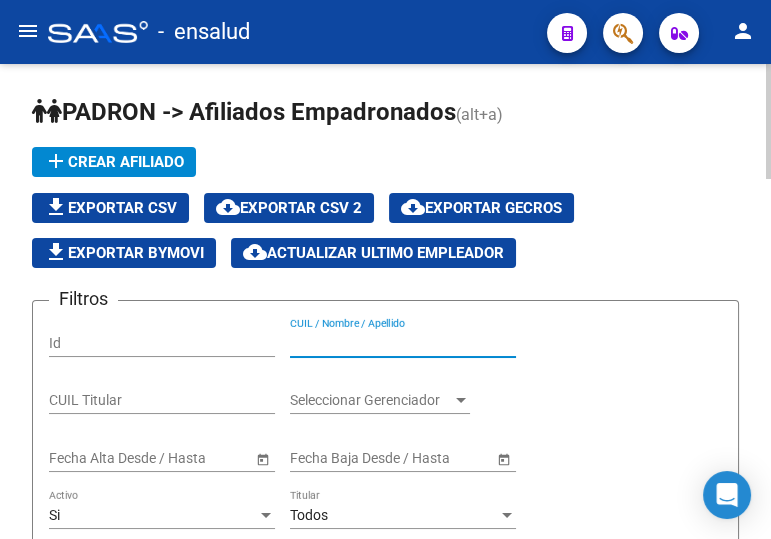 paste on "[CUIL]" 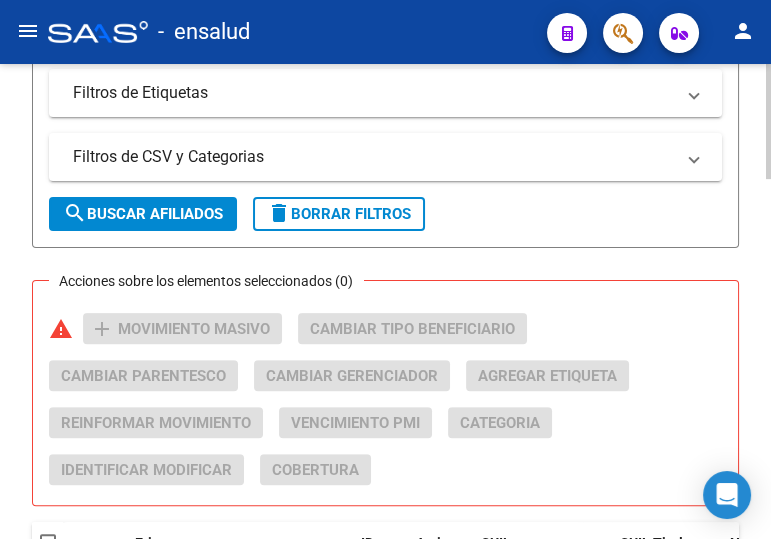 scroll, scrollTop: 818, scrollLeft: 0, axis: vertical 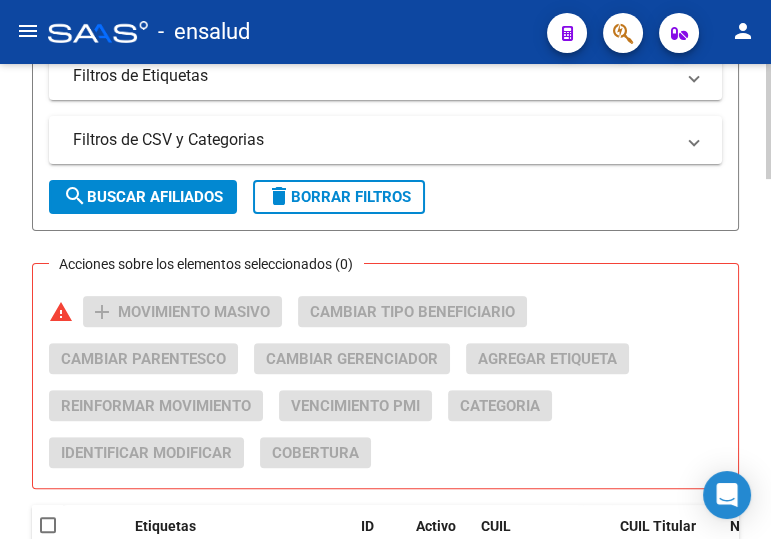 type on "[CUIL]" 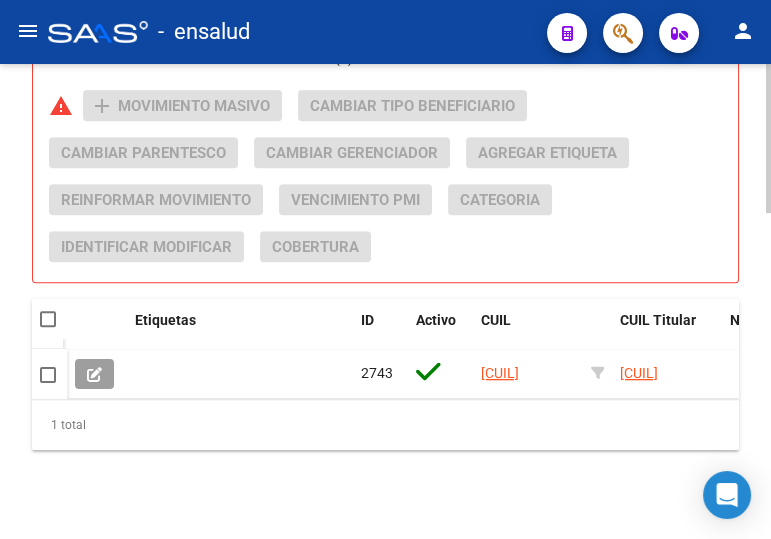scroll, scrollTop: 1040, scrollLeft: 0, axis: vertical 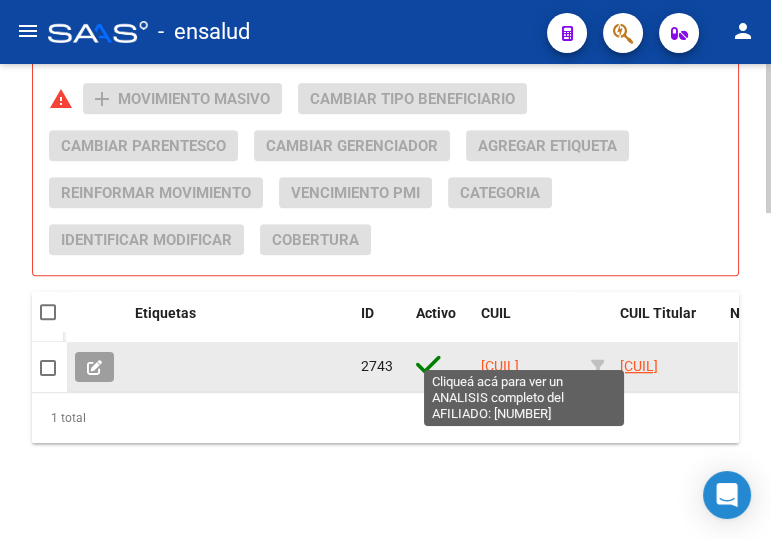 click on "[CUIL]" 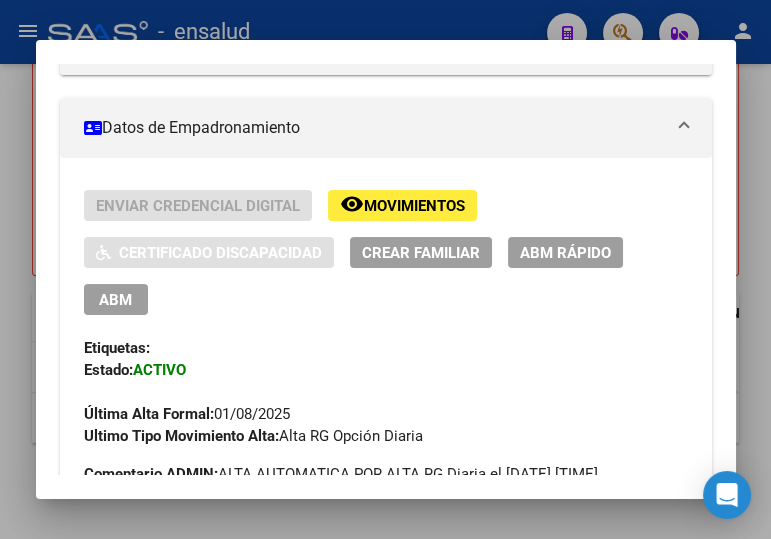 scroll, scrollTop: 363, scrollLeft: 0, axis: vertical 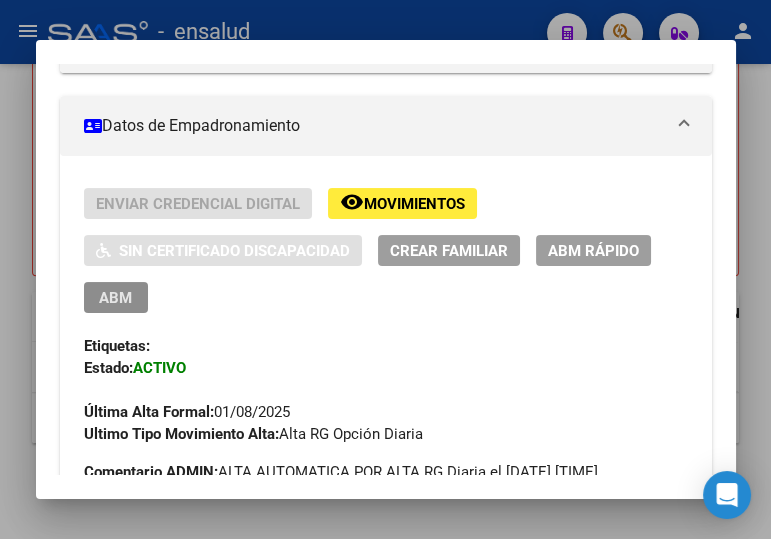 click on "ABM" at bounding box center (115, 298) 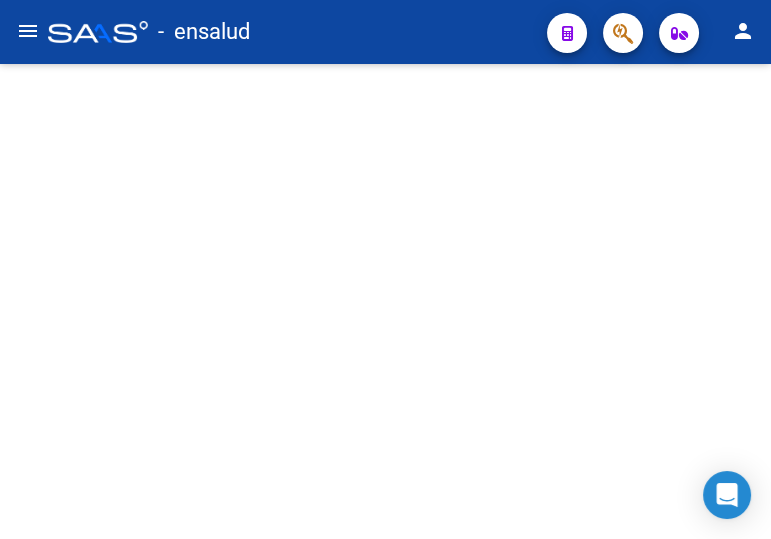 scroll, scrollTop: 0, scrollLeft: 0, axis: both 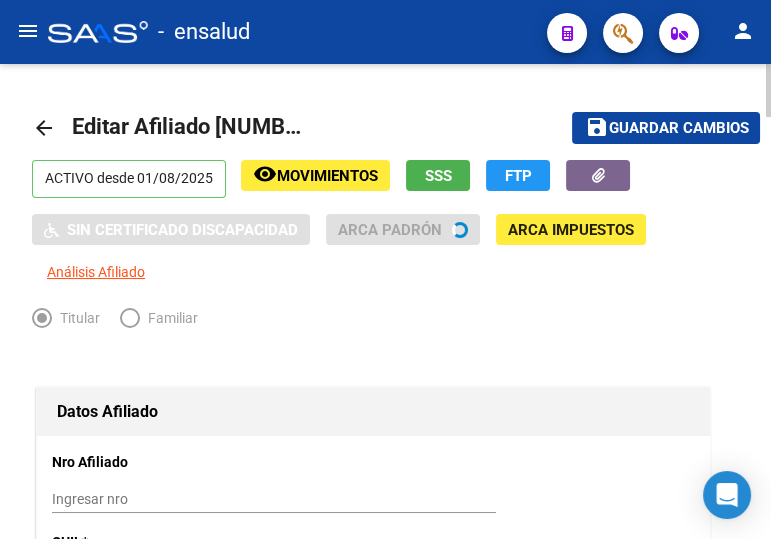 radio on "true" 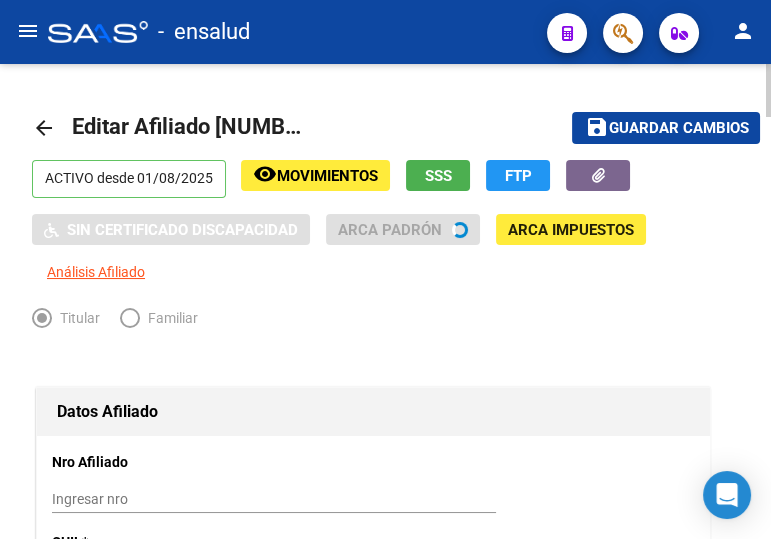 type on "[CUIL]" 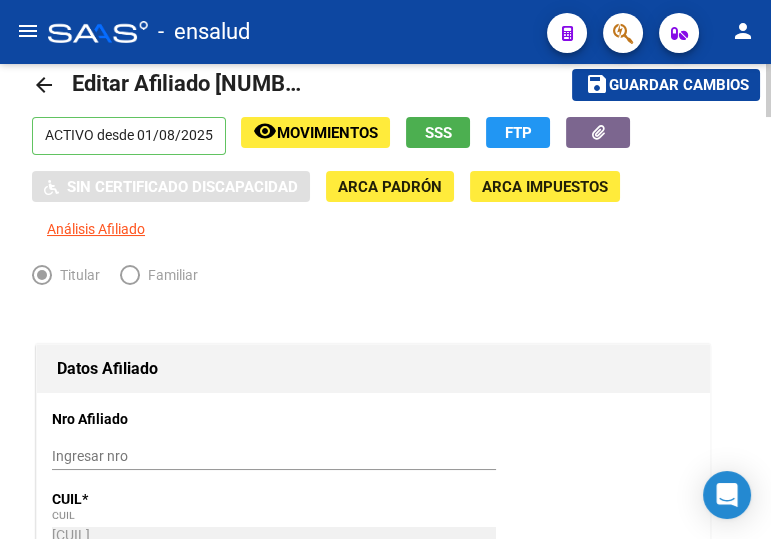 scroll, scrollTop: 0, scrollLeft: 0, axis: both 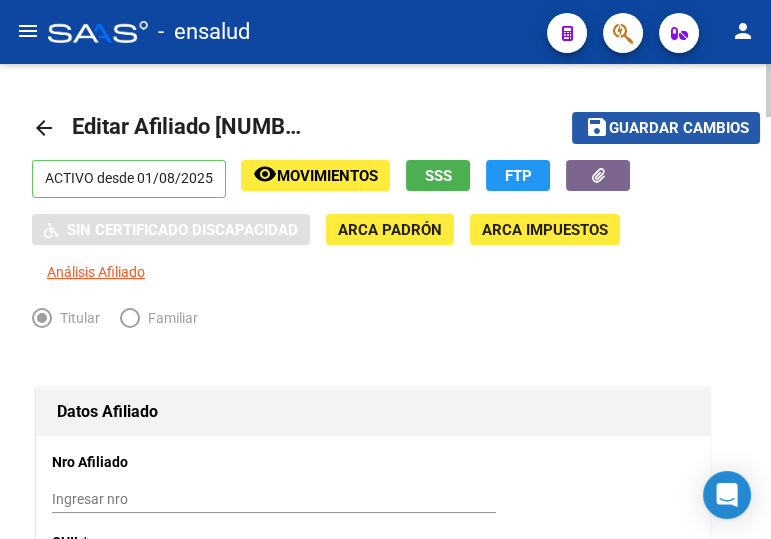 click on "Guardar cambios" 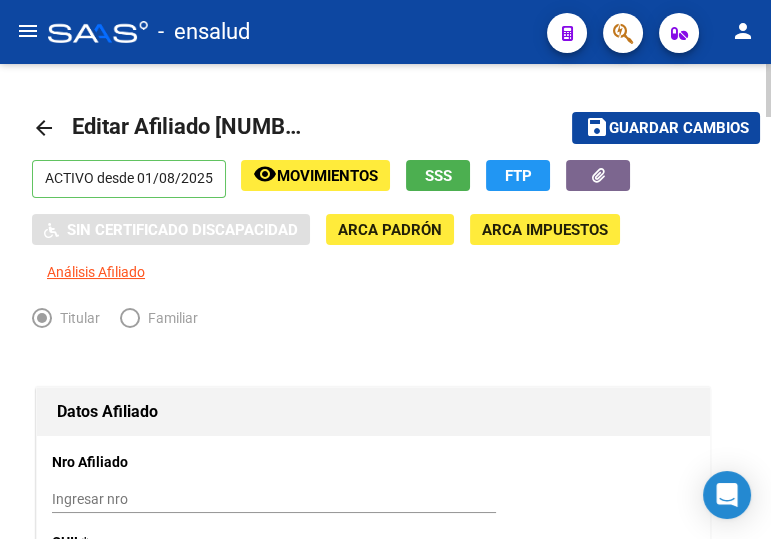 click on "Guardar cambios" 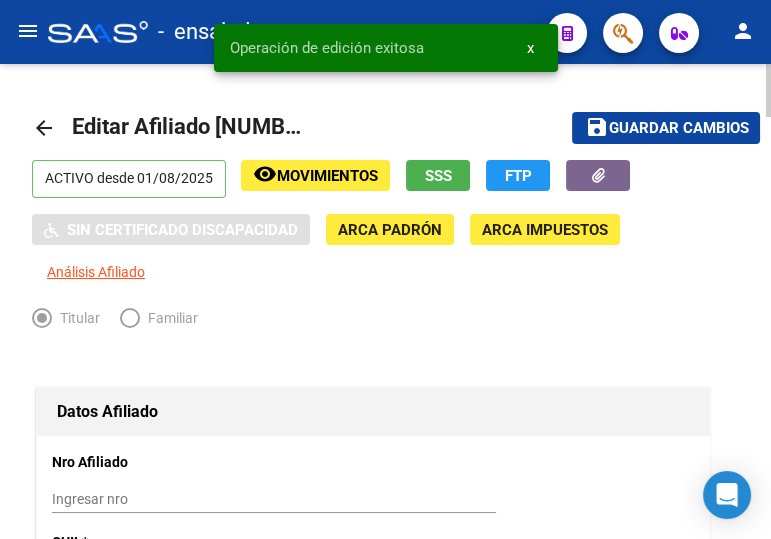 click on "arrow_back" 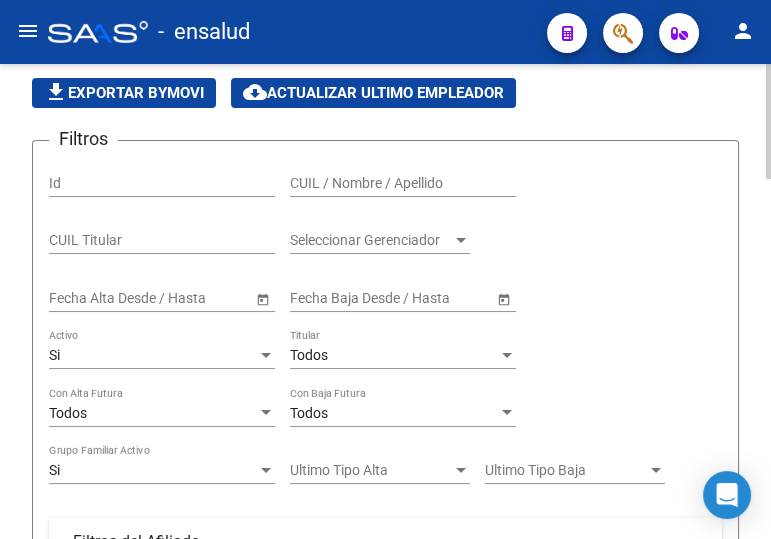 scroll, scrollTop: 0, scrollLeft: 0, axis: both 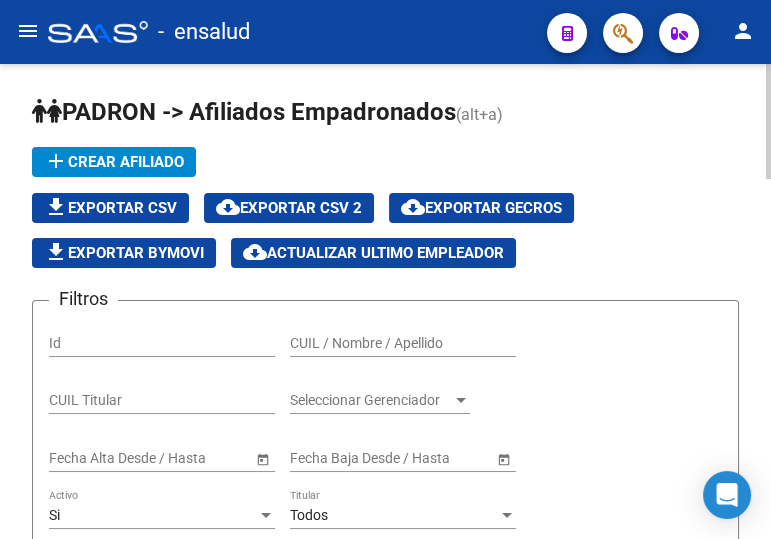 click on "CUIL / Nombre / Apellido" at bounding box center (403, 343) 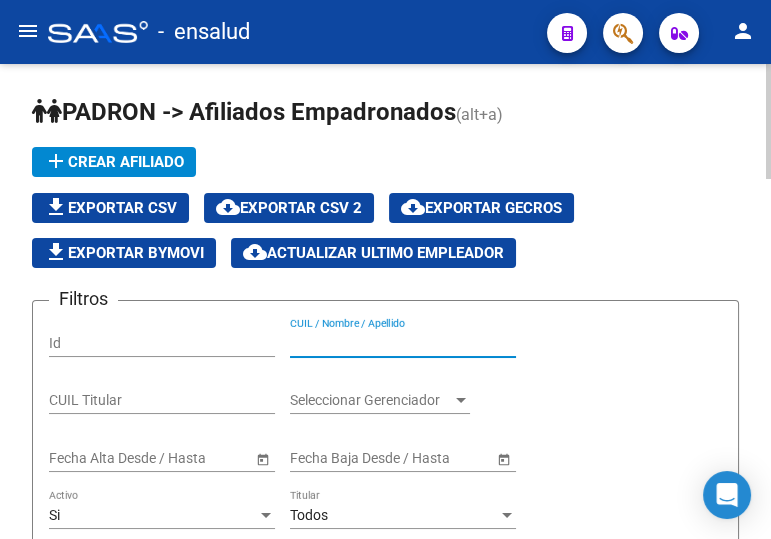 paste on "[CUIL]" 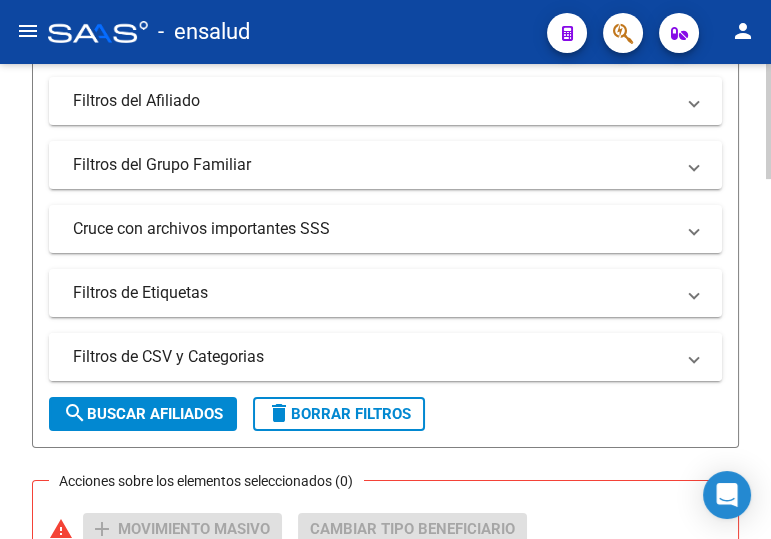 scroll, scrollTop: 636, scrollLeft: 0, axis: vertical 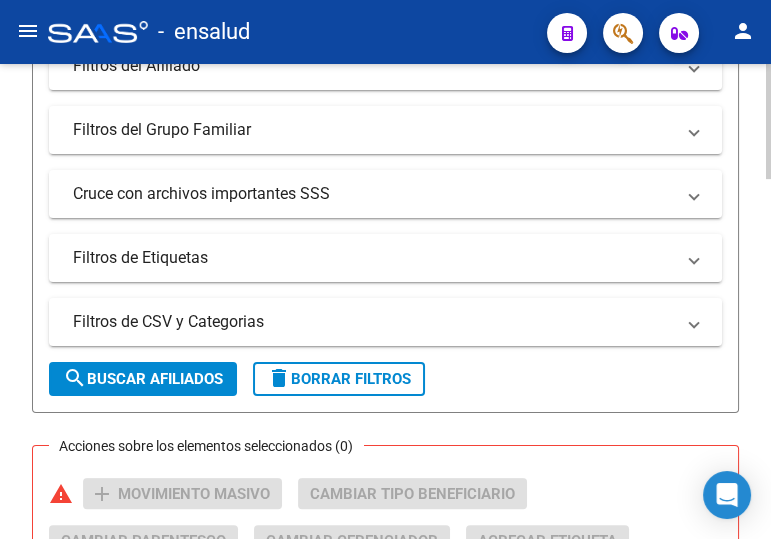 type on "[CUIL]" 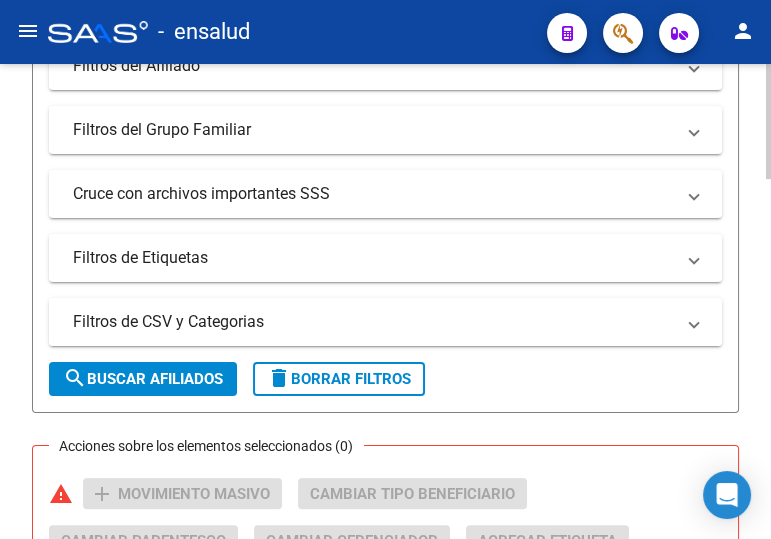 drag, startPoint x: 170, startPoint y: 374, endPoint x: 489, endPoint y: 332, distance: 321.75302 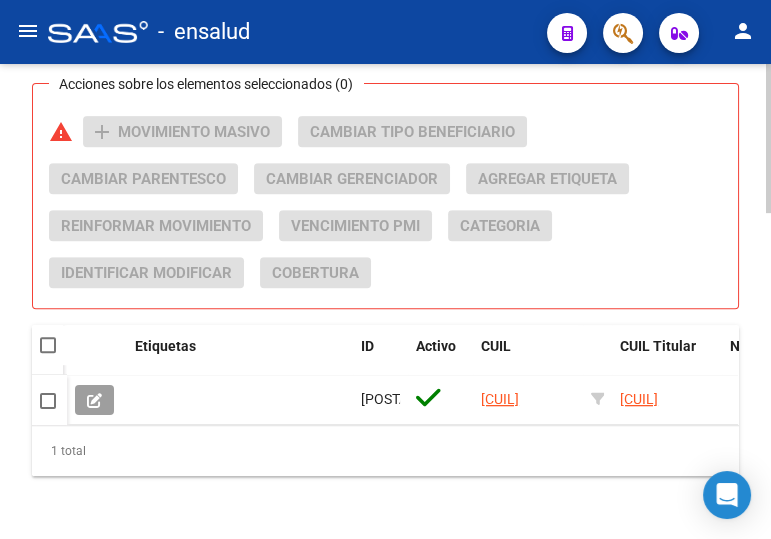 scroll, scrollTop: 1000, scrollLeft: 0, axis: vertical 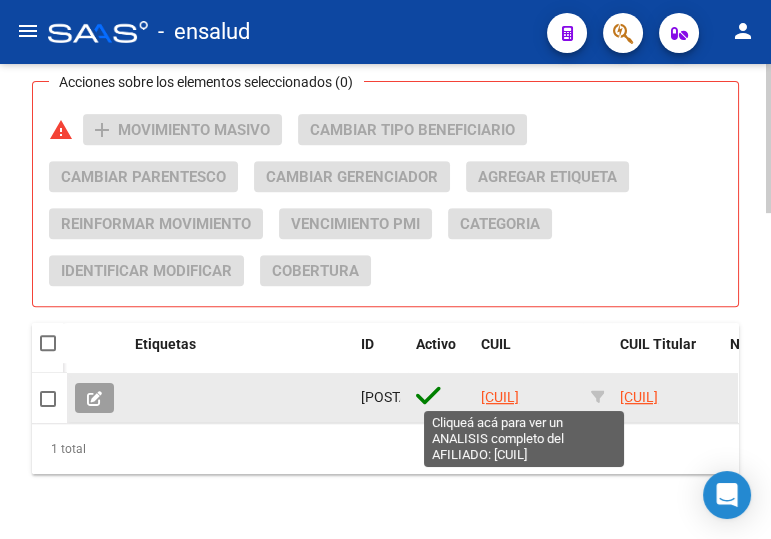 click on "[CUIL]" 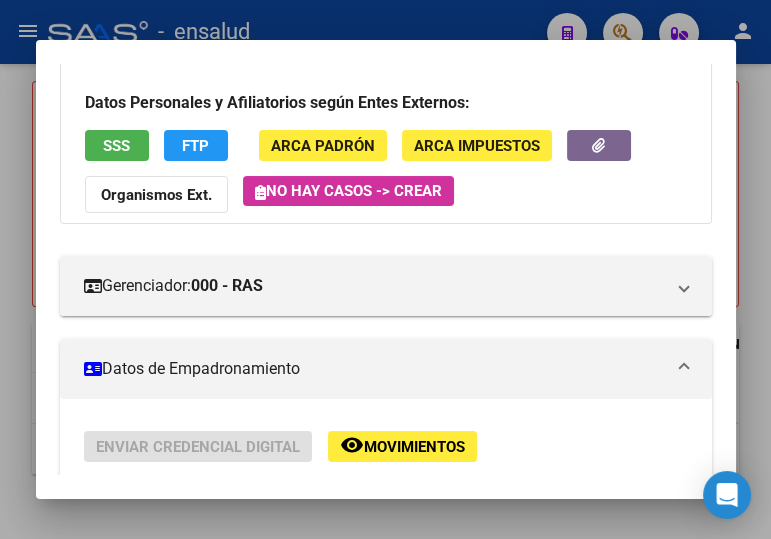 scroll, scrollTop: 272, scrollLeft: 0, axis: vertical 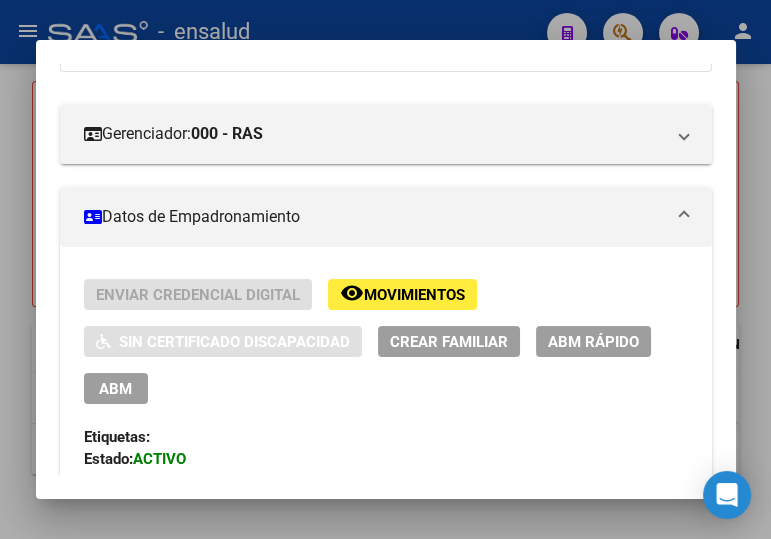 drag, startPoint x: 107, startPoint y: 387, endPoint x: 738, endPoint y: 405, distance: 631.25665 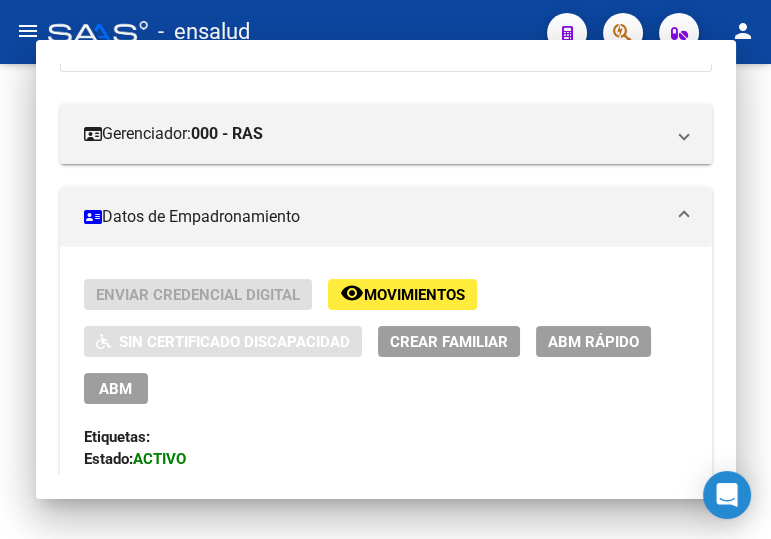 scroll, scrollTop: 0, scrollLeft: 0, axis: both 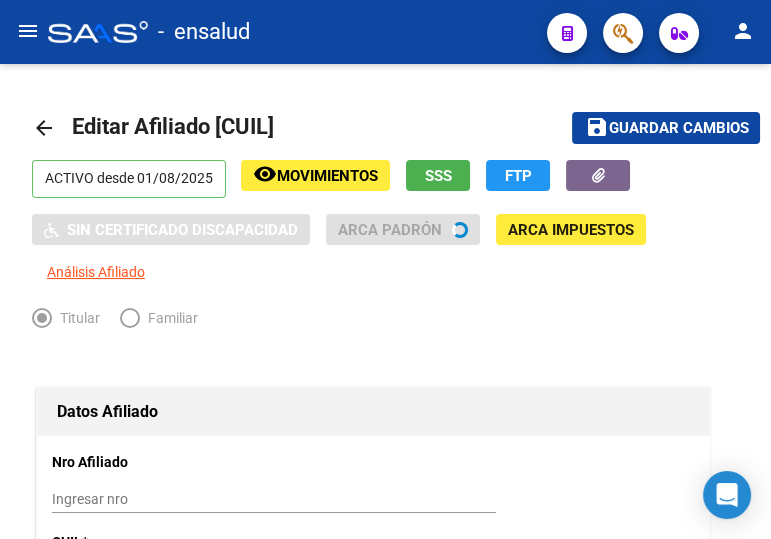 radio on "true" 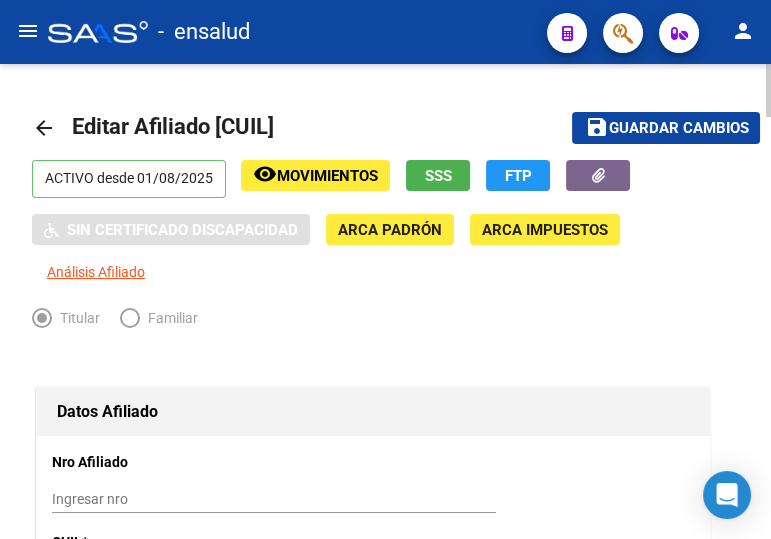 click on "Titular   Familiar Datos Afiliado Nro Afiliado    Ingresar nro  CUIL  *   [CUIL] CUIL  ARCA Padrón  Ult. Fecha Alta Formal: [DATE]  Tipo de Documento * DOCUMENTO UNICO Seleccionar tipo Nro Documento  *   [NUMBER] Ingresar nro  Apellido  *   [LAST] Ingresar apellido  Nombre  *   [FIRST] [LAST] Ingresar nombre  Fecha de nacimiento  *   [DATE] Ingresar fecha   Parentesco * Titular Seleccionar parentesco  Estado Civil * Soltero Seleccionar tipo  Sexo * Femenino Seleccionar sexo  Nacionalidad * ARGENTINA Seleccionar tipo  Discapacitado * No incapacitado Seleccionar tipo Vencimiento Certificado Estudio    Ingresar fecha   Tipo domicilio * Domicilio Completo Seleccionar tipo domicilio  Provincia * Buenos Aires Seleccionar provincia Localidad  *   [CITY] Ingresar el nombre  Codigo Postal  * [NUMBER] Ingresar el codigo  Calle  *   [STREET] Ingresar calle  Numero  *   [NUMBER] Ingresar nro  Piso    Ingresar piso  Departamento    Ingresar depto  Teléfono celular    Ingresar tel  Teléfono laboral" 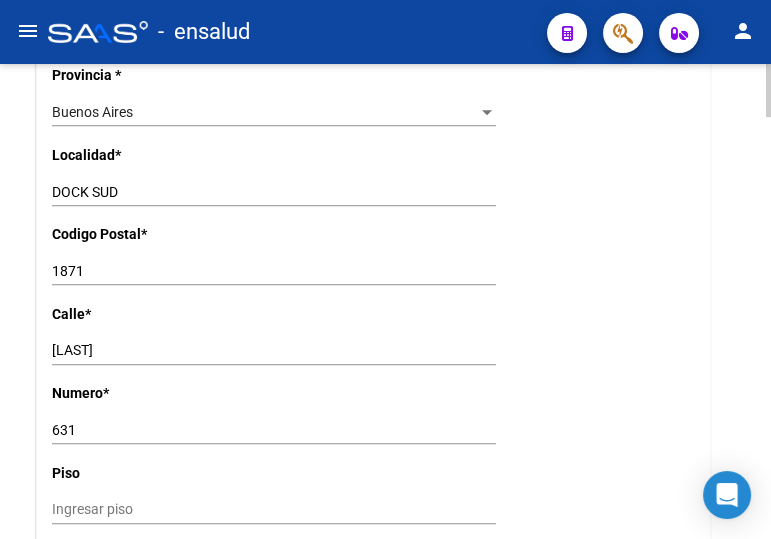scroll, scrollTop: 1545, scrollLeft: 0, axis: vertical 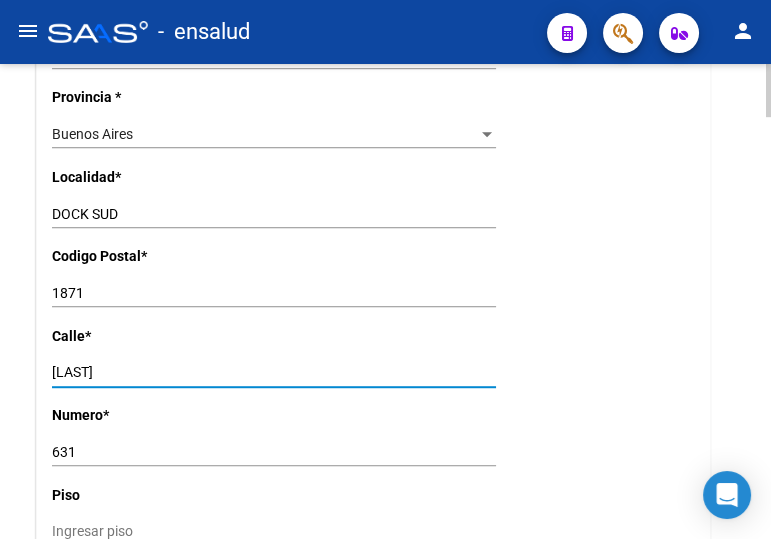 drag, startPoint x: 155, startPoint y: 374, endPoint x: 27, endPoint y: 370, distance: 128.06248 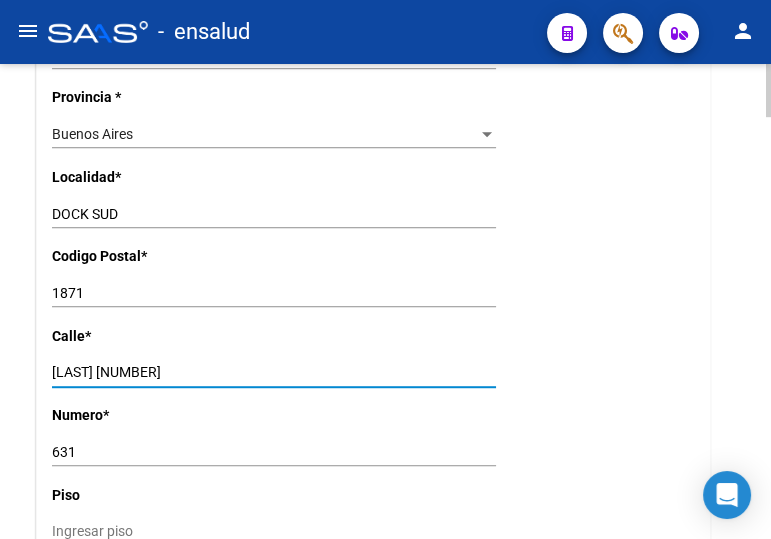 drag, startPoint x: 154, startPoint y: 373, endPoint x: 127, endPoint y: 372, distance: 27.018513 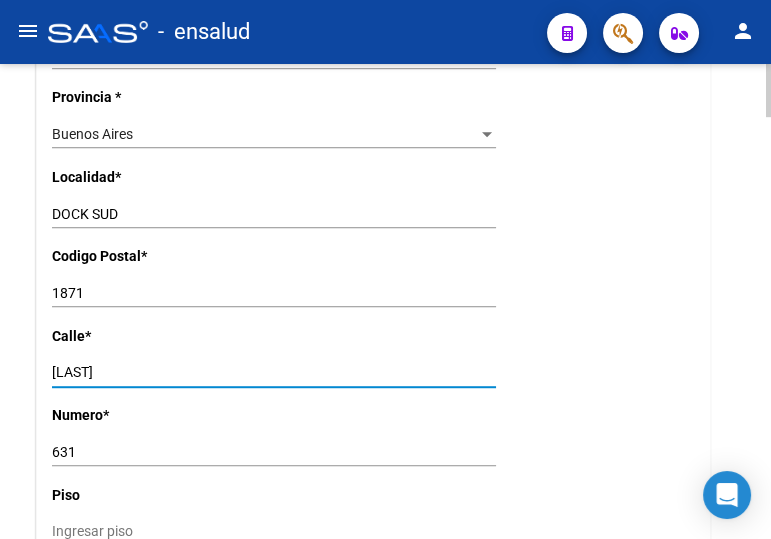 type on "[LAST]" 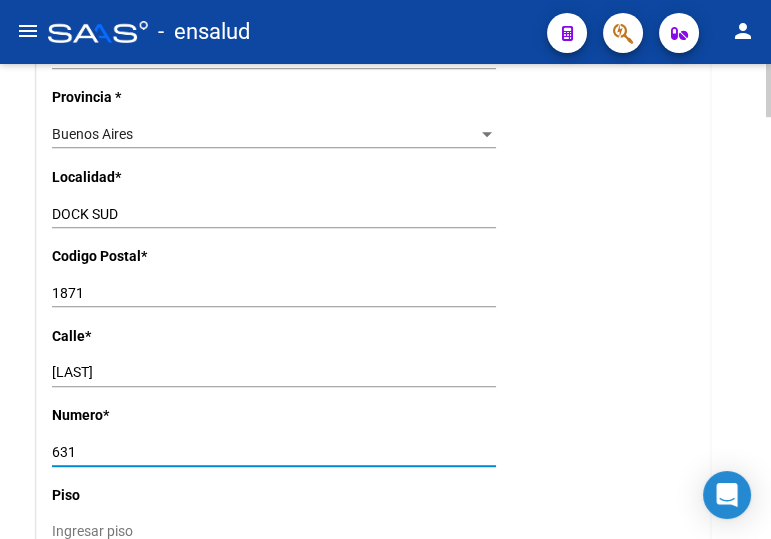 drag, startPoint x: 103, startPoint y: 448, endPoint x: 32, endPoint y: 445, distance: 71.063354 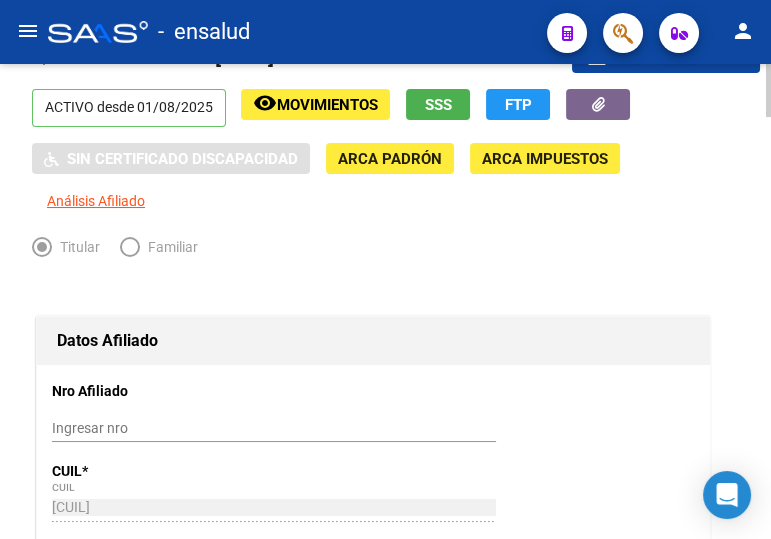 scroll, scrollTop: 0, scrollLeft: 0, axis: both 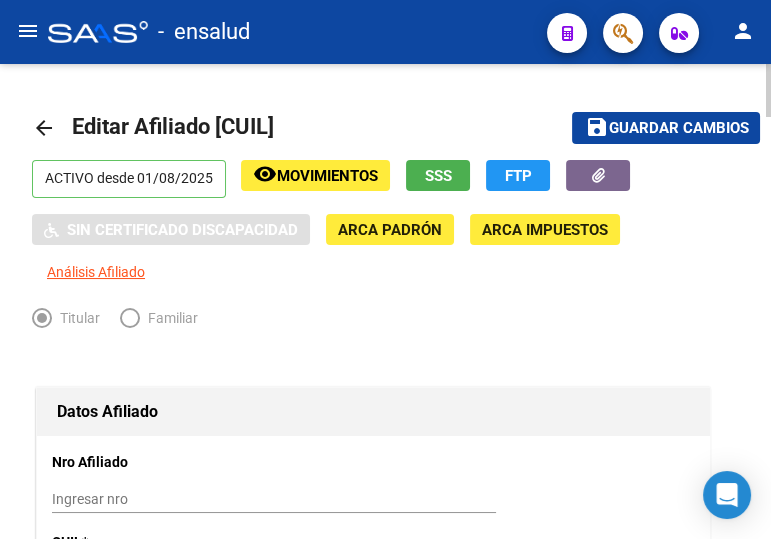 type on "1144" 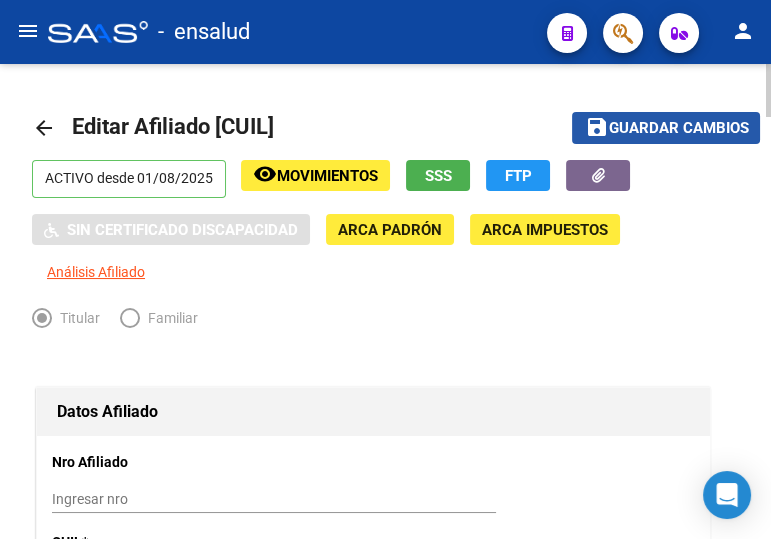 click on "Guardar cambios" 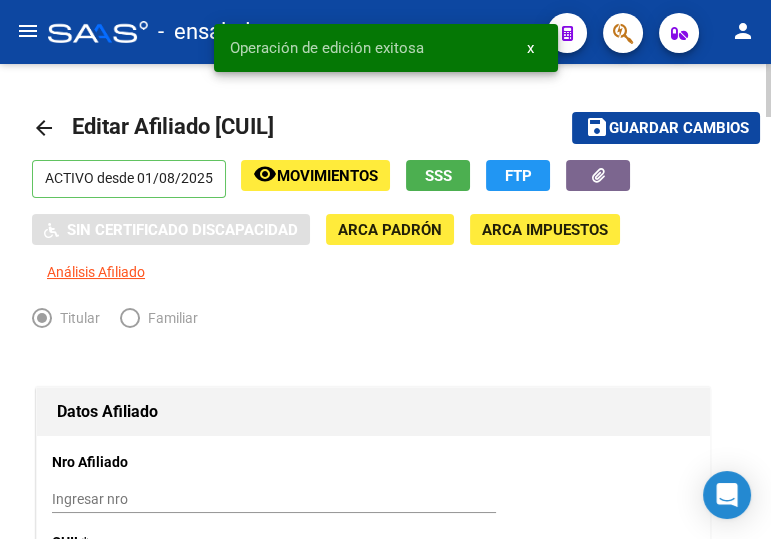 click on "arrow_back" 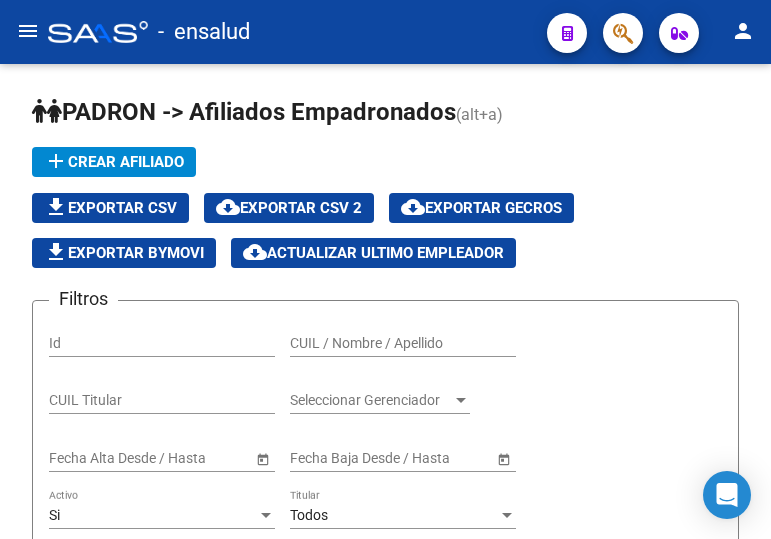 scroll, scrollTop: 0, scrollLeft: 0, axis: both 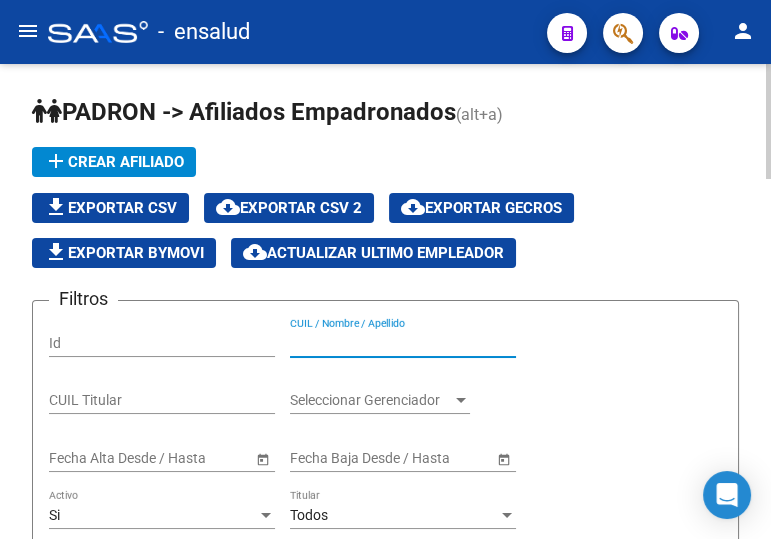 click on "CUIL / Nombre / Apellido" at bounding box center [403, 343] 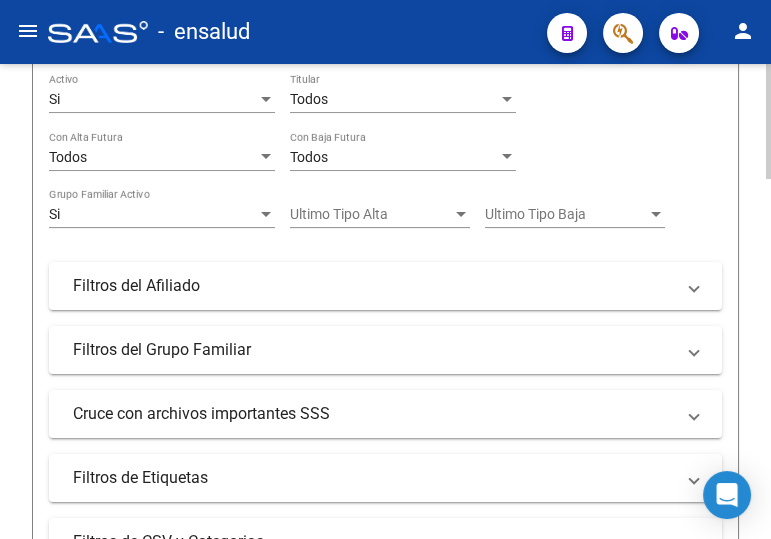 scroll, scrollTop: 545, scrollLeft: 0, axis: vertical 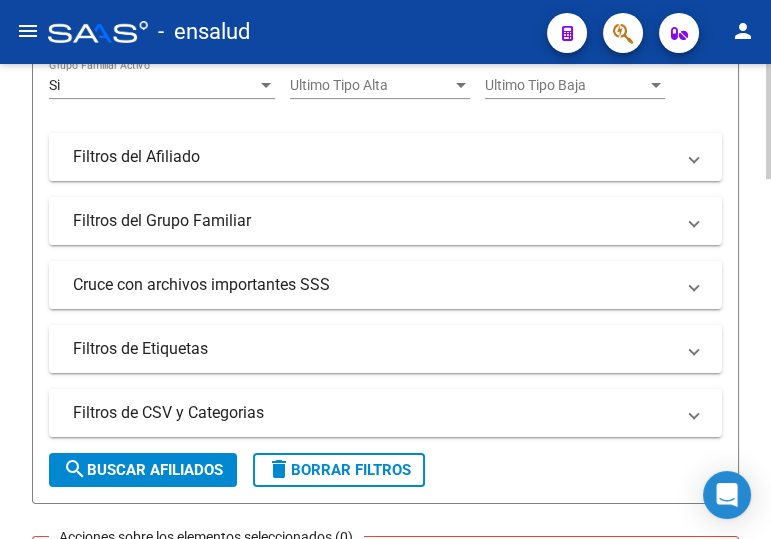 type on "20183714725" 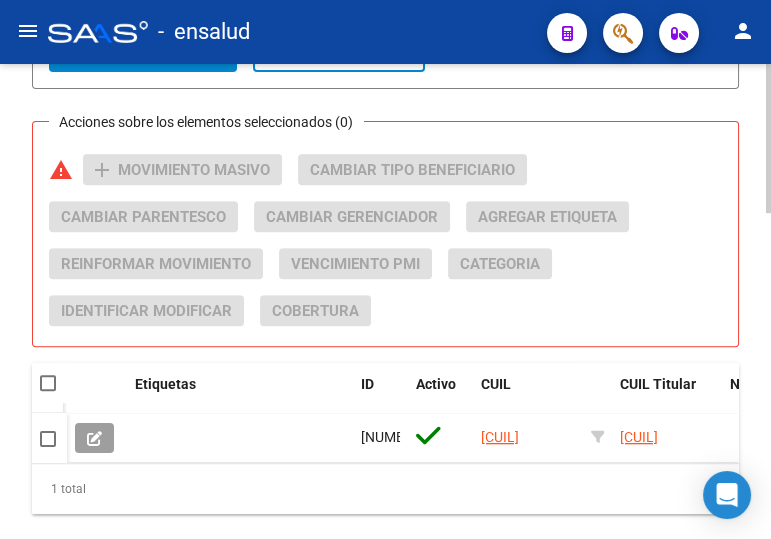 scroll, scrollTop: 1000, scrollLeft: 0, axis: vertical 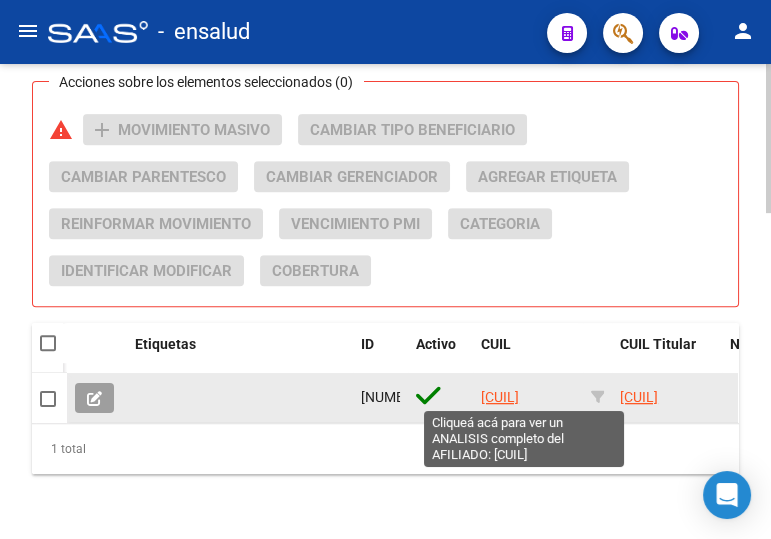 click on "20183714725" 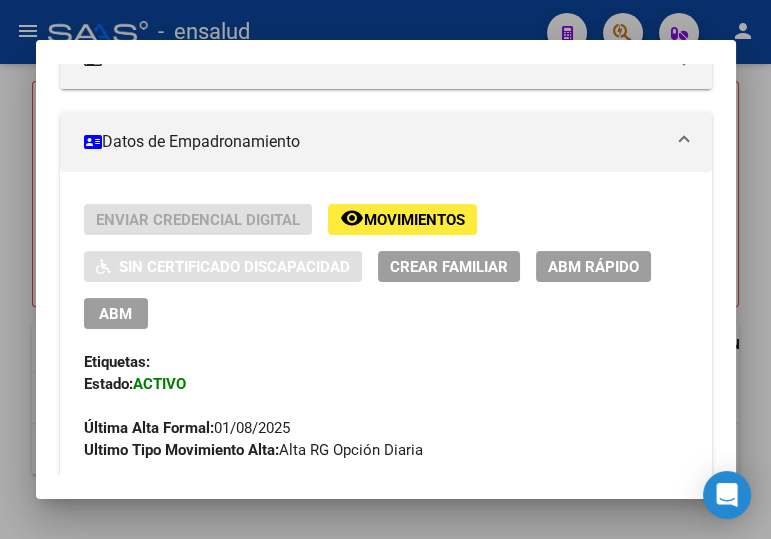 scroll, scrollTop: 454, scrollLeft: 0, axis: vertical 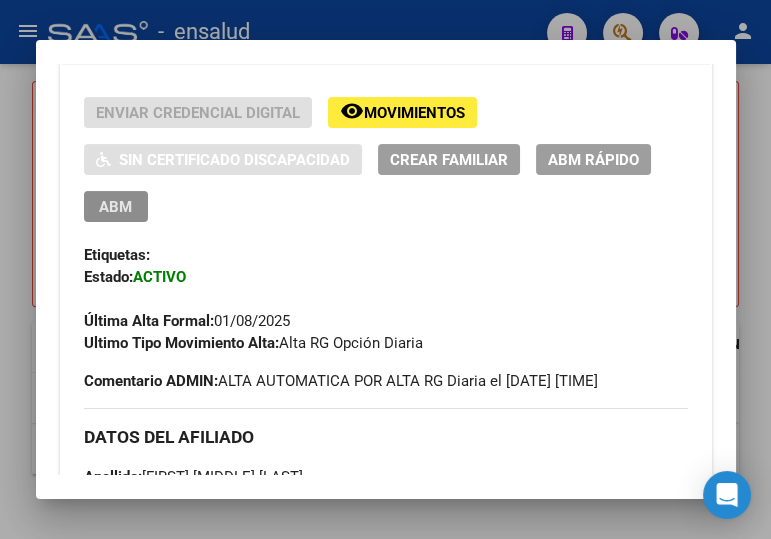 drag, startPoint x: 117, startPoint y: 206, endPoint x: 597, endPoint y: 268, distance: 483.9876 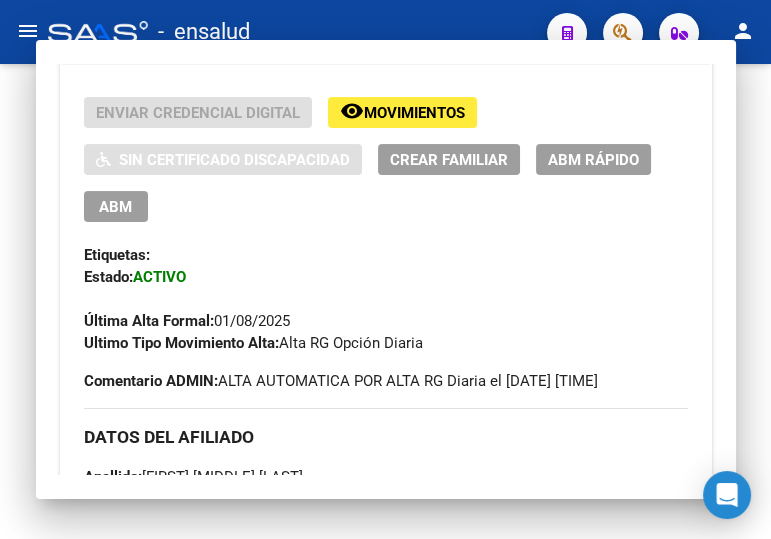 scroll, scrollTop: 0, scrollLeft: 0, axis: both 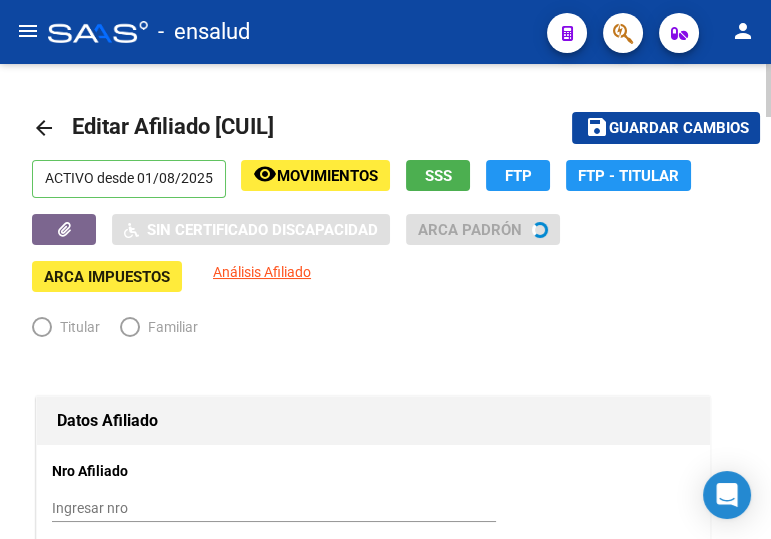 radio on "true" 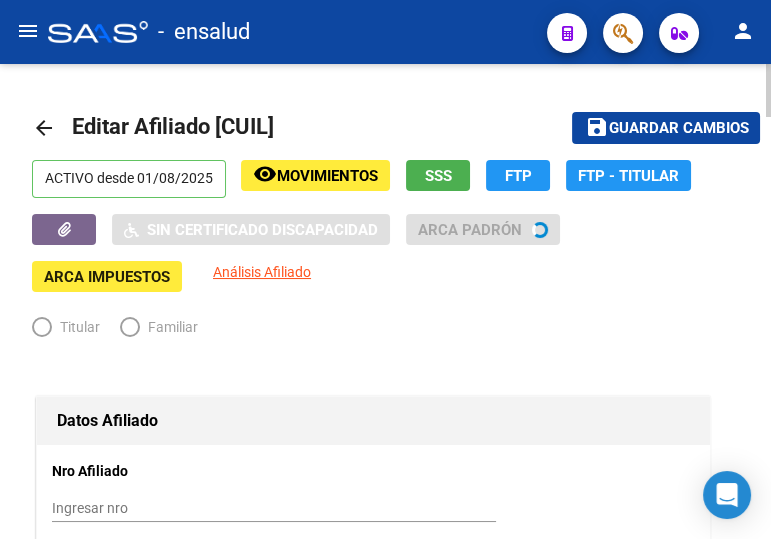 type on "[CUIL]" 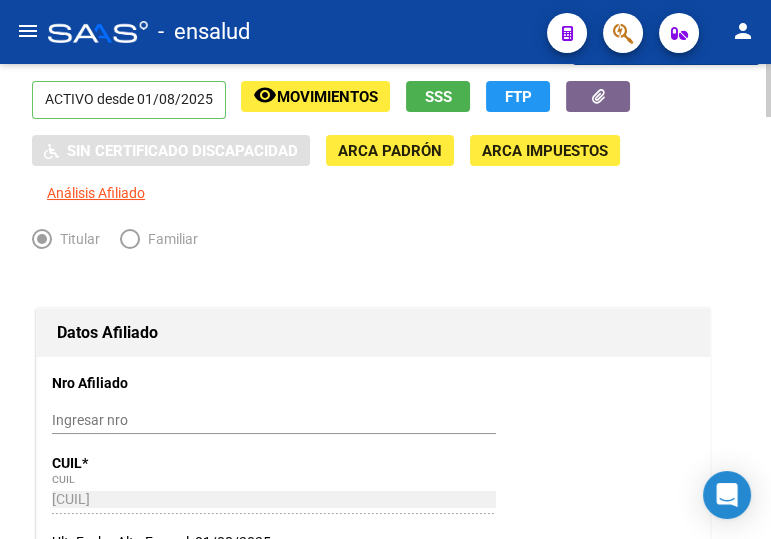 scroll, scrollTop: 0, scrollLeft: 0, axis: both 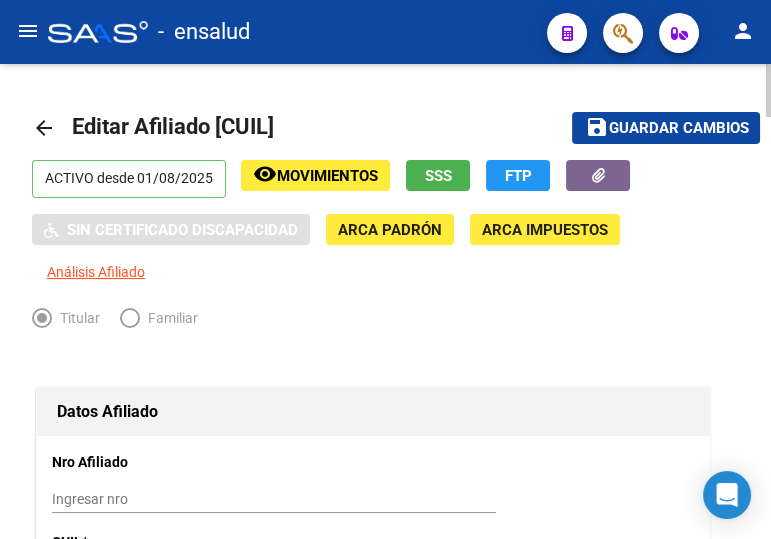 drag, startPoint x: 622, startPoint y: 128, endPoint x: 218, endPoint y: 119, distance: 404.10025 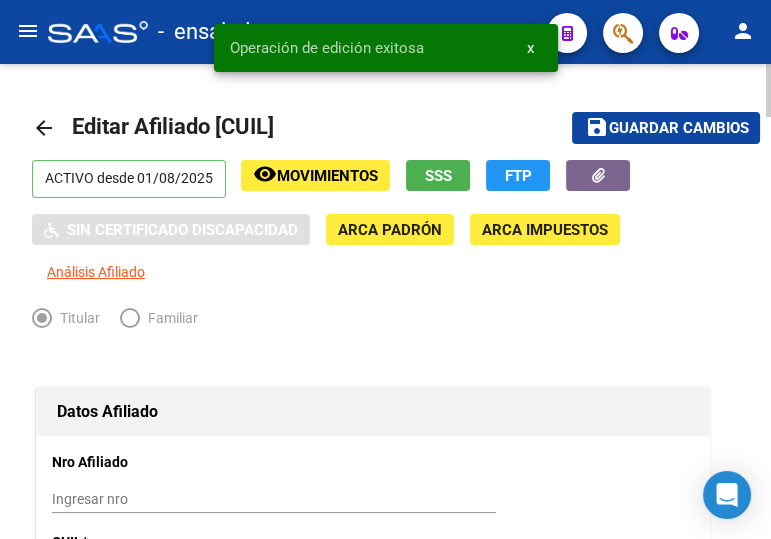 click on "arrow_back" 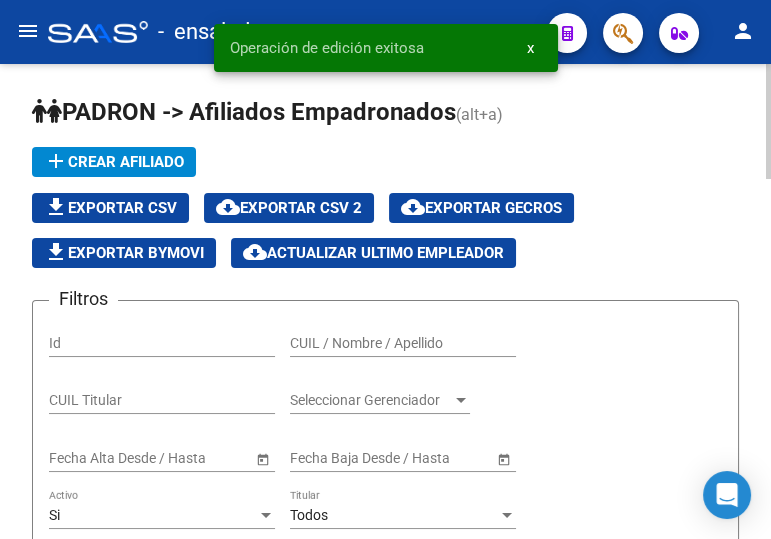 click on "CUIL / Nombre / Apellido" at bounding box center [403, 343] 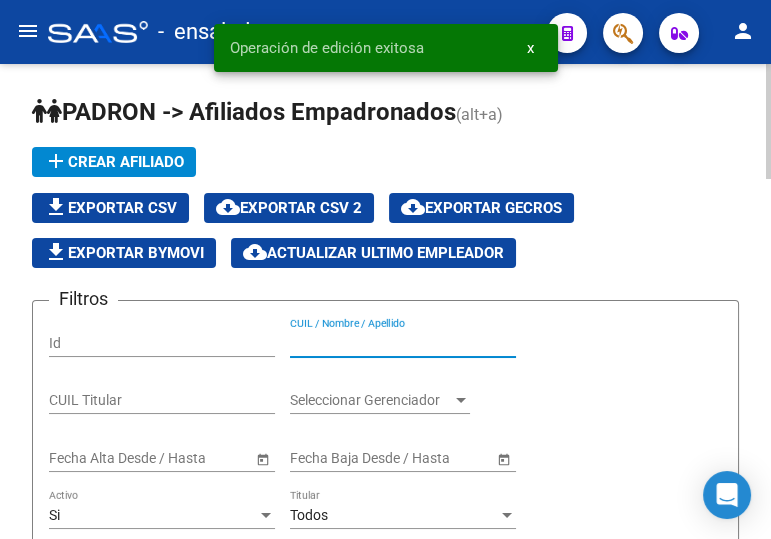 paste on "20398785224" 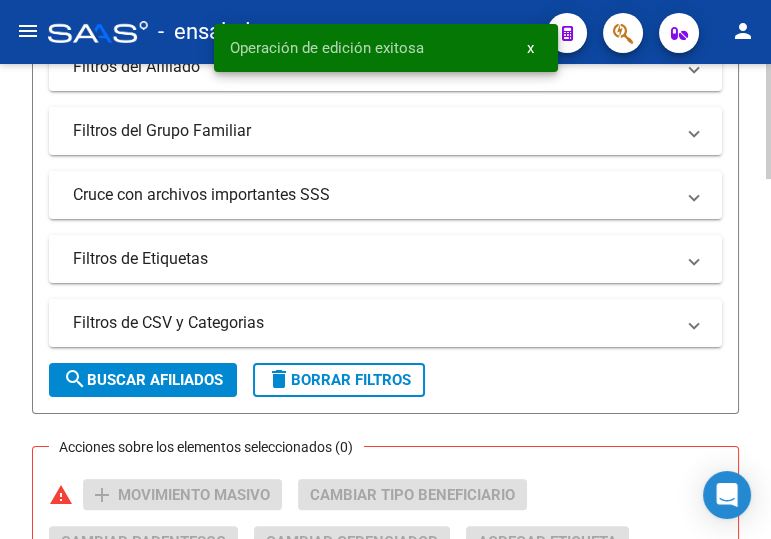 scroll, scrollTop: 636, scrollLeft: 0, axis: vertical 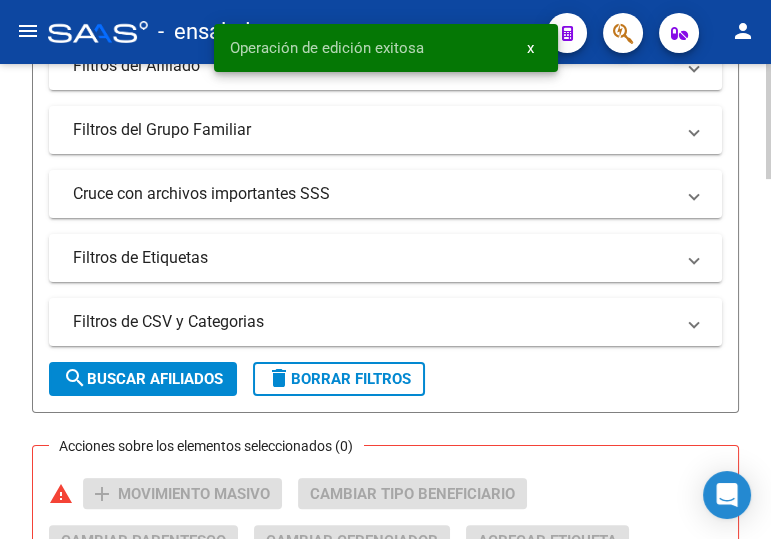type on "20398785224" 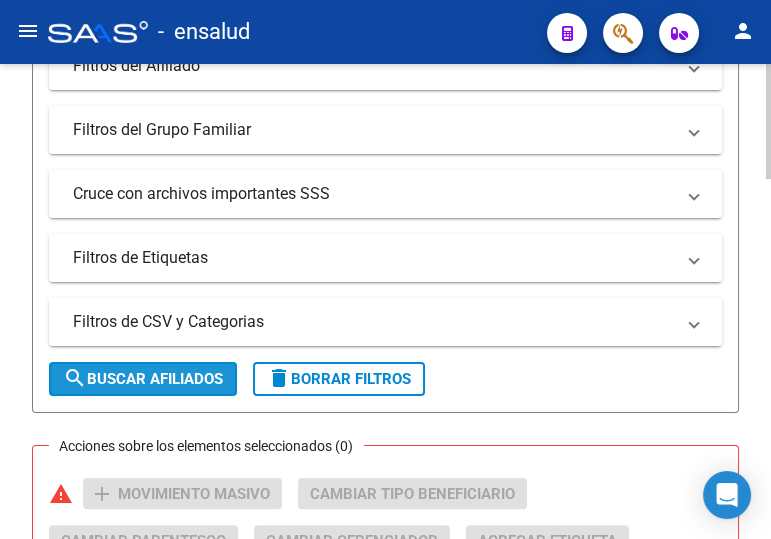 drag, startPoint x: 168, startPoint y: 377, endPoint x: 489, endPoint y: 294, distance: 331.55695 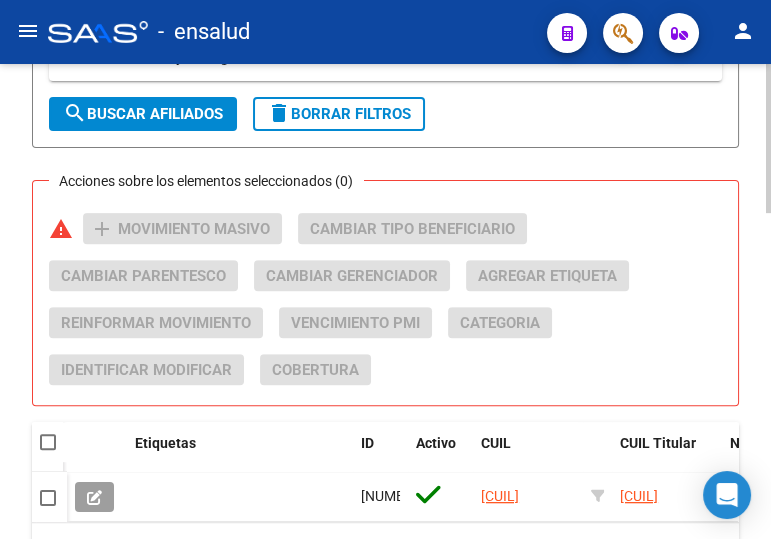 scroll, scrollTop: 909, scrollLeft: 0, axis: vertical 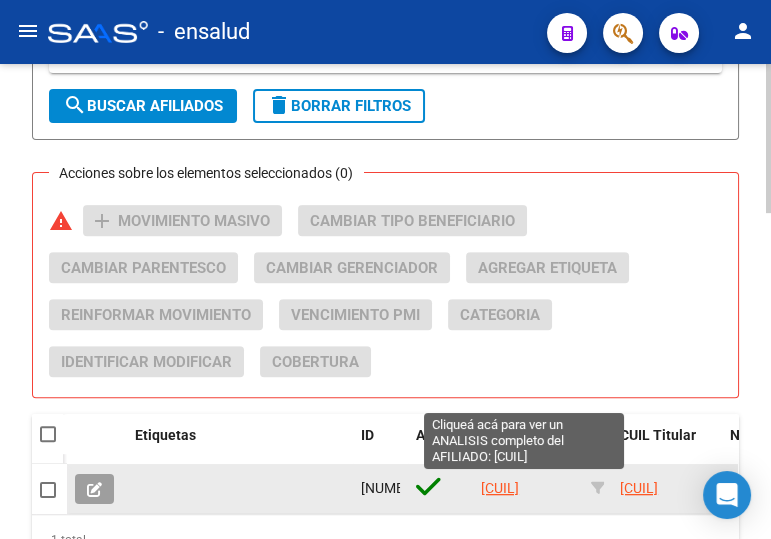 click on "20398785224" 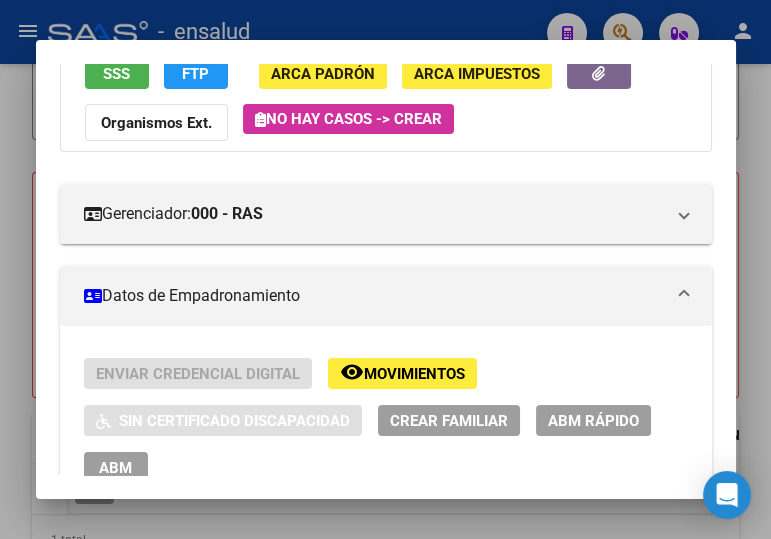 scroll, scrollTop: 272, scrollLeft: 0, axis: vertical 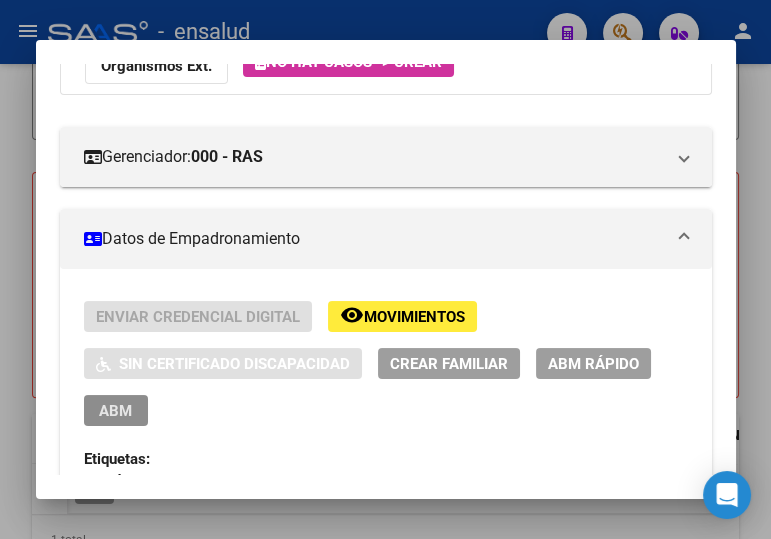 drag, startPoint x: 108, startPoint y: 384, endPoint x: 707, endPoint y: 330, distance: 601.42914 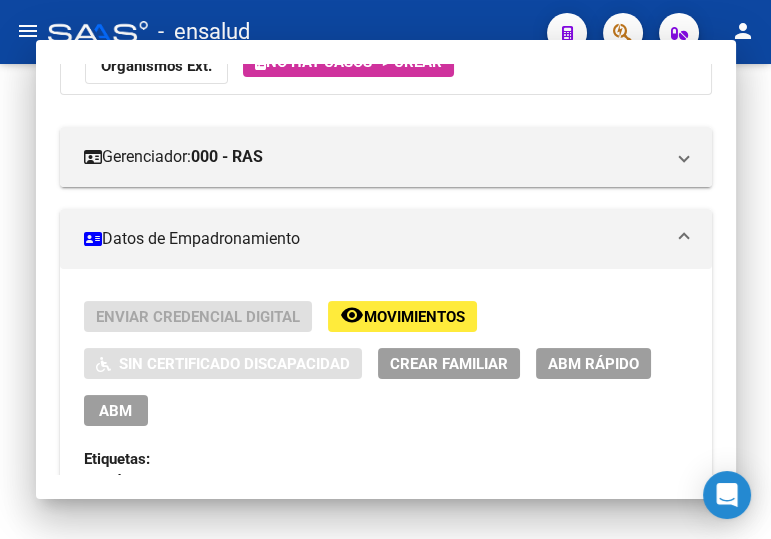 scroll, scrollTop: 0, scrollLeft: 0, axis: both 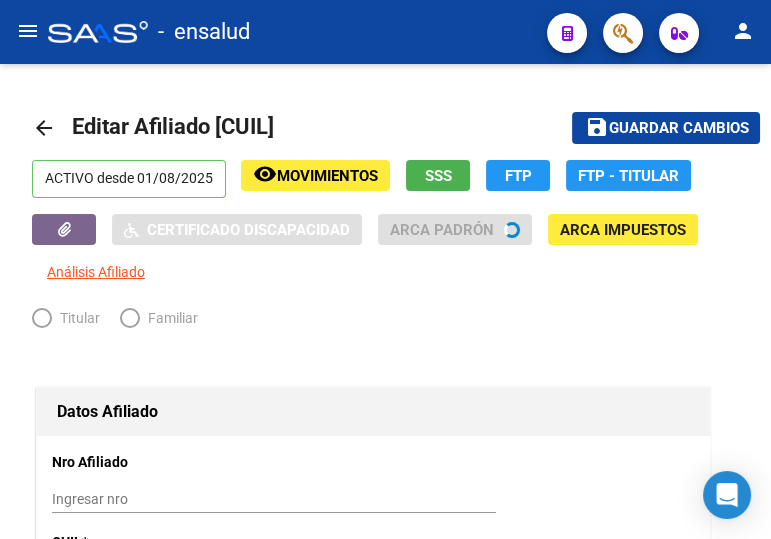 radio on "true" 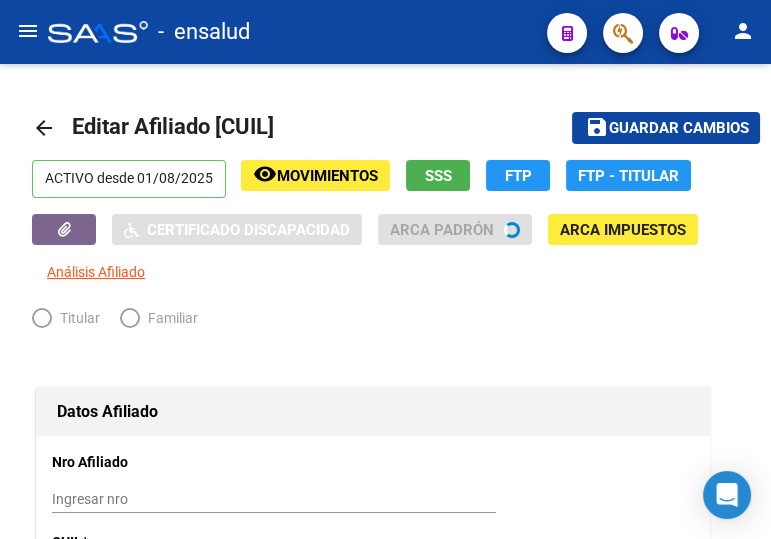 type on "30-71452286-4" 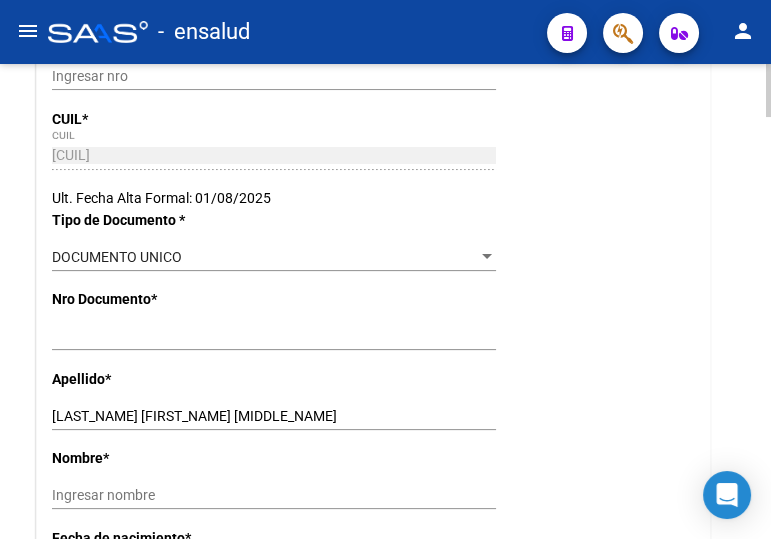 scroll, scrollTop: 454, scrollLeft: 0, axis: vertical 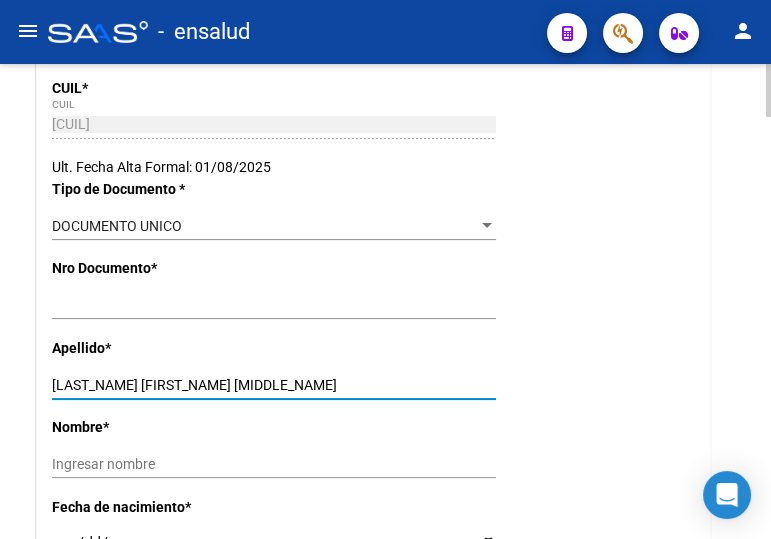 drag, startPoint x: 128, startPoint y: 381, endPoint x: 260, endPoint y: 383, distance: 132.01515 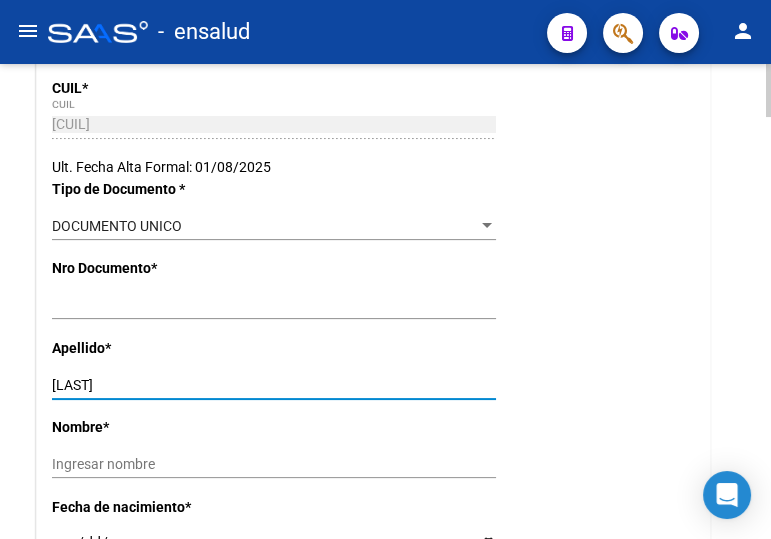 type on "BENEDETTI" 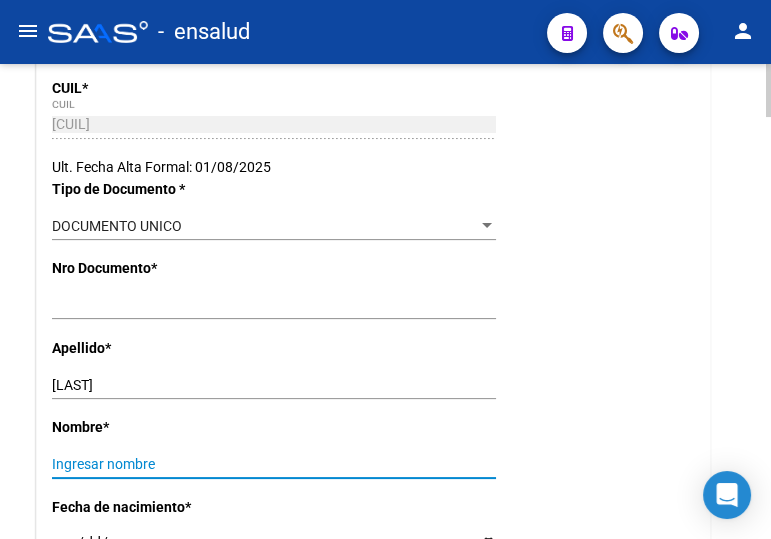 paste on "ELIAS RODOLFO" 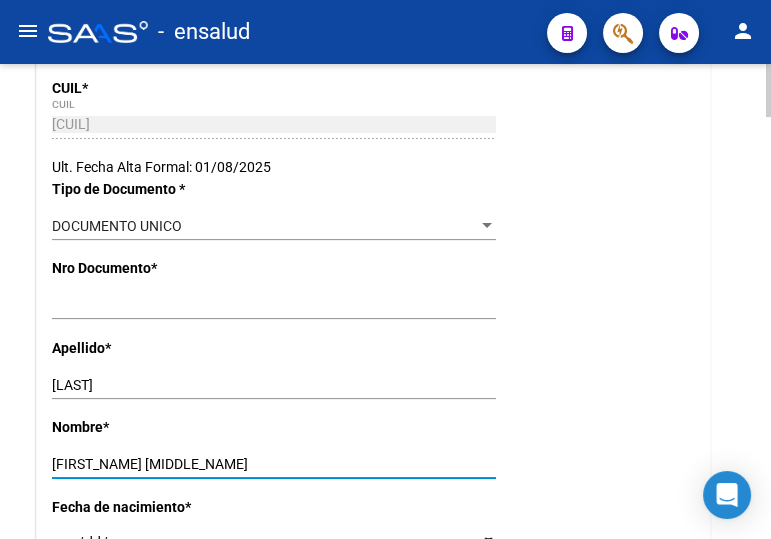 scroll, scrollTop: 363, scrollLeft: 0, axis: vertical 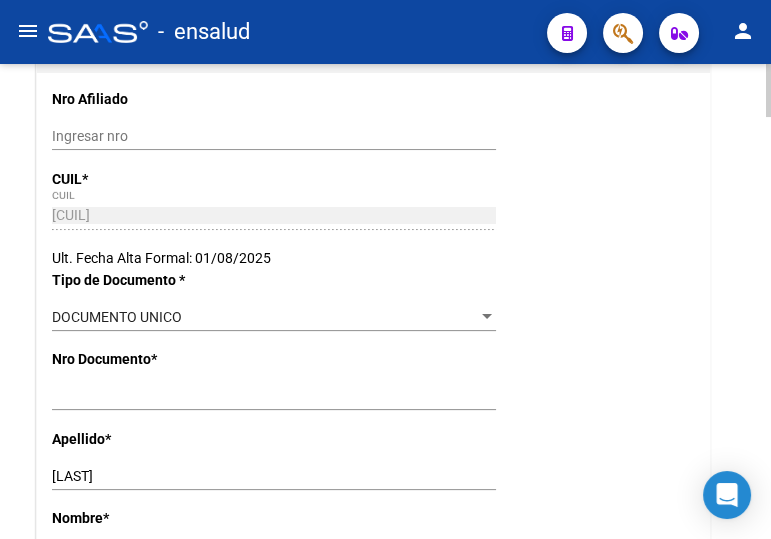 type on "ELIAS RODOLFO" 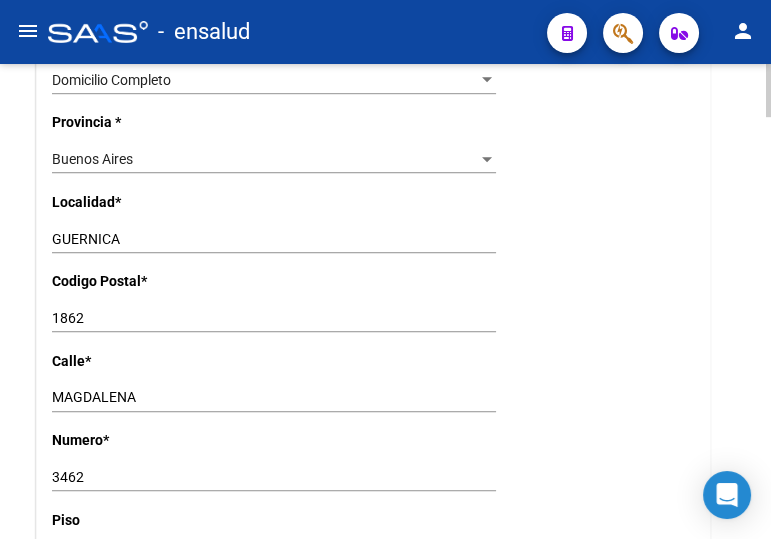 scroll, scrollTop: 1545, scrollLeft: 0, axis: vertical 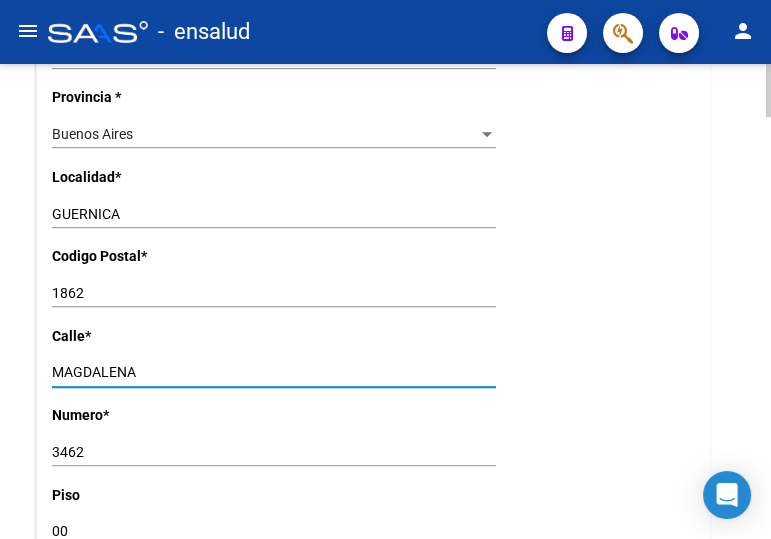 drag, startPoint x: 44, startPoint y: 366, endPoint x: 27, endPoint y: 365, distance: 17.029387 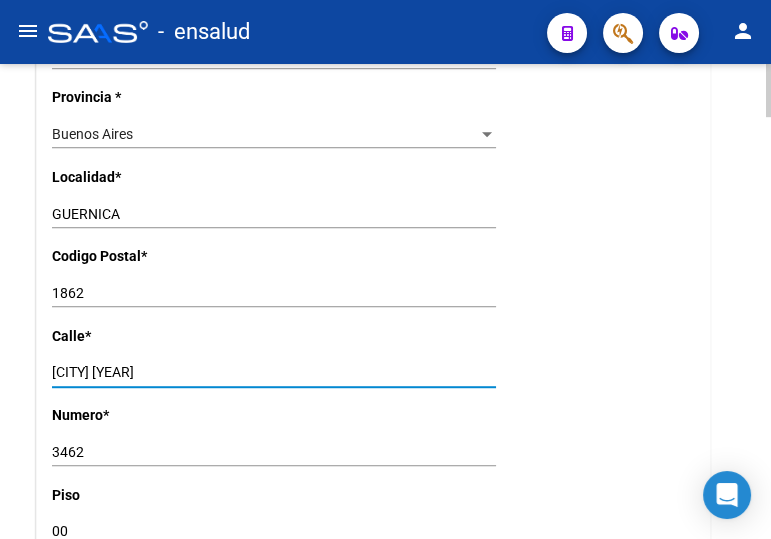 drag, startPoint x: 140, startPoint y: 365, endPoint x: 100, endPoint y: 368, distance: 40.112343 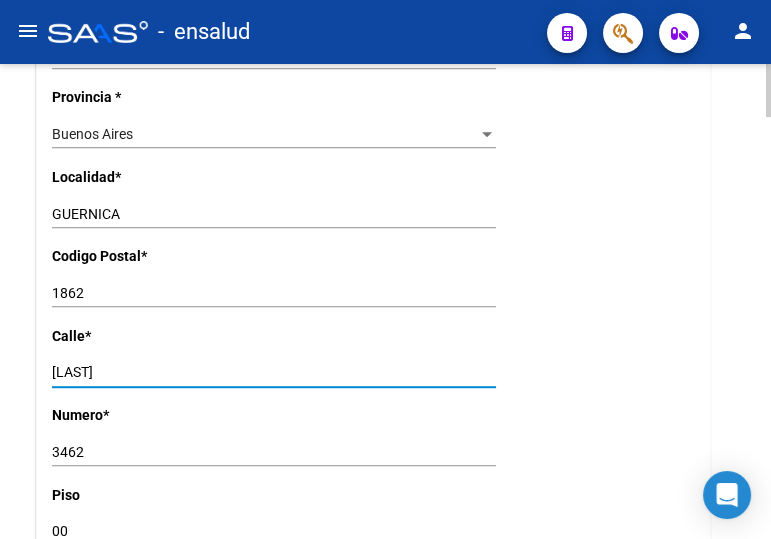 type on "LUJAN" 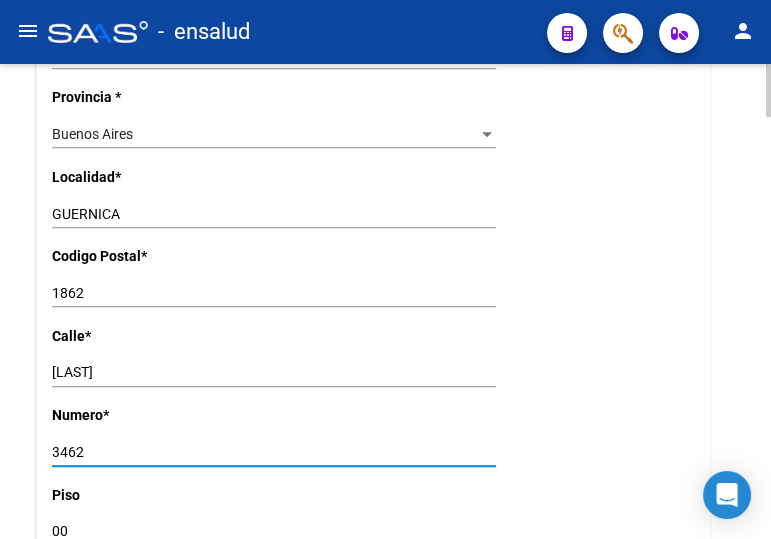drag, startPoint x: 70, startPoint y: 449, endPoint x: 27, endPoint y: 451, distance: 43.046486 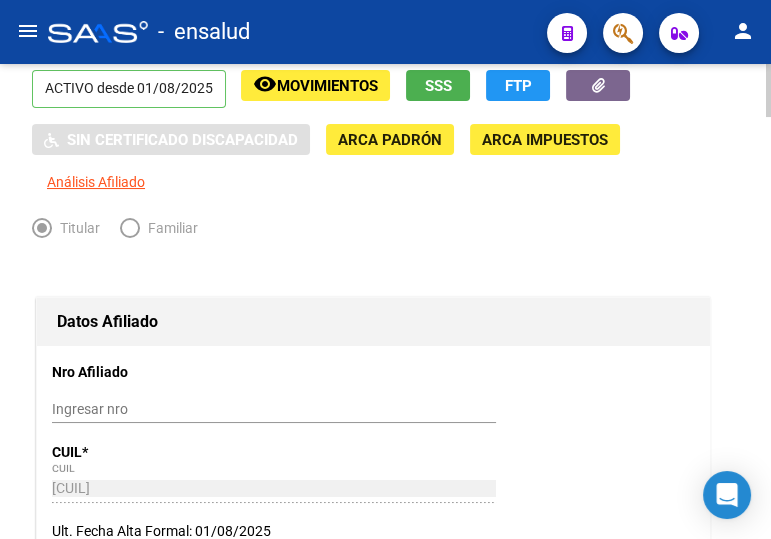 scroll, scrollTop: 0, scrollLeft: 0, axis: both 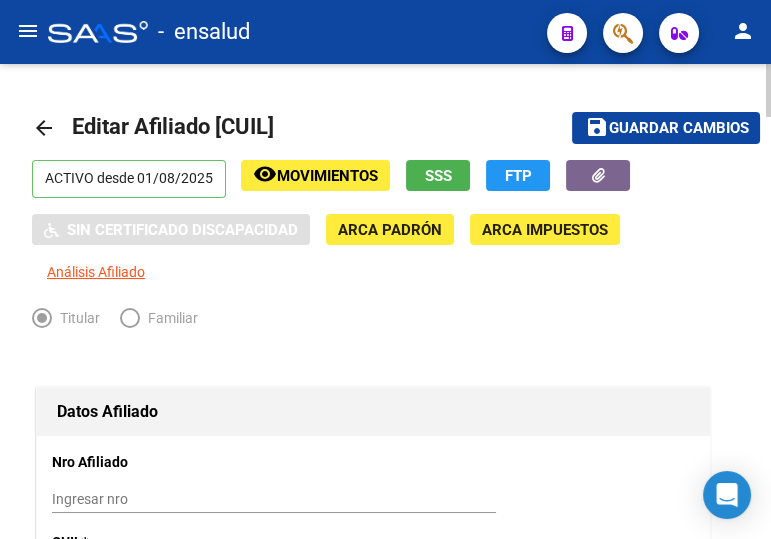 type on "1993" 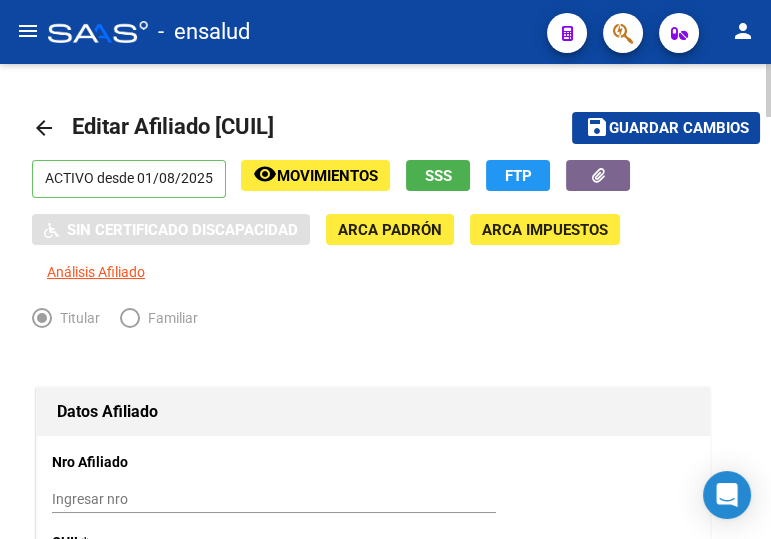 click on "Guardar cambios" 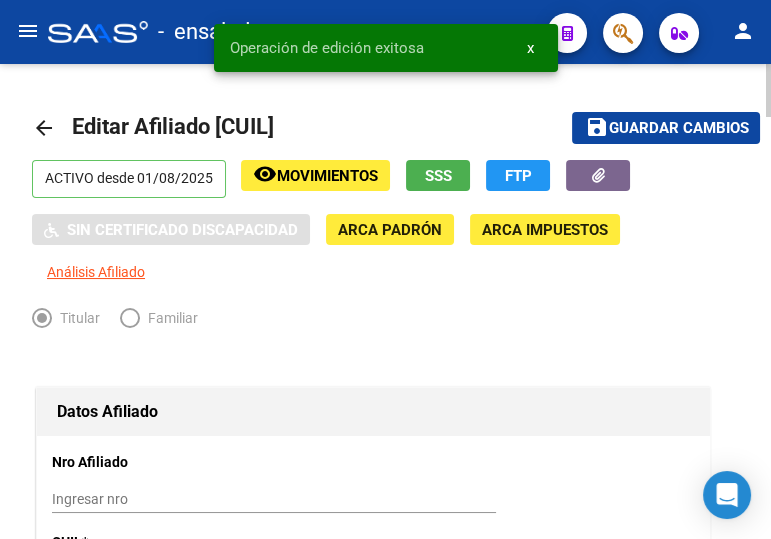 click on "arrow_back" 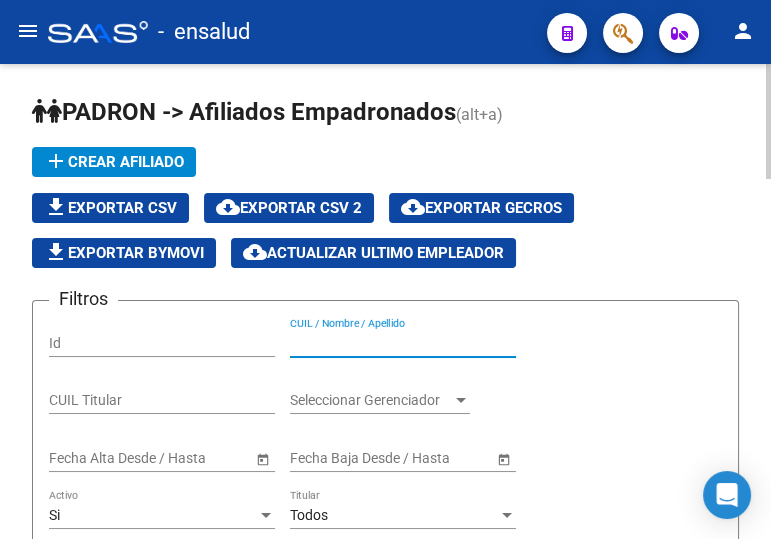 click on "CUIL / Nombre / Apellido" at bounding box center (403, 343) 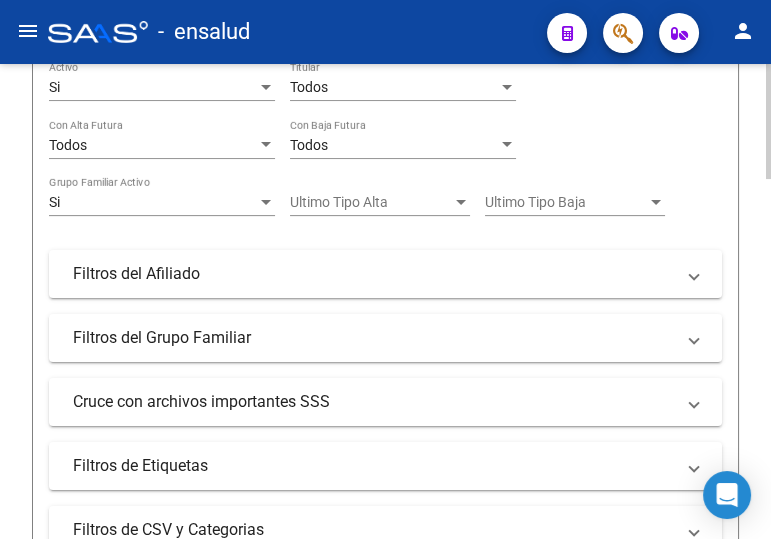scroll, scrollTop: 636, scrollLeft: 0, axis: vertical 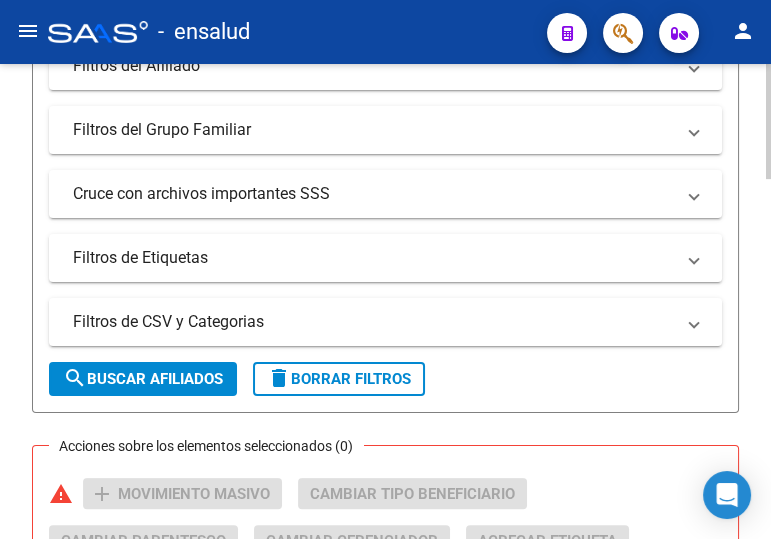 type on "24233323116" 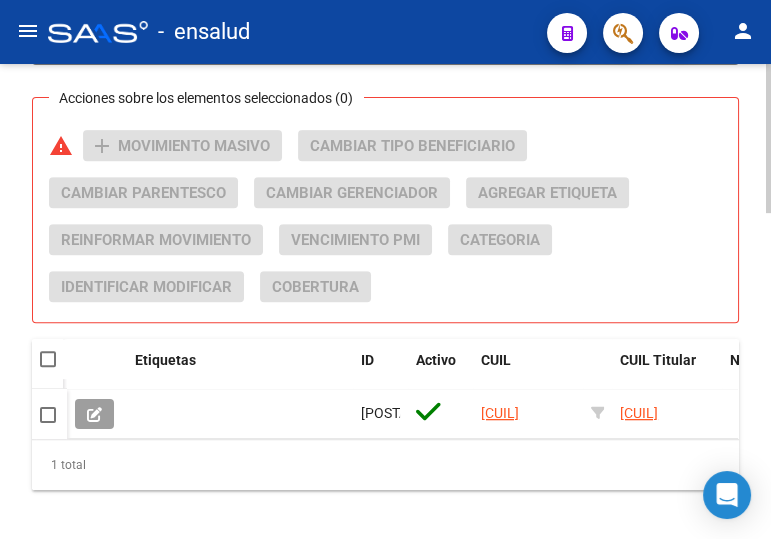 scroll, scrollTop: 1000, scrollLeft: 0, axis: vertical 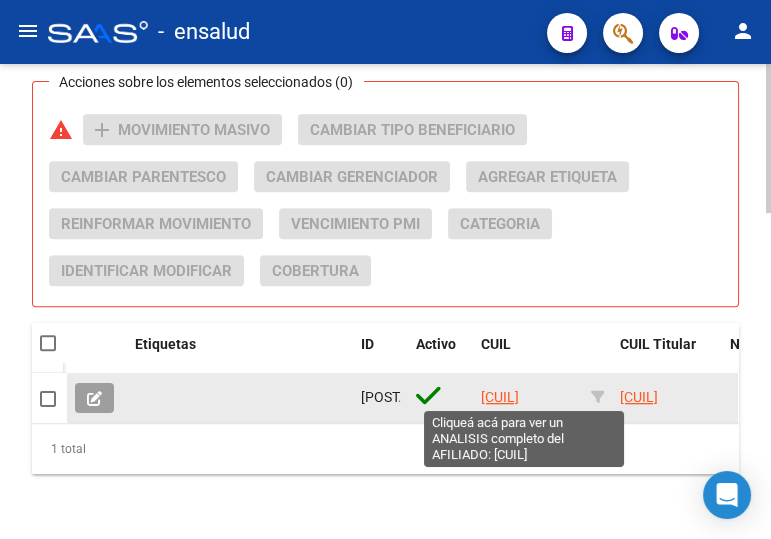 click on "24233323116" 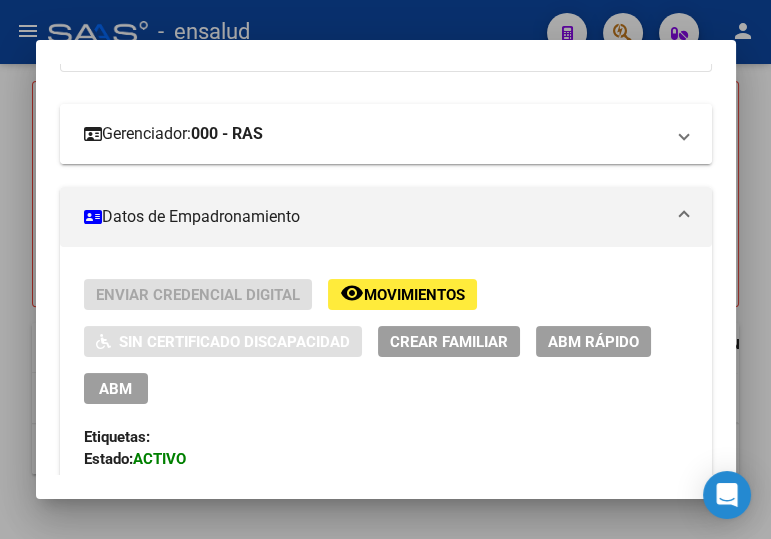 scroll, scrollTop: 363, scrollLeft: 0, axis: vertical 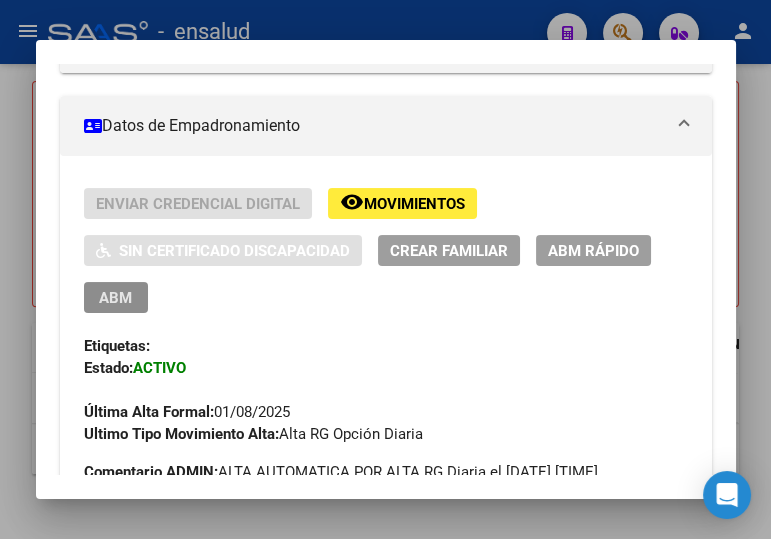 click on "ABM" at bounding box center [115, 298] 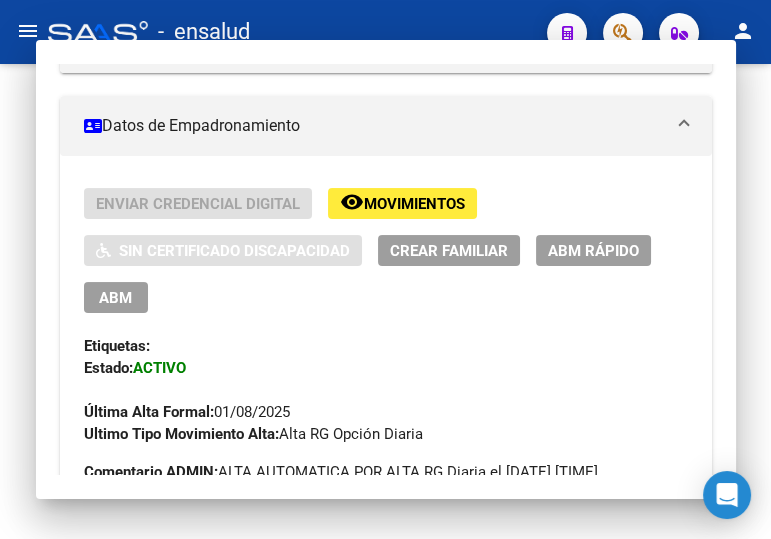 scroll, scrollTop: 0, scrollLeft: 0, axis: both 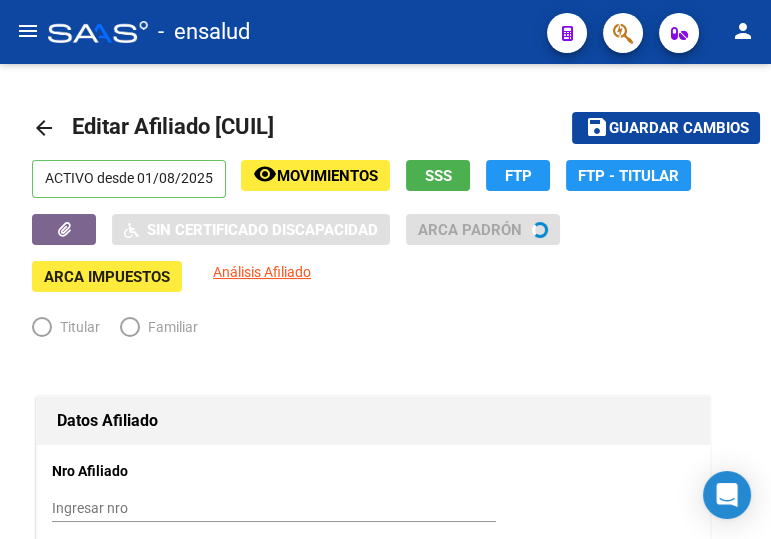 radio on "true" 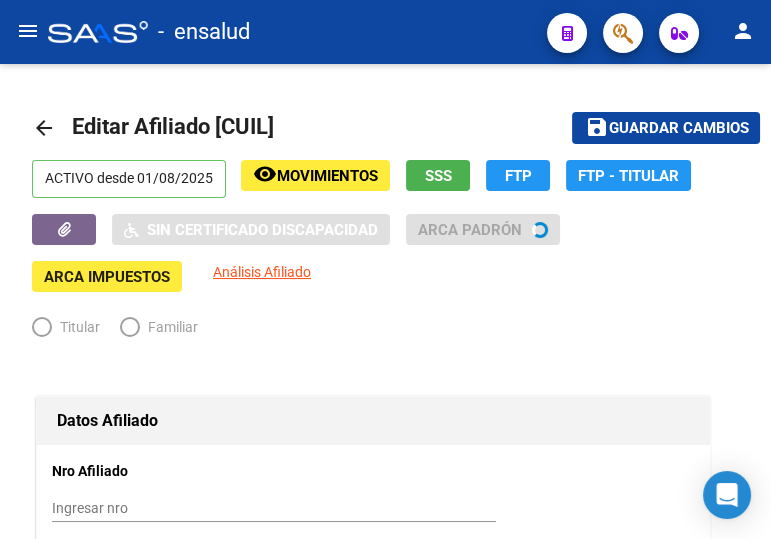 type on "[CUIL]" 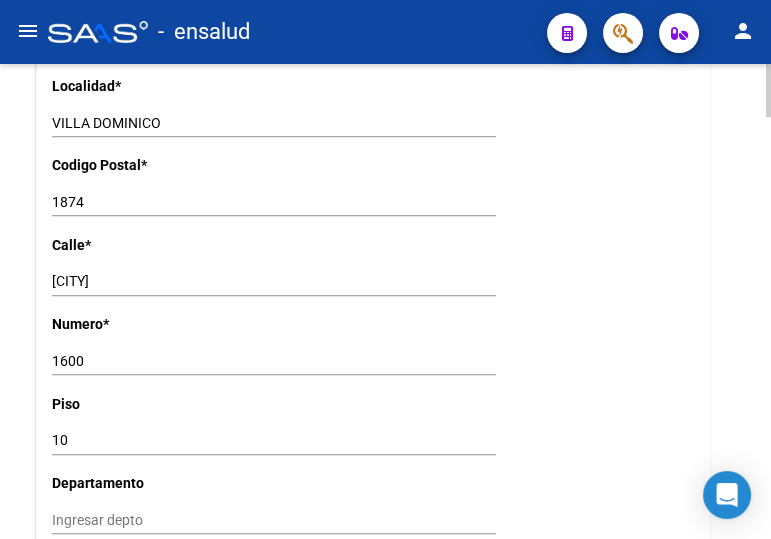 scroll, scrollTop: 1545, scrollLeft: 0, axis: vertical 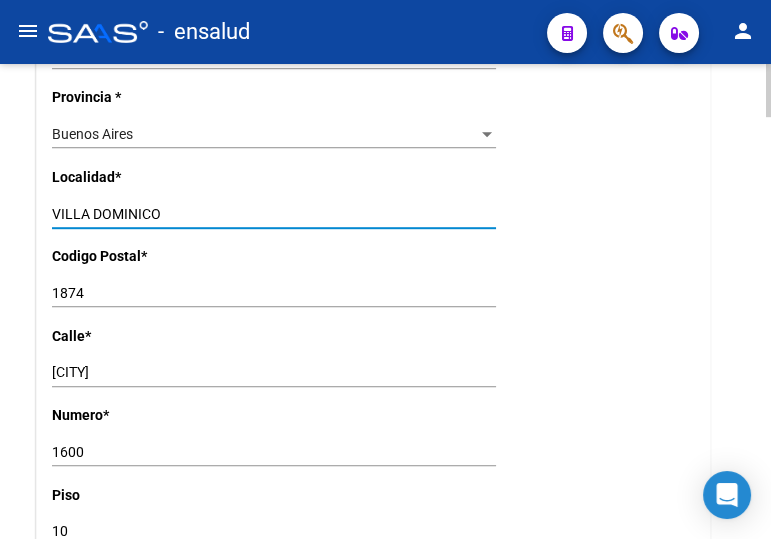 drag, startPoint x: 198, startPoint y: 212, endPoint x: 27, endPoint y: 198, distance: 171.57214 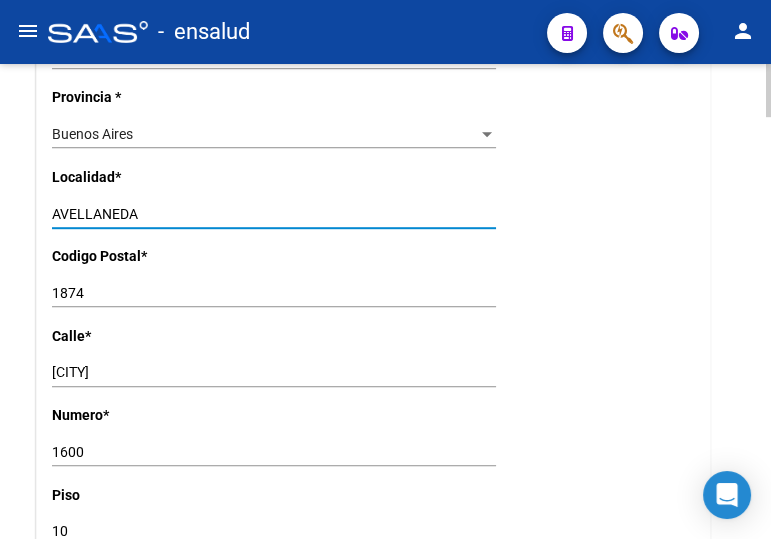type on "AVELLANEDA" 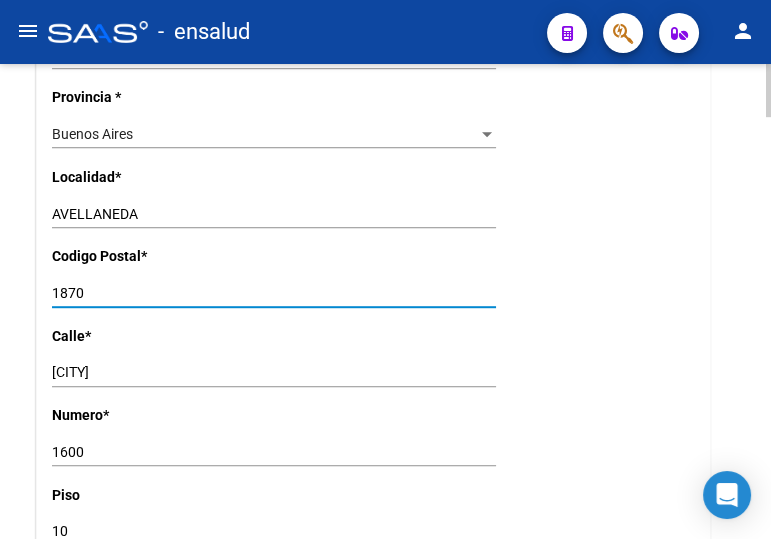 type on "1870" 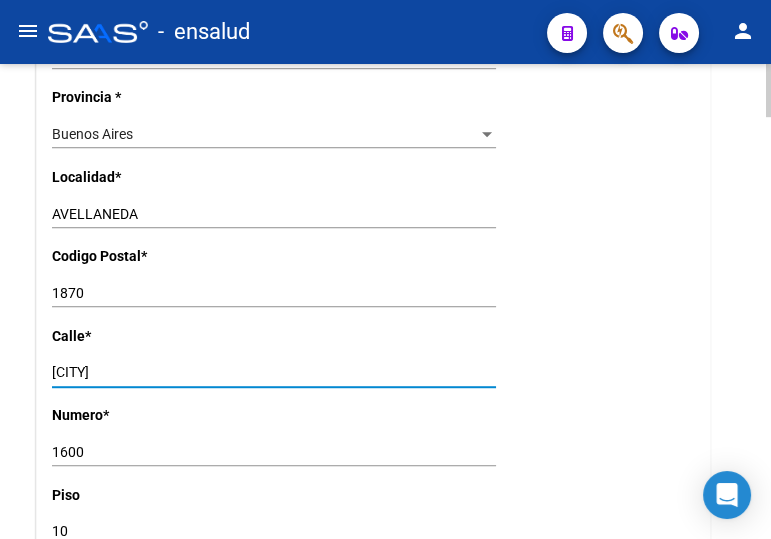 drag, startPoint x: 151, startPoint y: 367, endPoint x: 27, endPoint y: 367, distance: 124 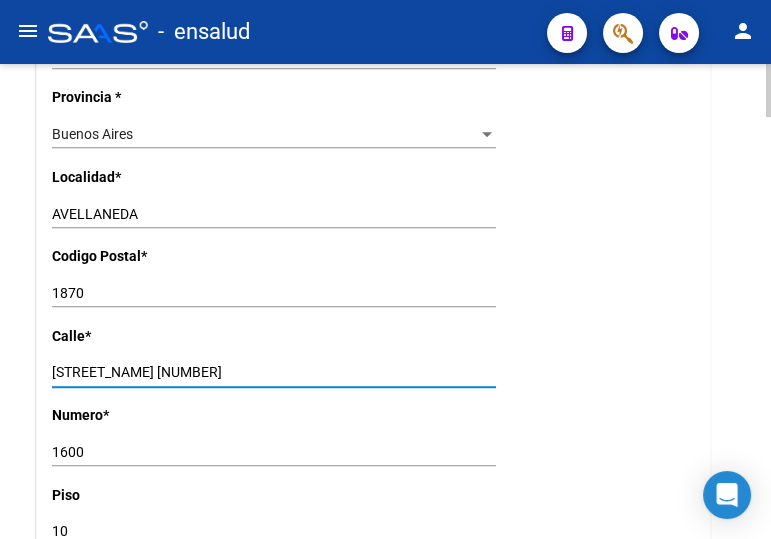 drag, startPoint x: 150, startPoint y: 372, endPoint x: 124, endPoint y: 372, distance: 26 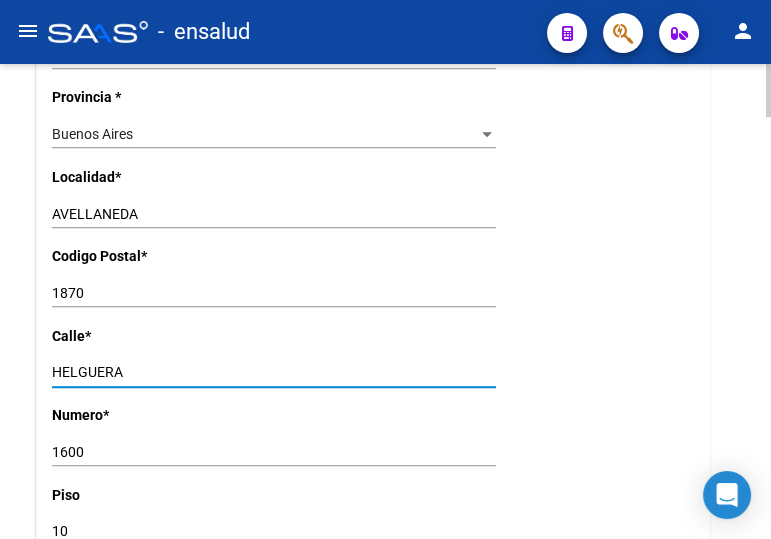 type on "HELGUERA" 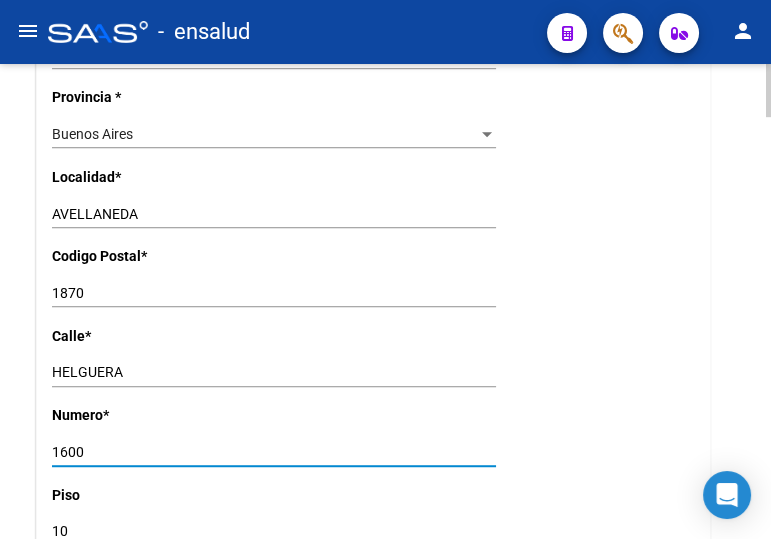 drag, startPoint x: 104, startPoint y: 457, endPoint x: 27, endPoint y: 449, distance: 77.41447 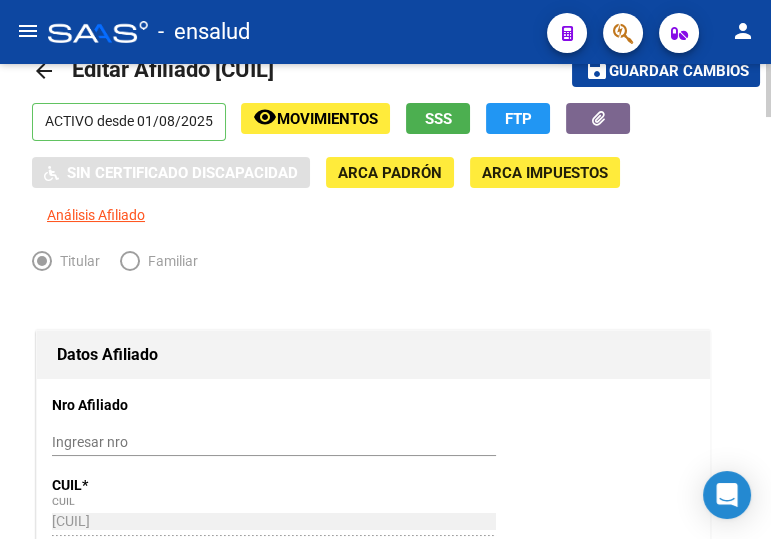 scroll, scrollTop: 0, scrollLeft: 0, axis: both 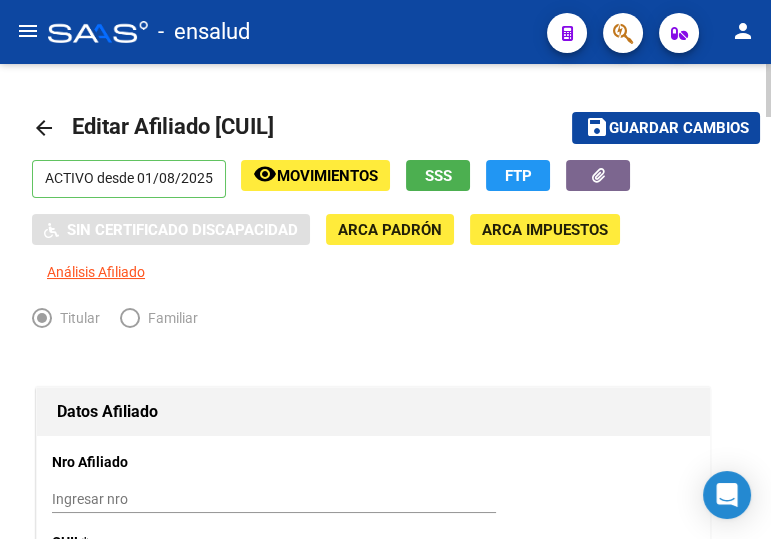 type on "10" 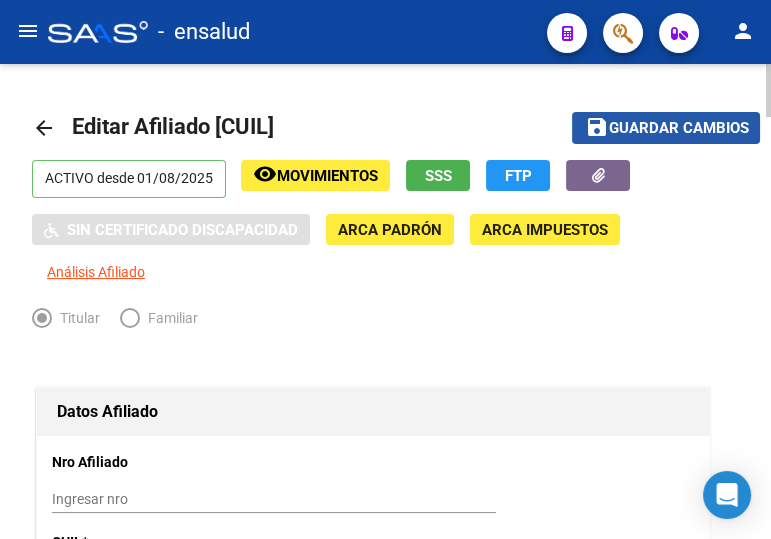 click on "Guardar cambios" 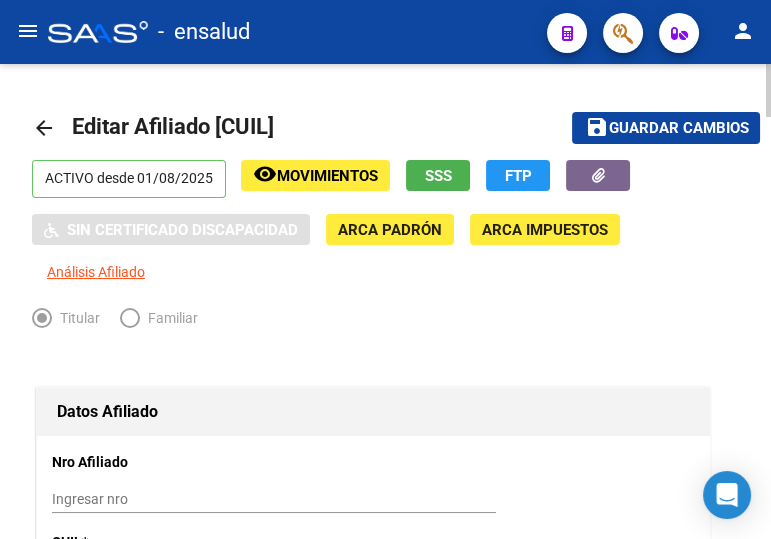 click on "Guardar cambios" 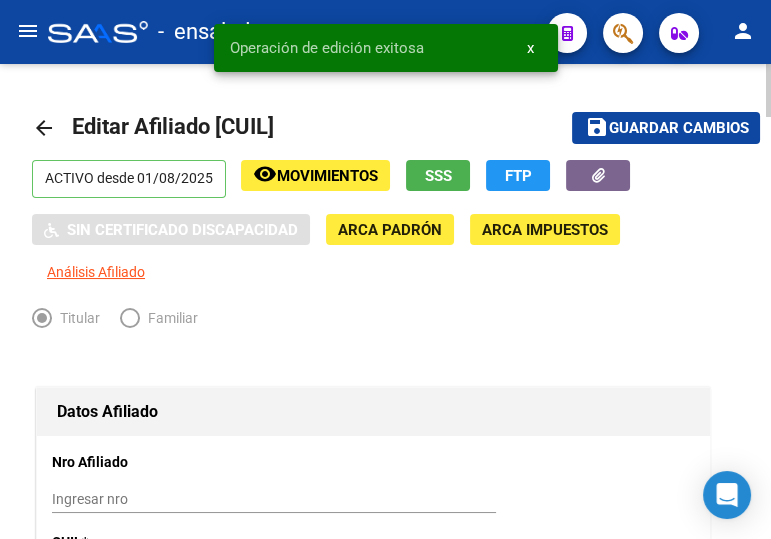 click on "arrow_back" 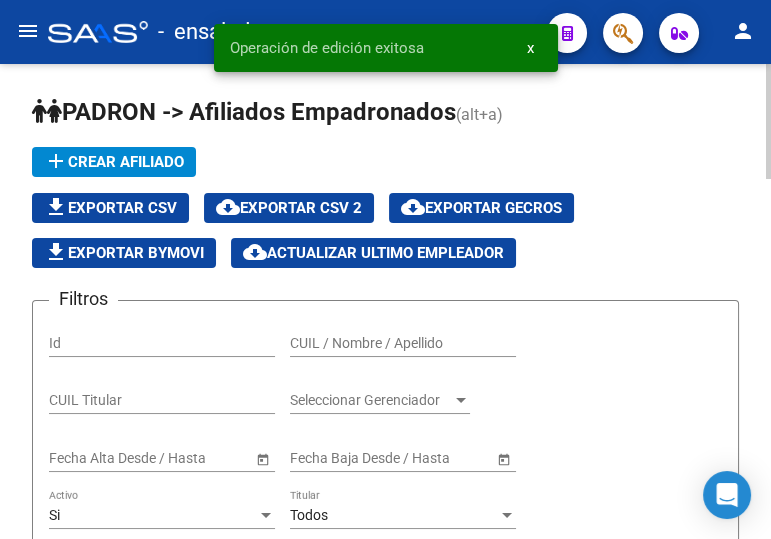 click on "CUIL / Nombre / Apellido" at bounding box center [403, 343] 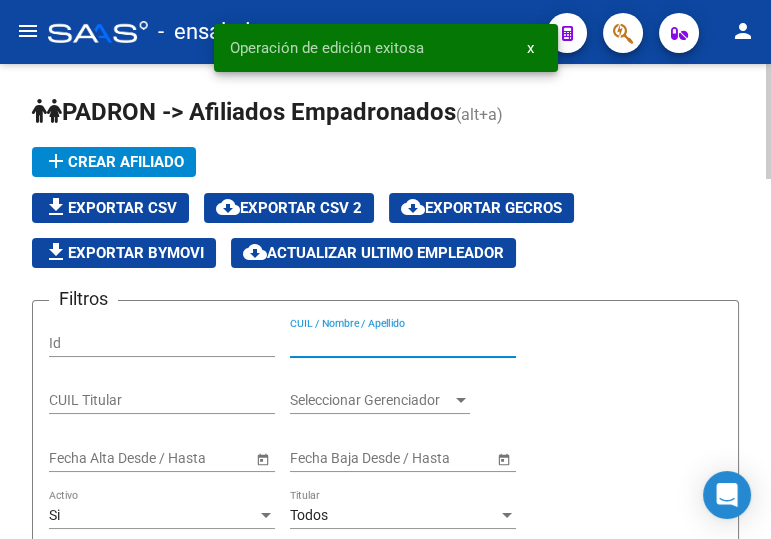 paste on "20430922492" 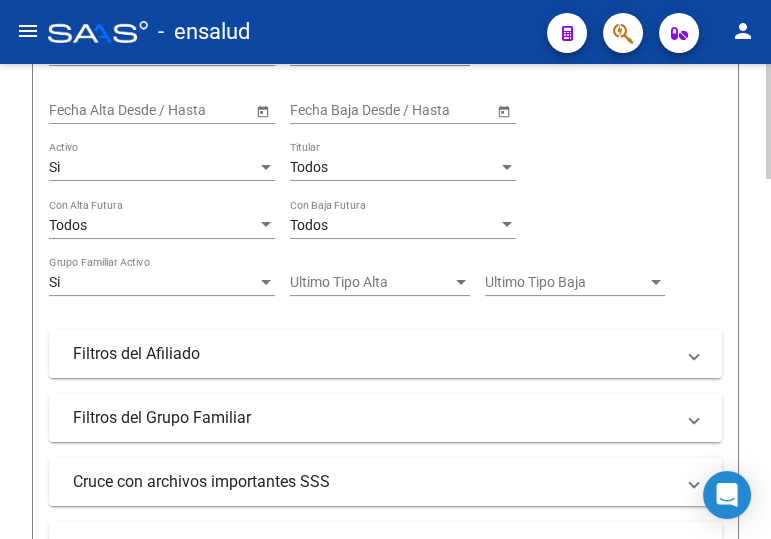 scroll, scrollTop: 545, scrollLeft: 0, axis: vertical 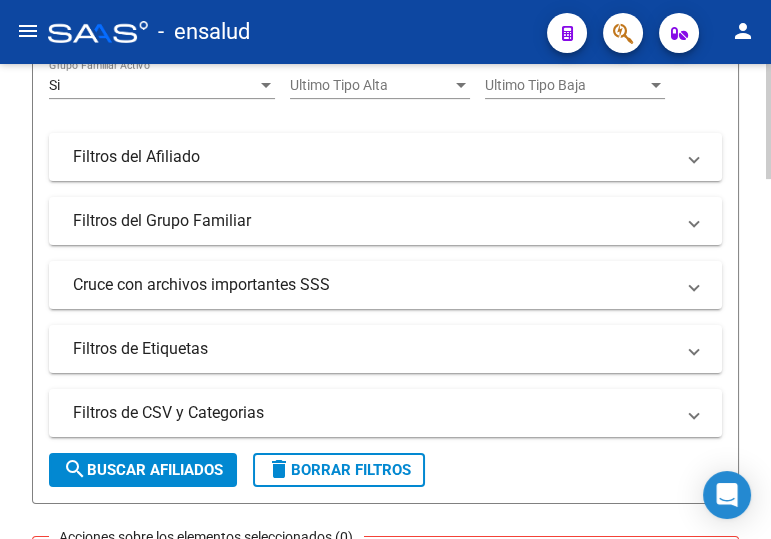 type on "20430922492" 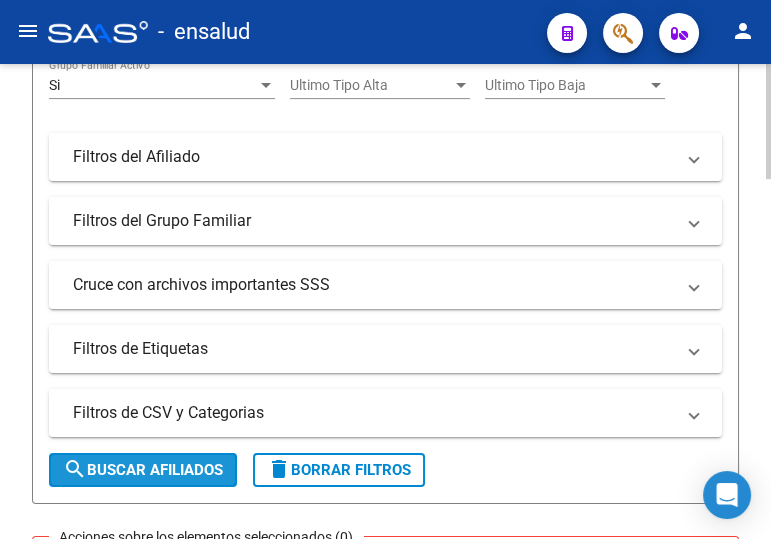 click on "search  Buscar Afiliados" 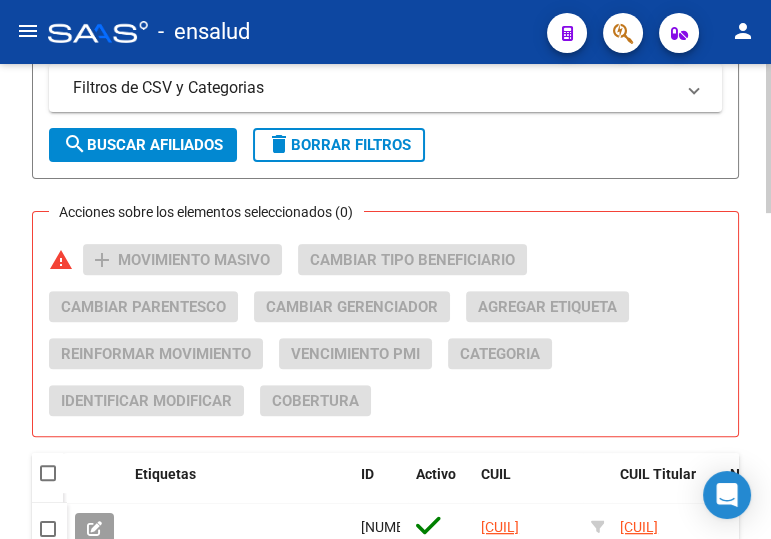 scroll, scrollTop: 1000, scrollLeft: 0, axis: vertical 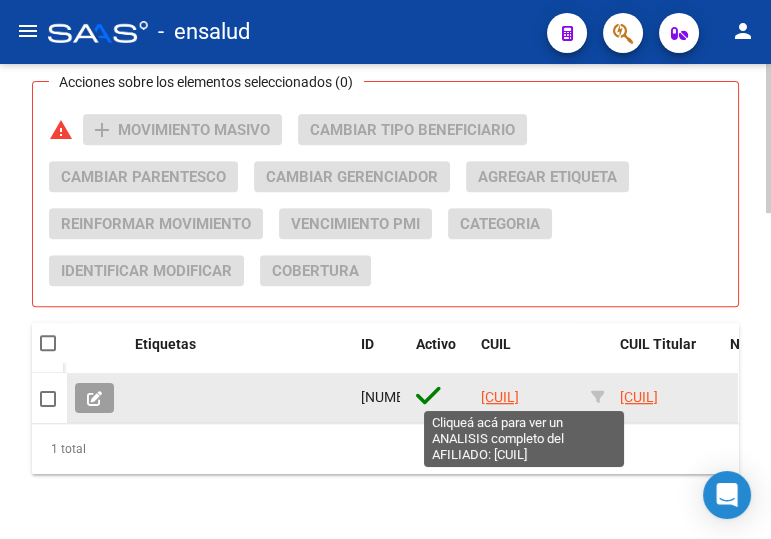 click on "20430922492" 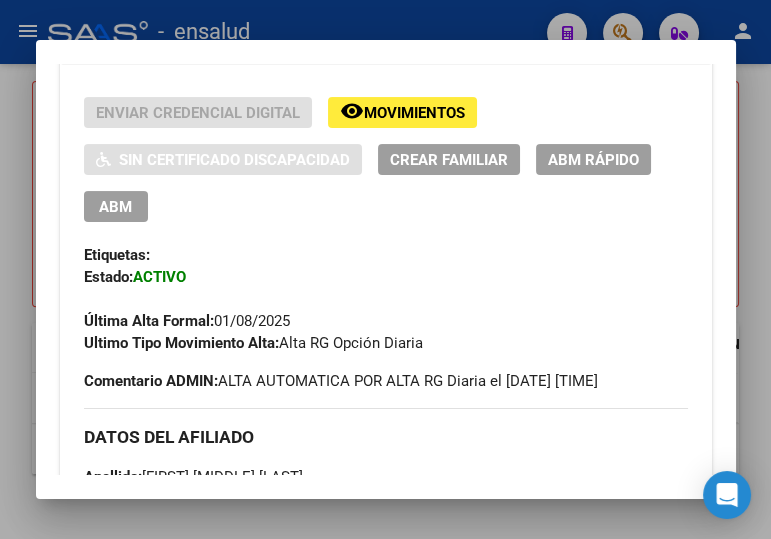 scroll, scrollTop: 545, scrollLeft: 0, axis: vertical 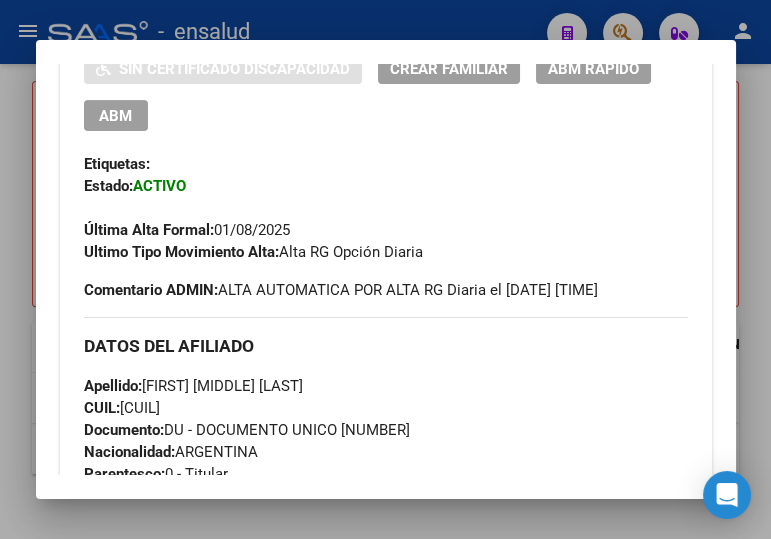 click on "ABM" at bounding box center (115, 116) 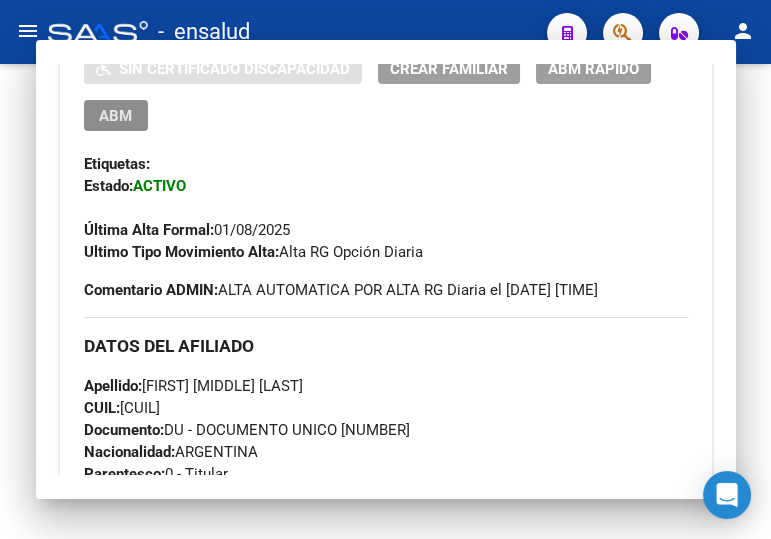 scroll, scrollTop: 0, scrollLeft: 0, axis: both 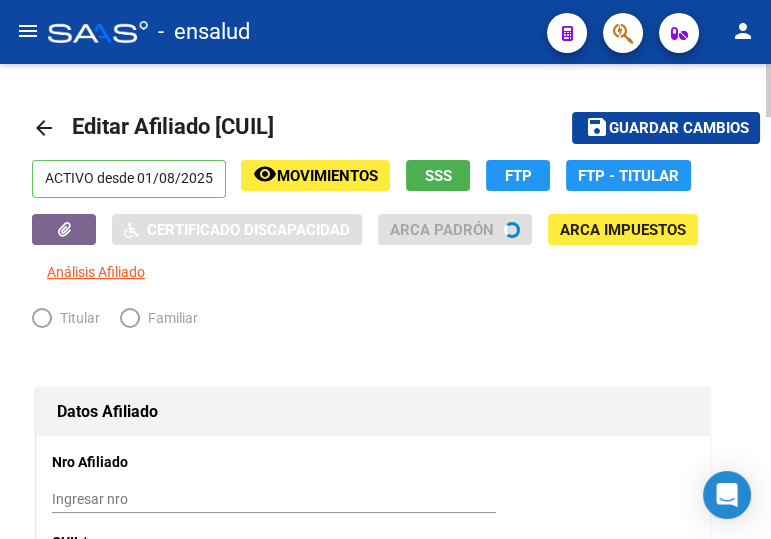 radio on "true" 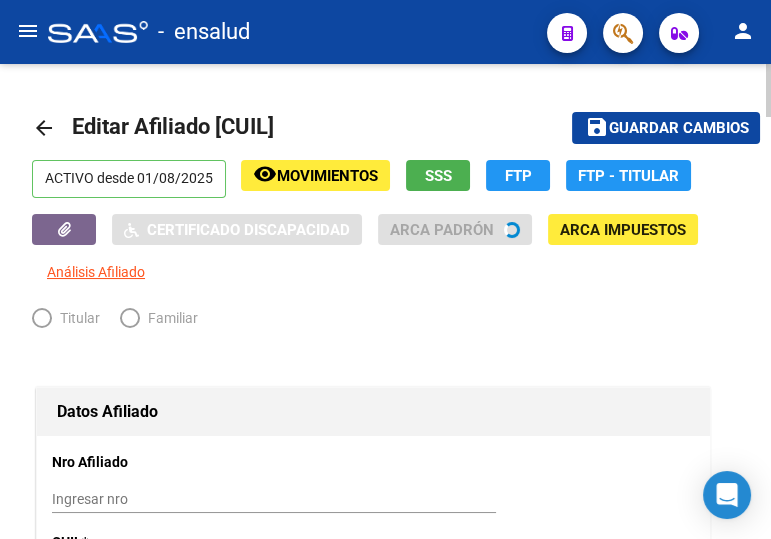type on "30-70849987-7" 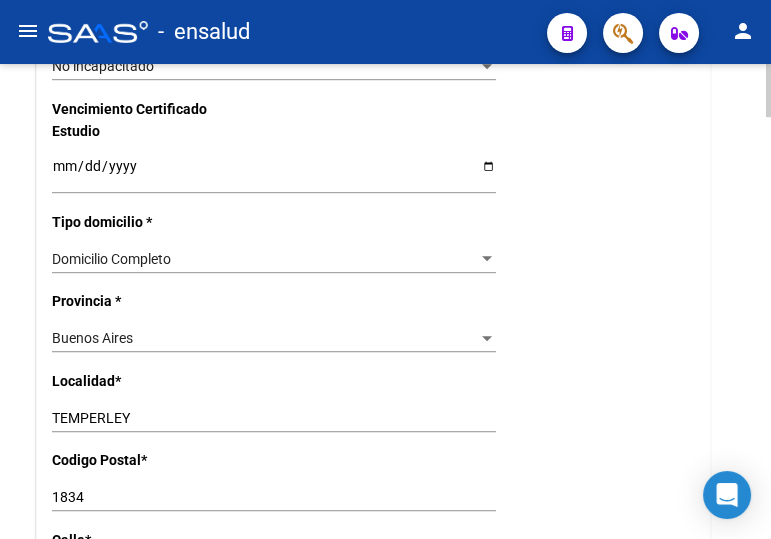 scroll, scrollTop: 1454, scrollLeft: 0, axis: vertical 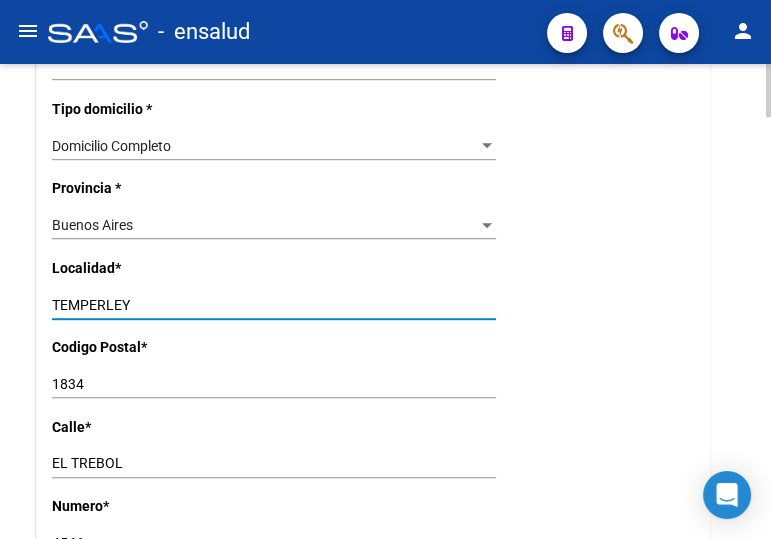 drag, startPoint x: 141, startPoint y: 307, endPoint x: 27, endPoint y: 296, distance: 114.52947 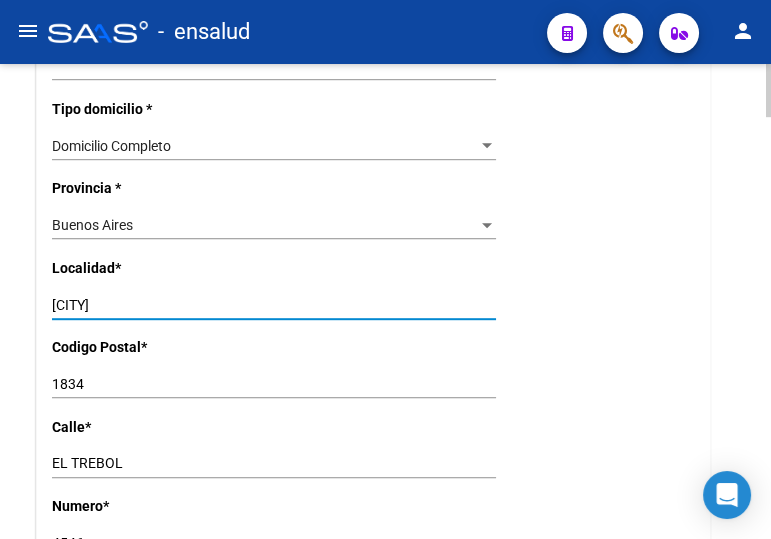 type on "LOMAS DE ZAMORA" 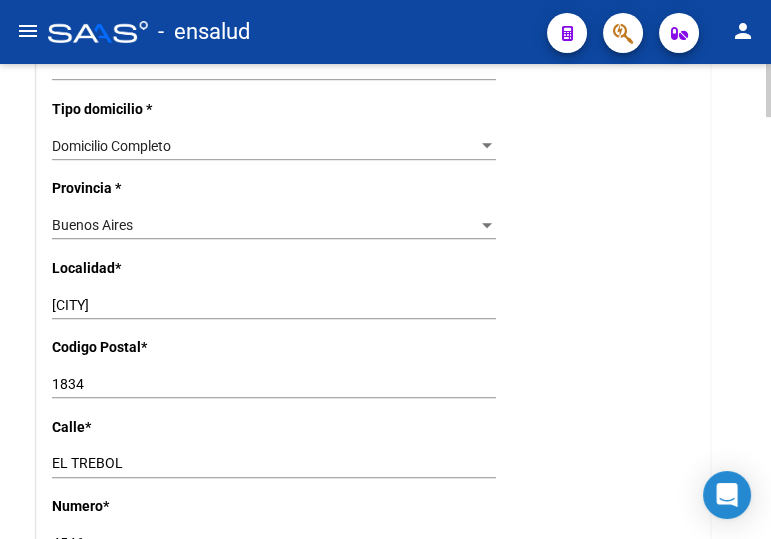 click on "1834 Ingresar el codigo" 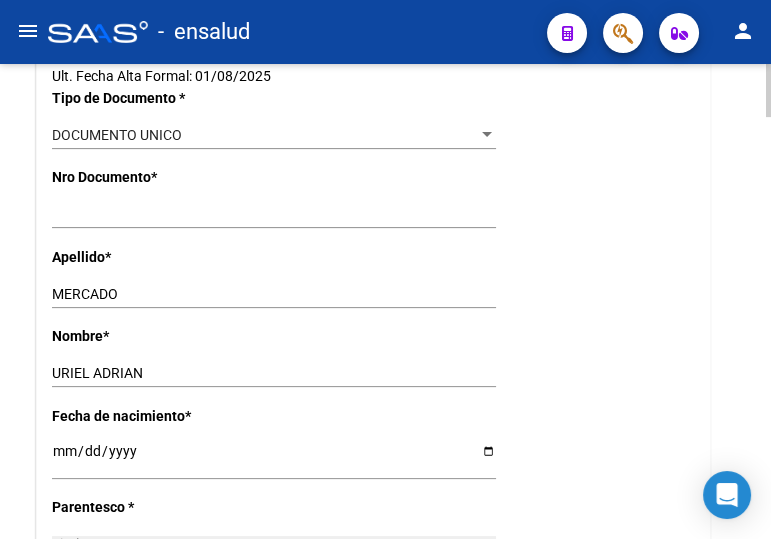 scroll, scrollTop: 0, scrollLeft: 0, axis: both 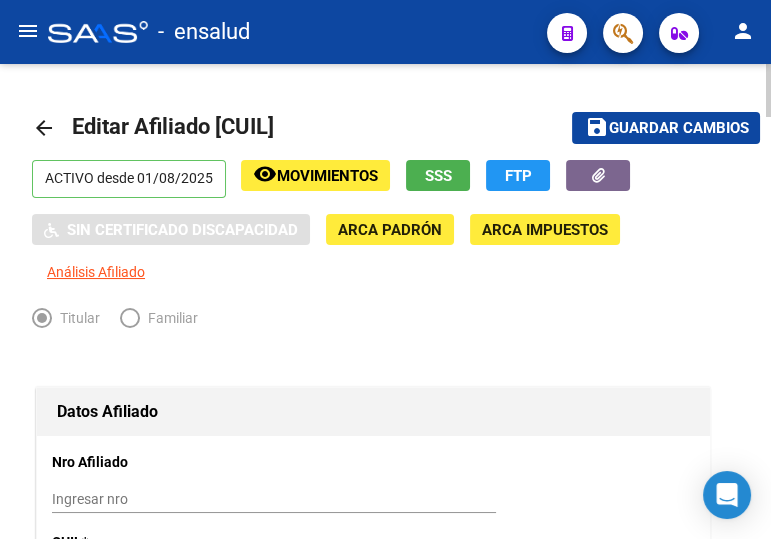 type on "1832" 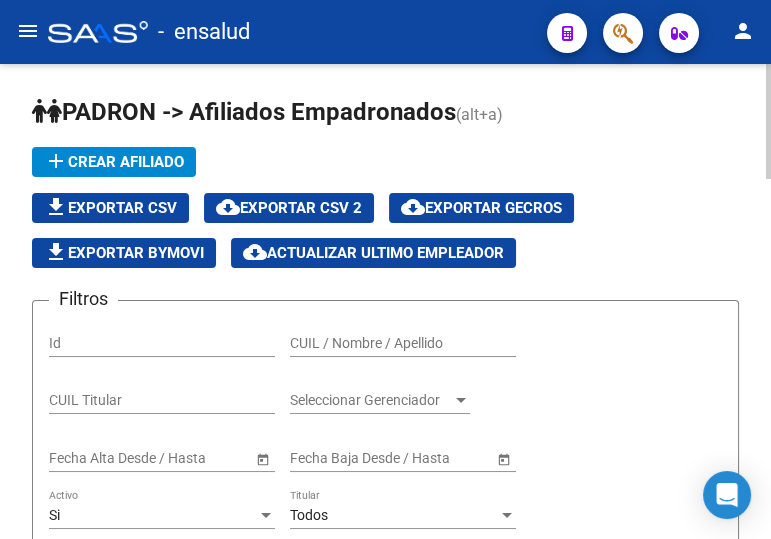 click on "CUIL / Nombre / Apellido" at bounding box center (403, 343) 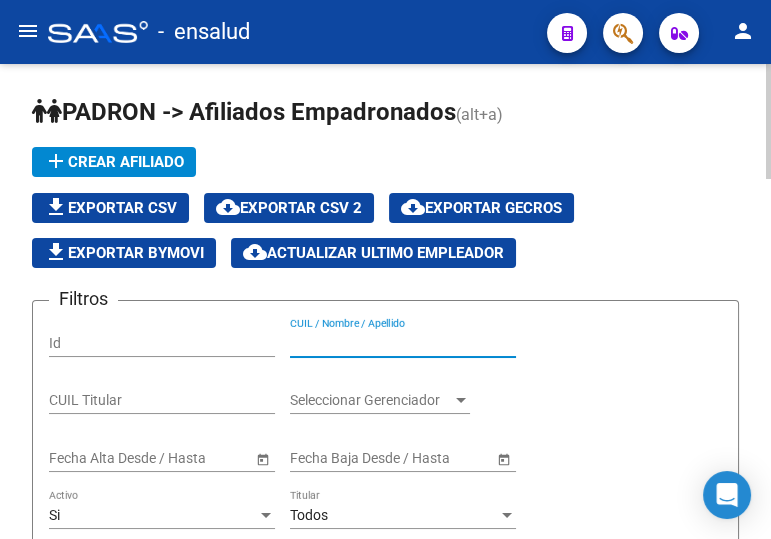 paste on "27230258355" 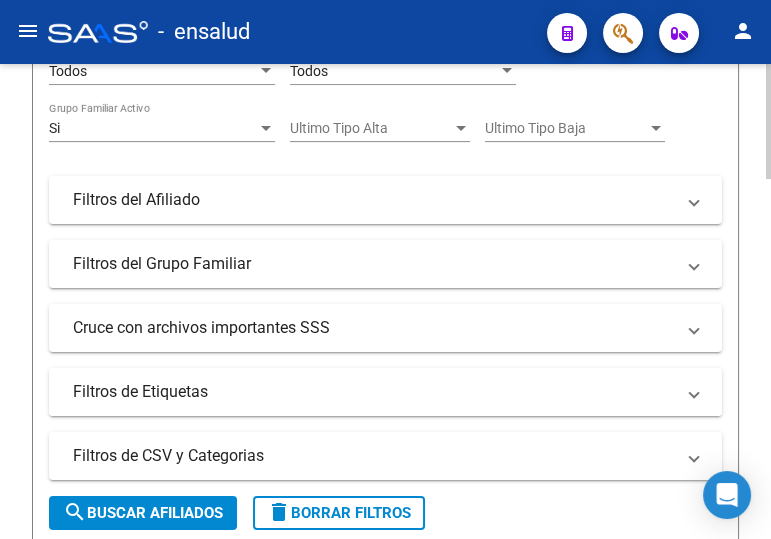 scroll, scrollTop: 545, scrollLeft: 0, axis: vertical 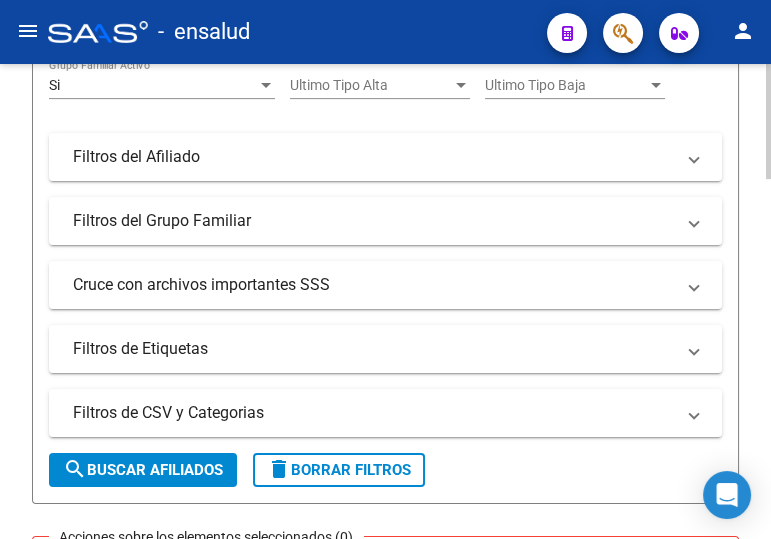 type on "27230258355" 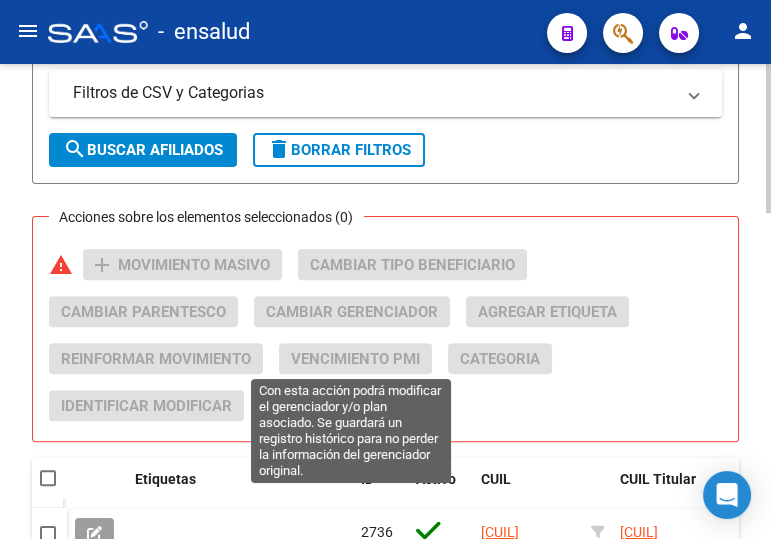 scroll, scrollTop: 1000, scrollLeft: 0, axis: vertical 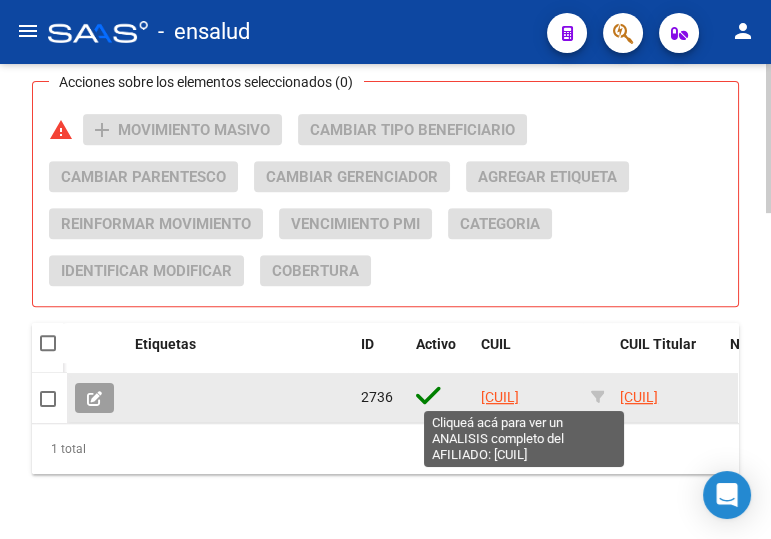 click on "27230258355" 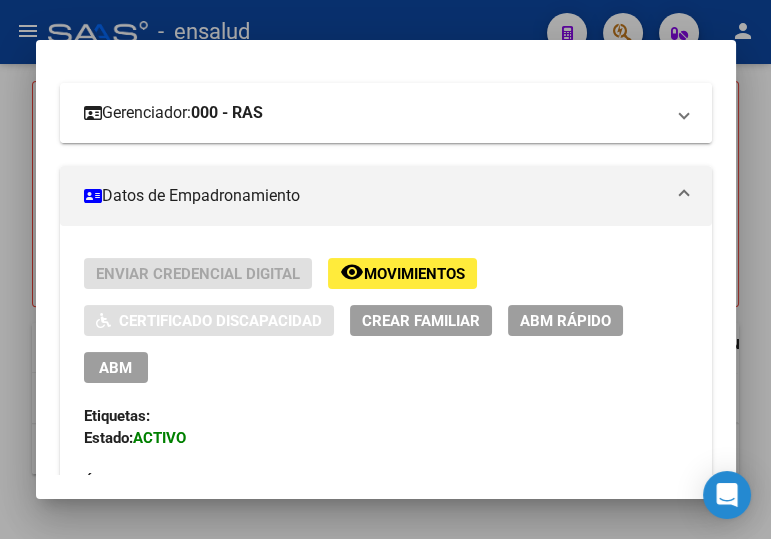 scroll, scrollTop: 363, scrollLeft: 0, axis: vertical 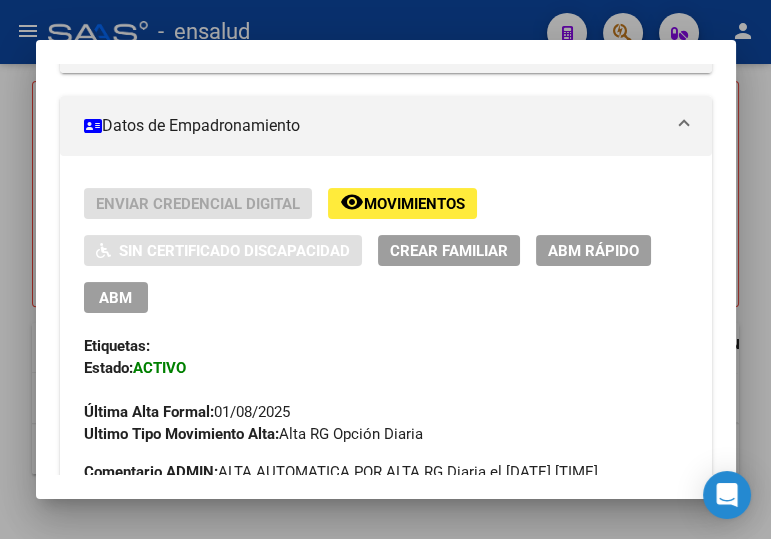 click on "ABM" at bounding box center (115, 298) 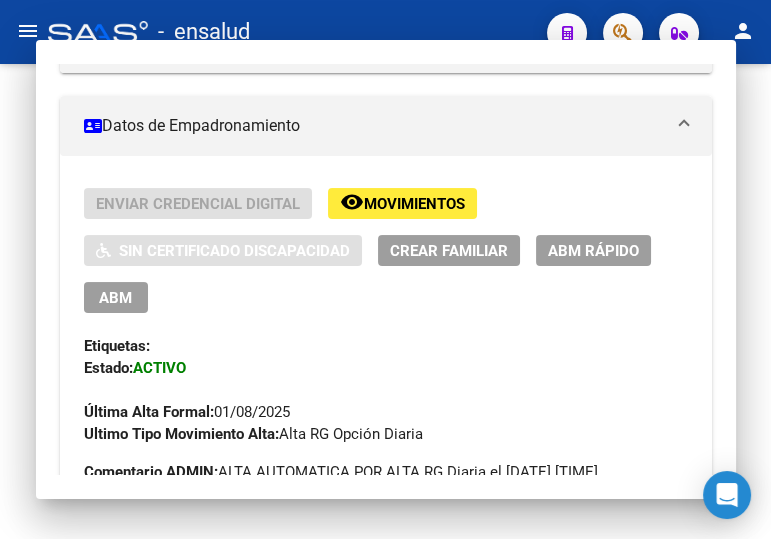 scroll, scrollTop: 0, scrollLeft: 0, axis: both 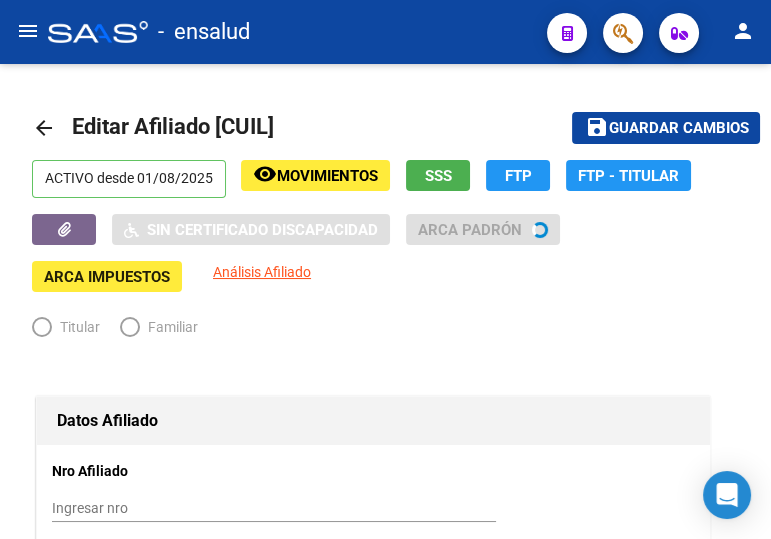 radio on "true" 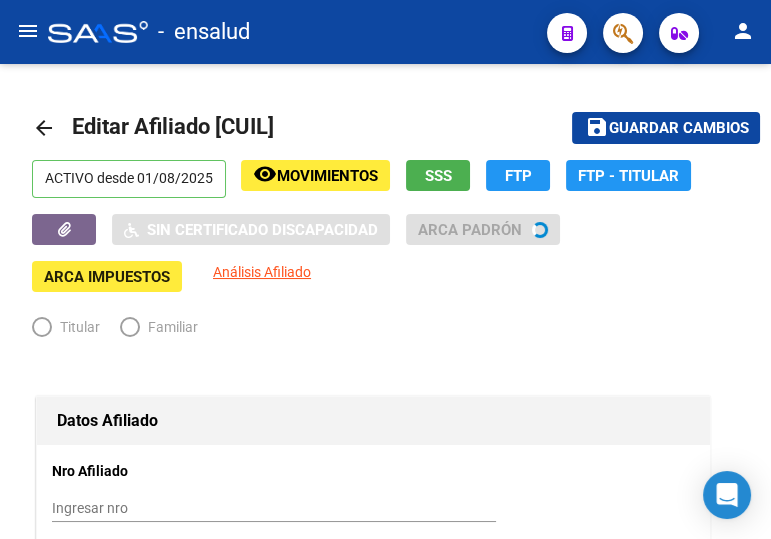type on "30-62335685-6" 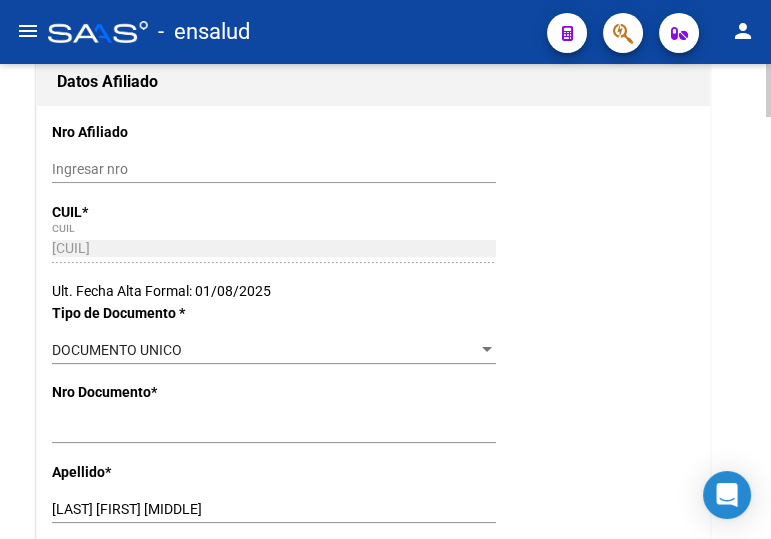scroll, scrollTop: 363, scrollLeft: 0, axis: vertical 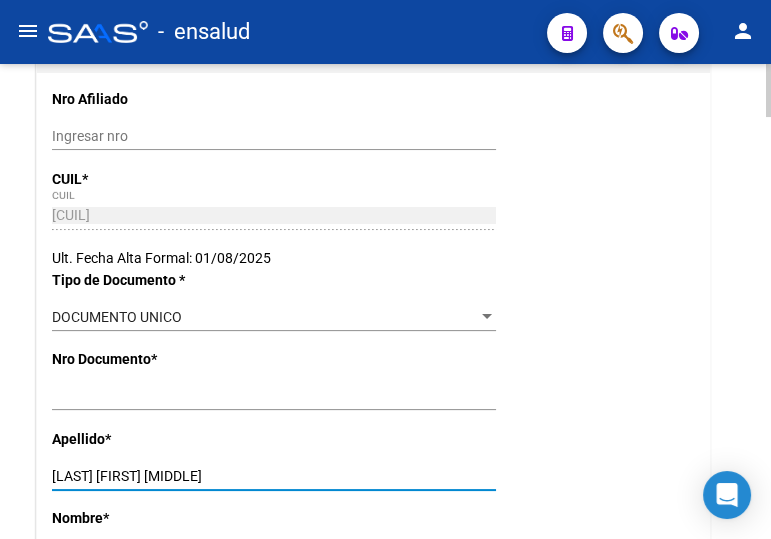 drag, startPoint x: 109, startPoint y: 472, endPoint x: 245, endPoint y: 486, distance: 136.71869 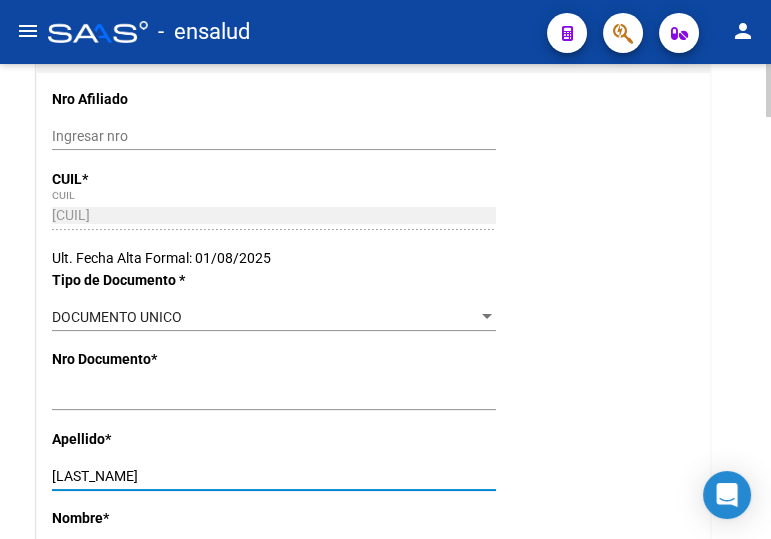 scroll, scrollTop: 454, scrollLeft: 0, axis: vertical 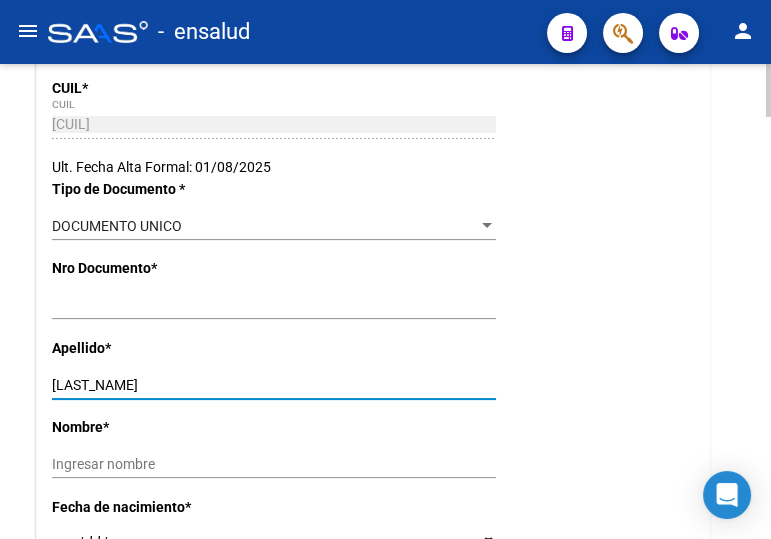 type on "TORRES" 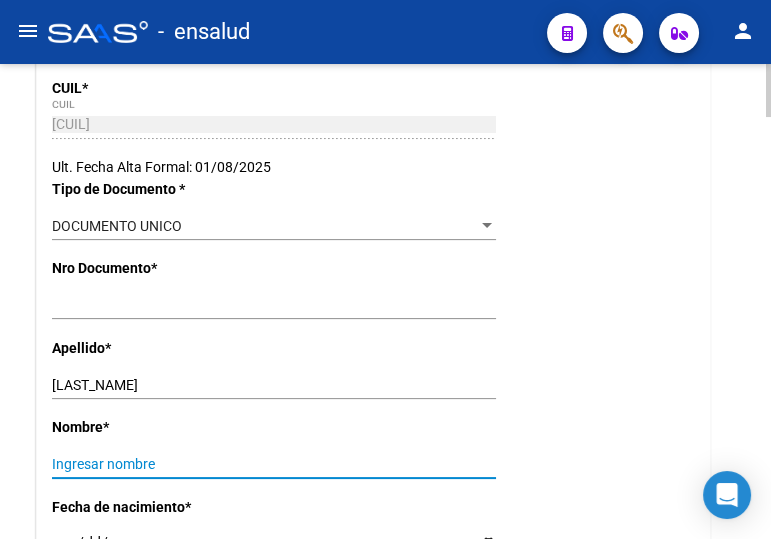 click on "Ingresar nombre" at bounding box center [274, 464] 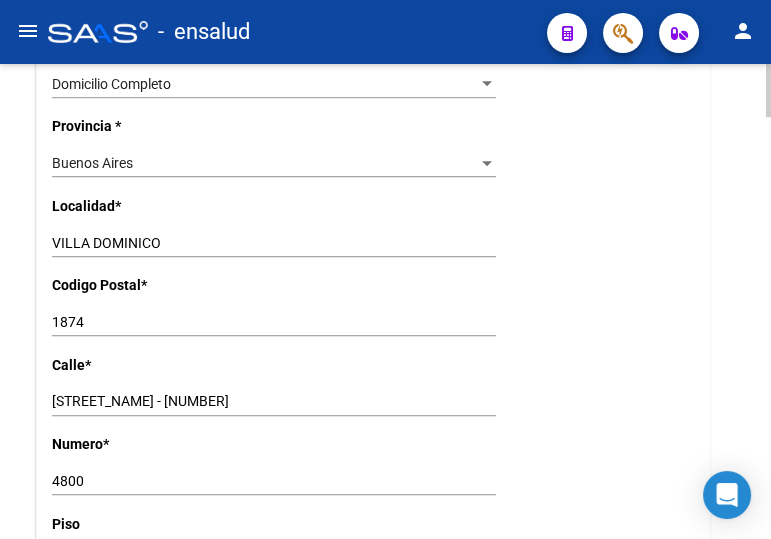 scroll, scrollTop: 1545, scrollLeft: 0, axis: vertical 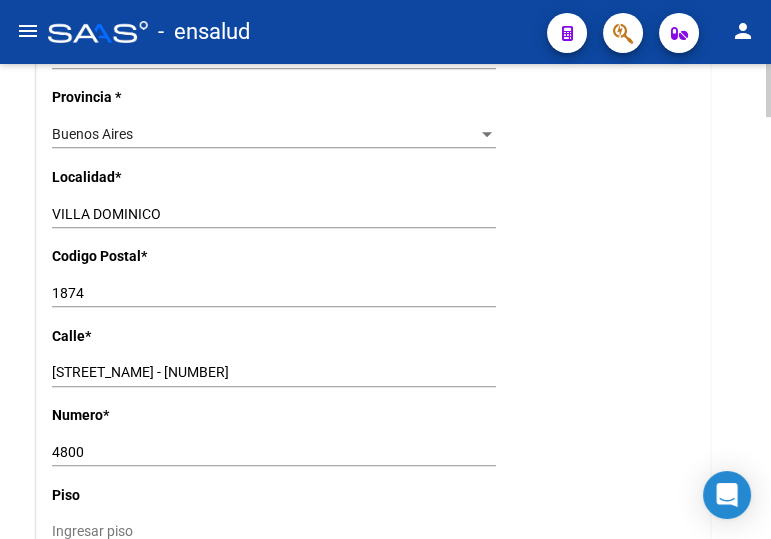 type on "ALEJANDRA ELISA" 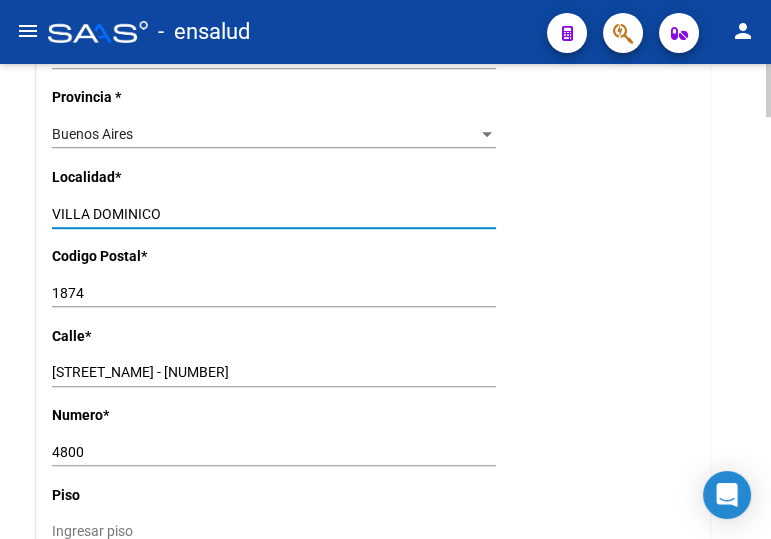 drag, startPoint x: 167, startPoint y: 212, endPoint x: 27, endPoint y: 214, distance: 140.01428 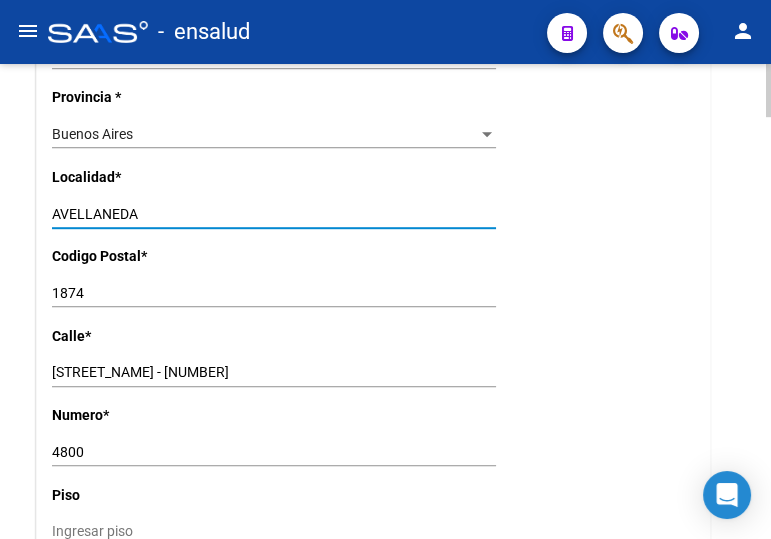 type on "AVELLANEDA" 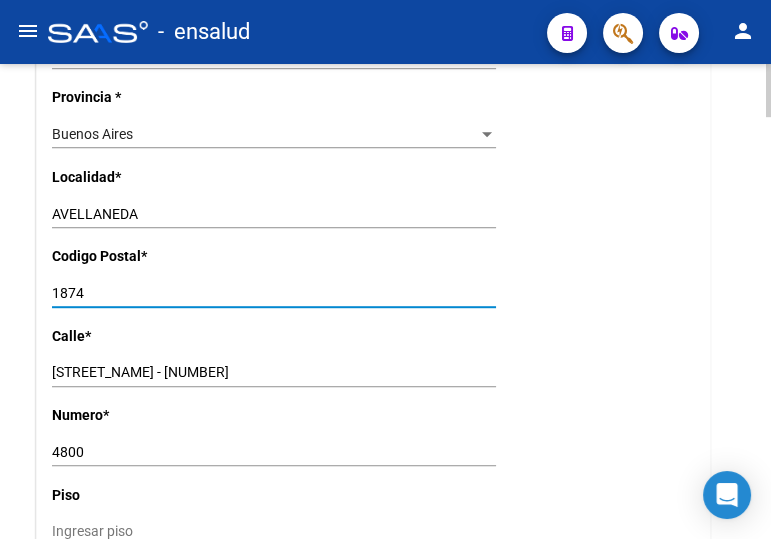 click on "1874" at bounding box center (274, 293) 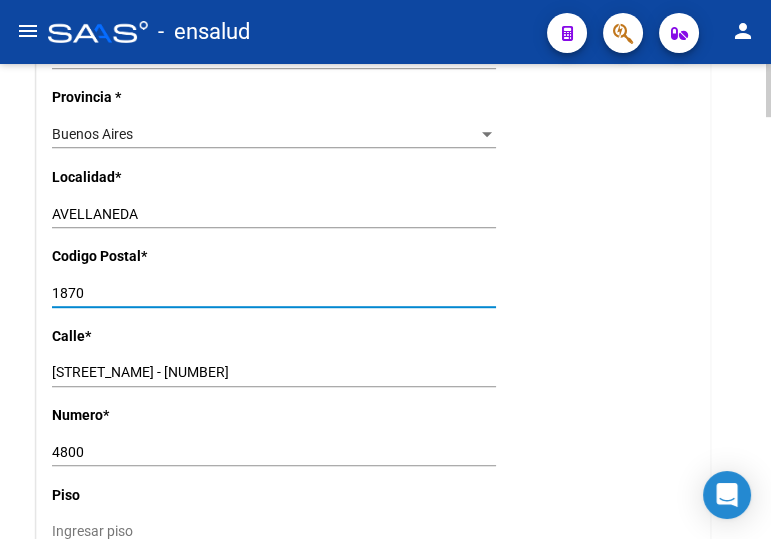 type on "1870" 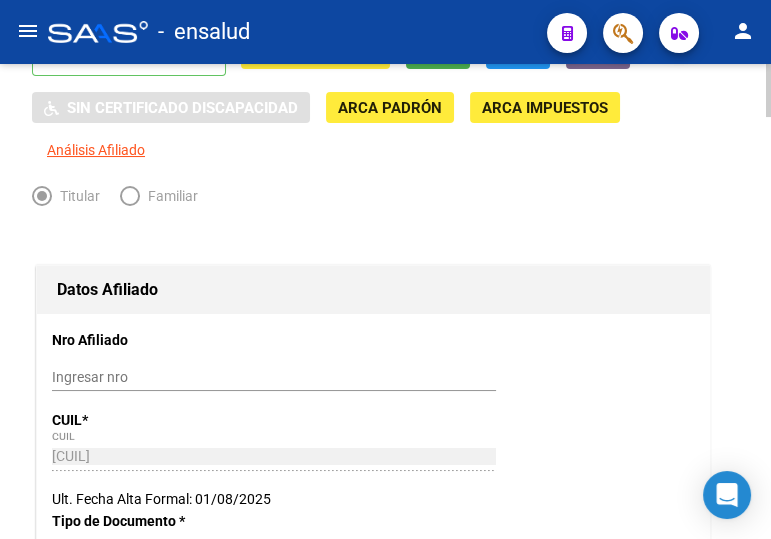 scroll, scrollTop: 0, scrollLeft: 0, axis: both 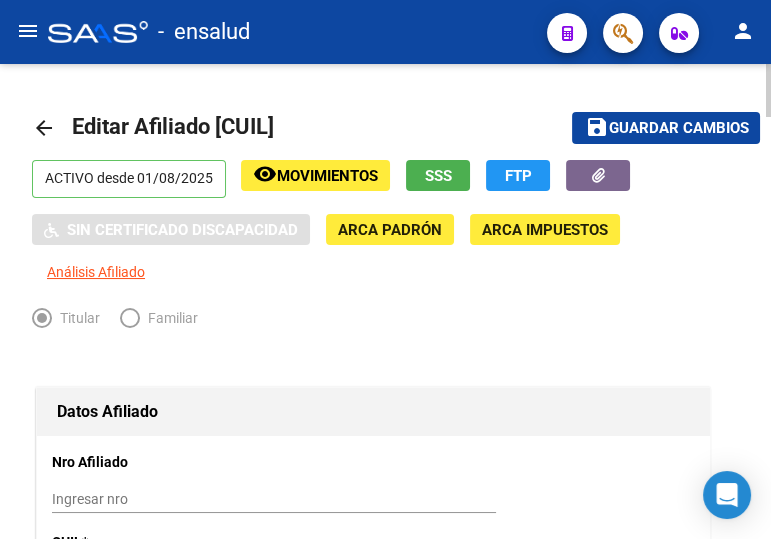 drag, startPoint x: 615, startPoint y: 119, endPoint x: 268, endPoint y: 128, distance: 347.1167 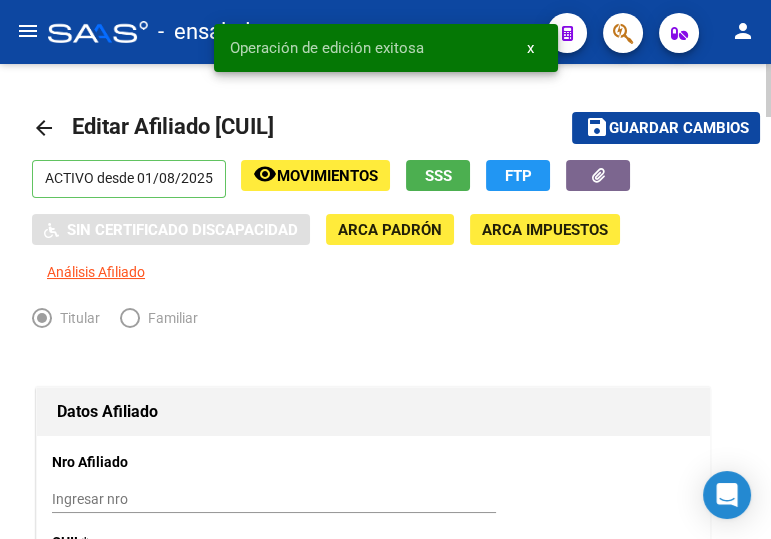 click on "arrow_back" 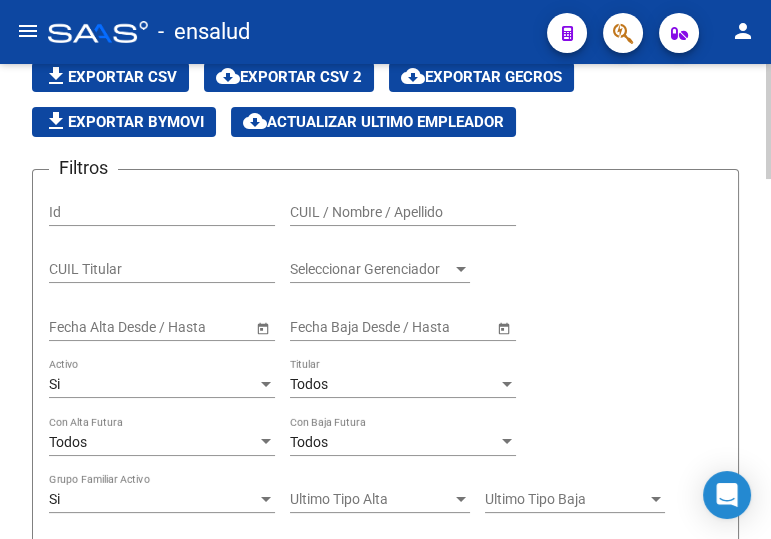scroll, scrollTop: 90, scrollLeft: 0, axis: vertical 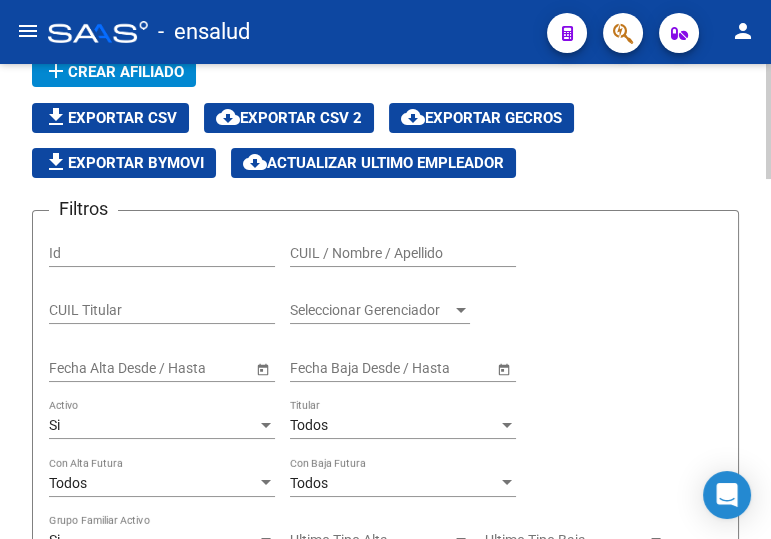 click on "CUIL / Nombre / Apellido" at bounding box center [403, 253] 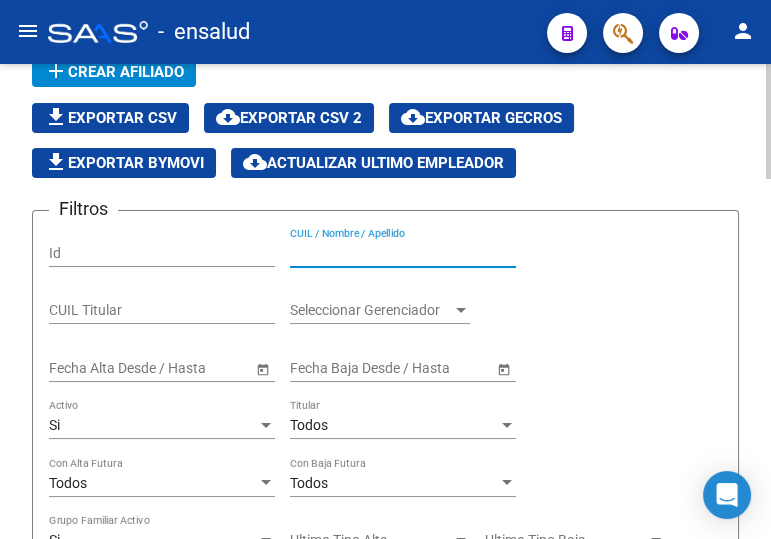 paste on "20256643708" 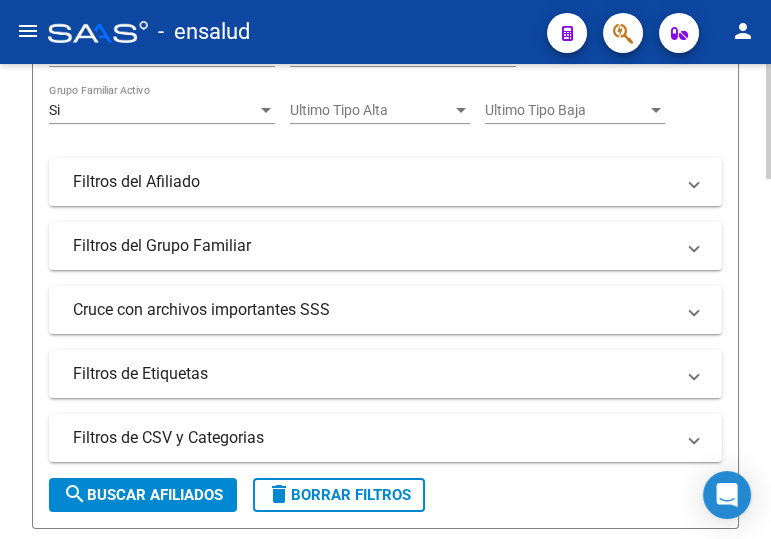 scroll, scrollTop: 818, scrollLeft: 0, axis: vertical 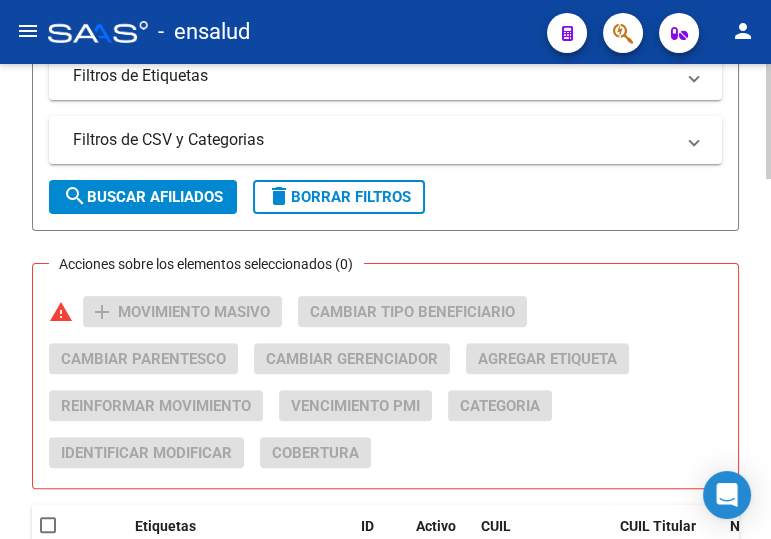 type on "20256643708" 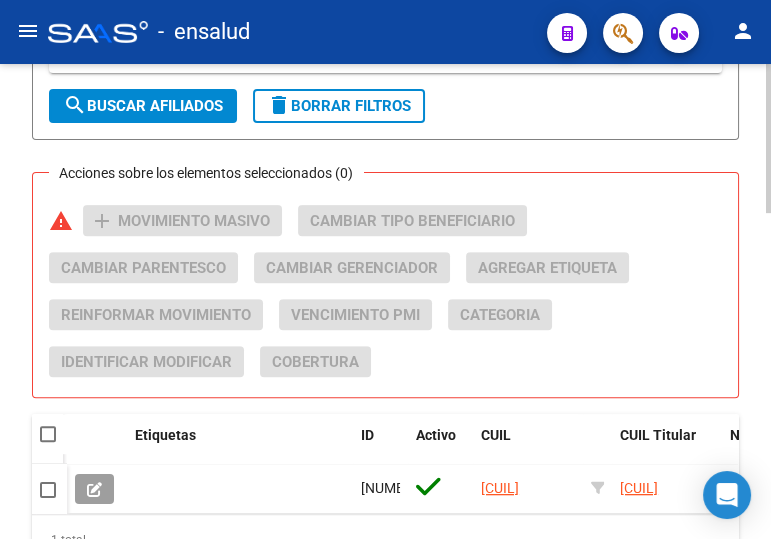 scroll, scrollTop: 1000, scrollLeft: 0, axis: vertical 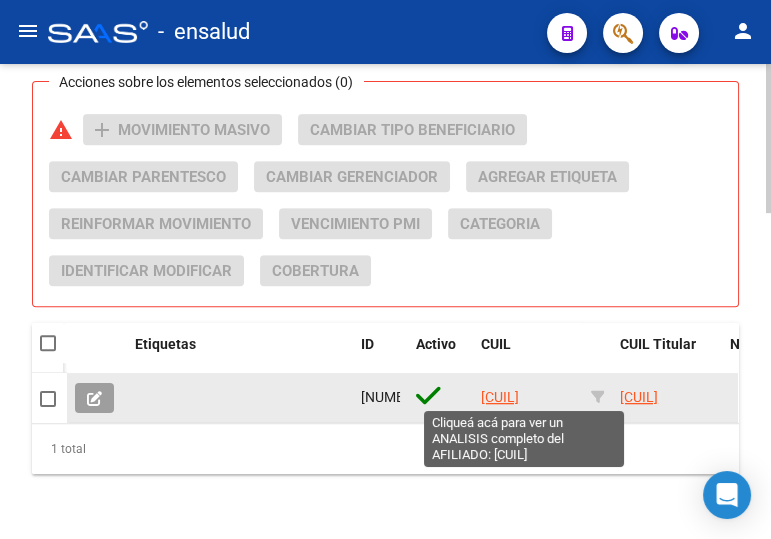click on "20256643708" 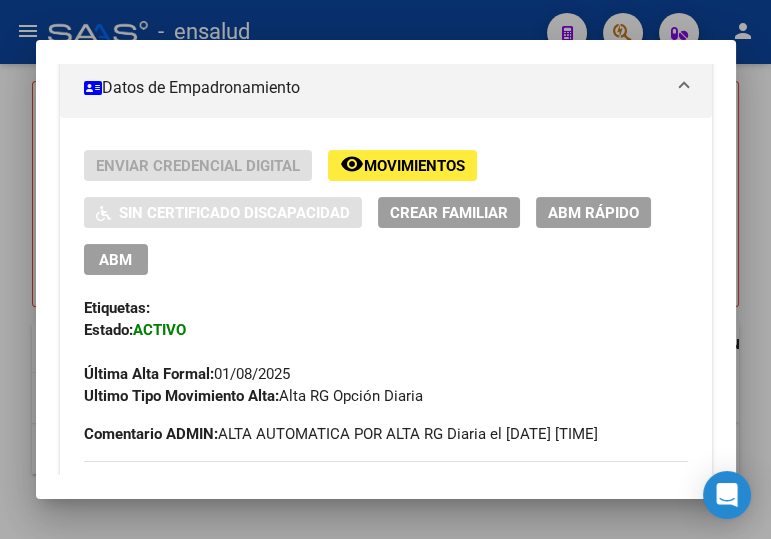 scroll, scrollTop: 454, scrollLeft: 0, axis: vertical 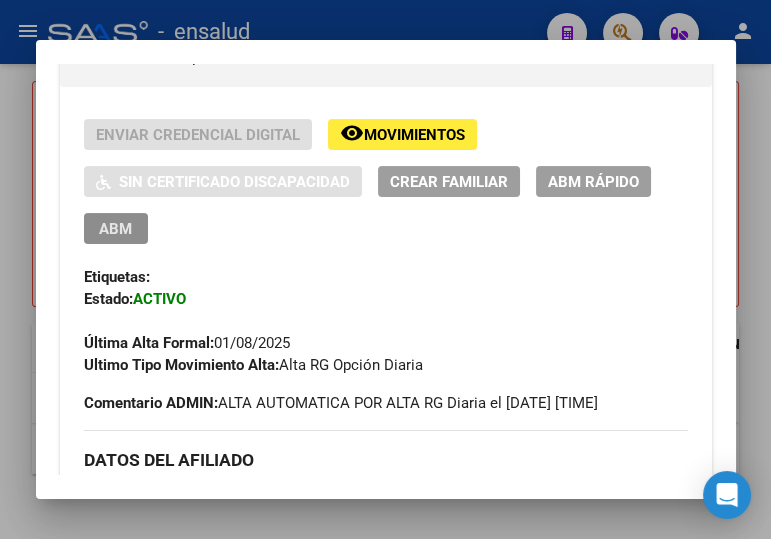 click on "ABM" at bounding box center [115, 229] 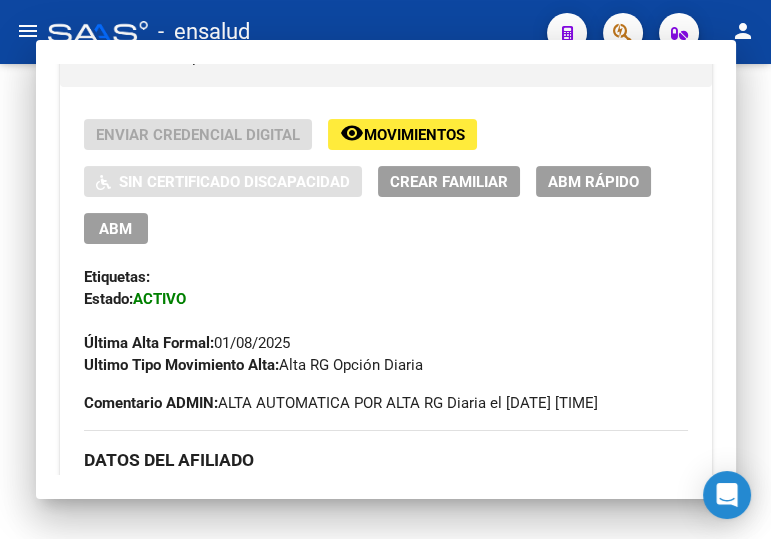 scroll, scrollTop: 0, scrollLeft: 0, axis: both 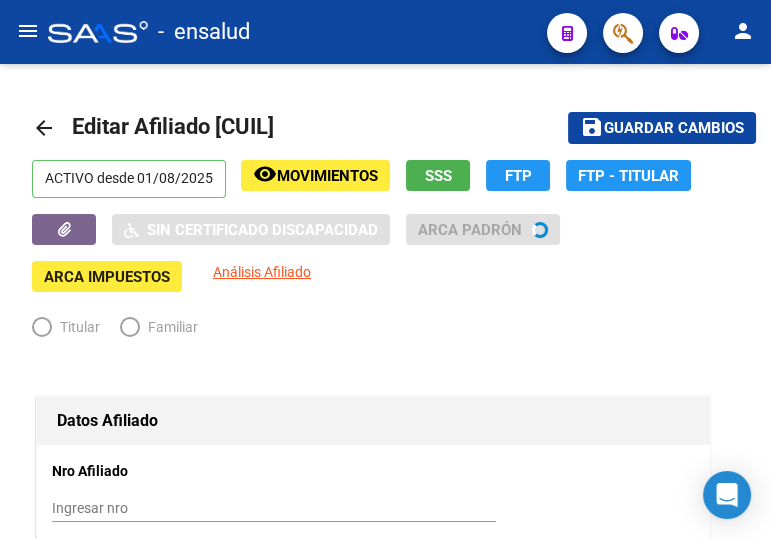 radio on "true" 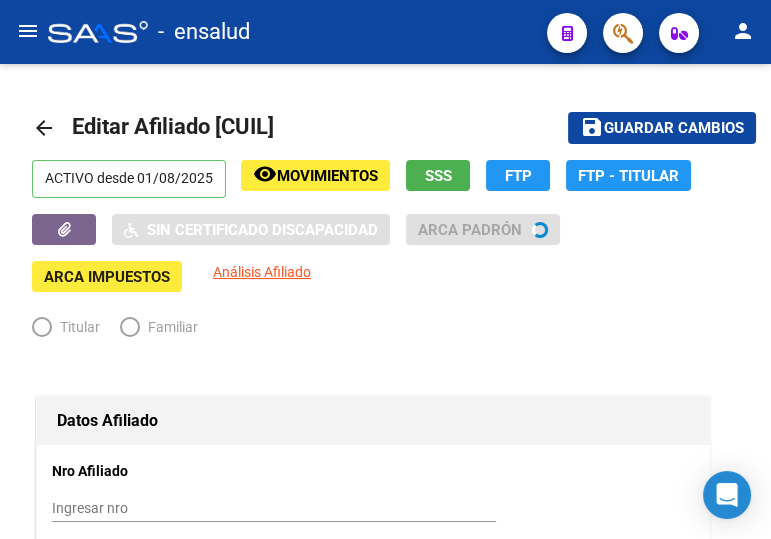 type on "33-54661071-9" 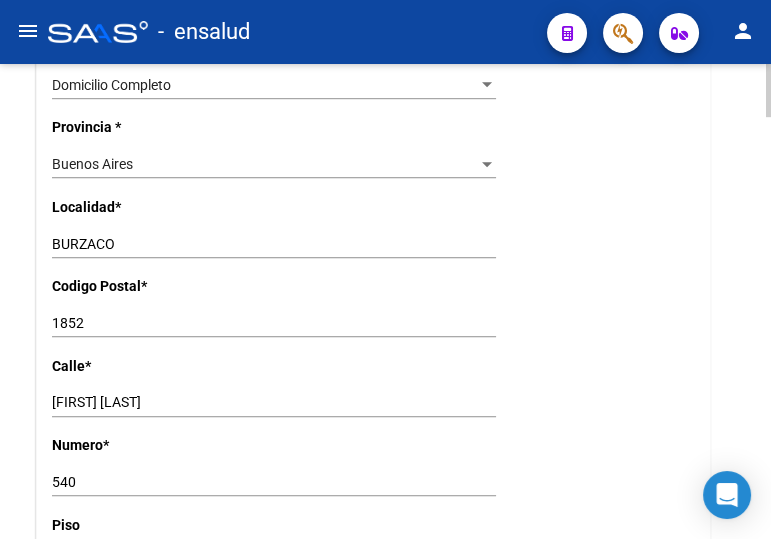 scroll, scrollTop: 1545, scrollLeft: 0, axis: vertical 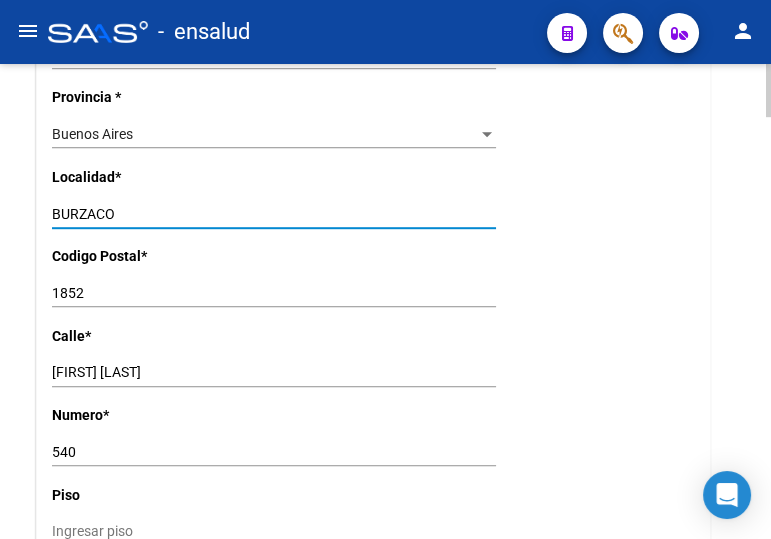 click on "arrow_back Editar Afiliado 20256643708    save Guardar cambios  ACTIVO desde 01/08/2025  remove_red_eye Movimientos SSS FTP    Sin Certificado Discapacidad ARCA Padrón ARCA Impuestos Análisis Afiliado   Titular   Familiar Datos Afiliado Nro Afiliado    Ingresar nro  CUIL  *   20-25664370-8 CUIL  ARCA Padrón  Ult. Fecha Alta Formal: 01/08/2025  Tipo de Documento * DOCUMENTO UNICO Seleccionar tipo Nro Documento  *   25664370 Ingresar nro  Apellido  *   BARRIOS Ingresar apellido  Nombre  *   EDUARDO ABEL Ingresar nombre  Fecha de nacimiento  *   1976-12-31 Ingresar fecha   Parentesco * Titular Seleccionar parentesco  Estado Civil * Soltero Seleccionar tipo  Sexo * Masculino Seleccionar sexo  Nacionalidad * ARGENTINA Seleccionar tipo  Discapacitado * No incapacitado Seleccionar tipo Vencimiento Certificado Estudio    Ingresar fecha   Tipo domicilio * Domicilio Completo Seleccionar tipo domicilio  Provincia * Buenos Aires Seleccionar provincia Localidad  *   BURZACO Ingresar el nombre  Codigo Postal  *   *" 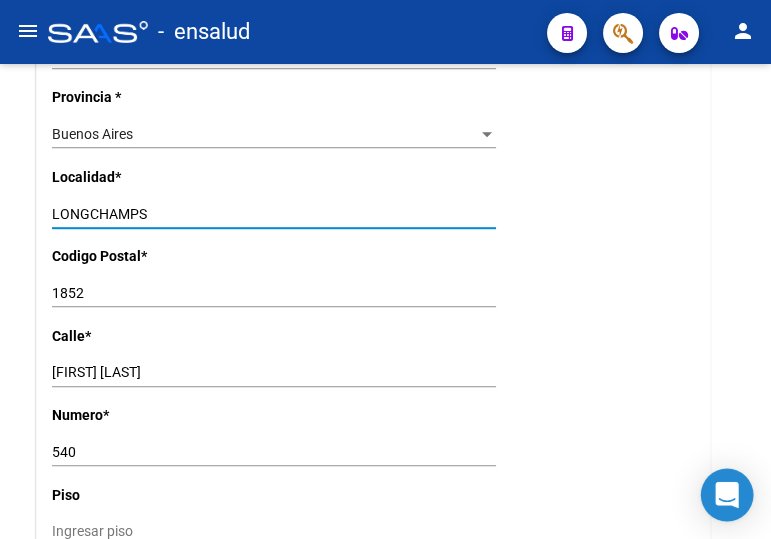 type on "LONGCHAMPS" 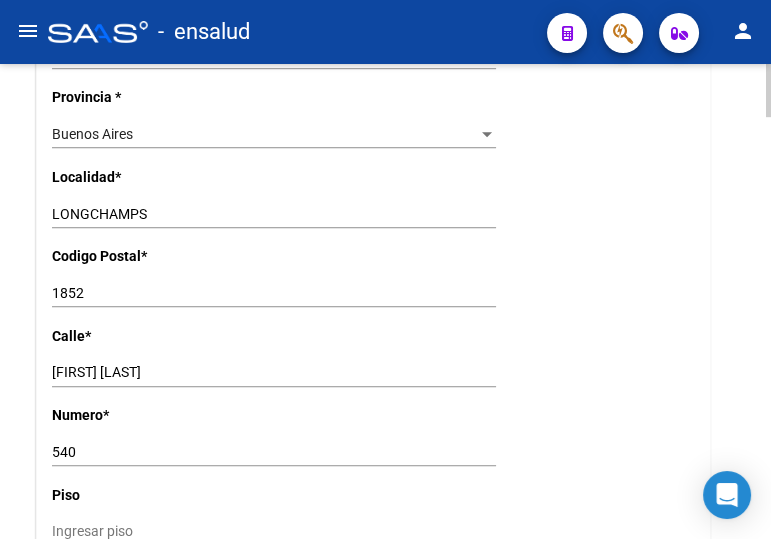 click on "1852" at bounding box center (274, 293) 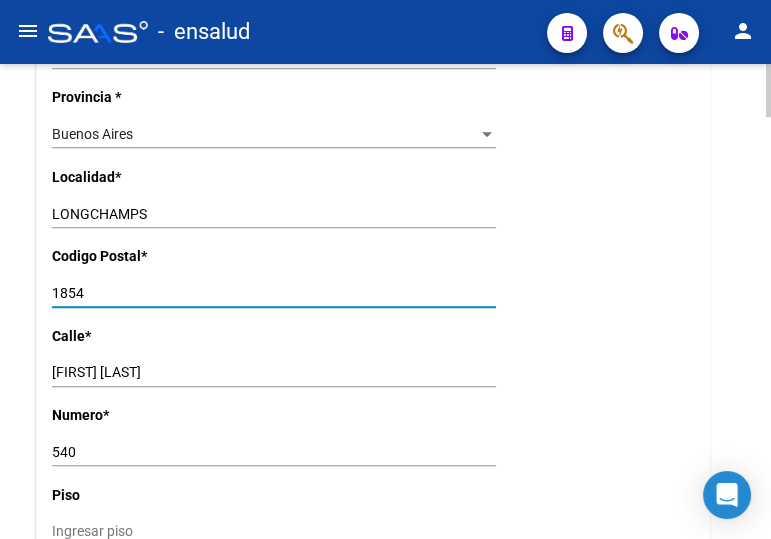 type on "1854" 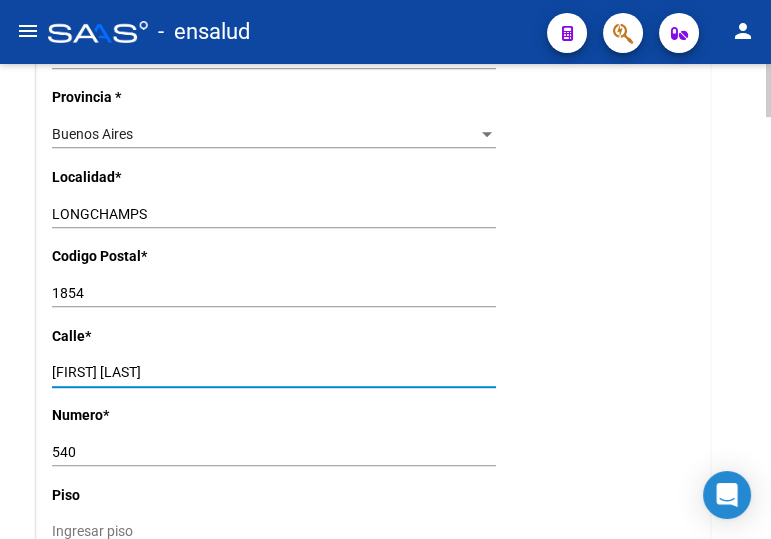 drag, startPoint x: 164, startPoint y: 375, endPoint x: 27, endPoint y: 362, distance: 137.6154 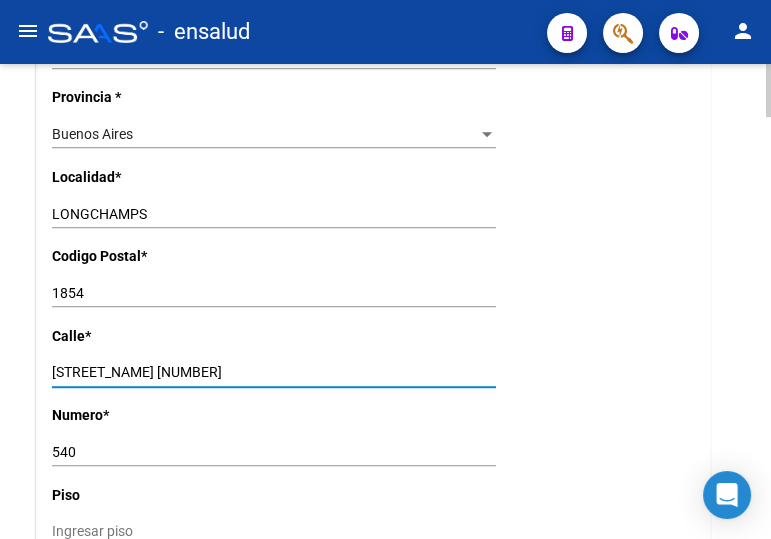 drag, startPoint x: 165, startPoint y: 368, endPoint x: 149, endPoint y: 367, distance: 16.03122 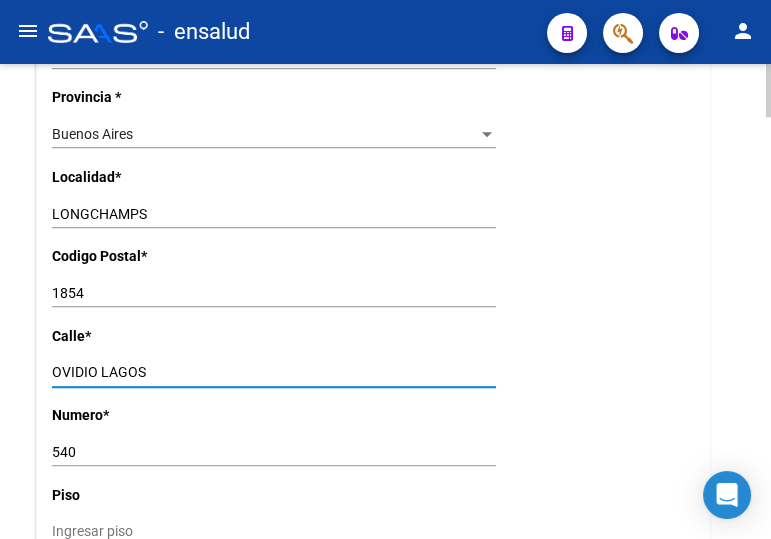 type on "OVIDIO LAGOS" 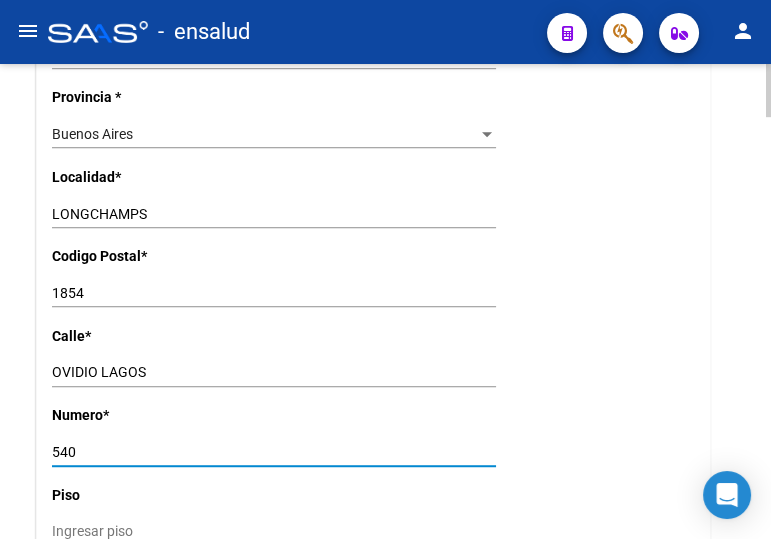 drag, startPoint x: 87, startPoint y: 452, endPoint x: 27, endPoint y: 450, distance: 60.033325 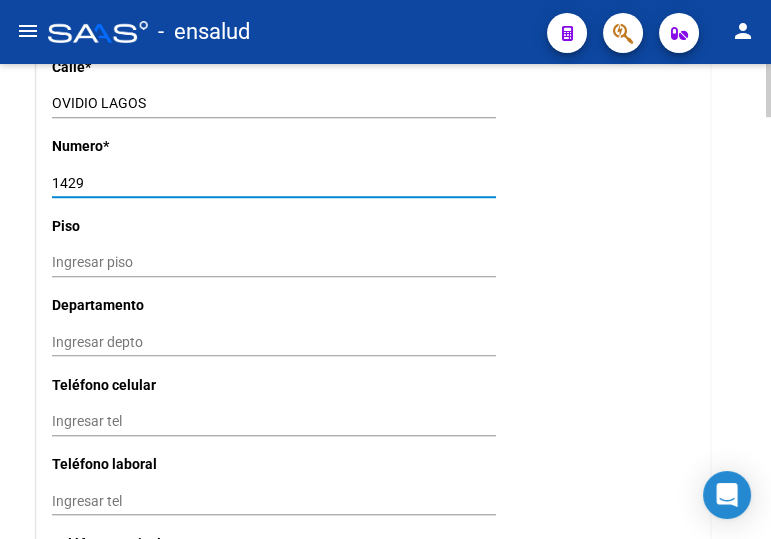 scroll, scrollTop: 1818, scrollLeft: 0, axis: vertical 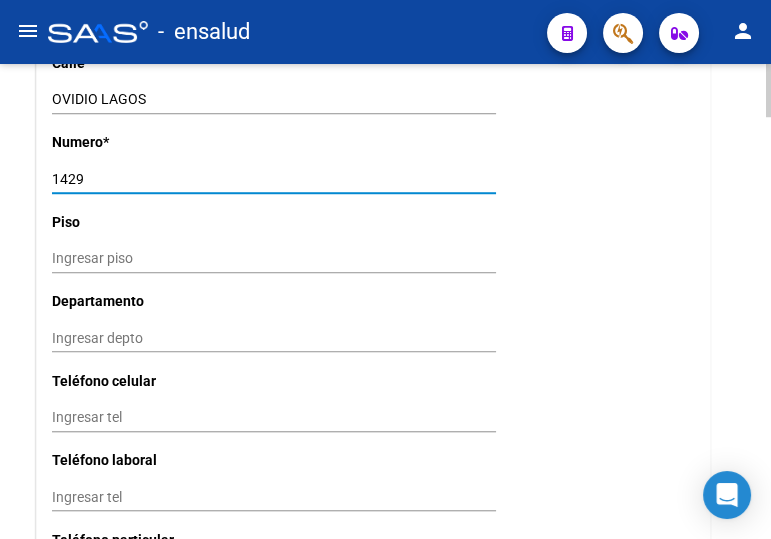 type on "1429" 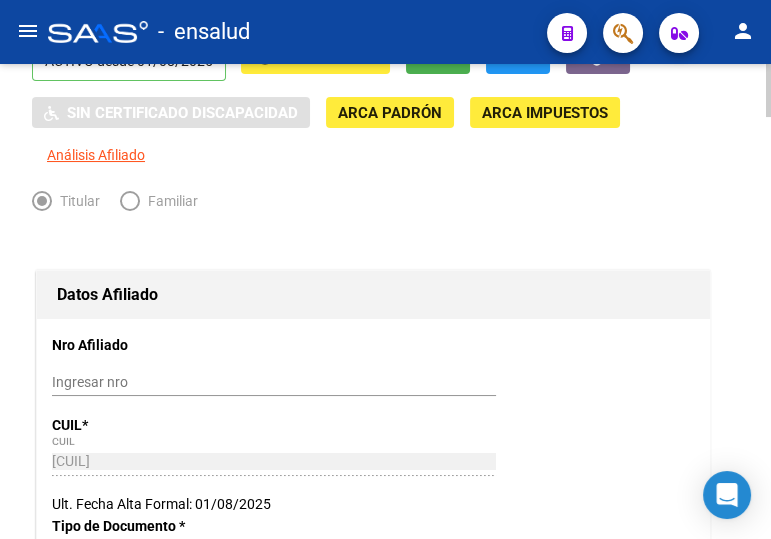 scroll, scrollTop: 0, scrollLeft: 0, axis: both 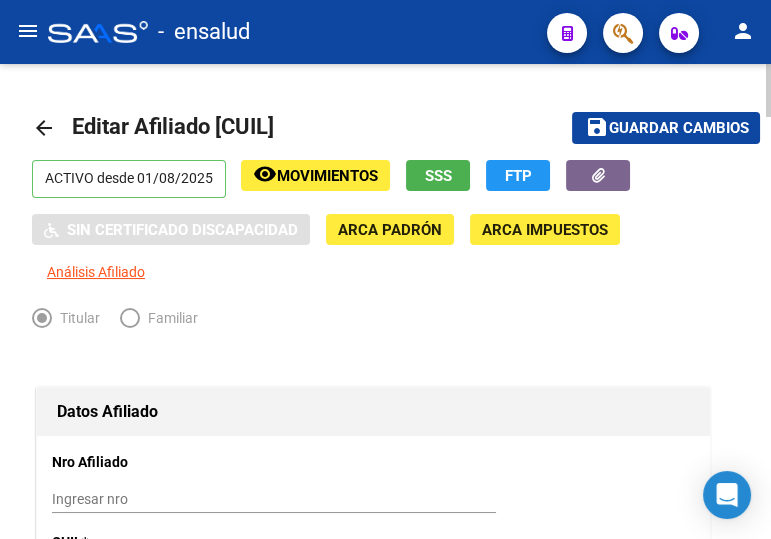 click on "Guardar cambios" 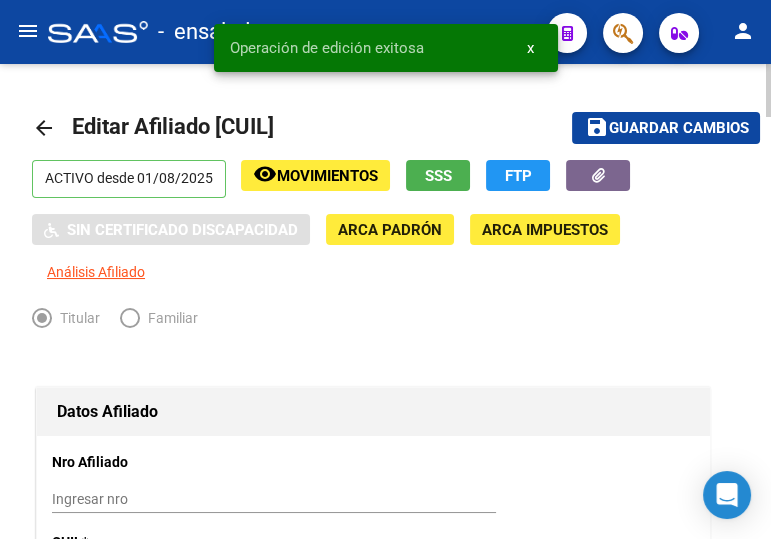 click on "arrow_back" 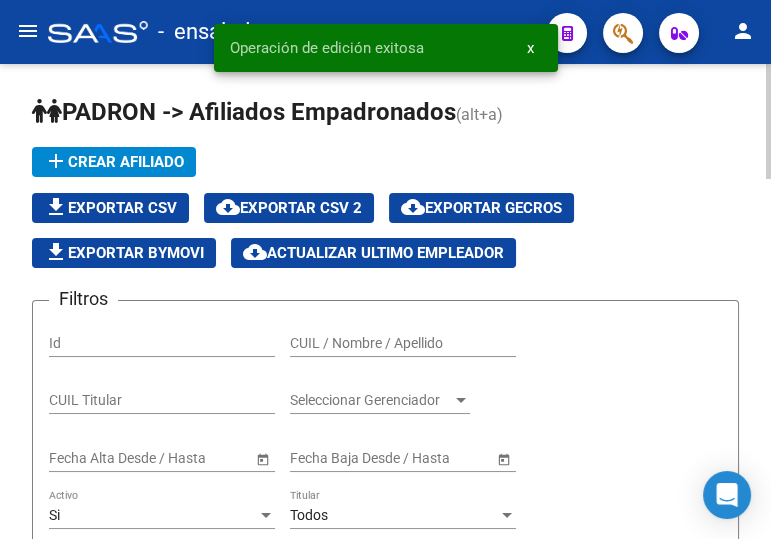 click on "CUIL / Nombre / Apellido" at bounding box center (403, 343) 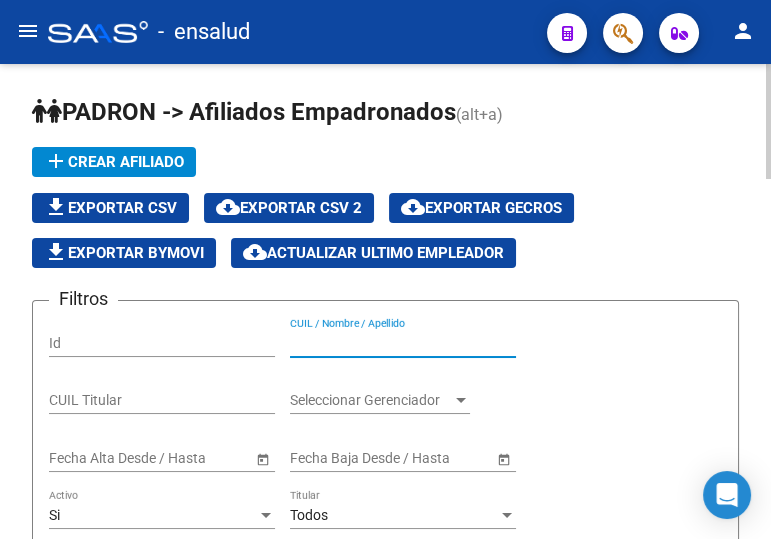 paste on "20411360254" 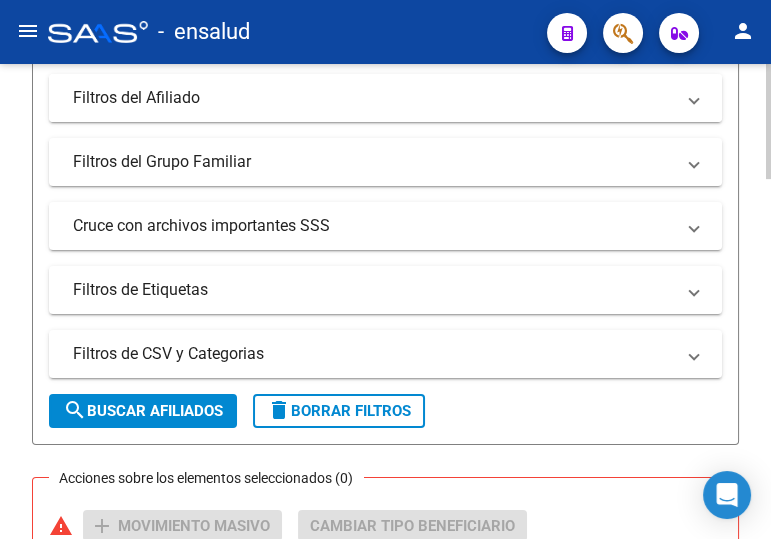 scroll, scrollTop: 636, scrollLeft: 0, axis: vertical 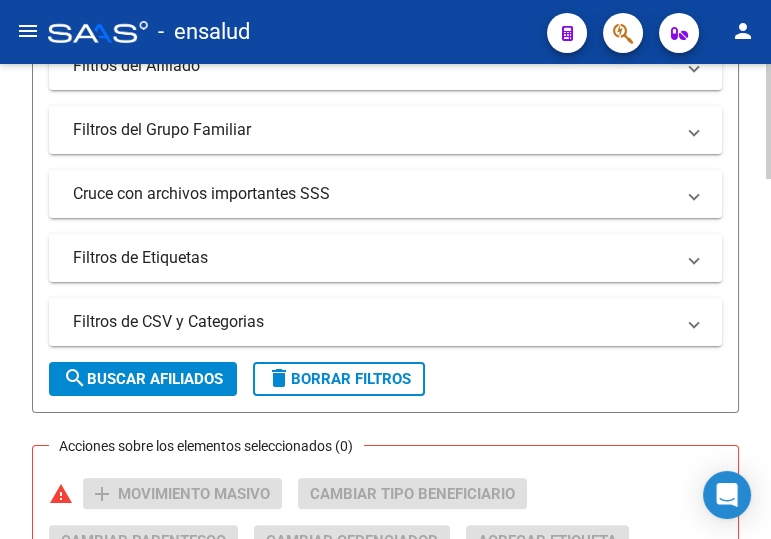type on "20411360254" 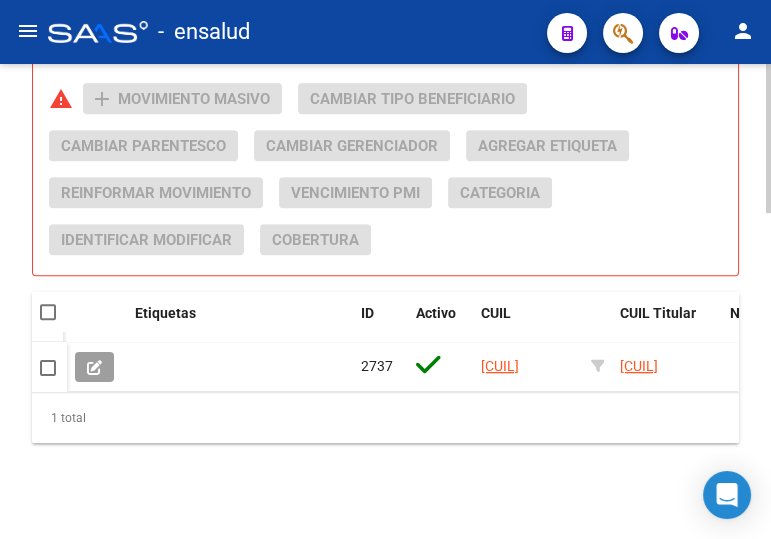 scroll, scrollTop: 1040, scrollLeft: 0, axis: vertical 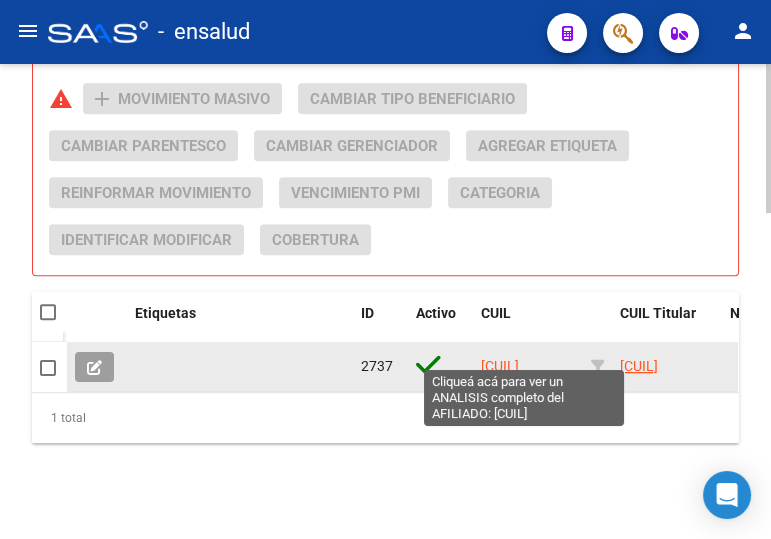 click on "20411360254" 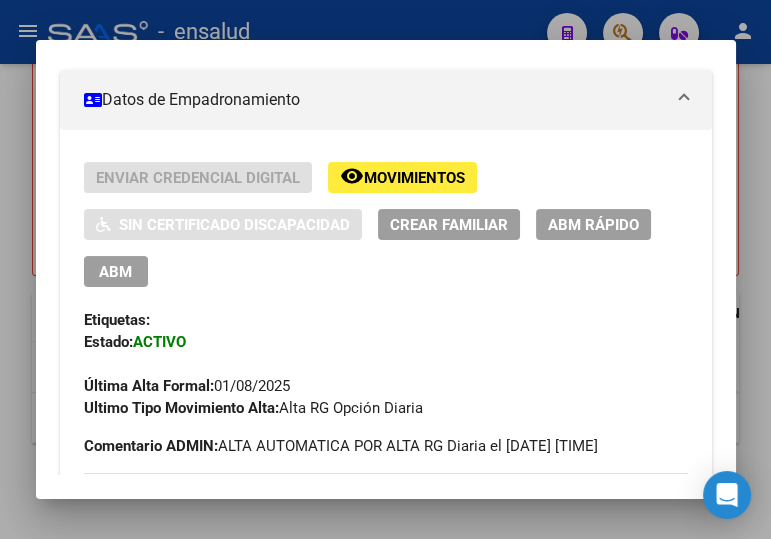 scroll, scrollTop: 454, scrollLeft: 0, axis: vertical 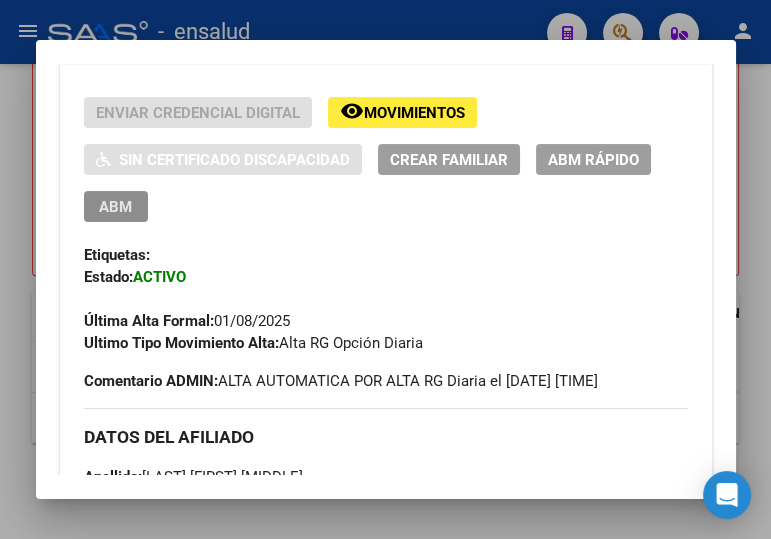 click on "ABM" at bounding box center [115, 207] 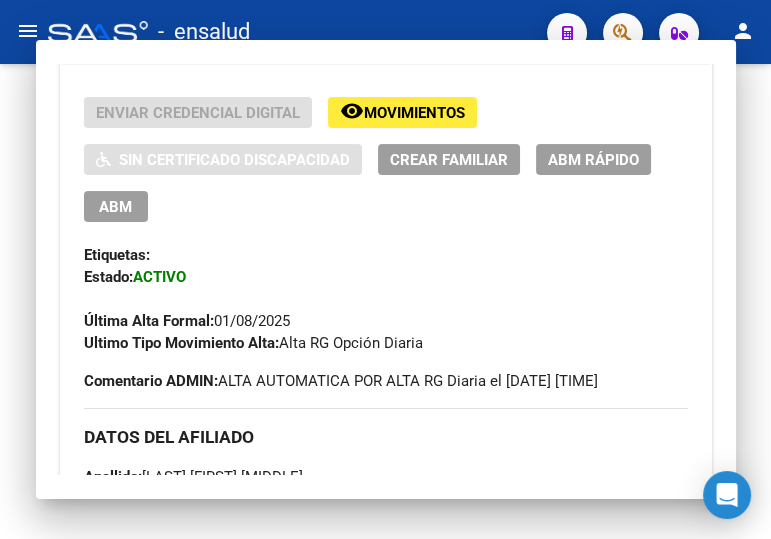 scroll, scrollTop: 0, scrollLeft: 0, axis: both 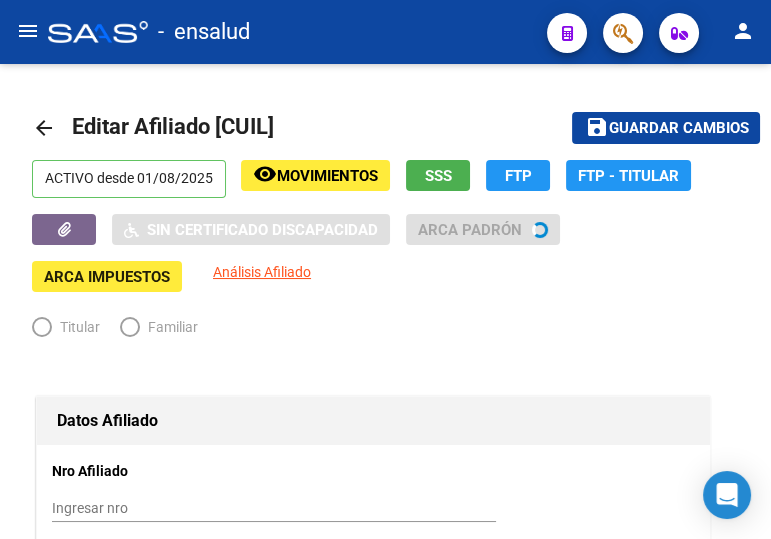 radio on "true" 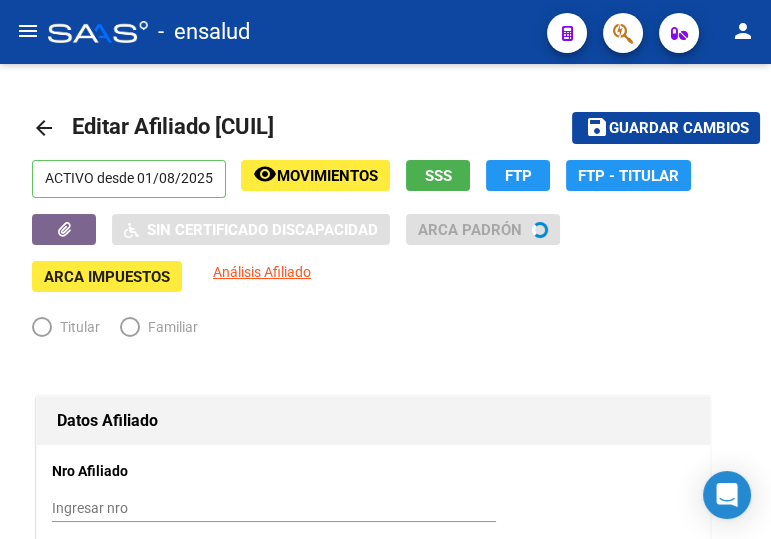 type on "30-70741408-8" 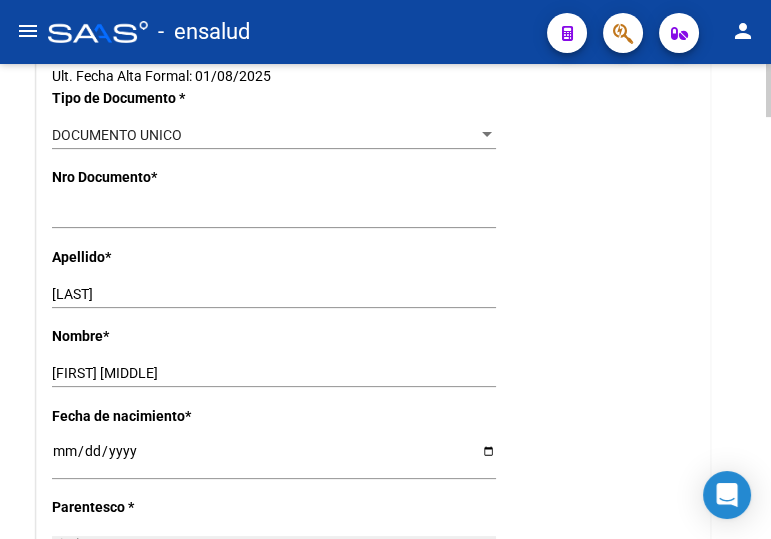 scroll, scrollTop: 0, scrollLeft: 0, axis: both 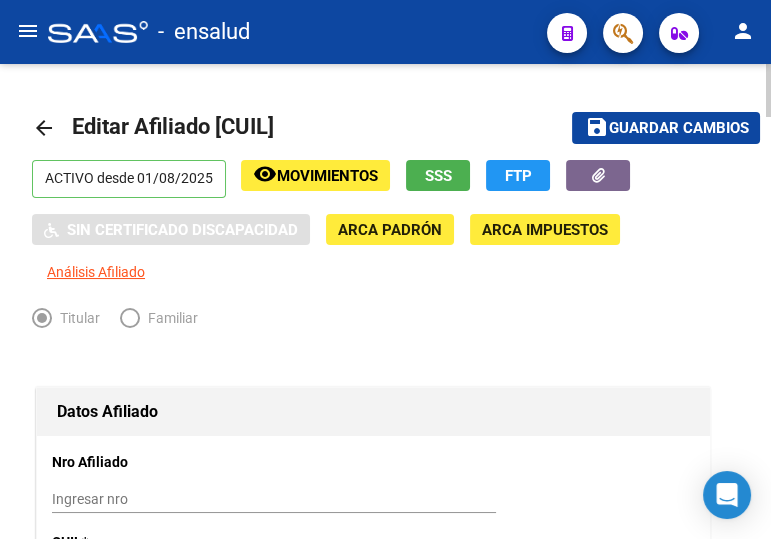 click on "Guardar cambios" 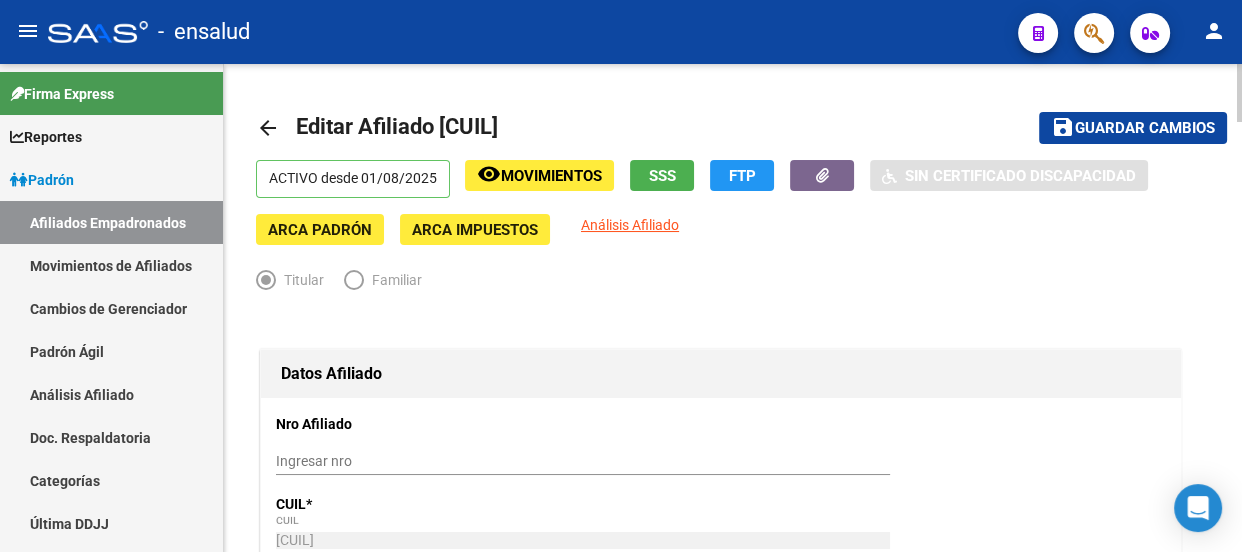 click on "Datos Afiliado Nro Afiliado    Ingresar nro  CUIL  *   20-41136025-4 CUIL  ARCA Padrón  Ult. Fecha Alta Formal: 01/08/2025  Tipo de Documento * DOCUMENTO UNICO Seleccionar tipo Nro Documento  *   41136025 Ingresar nro  Apellido  *   ENCINA Ingresar apellido  Nombre  *   GONZALO DANIEL Ingresar nombre  Fecha de nacimiento  *   1998-02-26 Ingresar fecha   Parentesco * Titular Seleccionar parentesco  Estado Civil * Soltero Seleccionar tipo  Sexo * Masculino Seleccionar sexo  Nacionalidad * ARGENTINA Seleccionar tipo  Discapacitado * No incapacitado Seleccionar tipo Vencimiento Certificado Estudio    Ingresar fecha   Tipo domicilio * Domicilio Completo Seleccionar tipo domicilio  Provincia * Buenos Aires Seleccionar provincia Localidad  *   BERNAL OESTE Ingresar el nombre  Codigo Postal  *   1876 Ingresar el codigo  Calle  *   URUGUAY Ingresar calle  Numero  *   547 Ingresar nro  Piso    Ingresar piso  Departamento    Ingresar depto  Teléfono celular    Ingresar tel  Teléfono laboral    Ingresar tel    E-mail" 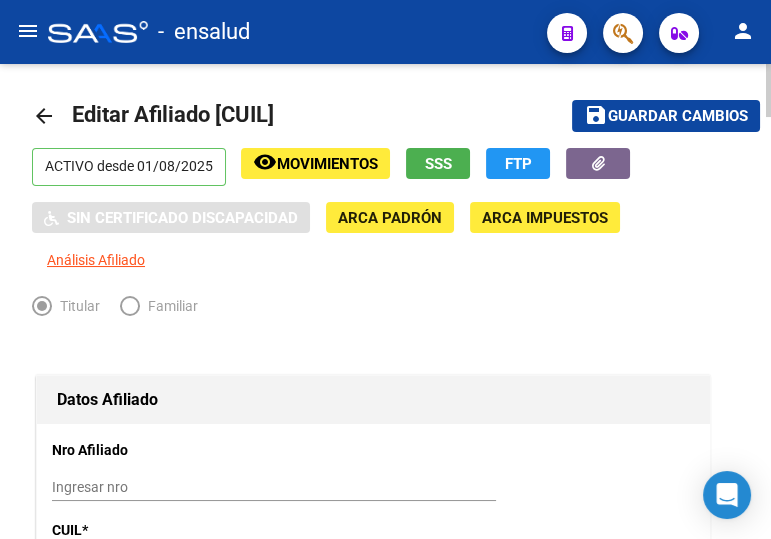 scroll, scrollTop: 0, scrollLeft: 0, axis: both 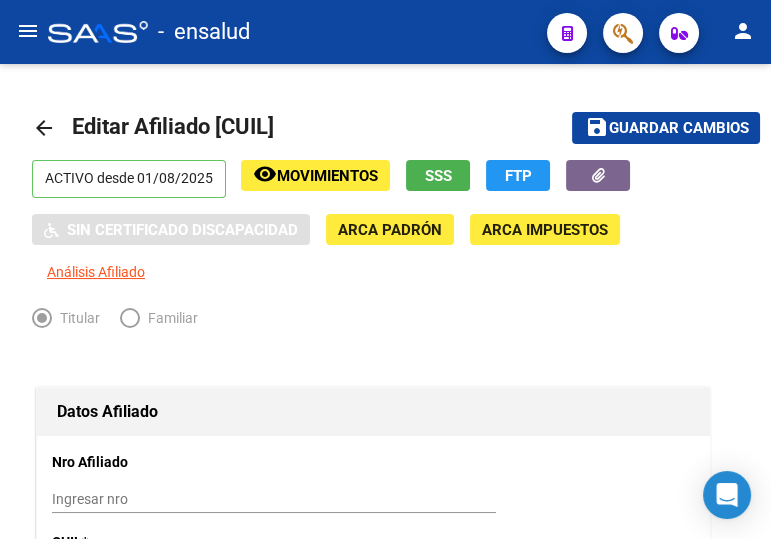 drag, startPoint x: 638, startPoint y: 124, endPoint x: 72, endPoint y: 59, distance: 569.7201 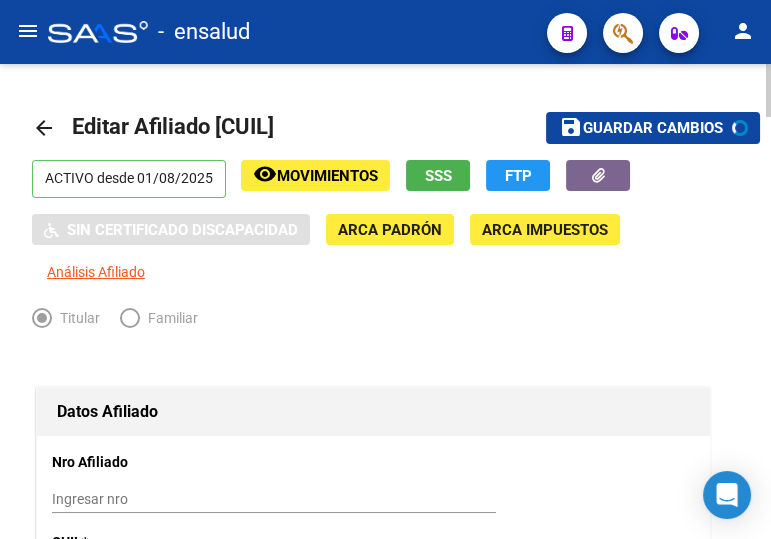 click on "arrow_back" 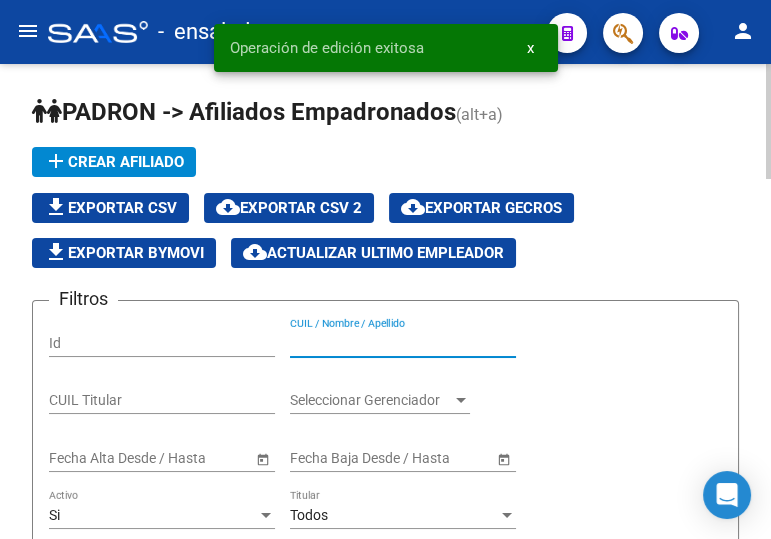 click on "CUIL / Nombre / Apellido" at bounding box center (403, 343) 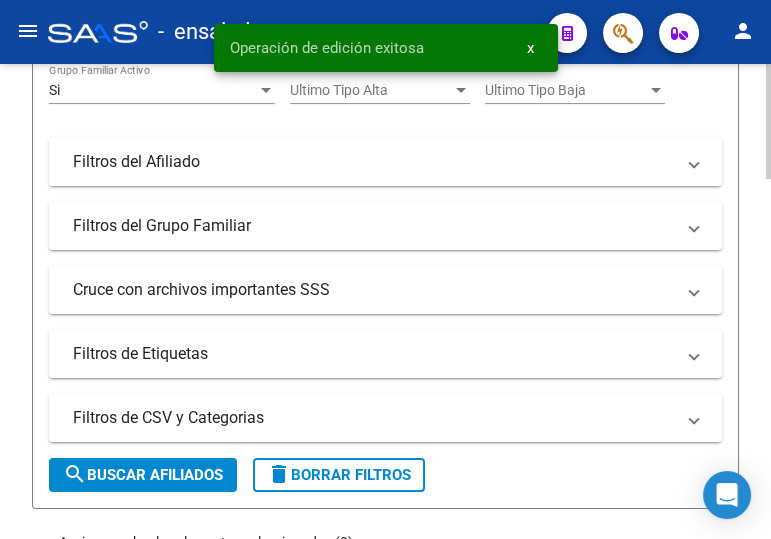 scroll, scrollTop: 545, scrollLeft: 0, axis: vertical 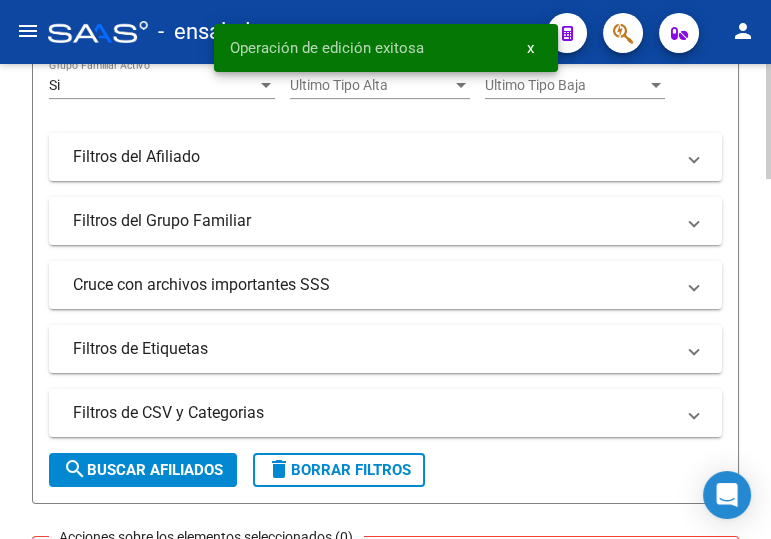 type on "20337076824" 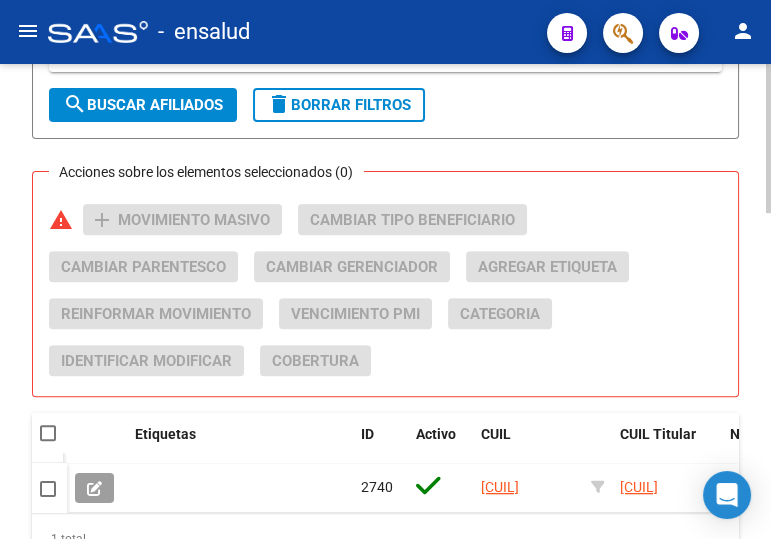 scroll, scrollTop: 1000, scrollLeft: 0, axis: vertical 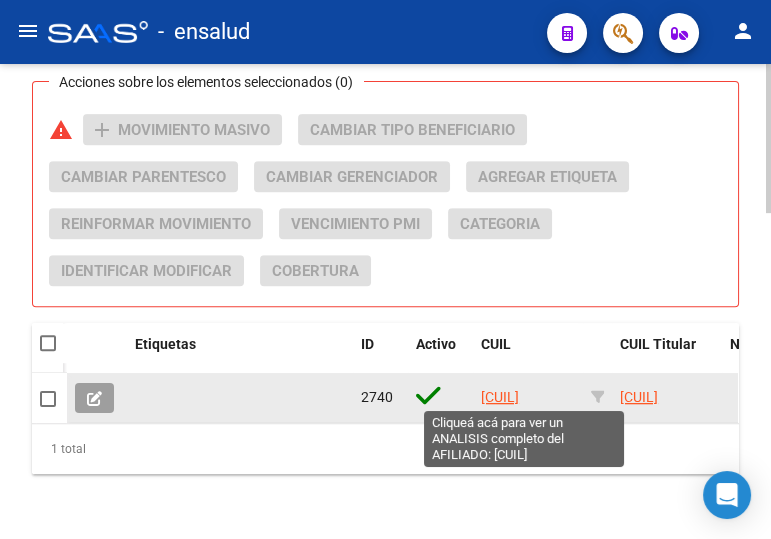 click on "20337076824" 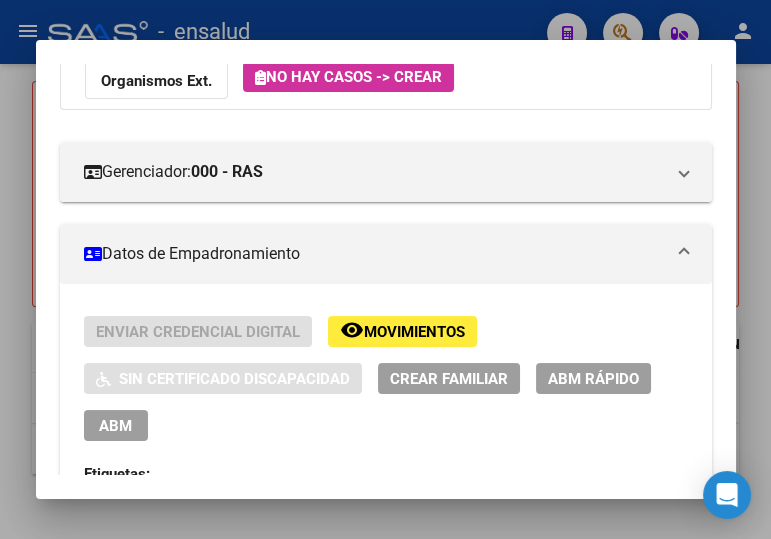 scroll, scrollTop: 272, scrollLeft: 0, axis: vertical 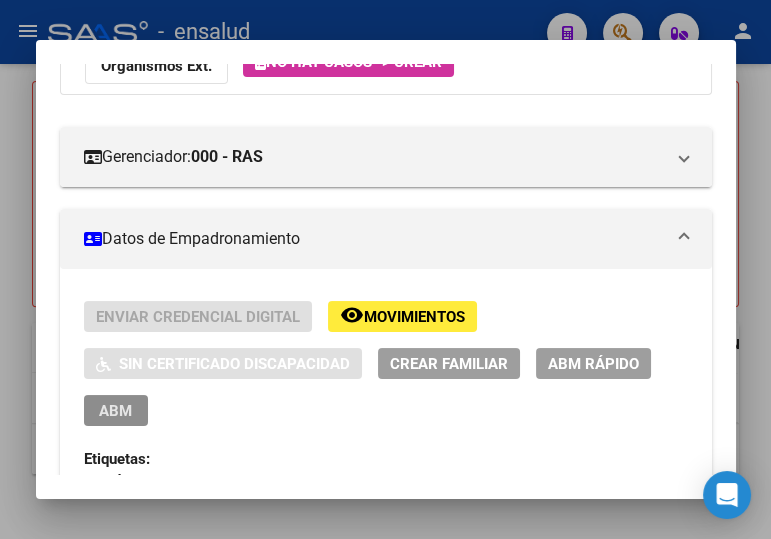 click on "ABM" at bounding box center [115, 411] 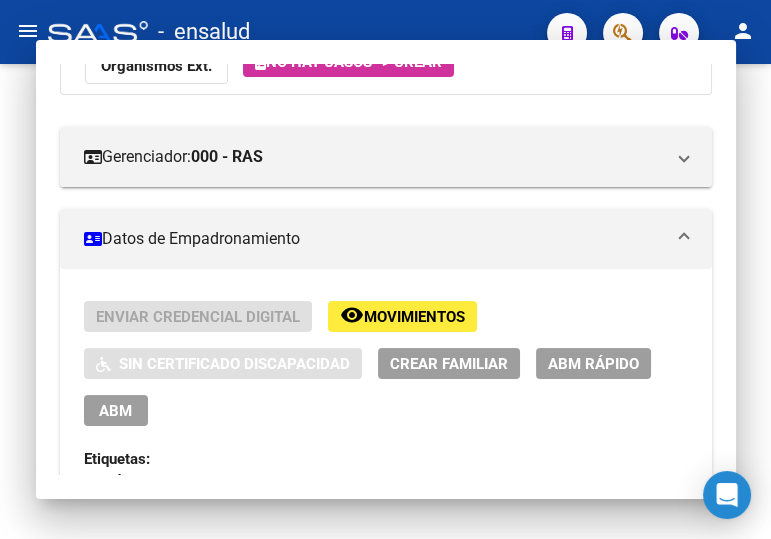 scroll, scrollTop: 0, scrollLeft: 0, axis: both 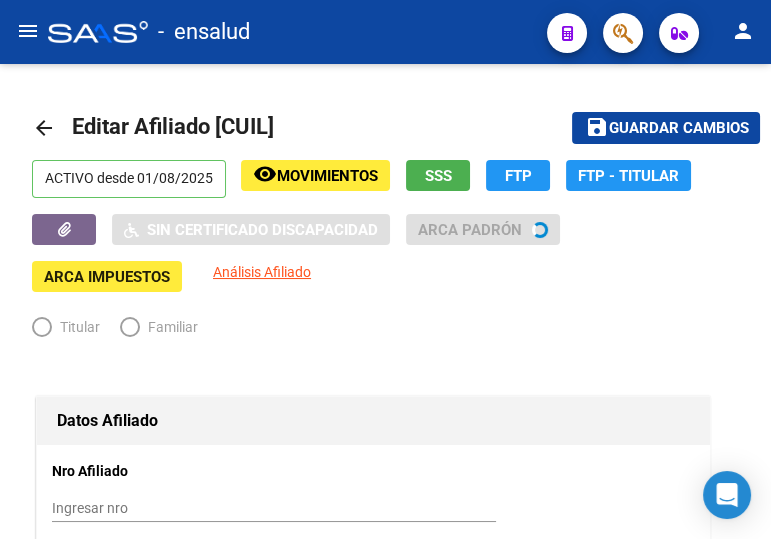 radio on "true" 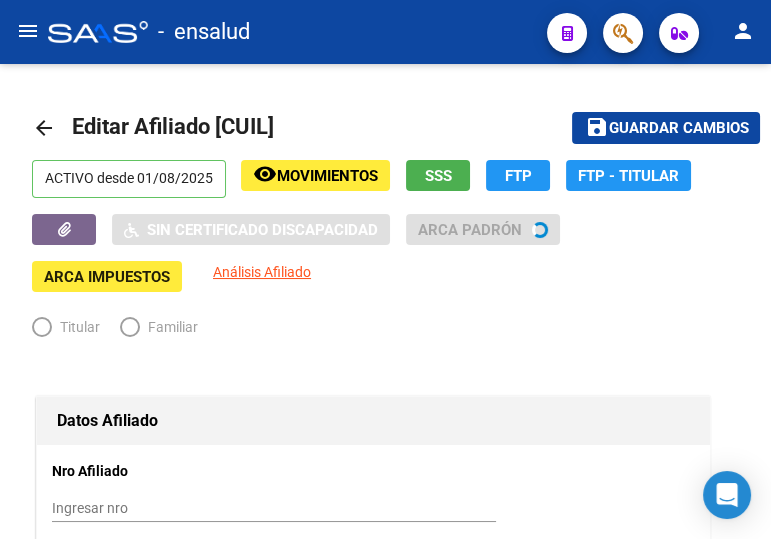 type on "30-71840901-9" 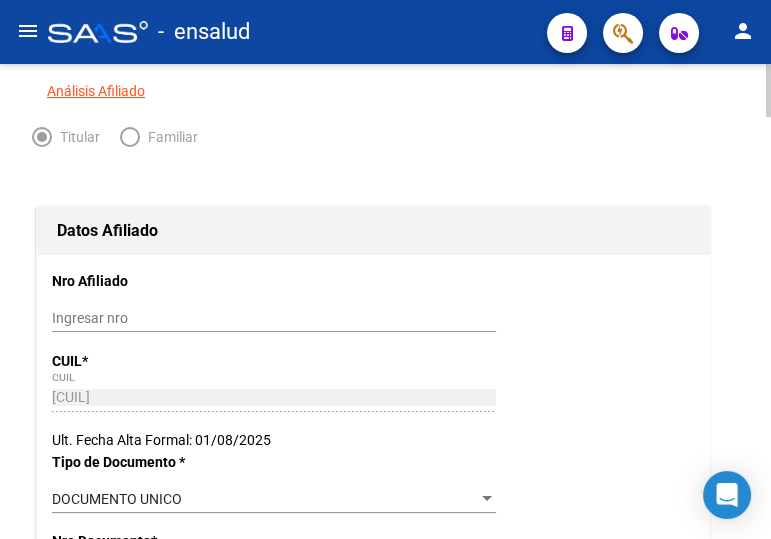 scroll, scrollTop: 0, scrollLeft: 0, axis: both 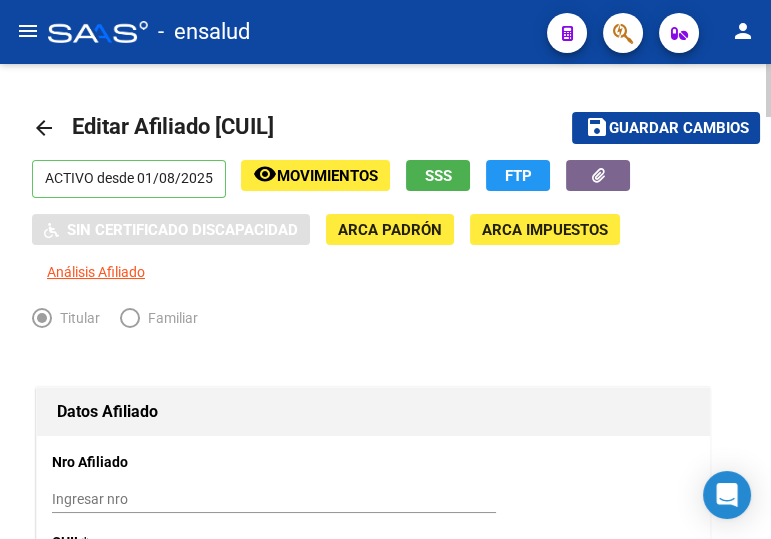 click on "Guardar cambios" 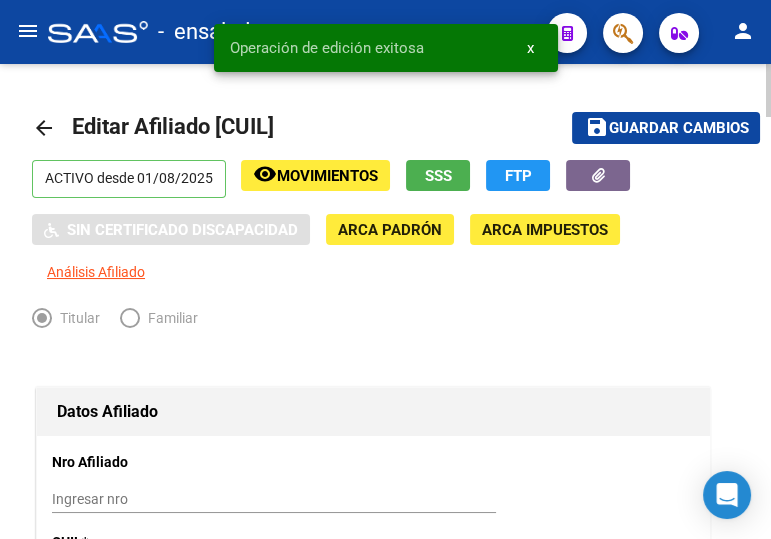 click on "arrow_back" 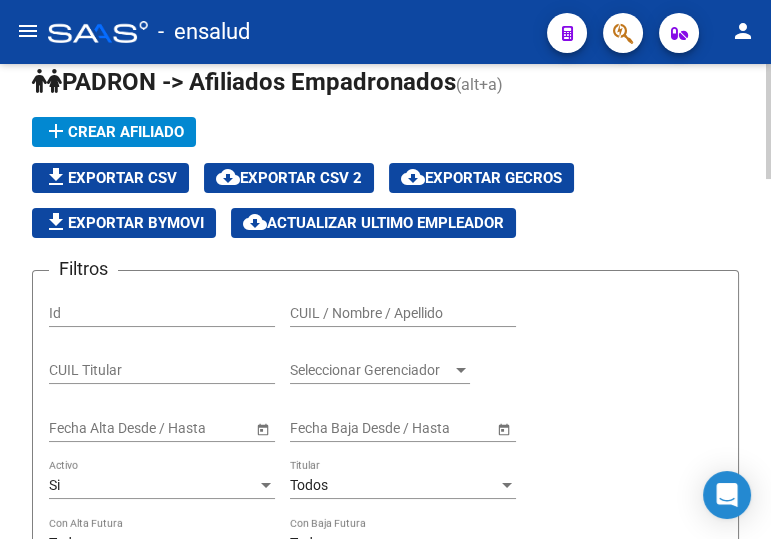 scroll, scrollTop: 0, scrollLeft: 0, axis: both 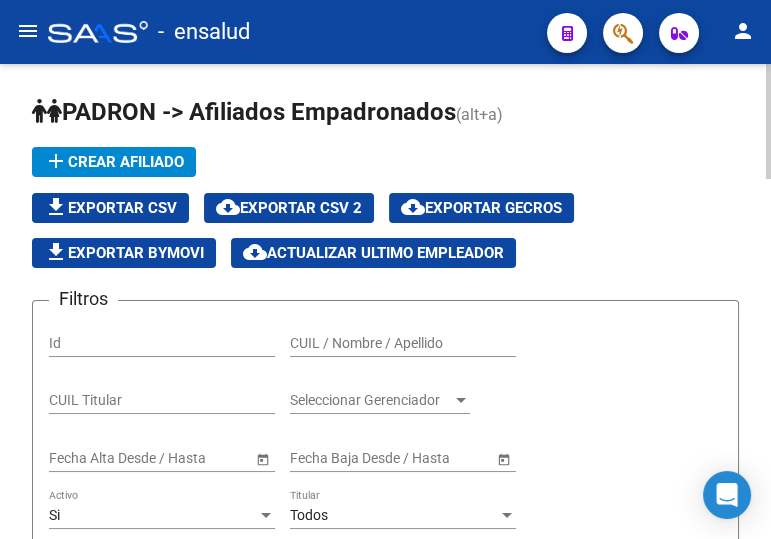 click on "CUIL / Nombre / Apellido" at bounding box center (403, 343) 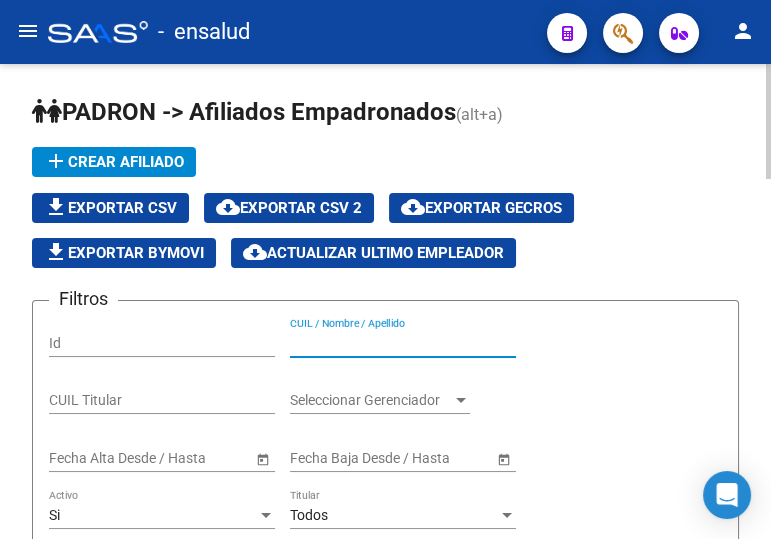 paste on "20440026215" 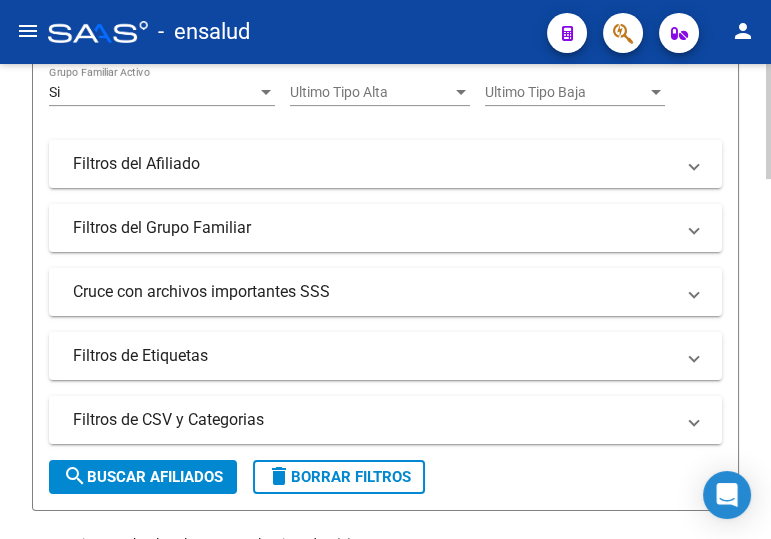 scroll, scrollTop: 545, scrollLeft: 0, axis: vertical 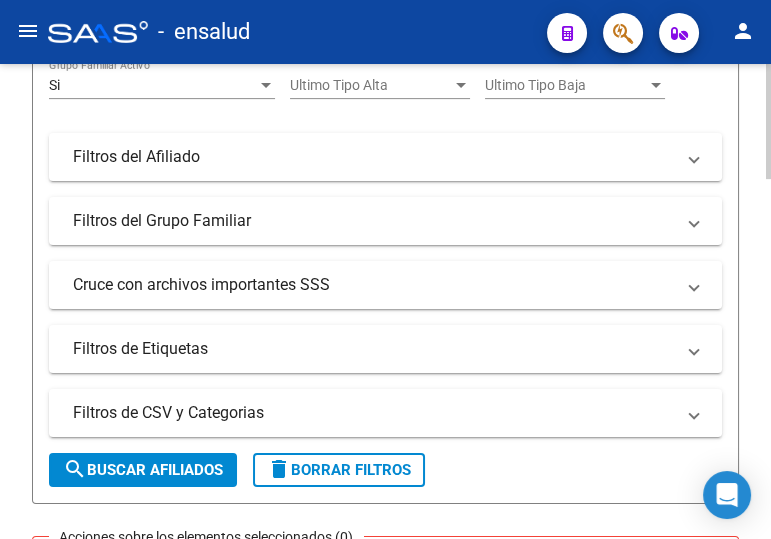 type on "20440026215" 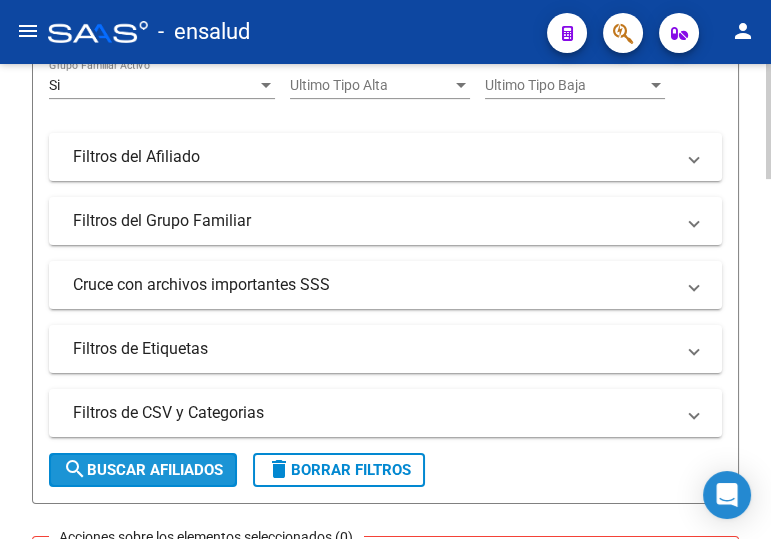 click on "search  Buscar Afiliados" 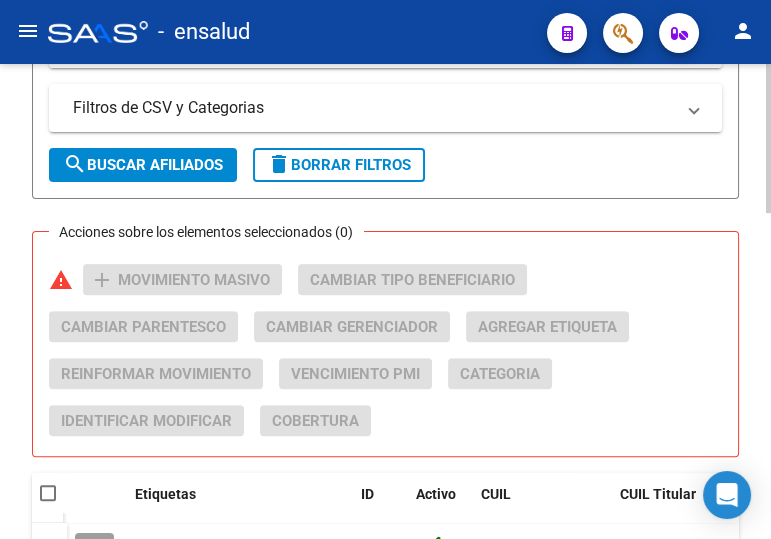 scroll, scrollTop: 1000, scrollLeft: 0, axis: vertical 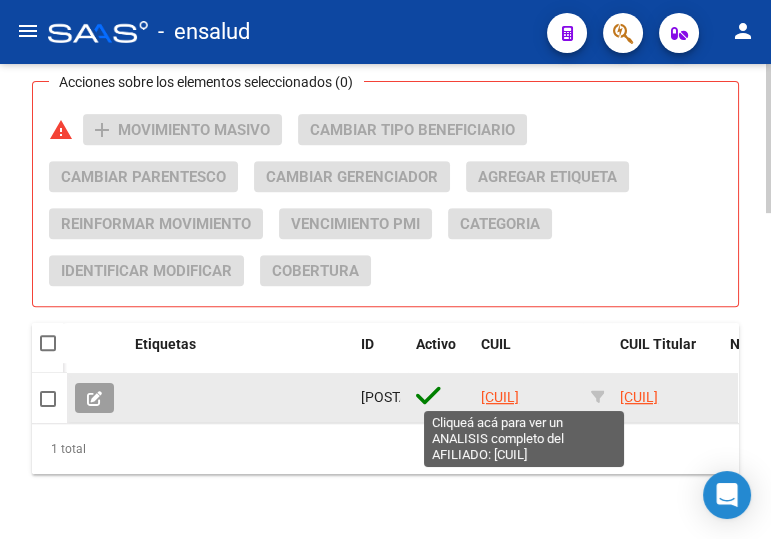 click on "20440026215" 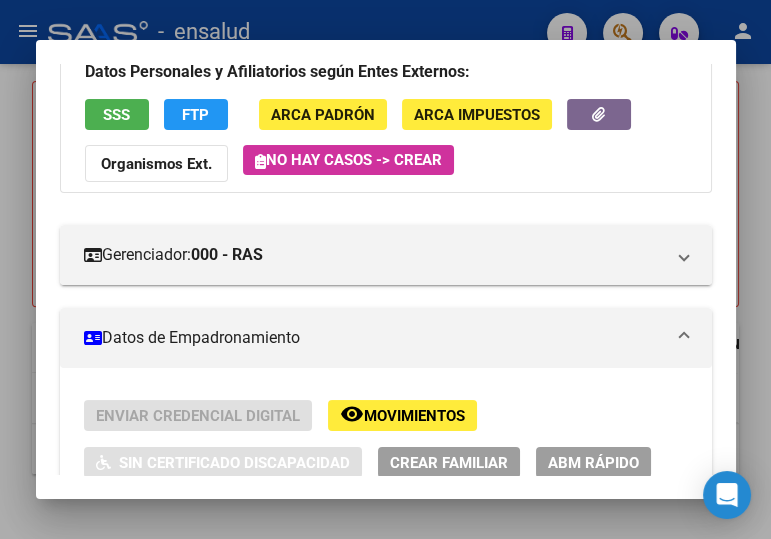 scroll, scrollTop: 272, scrollLeft: 0, axis: vertical 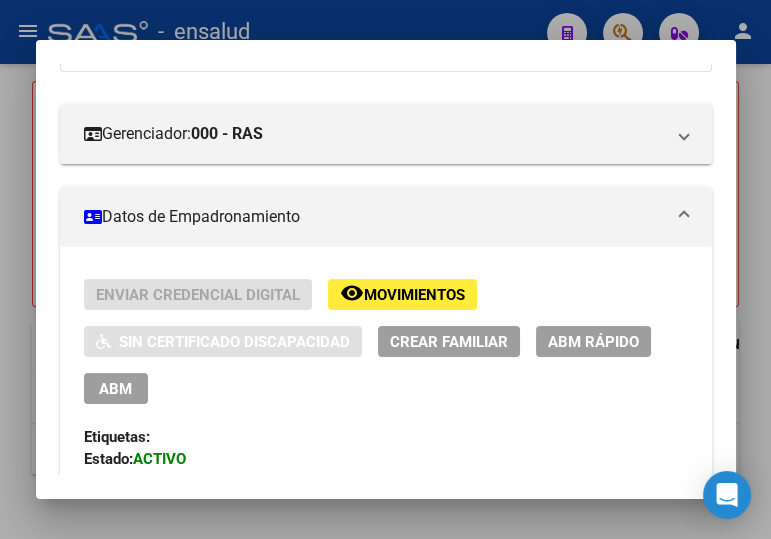 click on "ABM" at bounding box center [116, 388] 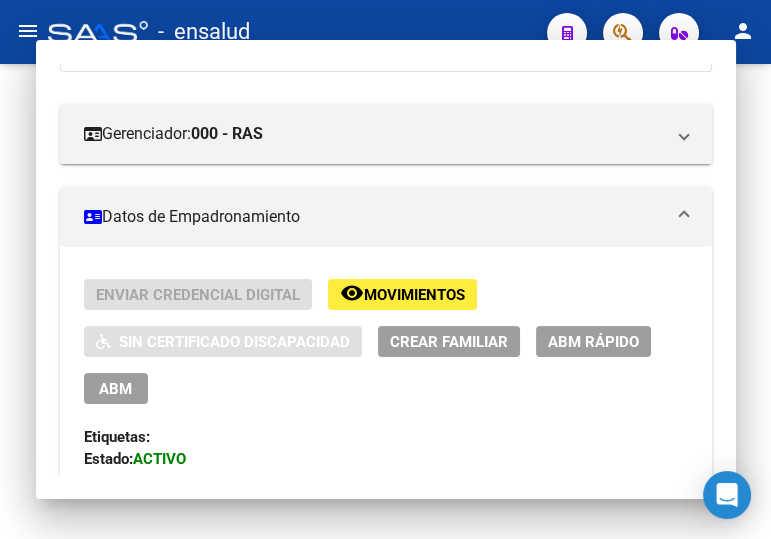 scroll, scrollTop: 0, scrollLeft: 0, axis: both 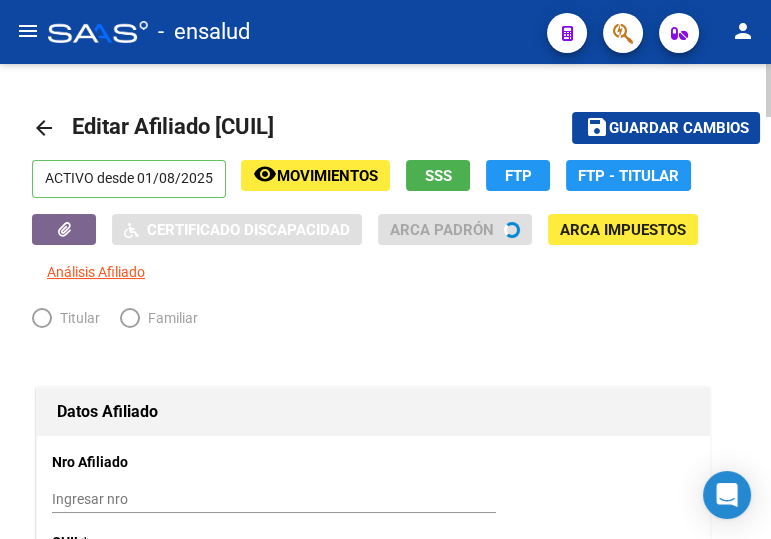 radio on "true" 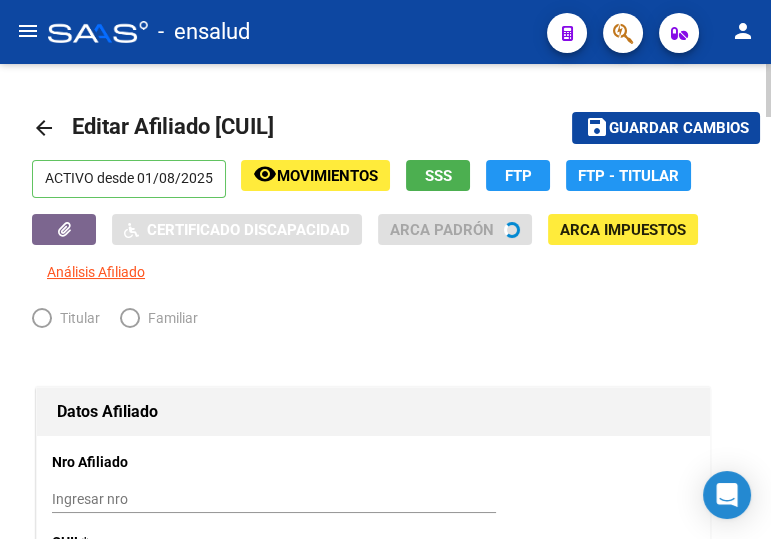 type on "30-71773092-1" 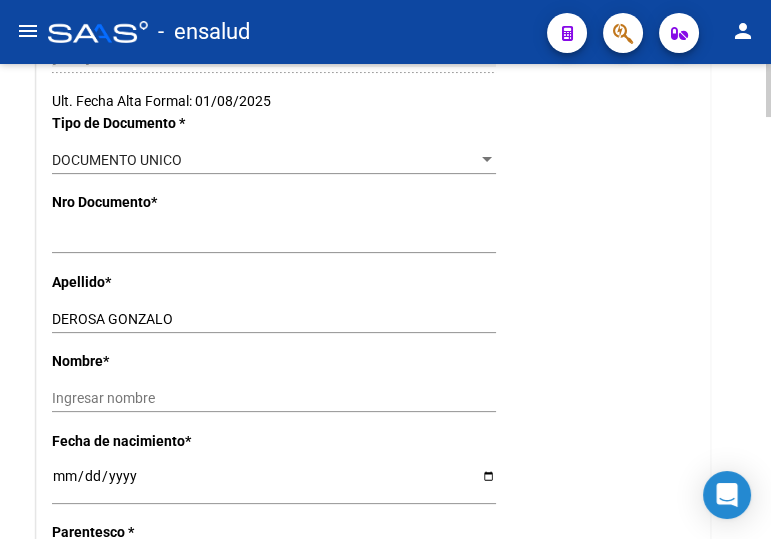 scroll, scrollTop: 545, scrollLeft: 0, axis: vertical 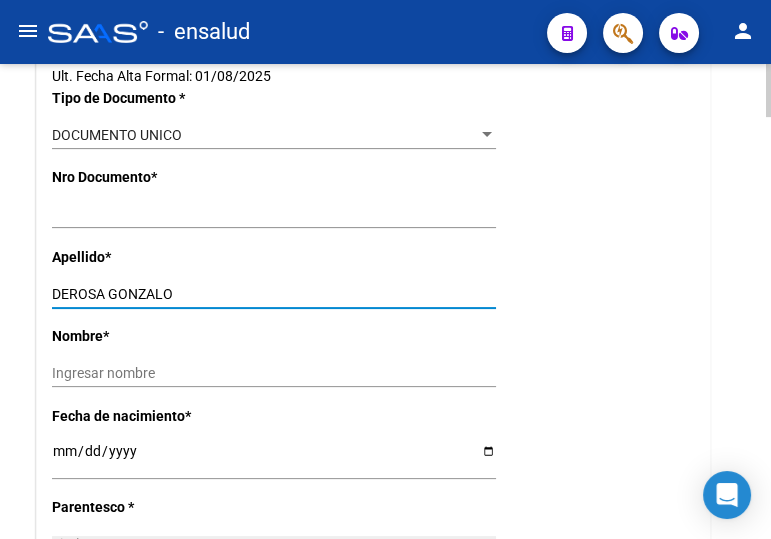 drag, startPoint x: 108, startPoint y: 290, endPoint x: 176, endPoint y: 293, distance: 68.06615 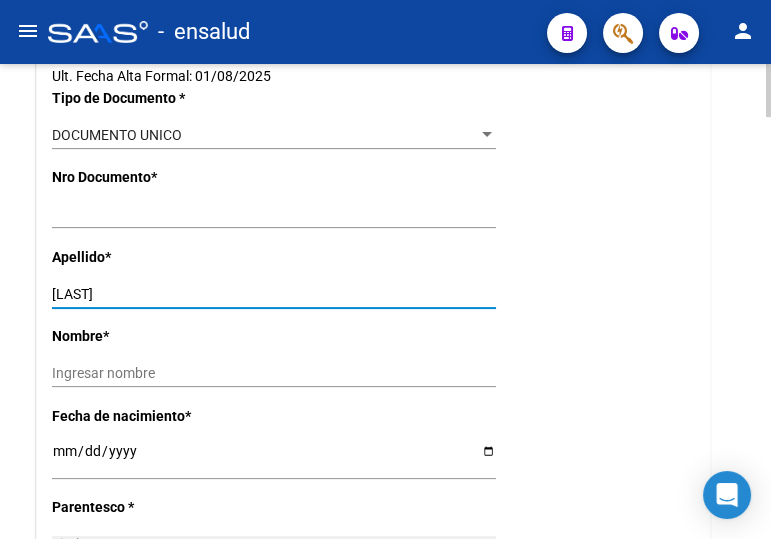 type on "DEROSA" 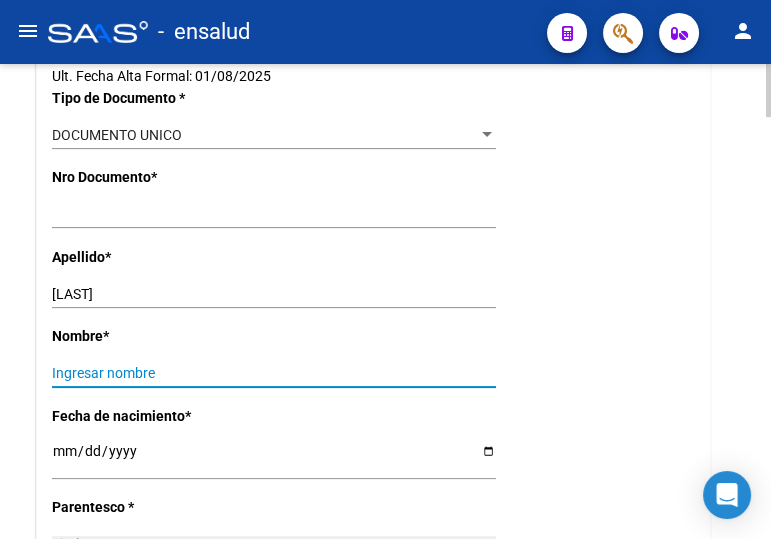 paste on "GONZALO" 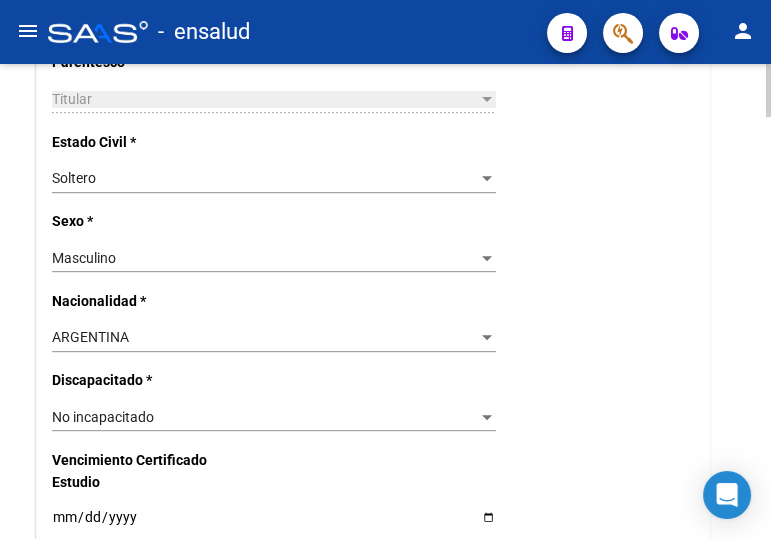 scroll, scrollTop: 1000, scrollLeft: 0, axis: vertical 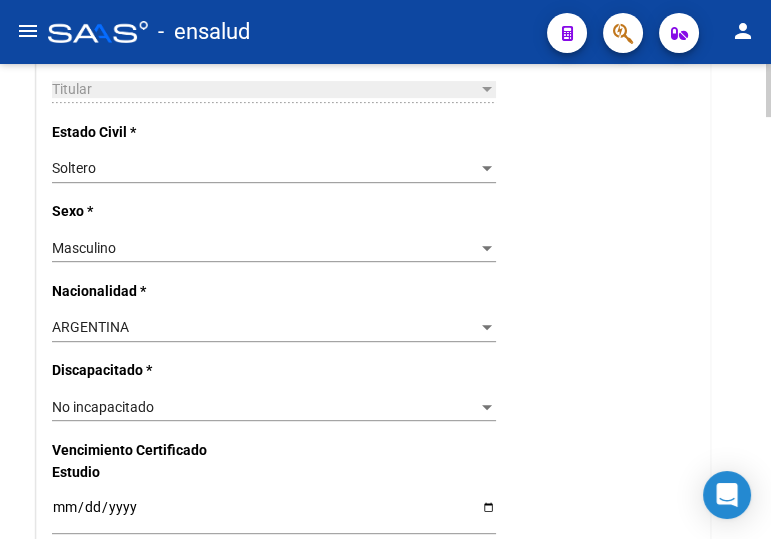 type on "GONZALO" 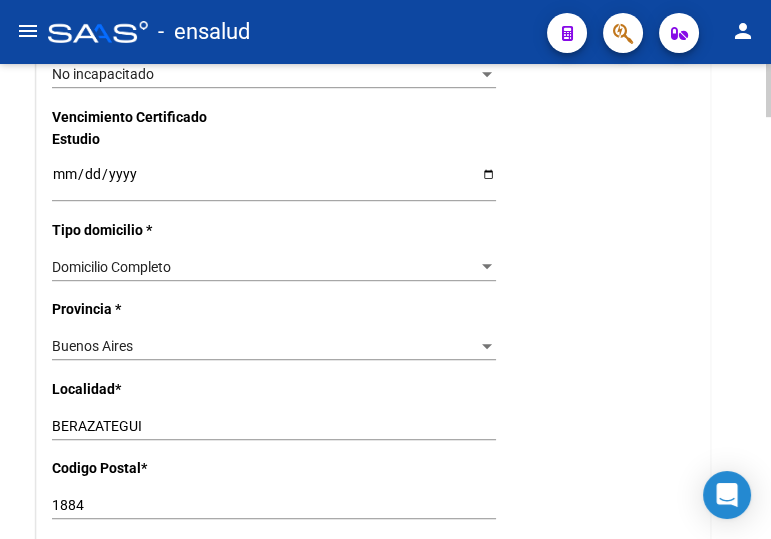 scroll, scrollTop: 1363, scrollLeft: 0, axis: vertical 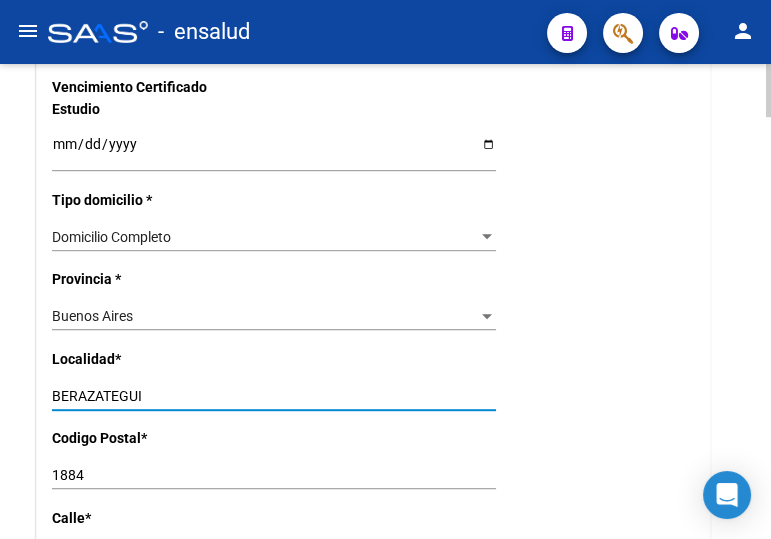 click on "arrow_back Editar Afiliado 20440026215    save Guardar cambios  ACTIVO desde 01/08/2025  remove_red_eye Movimientos SSS FTP    Sin Certificado Discapacidad ARCA Padrón ARCA Impuestos Análisis Afiliado   Titular   Familiar Datos Afiliado Nro Afiliado    Ingresar nro  CUIL  *   20-44002621-5 CUIL  ARCA Padrón  Ult. Fecha Alta Formal: 01/08/2025  Tipo de Documento * DOCUMENTO UNICO Seleccionar tipo Nro Documento  *   44002621 Ingresar nro  Apellido  *   DEROSA Ingresar apellido  Nombre  *   GONZALO Ingresar nombre  Fecha de nacimiento  *   2002-02-22 Ingresar fecha   Parentesco * Titular Seleccionar parentesco  Estado Civil * Soltero Seleccionar tipo  Sexo * Masculino Seleccionar sexo  Nacionalidad * ARGENTINA Seleccionar tipo  Discapacitado * No incapacitado Seleccionar tipo Vencimiento Certificado Estudio    Ingresar fecha   Tipo domicilio * Domicilio Completo Seleccionar tipo domicilio  Provincia * Buenos Aires Seleccionar provincia Localidad  *   BERAZATEGUI Ingresar el nombre  Codigo Postal  *   1884" 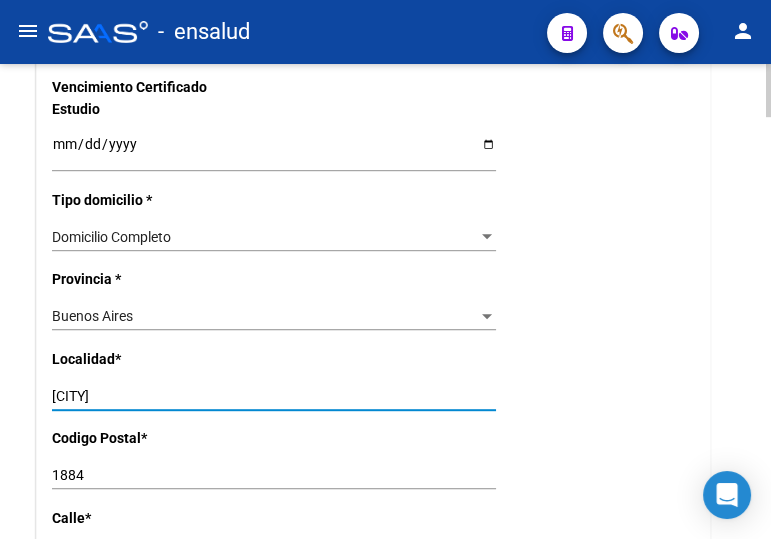 type on "FLORENCIO VARELA" 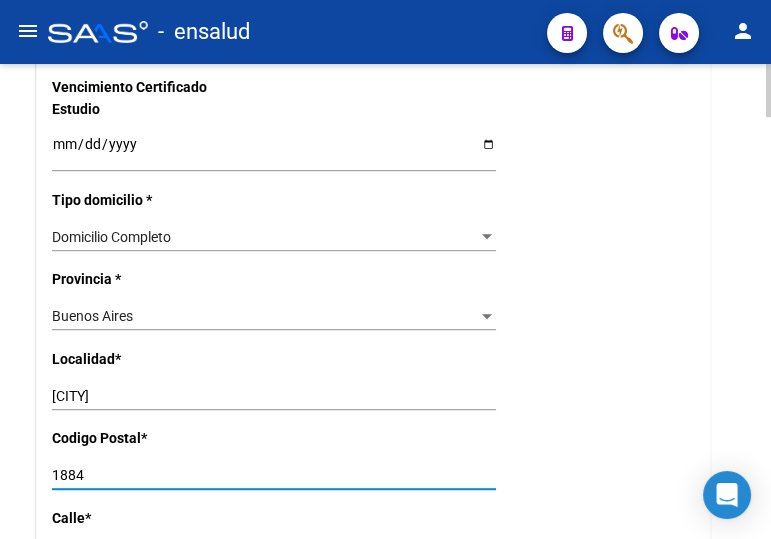 drag, startPoint x: 109, startPoint y: 474, endPoint x: 79, endPoint y: 469, distance: 30.413813 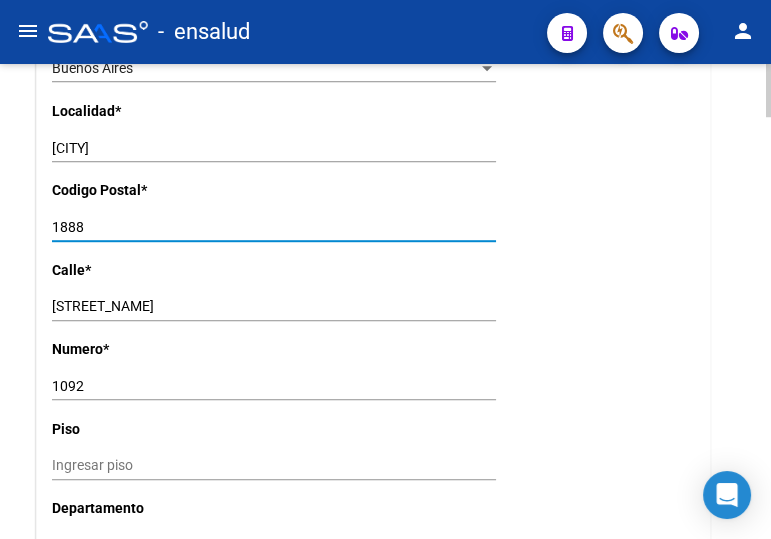 scroll, scrollTop: 1636, scrollLeft: 0, axis: vertical 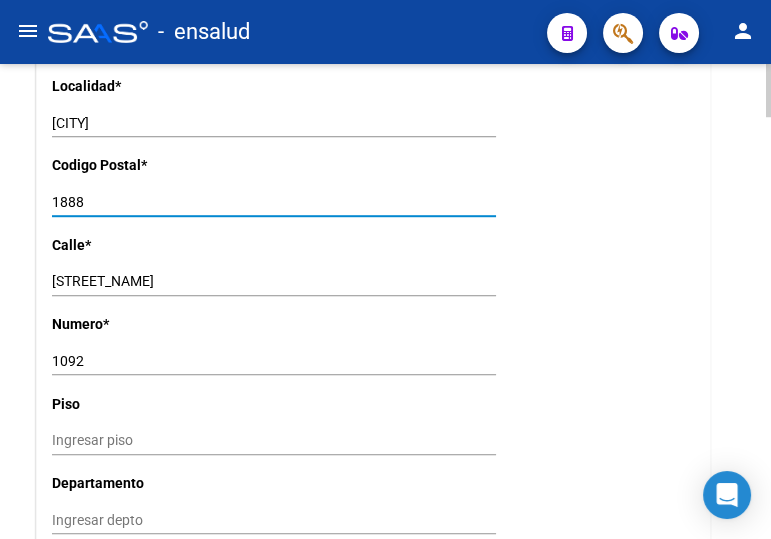 type on "1888" 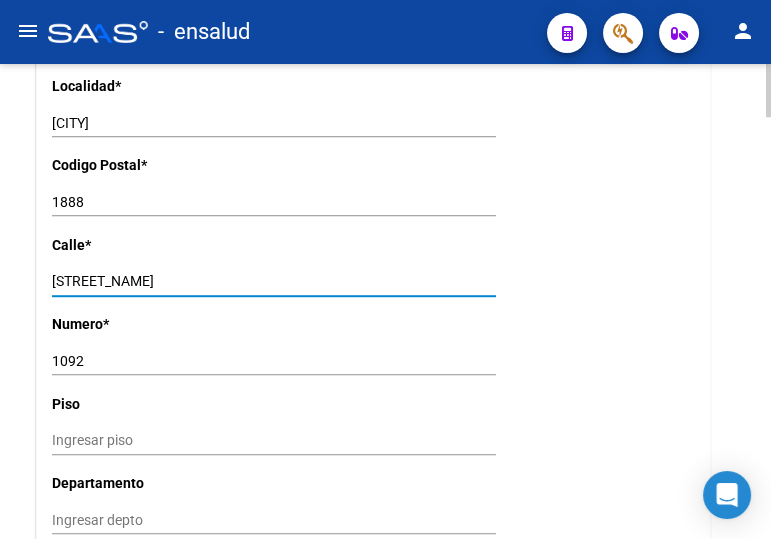click on "arrow_back Editar Afiliado 20440026215    save Guardar cambios  ACTIVO desde 01/08/2025  remove_red_eye Movimientos SSS FTP    Sin Certificado Discapacidad ARCA Padrón ARCA Impuestos Análisis Afiliado   Titular   Familiar Datos Afiliado Nro Afiliado    Ingresar nro  CUIL  *   20-44002621-5 CUIL  ARCA Padrón  Ult. Fecha Alta Formal: 01/08/2025  Tipo de Documento * DOCUMENTO UNICO Seleccionar tipo Nro Documento  *   44002621 Ingresar nro  Apellido  *   DEROSA Ingresar apellido  Nombre  *   GONZALO Ingresar nombre  Fecha de nacimiento  *   2002-02-22 Ingresar fecha   Parentesco * Titular Seleccionar parentesco  Estado Civil * Soltero Seleccionar tipo  Sexo * Masculino Seleccionar sexo  Nacionalidad * ARGENTINA Seleccionar tipo  Discapacitado * No incapacitado Seleccionar tipo Vencimiento Certificado Estudio    Ingresar fecha   Tipo domicilio * Domicilio Completo Seleccionar tipo domicilio  Provincia * Buenos Aires Seleccionar provincia Localidad  *   FLORENCIO VARELA Ingresar el nombre  Codigo Postal  *" 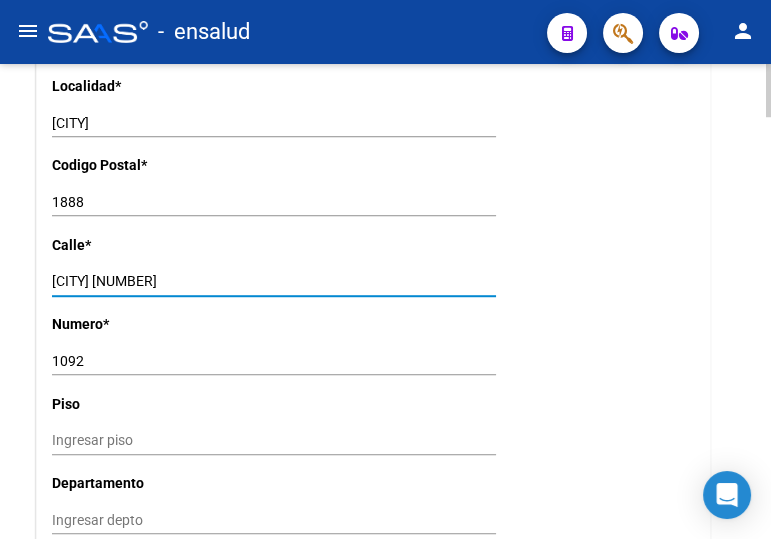 drag, startPoint x: 150, startPoint y: 278, endPoint x: 120, endPoint y: 278, distance: 30 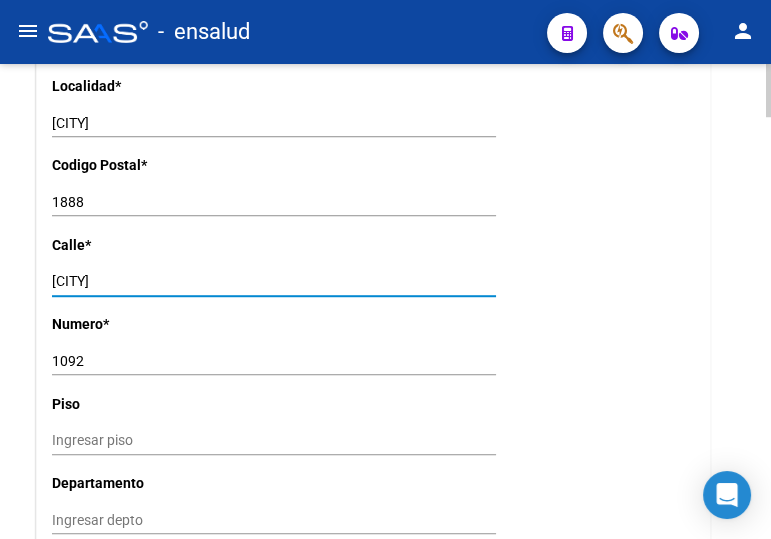 type on "CLORINDA" 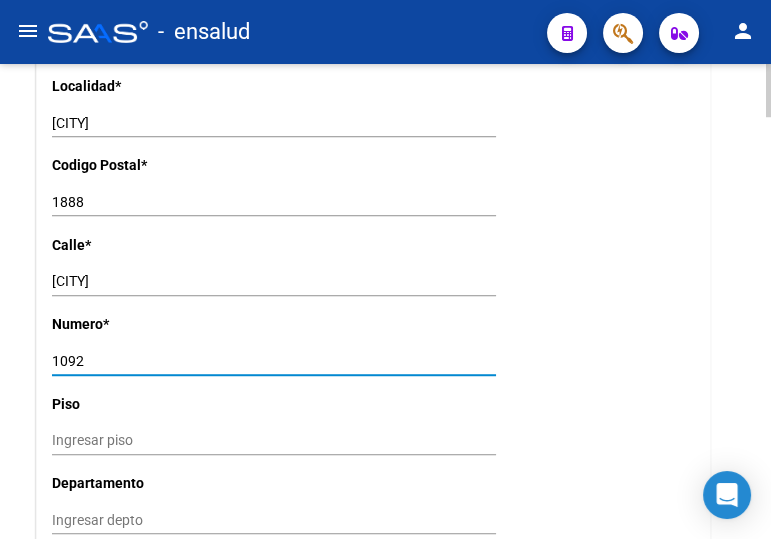 drag, startPoint x: 120, startPoint y: 351, endPoint x: 27, endPoint y: 334, distance: 94.54099 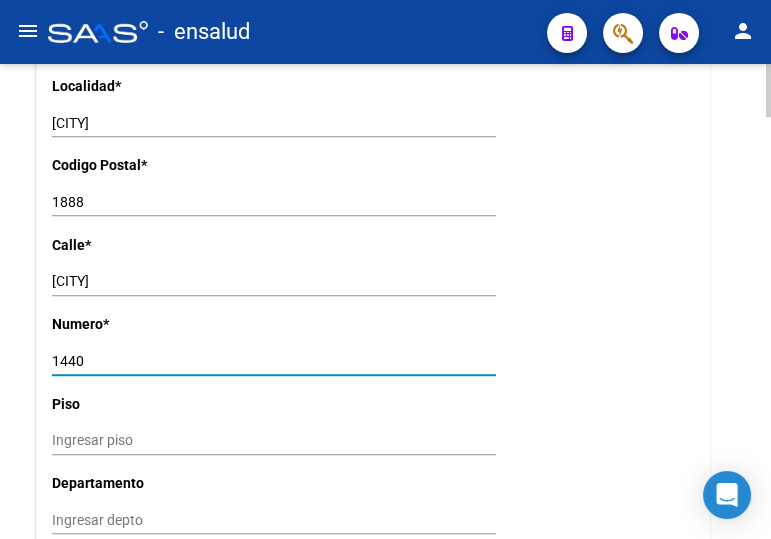 type on "1440" 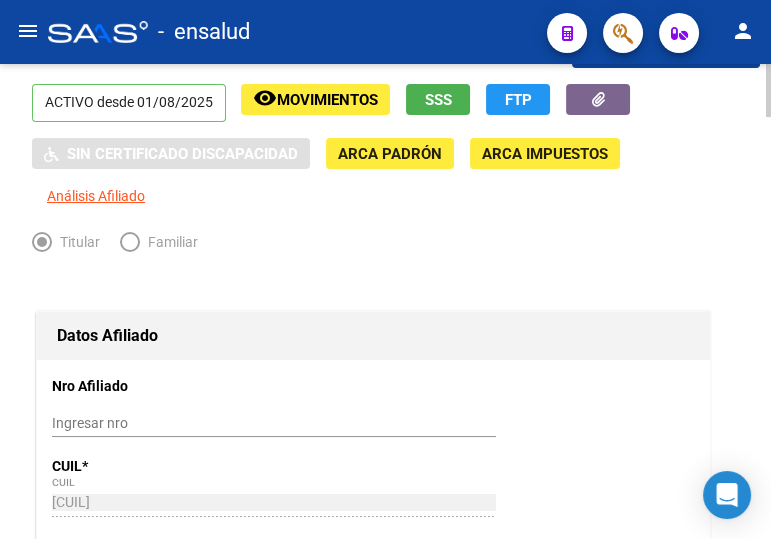 scroll, scrollTop: 0, scrollLeft: 0, axis: both 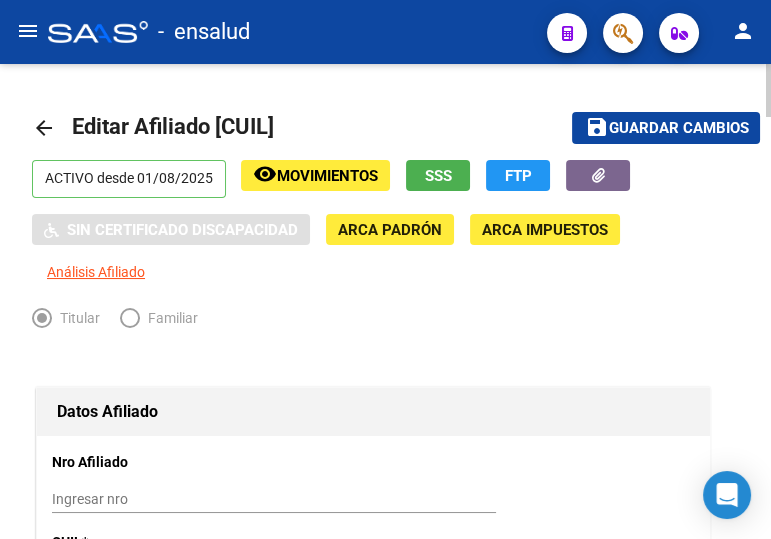 click on "Guardar cambios" 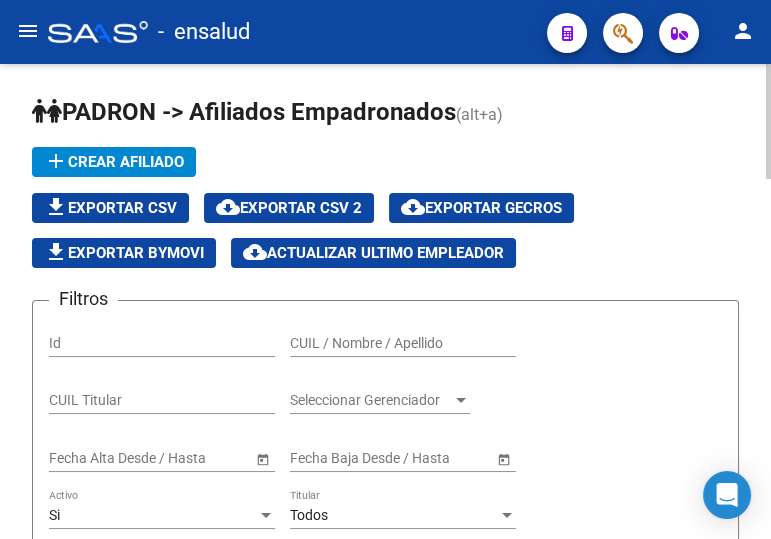 click on "CUIL / Nombre / Apellido" at bounding box center [403, 343] 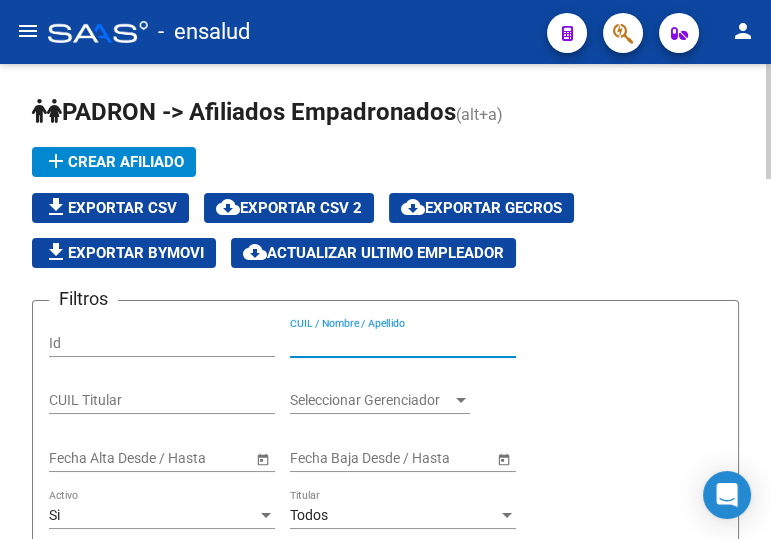 paste on "20430464567" 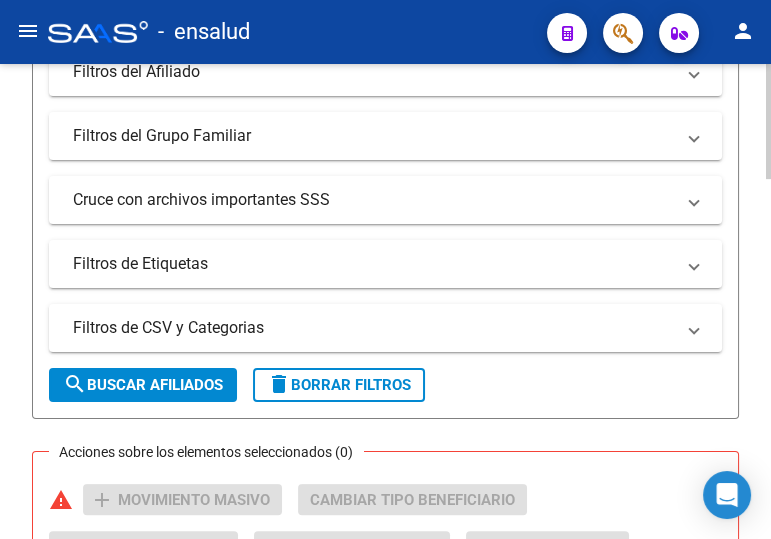 scroll, scrollTop: 636, scrollLeft: 0, axis: vertical 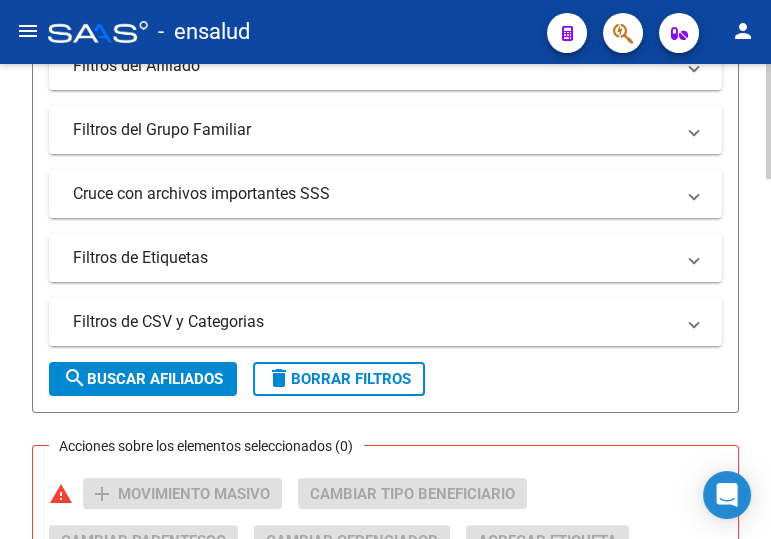 type on "20430464567" 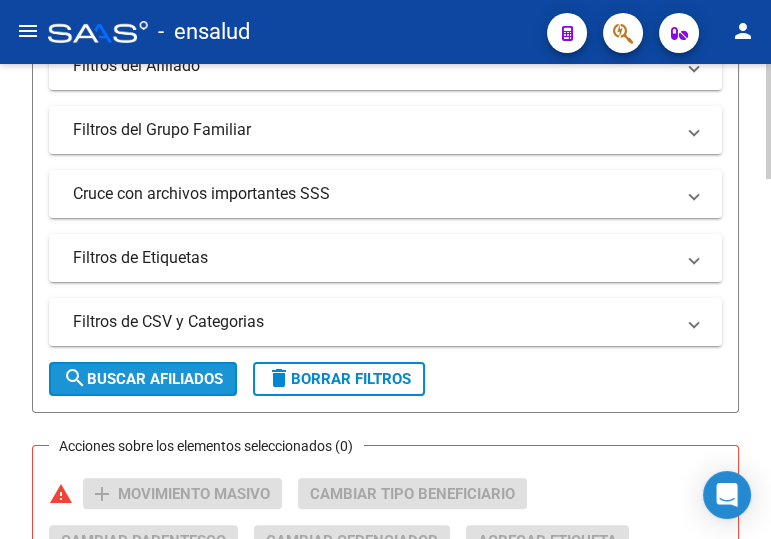 click on "search  Buscar Afiliados" 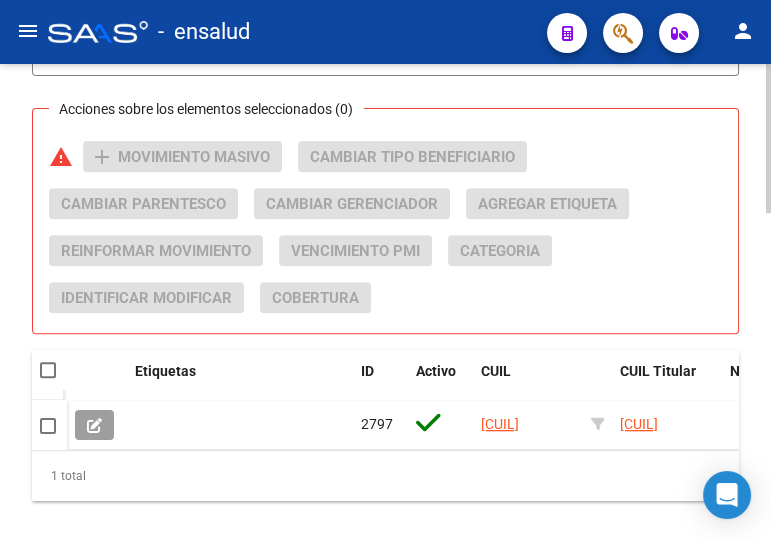 scroll, scrollTop: 1000, scrollLeft: 0, axis: vertical 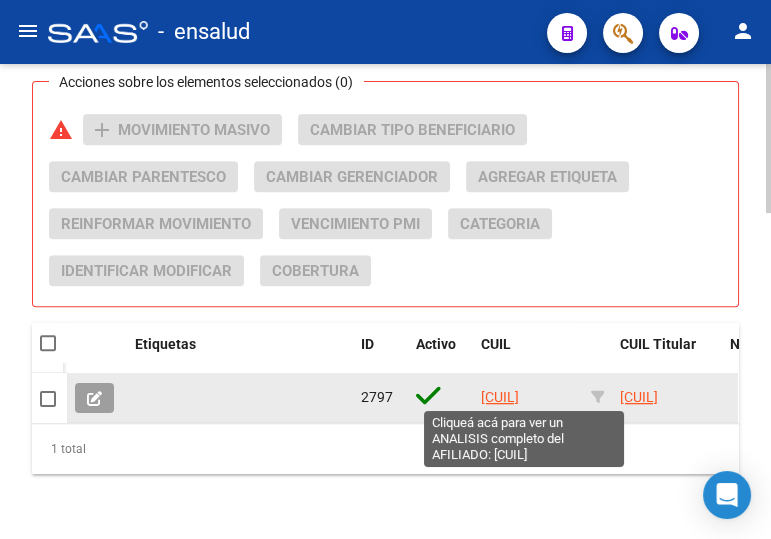 click on "20430464567" 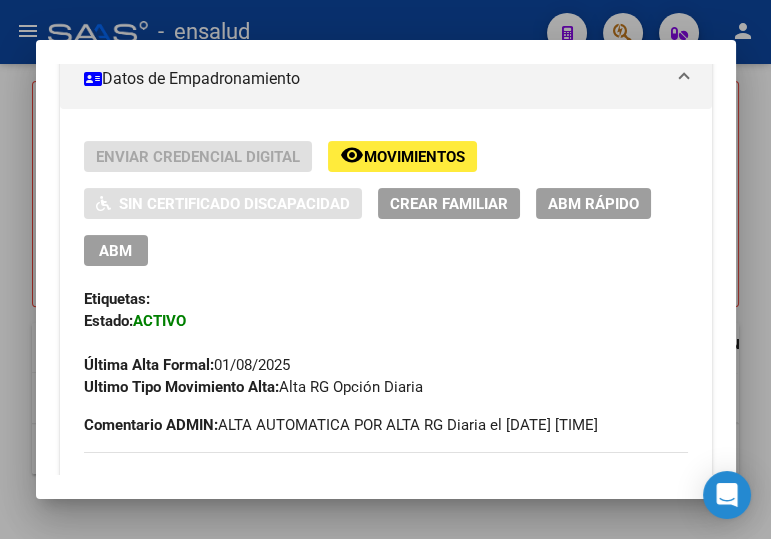 scroll, scrollTop: 454, scrollLeft: 0, axis: vertical 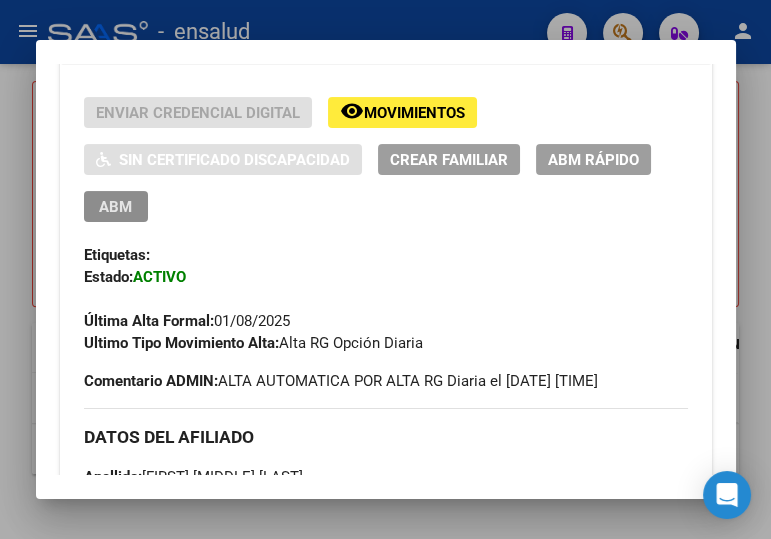 click on "ABM" at bounding box center [116, 206] 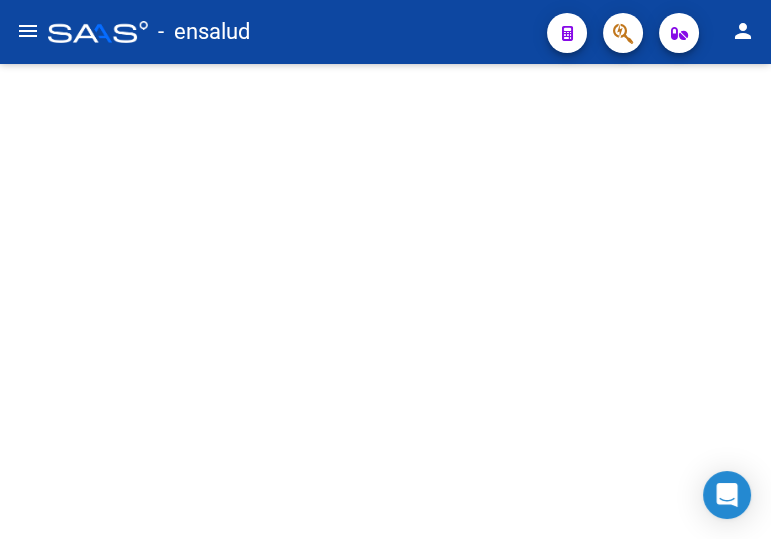 scroll, scrollTop: 0, scrollLeft: 0, axis: both 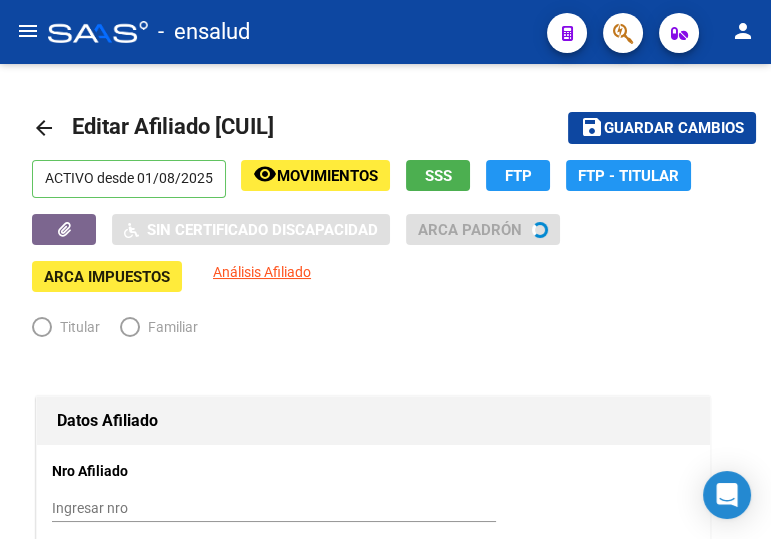 radio on "true" 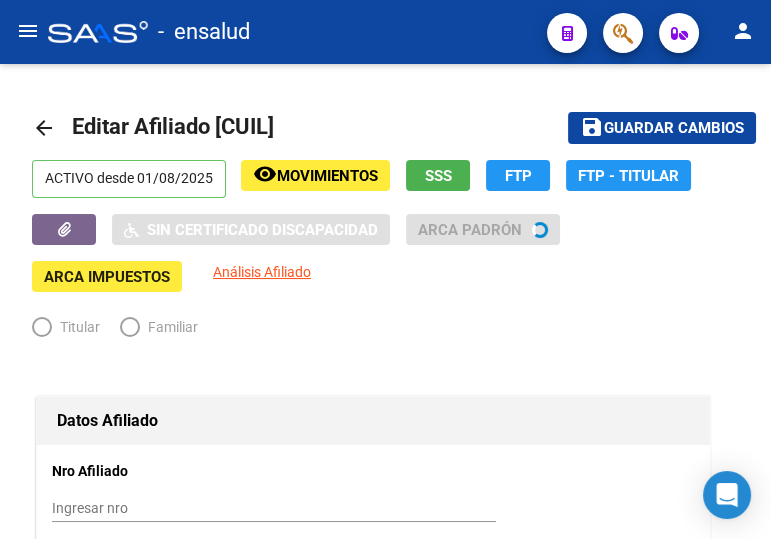type on "30-71703551-4" 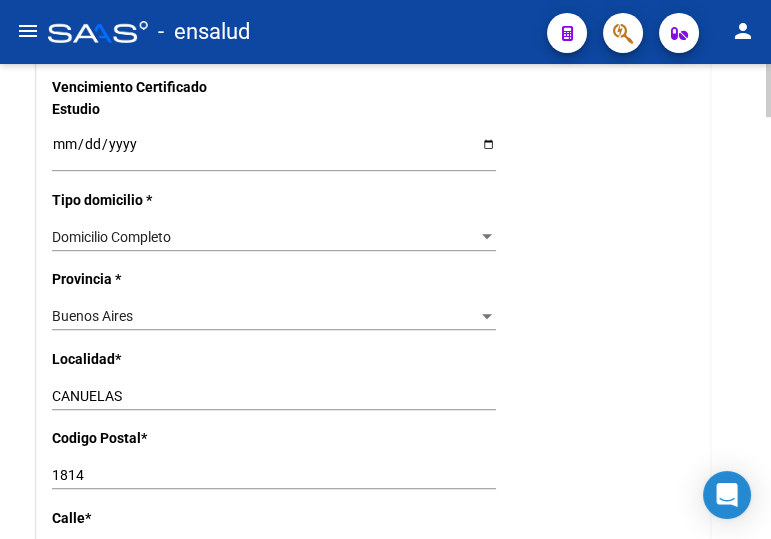 scroll, scrollTop: 1454, scrollLeft: 0, axis: vertical 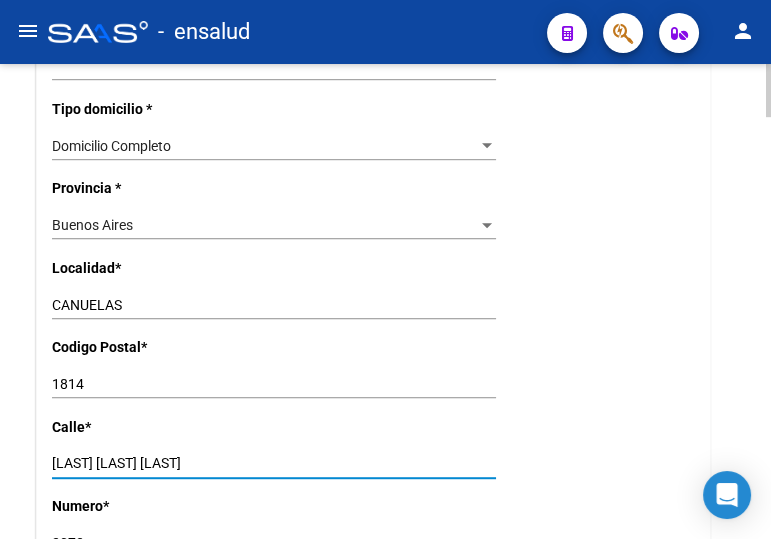 drag, startPoint x: 60, startPoint y: 455, endPoint x: 27, endPoint y: 451, distance: 33.24154 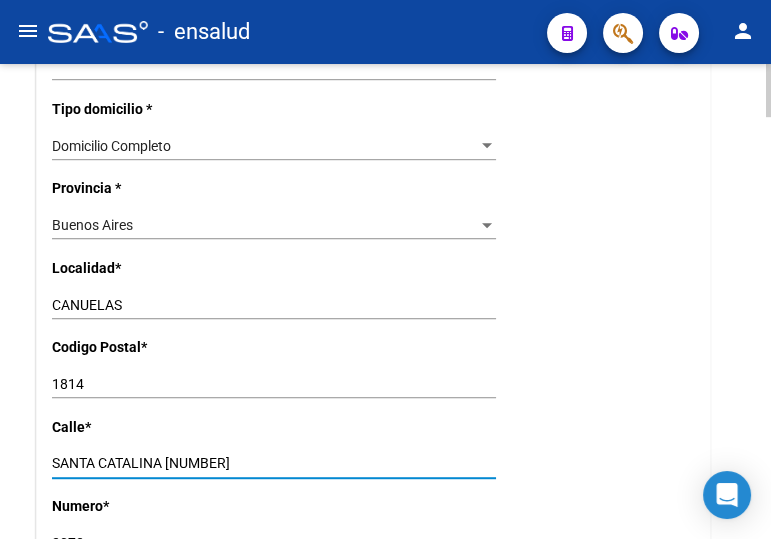 drag, startPoint x: 147, startPoint y: 461, endPoint x: 123, endPoint y: 461, distance: 24 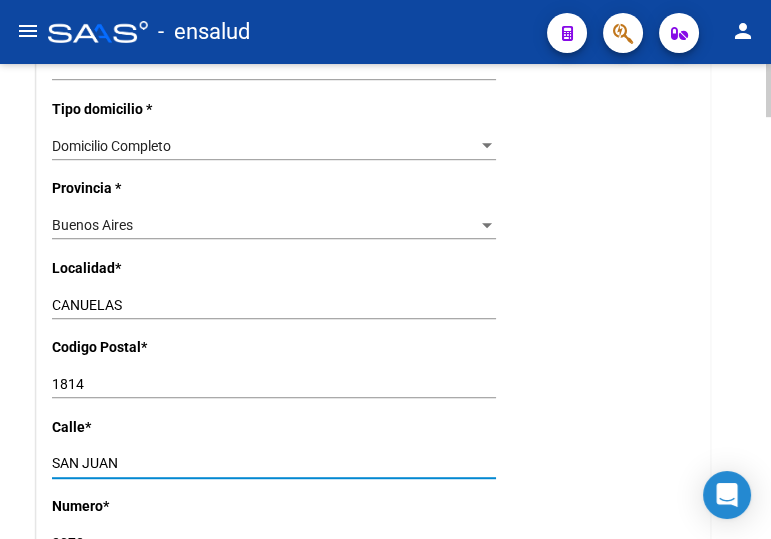 scroll, scrollTop: 1545, scrollLeft: 0, axis: vertical 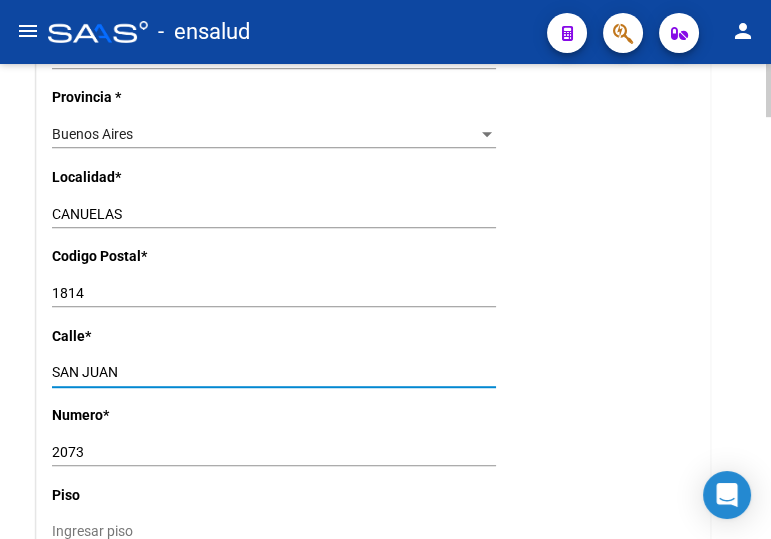 type on "SAN JUAN" 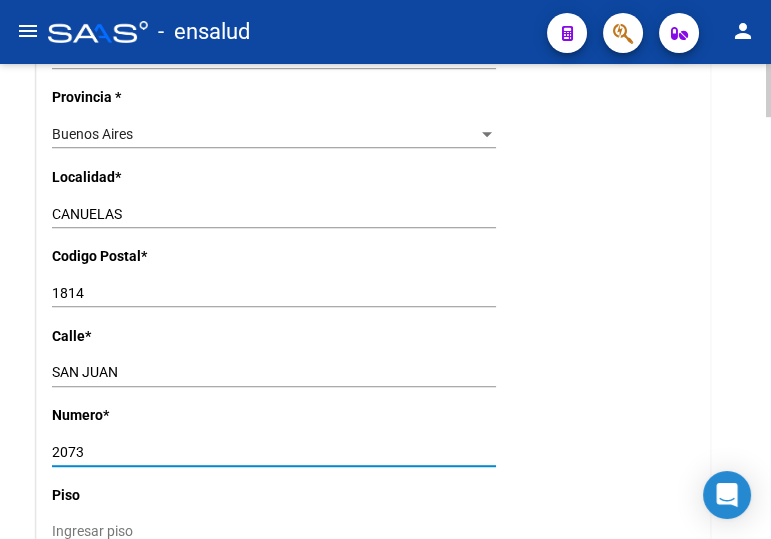 drag, startPoint x: 102, startPoint y: 454, endPoint x: 27, endPoint y: 450, distance: 75.10659 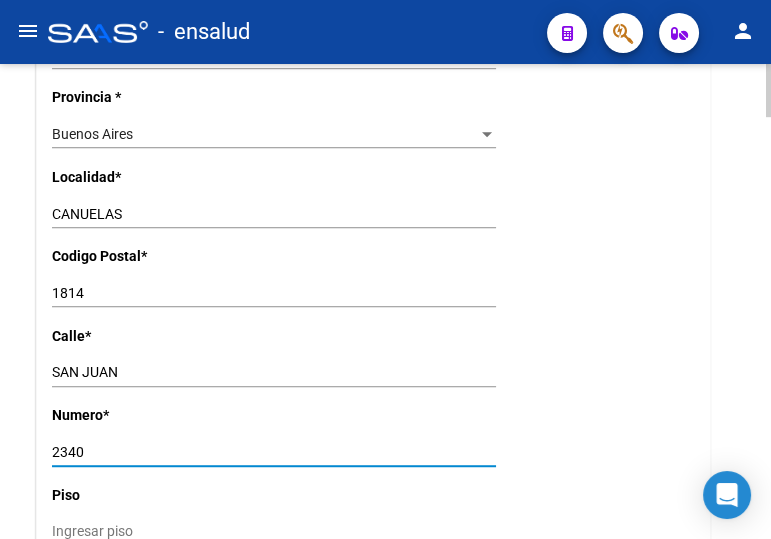 type on "2340" 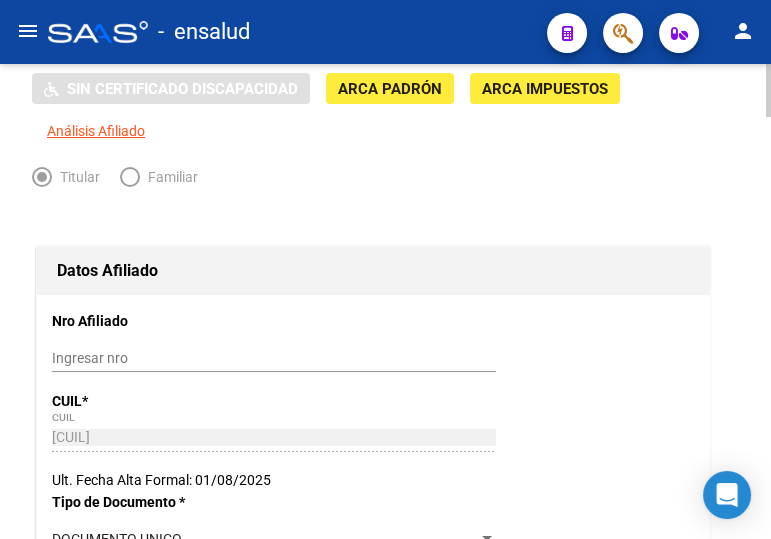 scroll, scrollTop: 0, scrollLeft: 0, axis: both 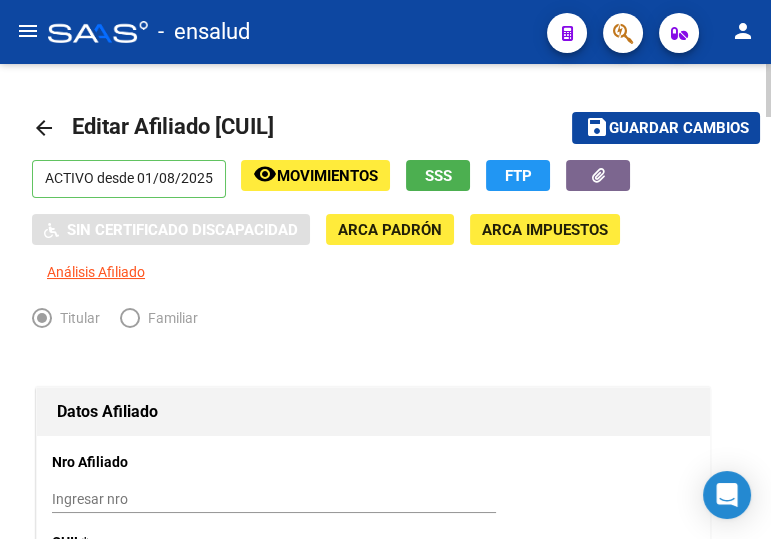 drag, startPoint x: 611, startPoint y: 117, endPoint x: 377, endPoint y: 87, distance: 235.91524 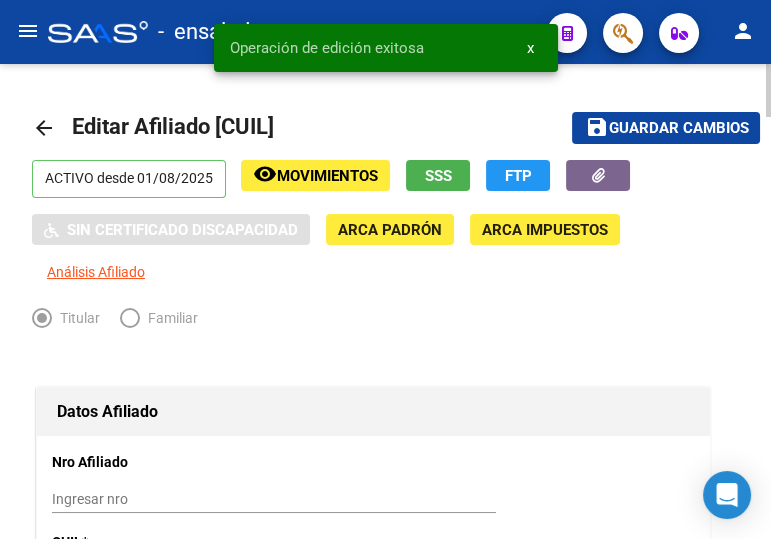 click on "arrow_back" 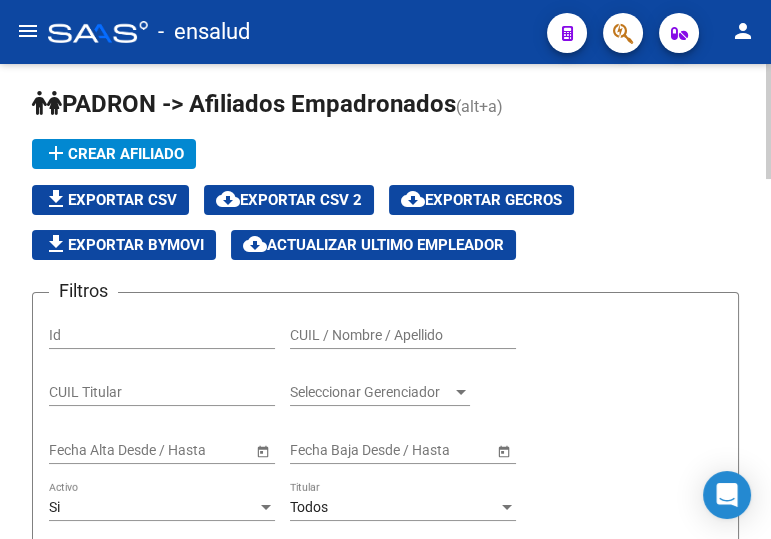 scroll, scrollTop: 0, scrollLeft: 0, axis: both 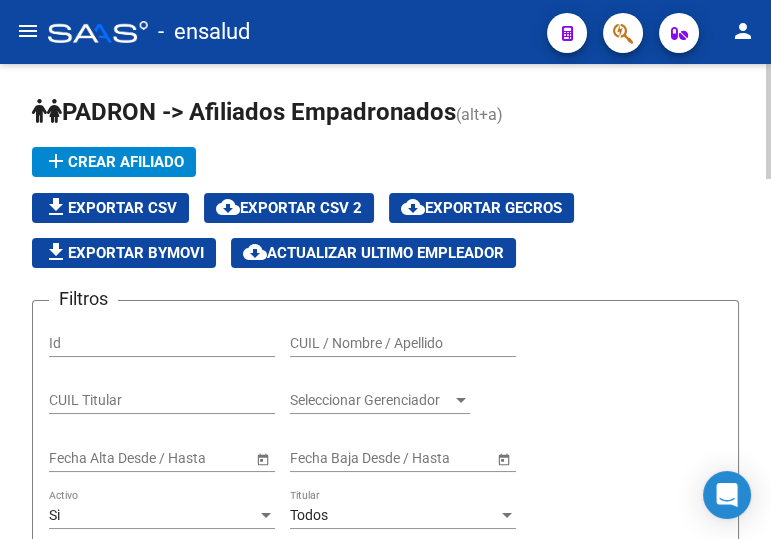click on "CUIL / Nombre / Apellido" at bounding box center [403, 343] 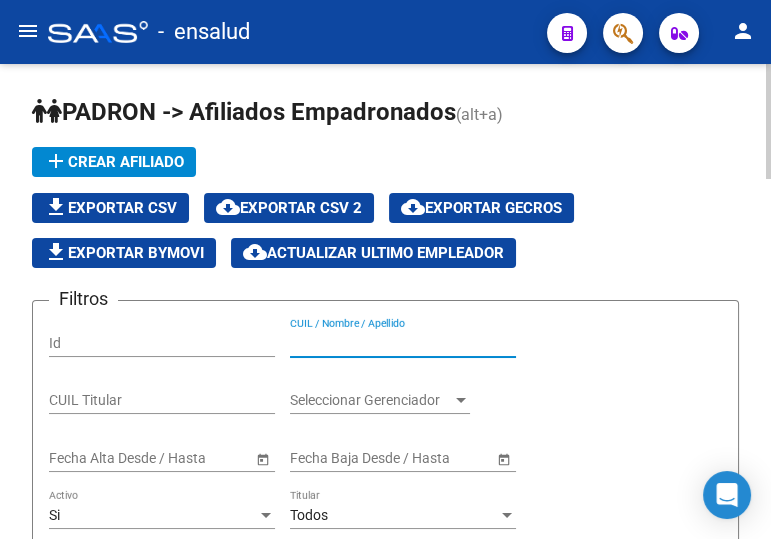 paste on "27231374170" 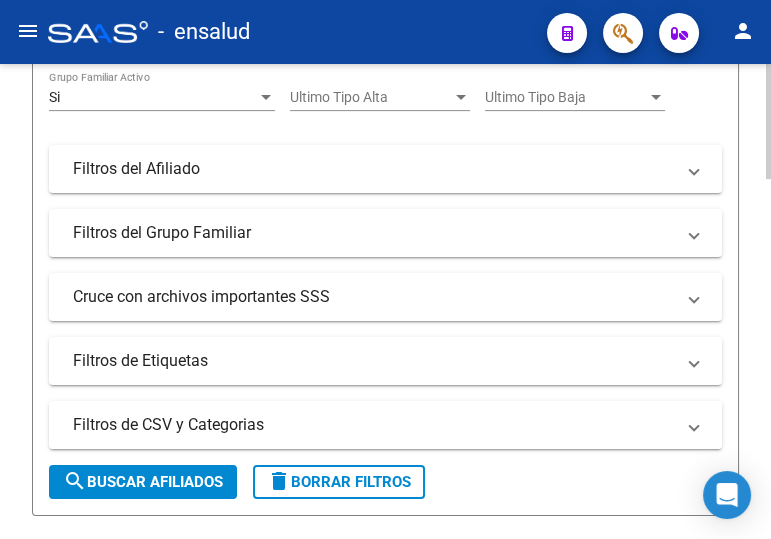 scroll, scrollTop: 545, scrollLeft: 0, axis: vertical 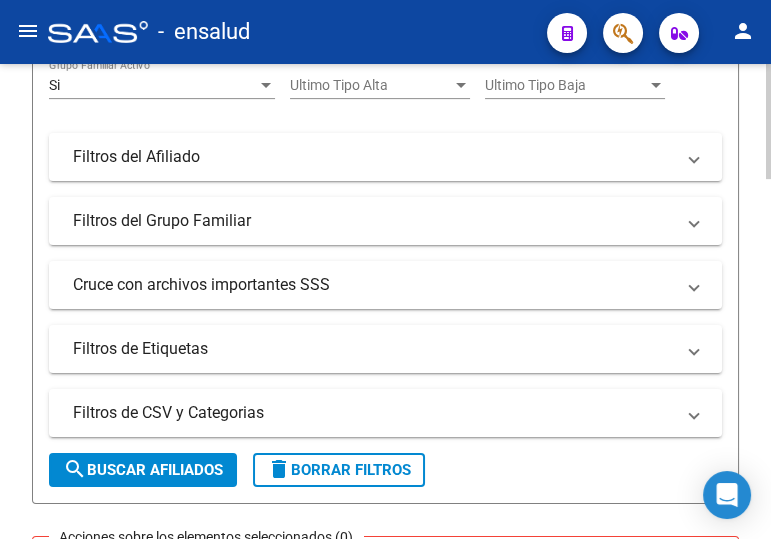 type on "27231374170" 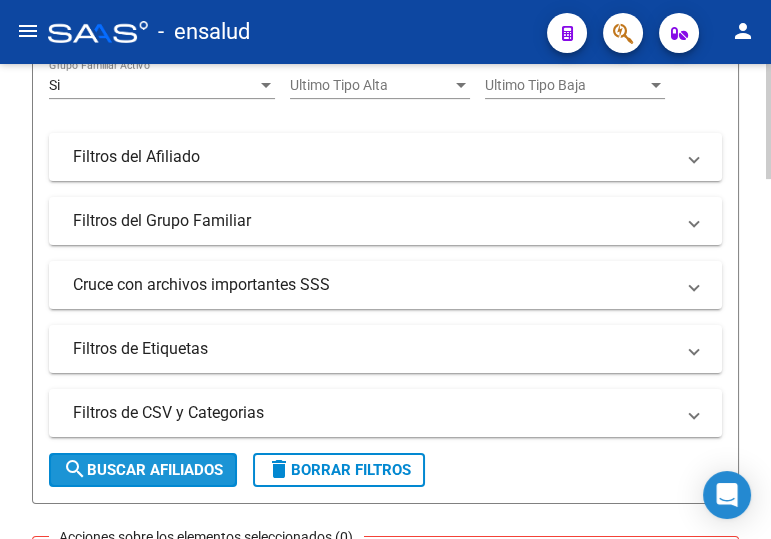 click on "search  Buscar Afiliados" 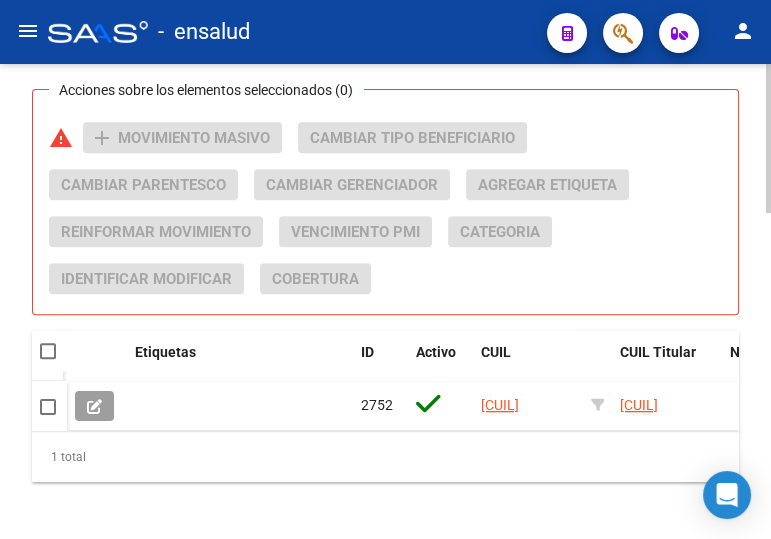scroll, scrollTop: 1000, scrollLeft: 0, axis: vertical 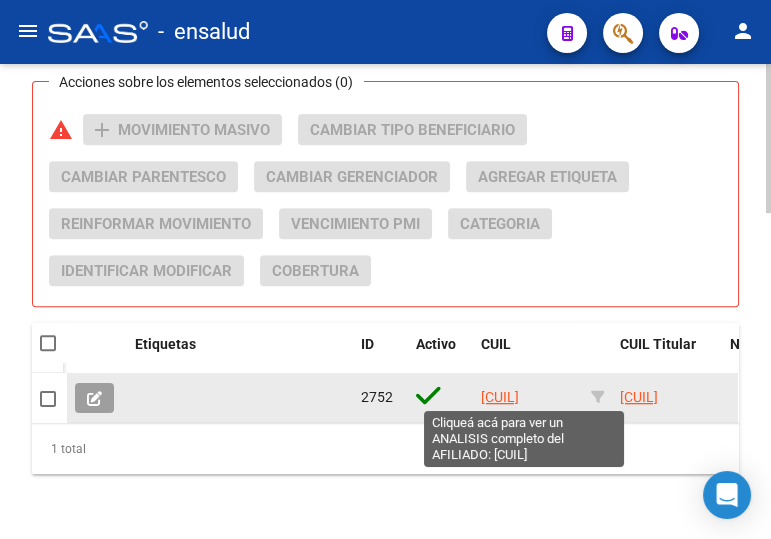 click on "27231374170" 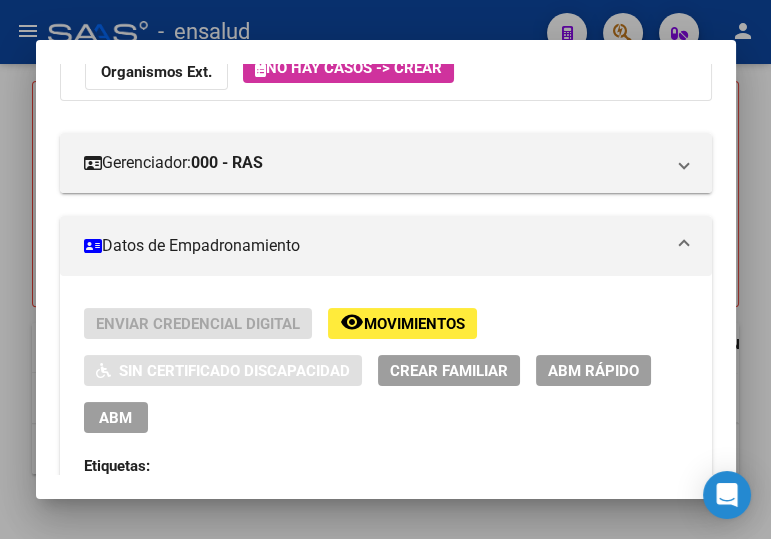 scroll, scrollTop: 272, scrollLeft: 0, axis: vertical 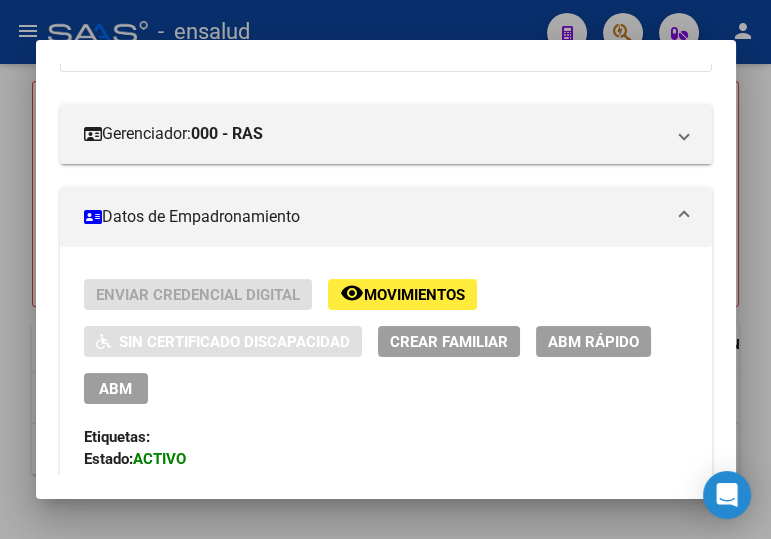 click on "ABM" at bounding box center (115, 389) 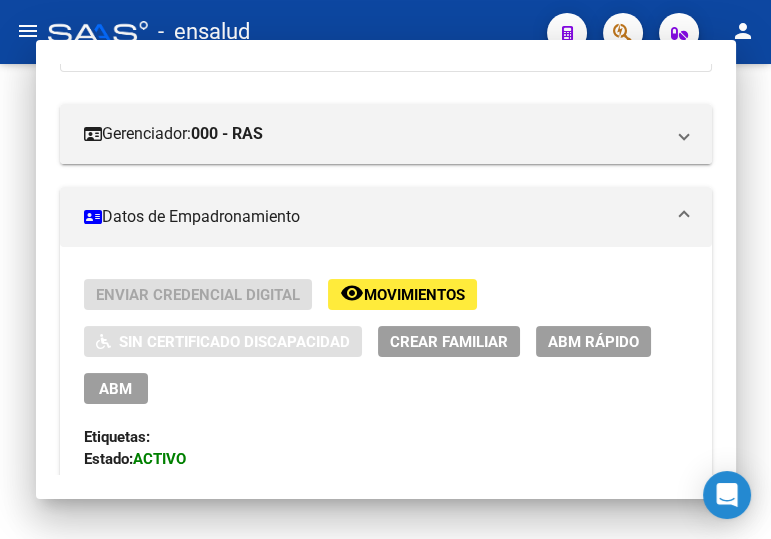 scroll, scrollTop: 0, scrollLeft: 0, axis: both 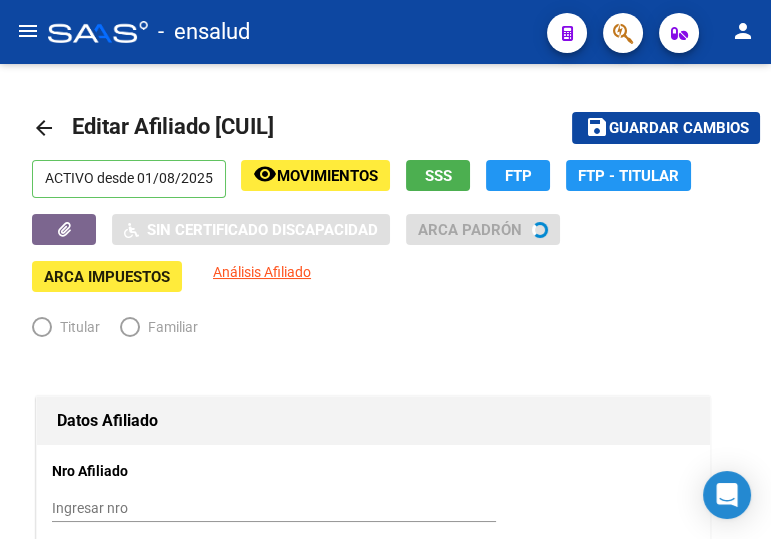 radio on "true" 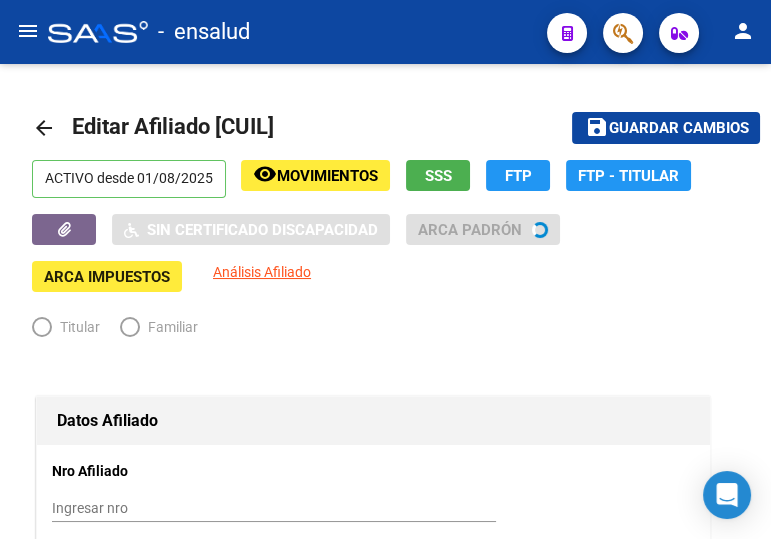 type on "[CUIL]" 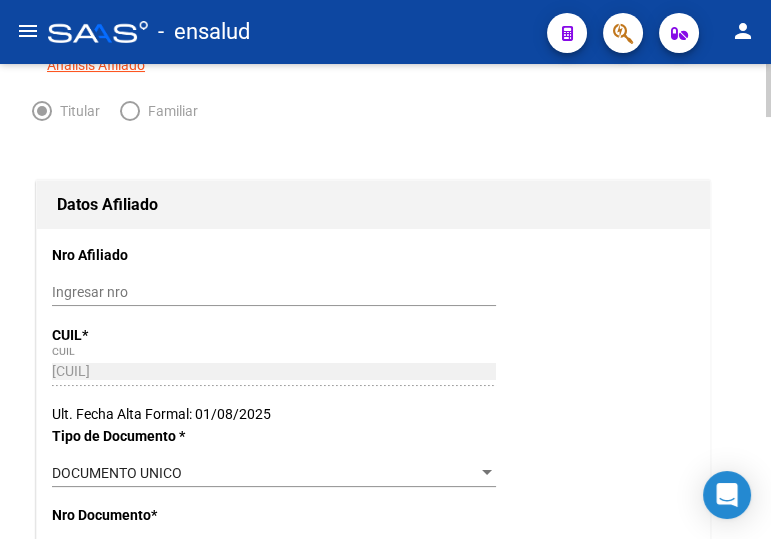 scroll, scrollTop: 0, scrollLeft: 0, axis: both 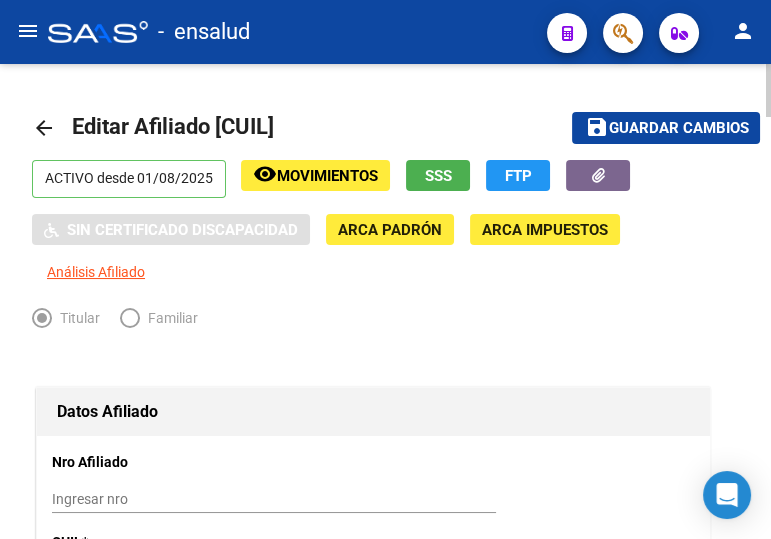 click on "Guardar cambios" 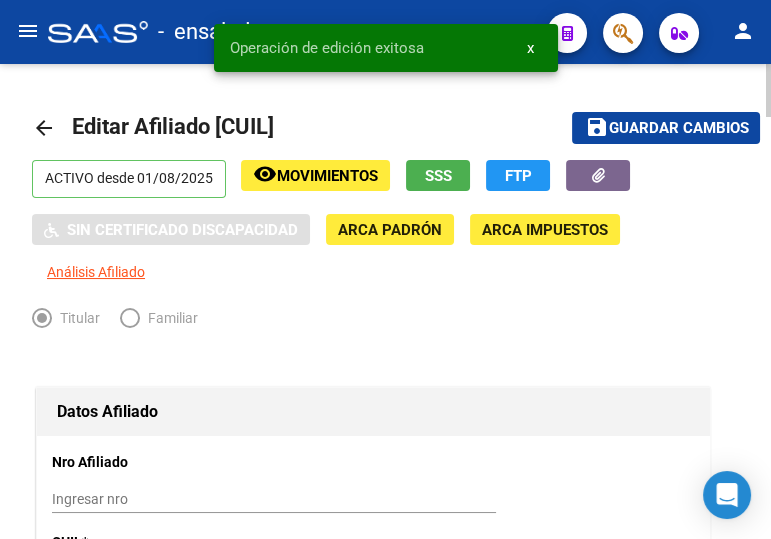 drag, startPoint x: 40, startPoint y: 123, endPoint x: 767, endPoint y: 341, distance: 758.98157 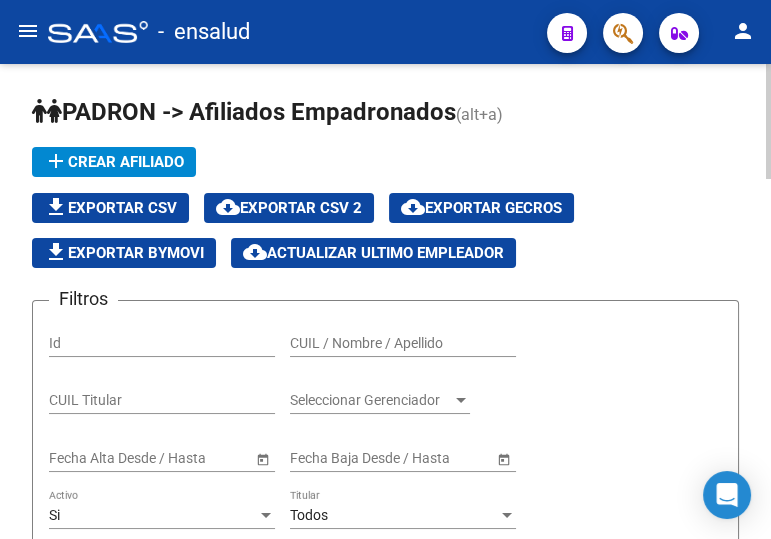 click on "CUIL / Nombre / Apellido" at bounding box center [403, 343] 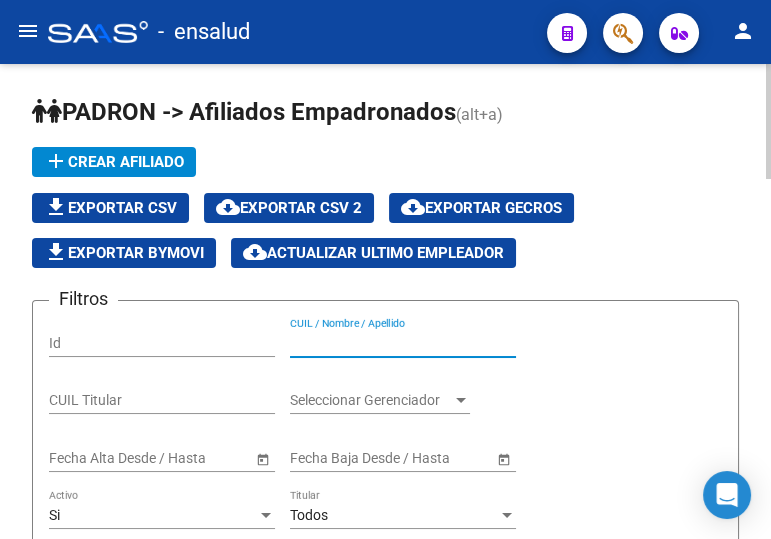 paste on "20386705802" 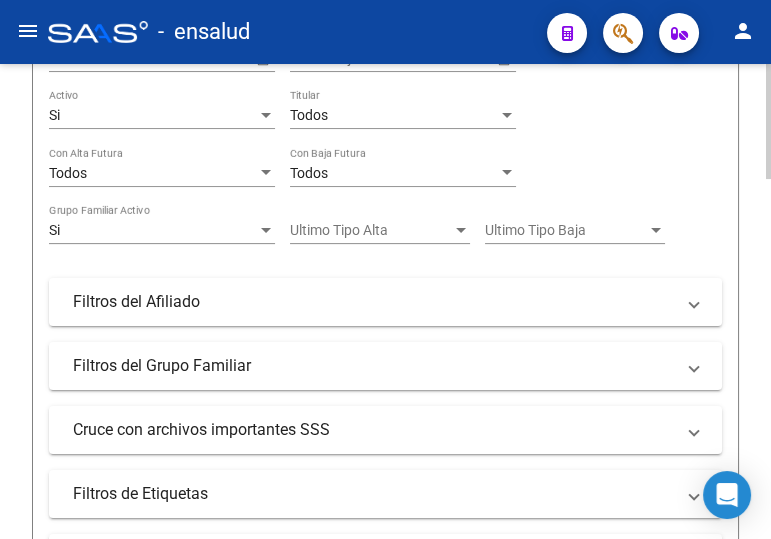 scroll, scrollTop: 545, scrollLeft: 0, axis: vertical 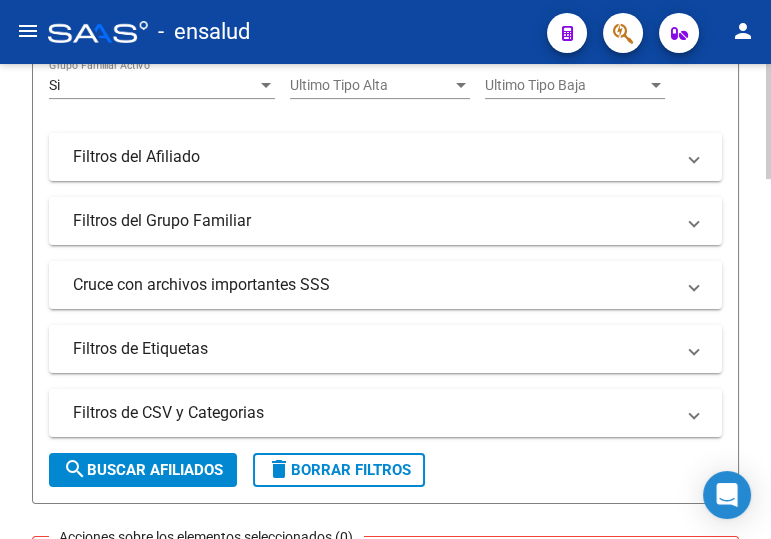 type on "20386705802" 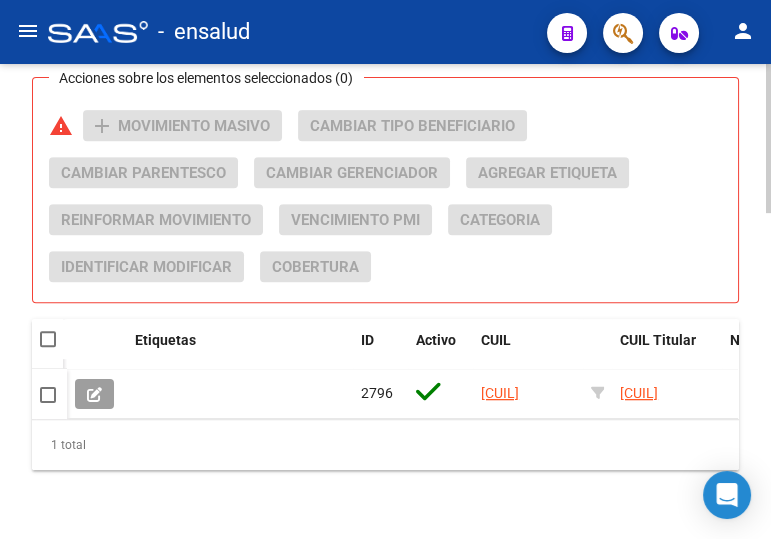 scroll, scrollTop: 1040, scrollLeft: 0, axis: vertical 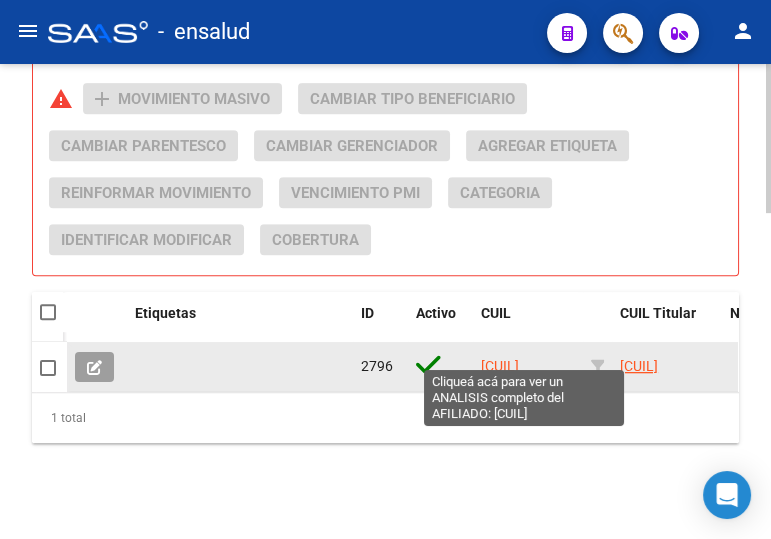 click on "20386705802" 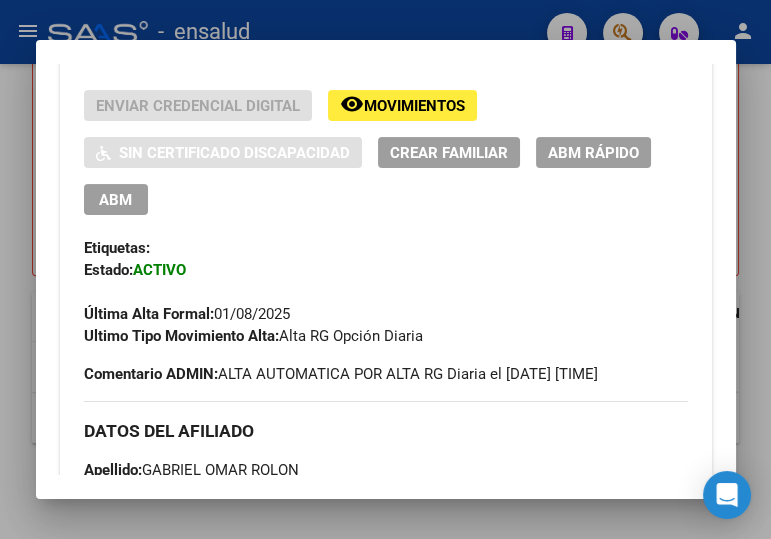 scroll, scrollTop: 454, scrollLeft: 0, axis: vertical 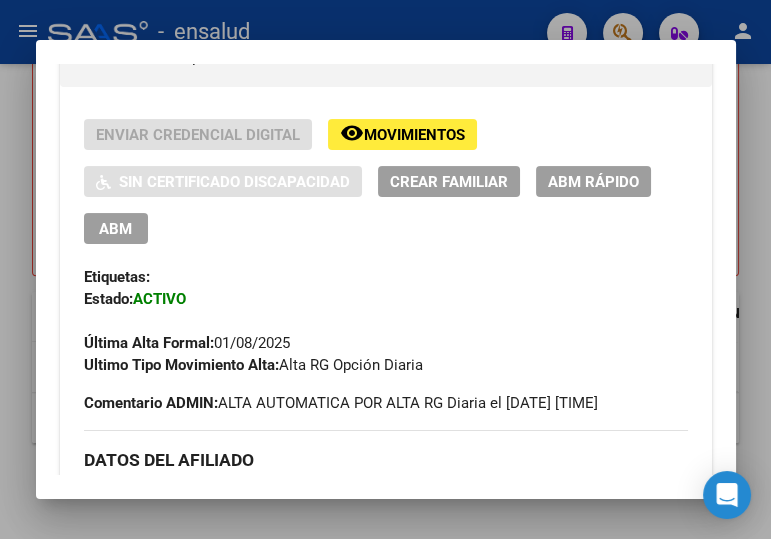 drag, startPoint x: 122, startPoint y: 204, endPoint x: 626, endPoint y: 242, distance: 505.4305 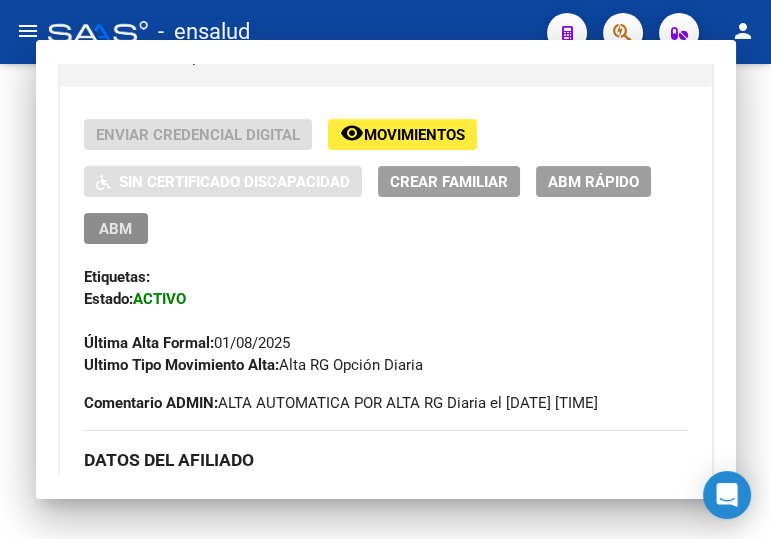 scroll, scrollTop: 0, scrollLeft: 0, axis: both 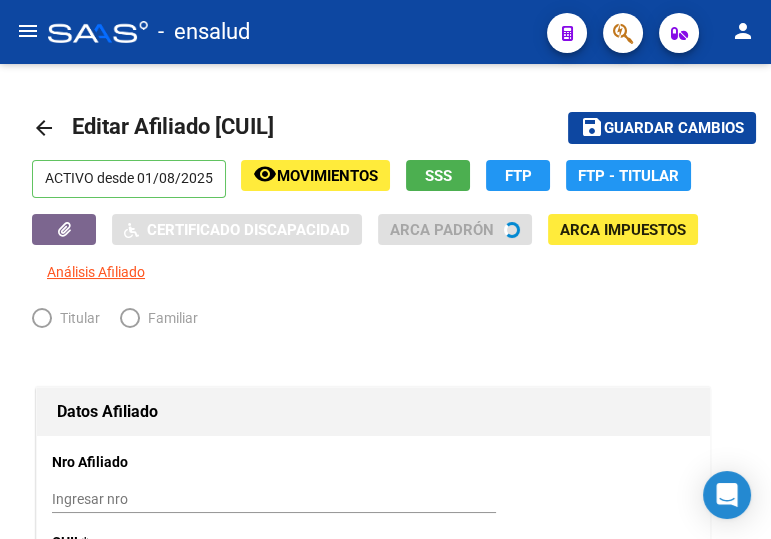radio on "true" 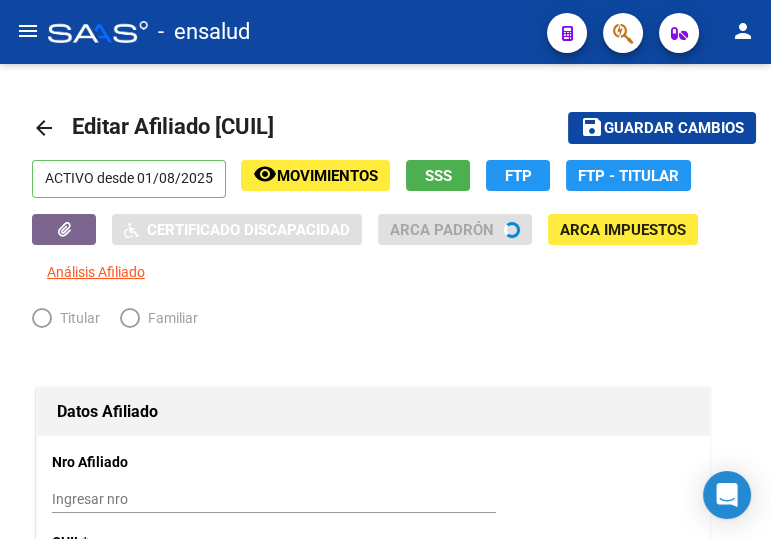 type on "[CUIL]" 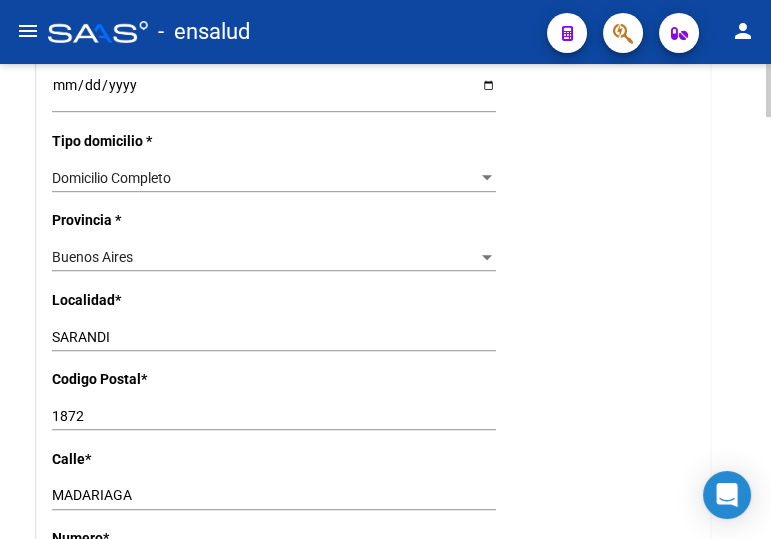 scroll, scrollTop: 1454, scrollLeft: 0, axis: vertical 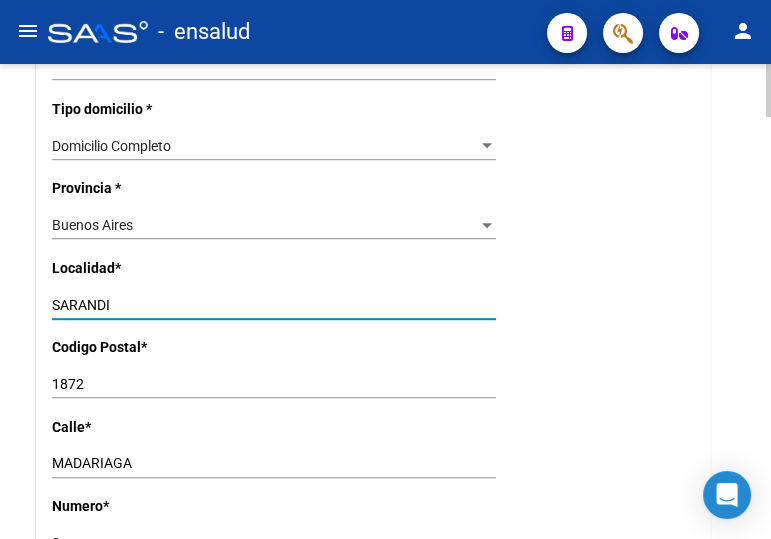 drag, startPoint x: 58, startPoint y: 300, endPoint x: 27, endPoint y: 300, distance: 31 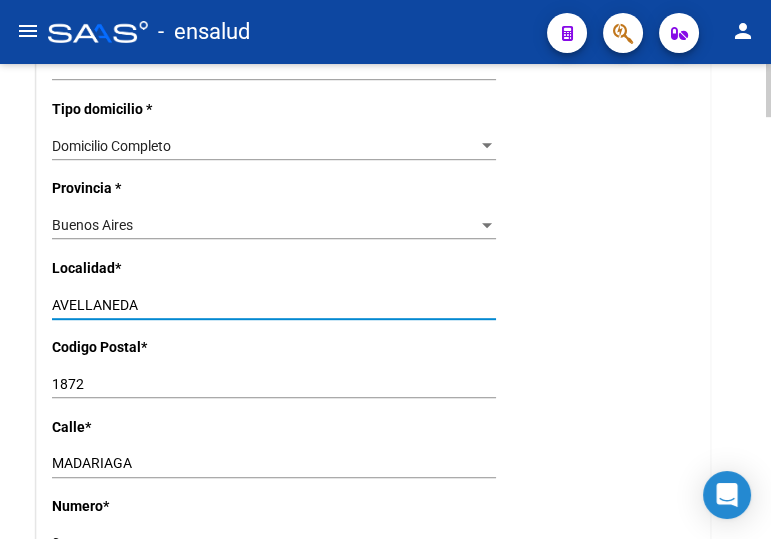 type on "AVELLANEDA" 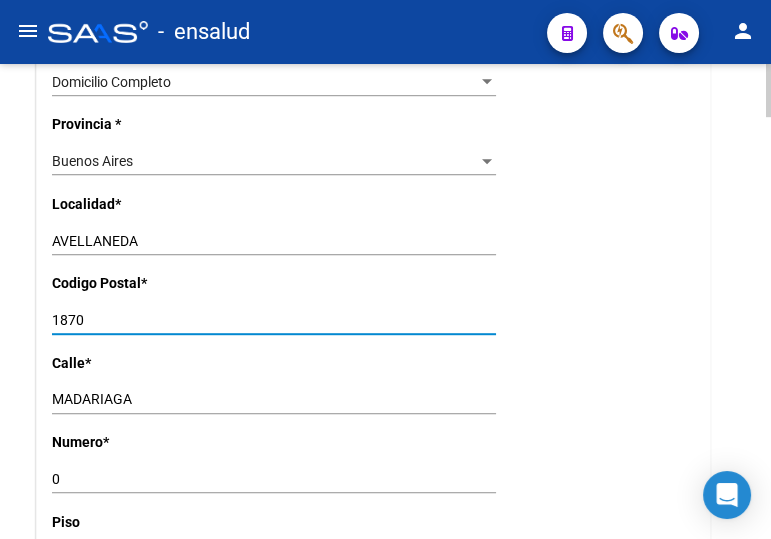 scroll, scrollTop: 1545, scrollLeft: 0, axis: vertical 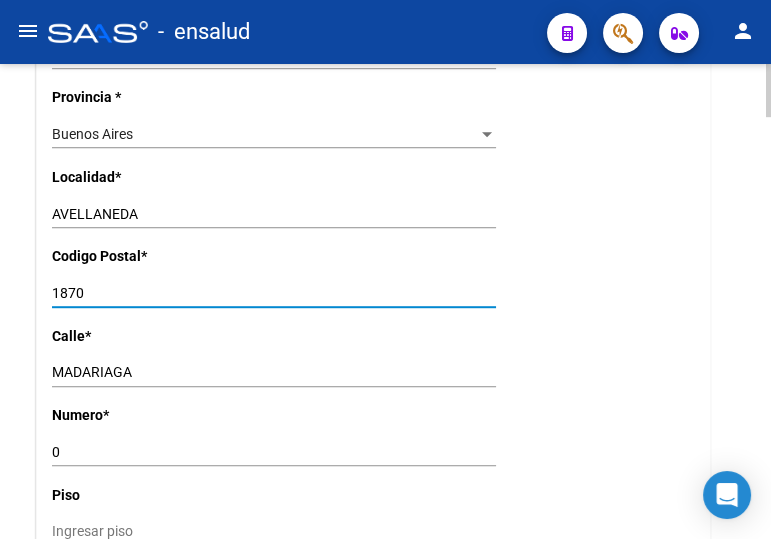 type on "1870" 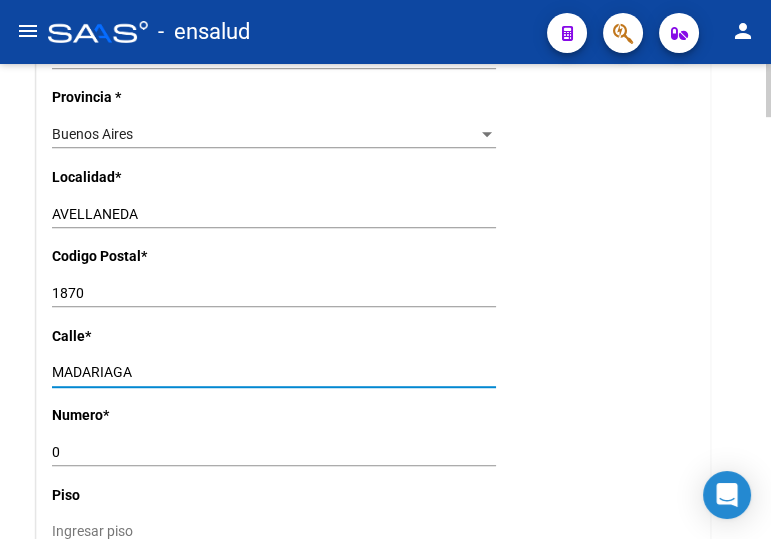 click on "arrow_back Editar Afiliado 20386705802    save Guardar cambios  ACTIVO desde 01/08/2025  remove_red_eye Movimientos SSS FTP    Sin Certificado Discapacidad ARCA Padrón ARCA Impuestos Análisis Afiliado   Titular   Familiar Datos Afiliado Nro Afiliado    Ingresar nro  CUIL  *   20-38670580-2 CUIL  ARCA Padrón  Ult. Fecha Alta Formal: 01/08/2025  Tipo de Documento * DOCUMENTO UNICO Seleccionar tipo Nro Documento  *   38670580 Ingresar nro  Apellido  *   ROLON Ingresar apellido  Nombre  *   GABRIEL OMAR Ingresar nombre  Fecha de nacimiento  *   1994-11-28 Ingresar fecha   Parentesco * Titular Seleccionar parentesco  Estado Civil * Soltero Seleccionar tipo  Sexo * Masculino Seleccionar sexo  Nacionalidad * ARGENTINA Seleccionar tipo  Discapacitado * No incapacitado Seleccionar tipo Vencimiento Certificado Estudio    Ingresar fecha   Tipo domicilio * Domicilio Completo Seleccionar tipo domicilio  Provincia * Buenos Aires Seleccionar provincia Localidad  *   AVELLANEDA Ingresar el nombre  Codigo Postal  *   *" 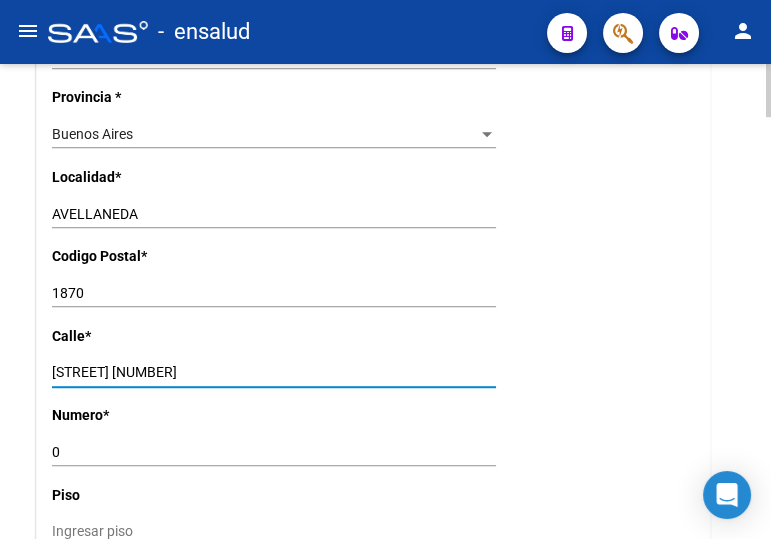type on "PASAJE 4" 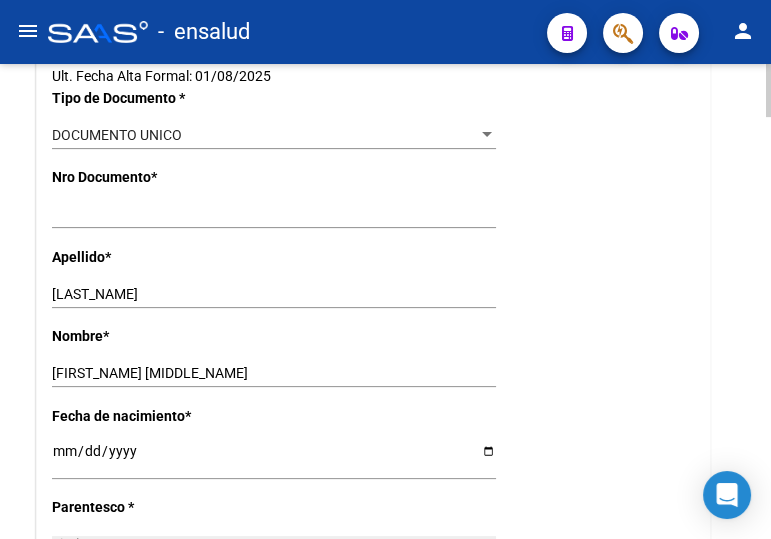 scroll, scrollTop: 0, scrollLeft: 0, axis: both 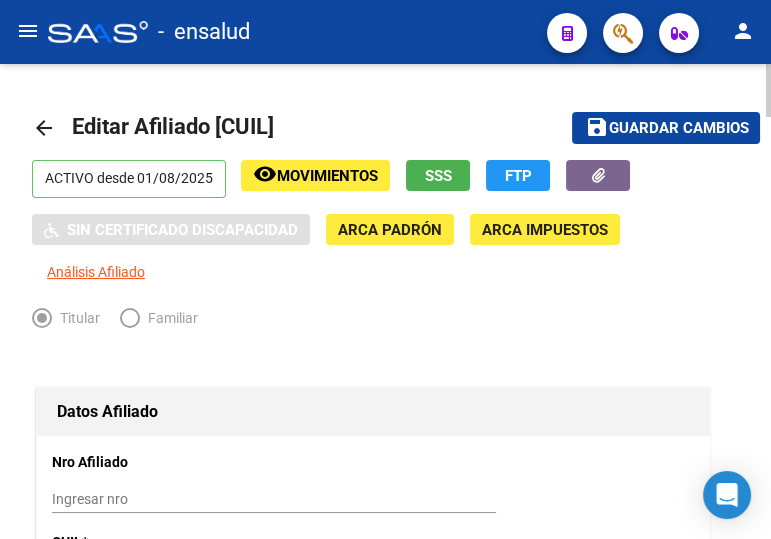 drag, startPoint x: 617, startPoint y: 122, endPoint x: 487, endPoint y: 122, distance: 130 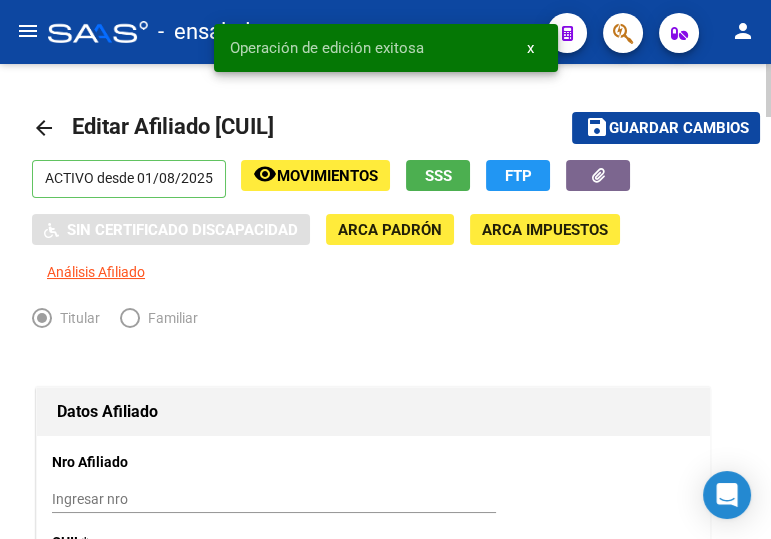 click on "arrow_back" 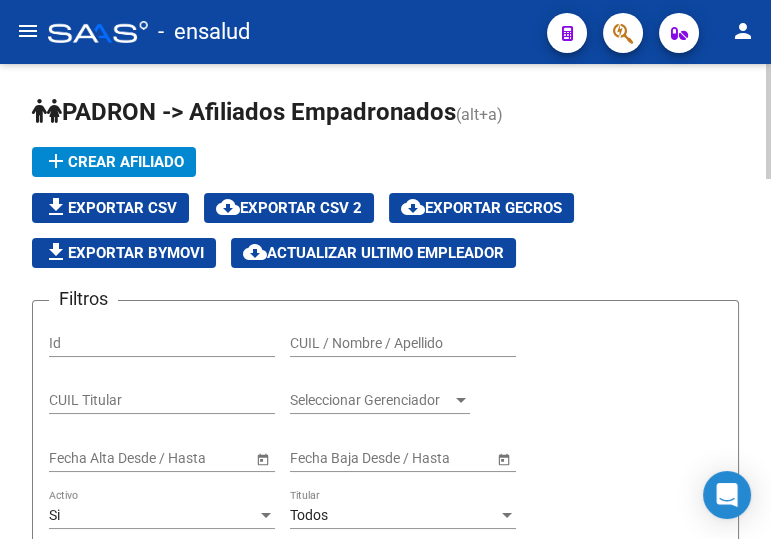 click on "CUIL / Nombre / Apellido" at bounding box center (403, 343) 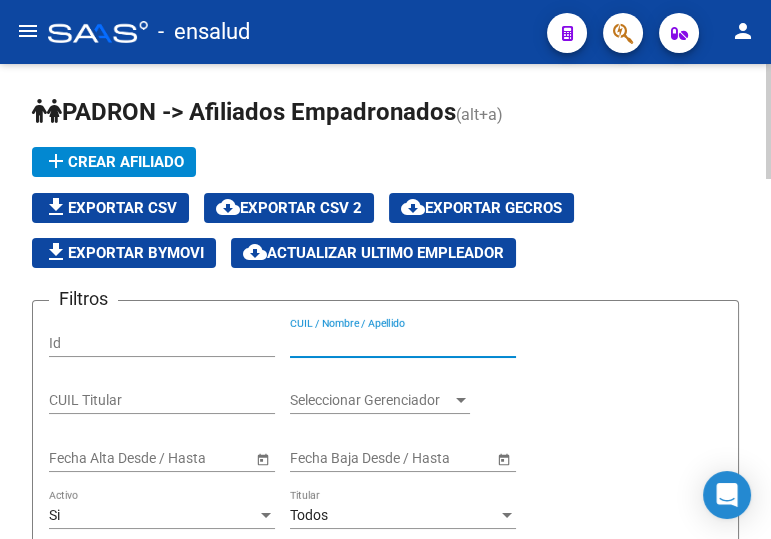 paste on "20418259346" 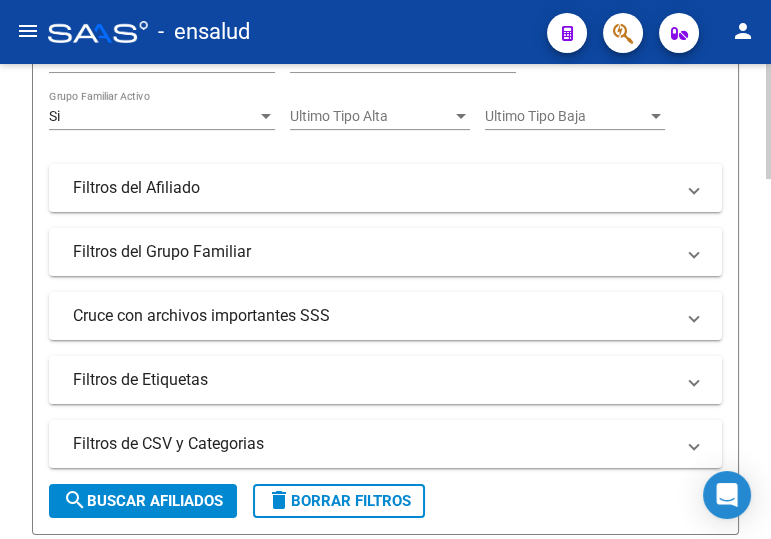 scroll, scrollTop: 545, scrollLeft: 0, axis: vertical 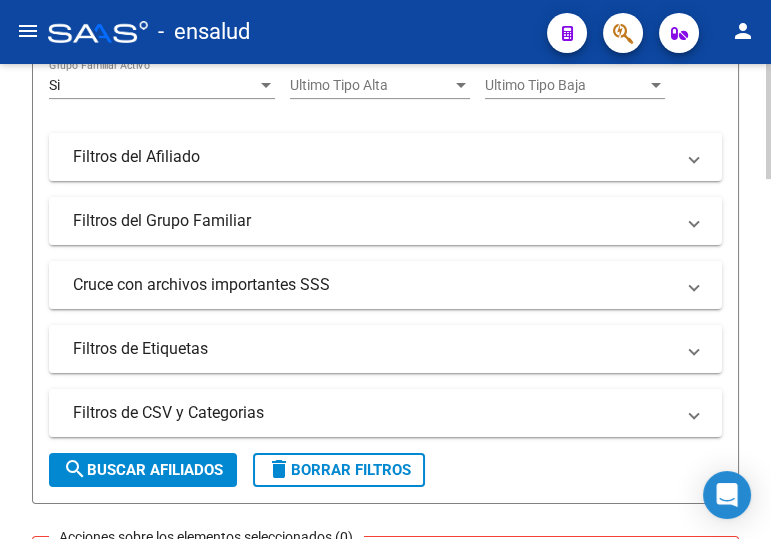 type on "20418259346" 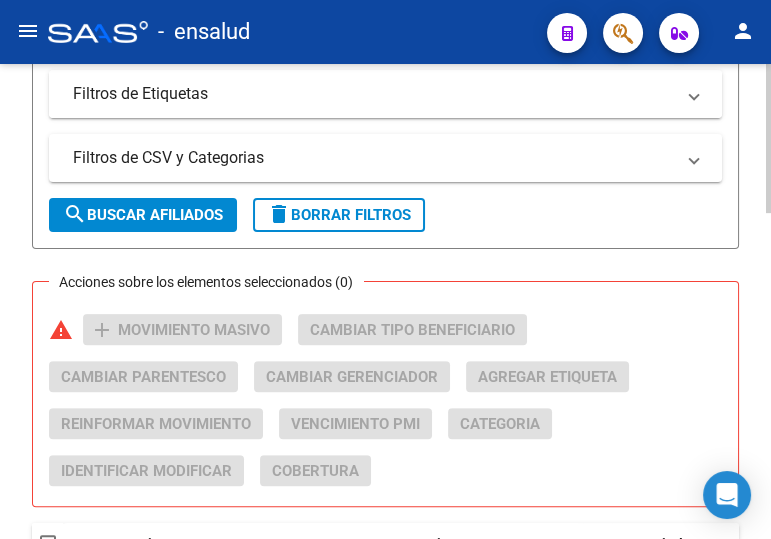 scroll, scrollTop: 909, scrollLeft: 0, axis: vertical 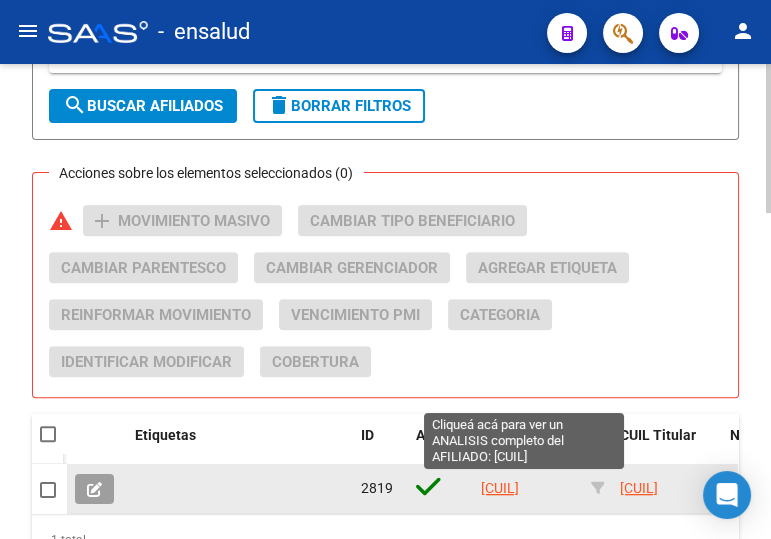click on "20418259346" 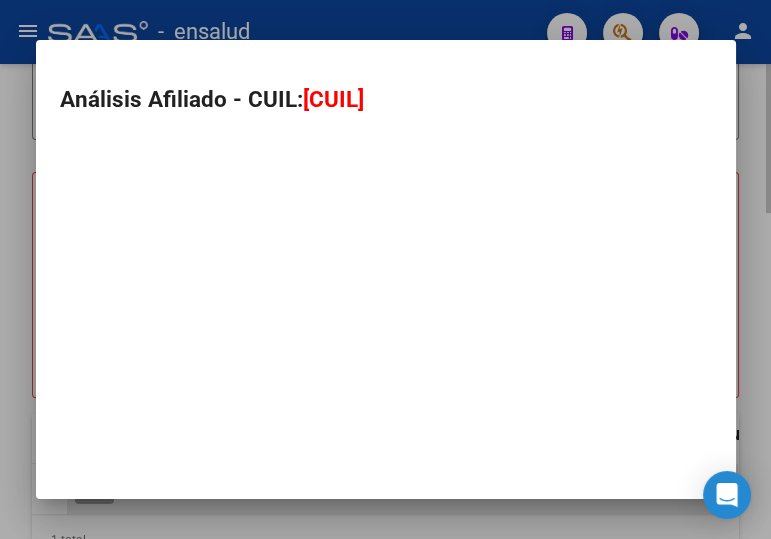type on "20418259346" 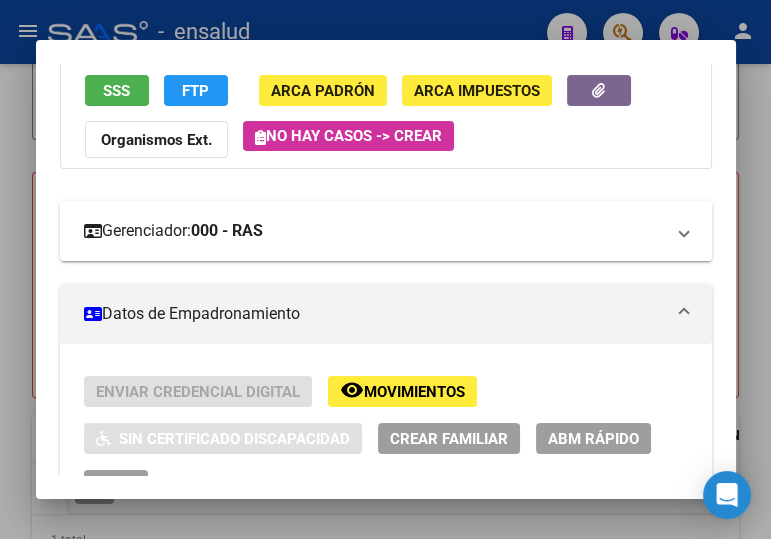 scroll, scrollTop: 363, scrollLeft: 0, axis: vertical 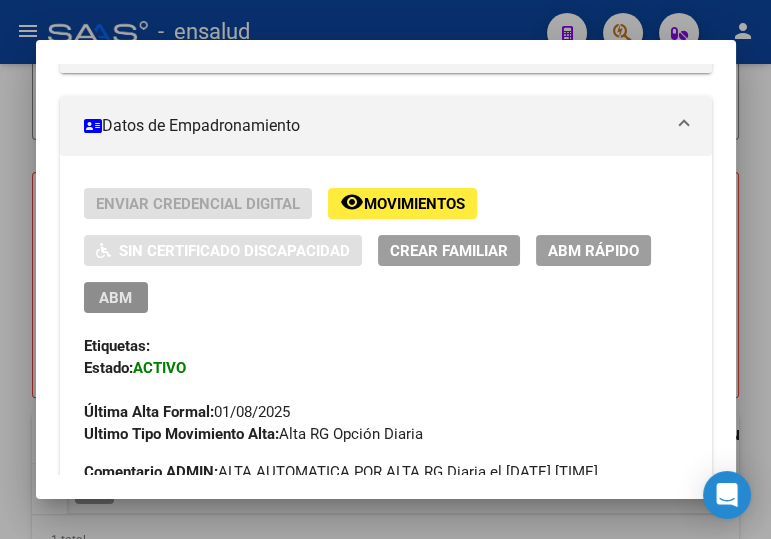 drag, startPoint x: 107, startPoint y: 296, endPoint x: 739, endPoint y: 385, distance: 638.23584 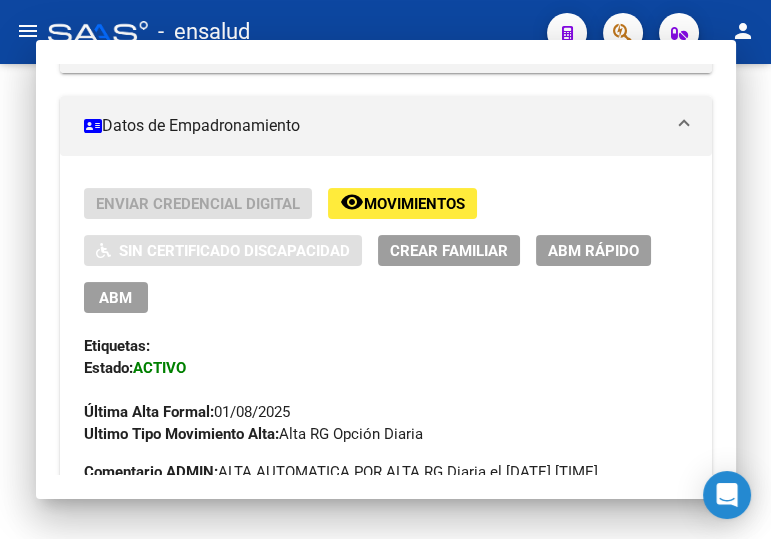 scroll, scrollTop: 0, scrollLeft: 0, axis: both 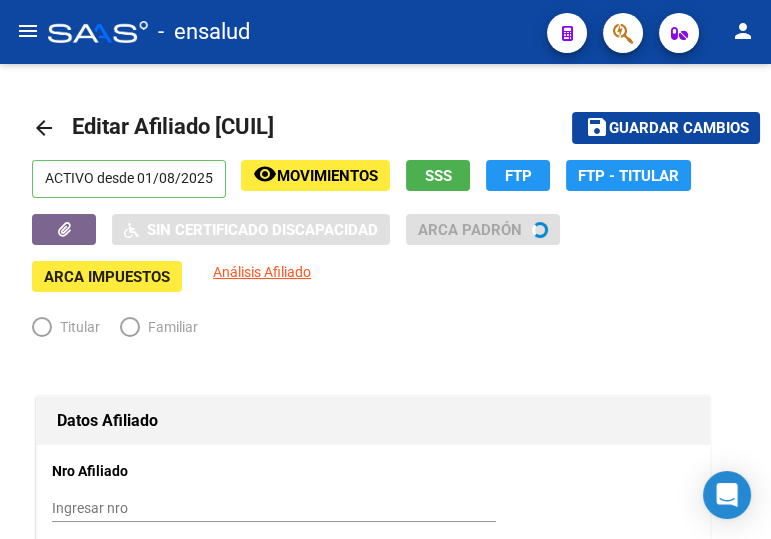 radio on "true" 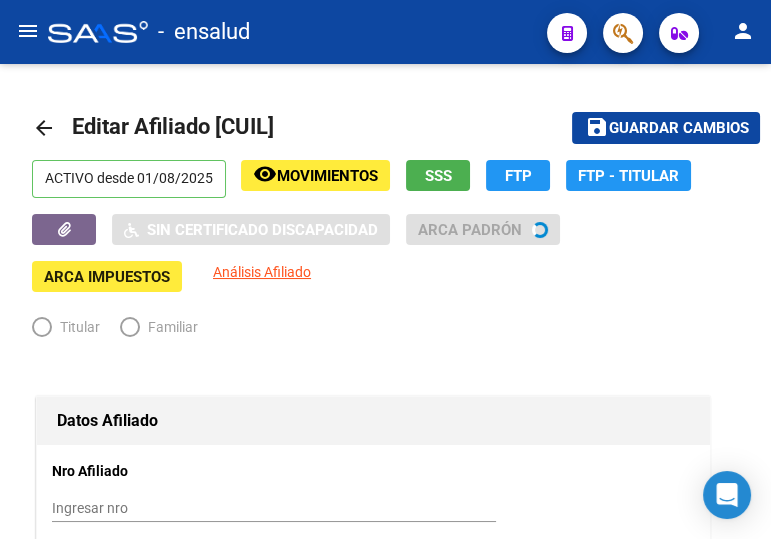 type on "[CUIL]" 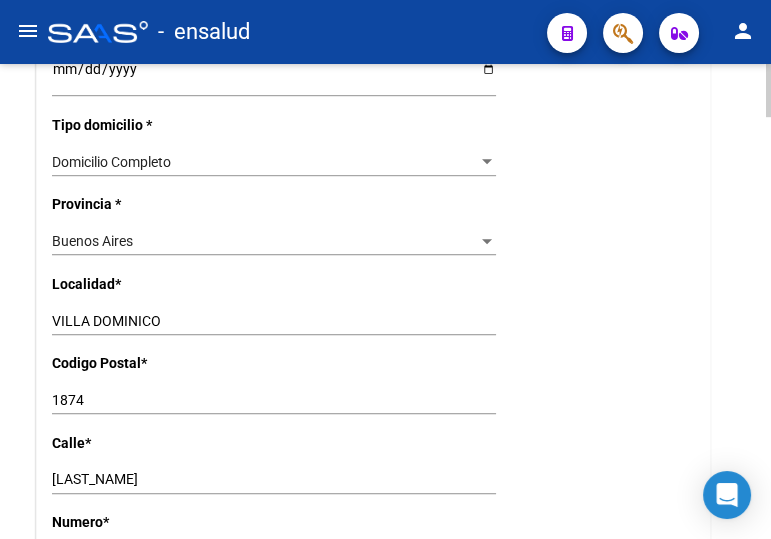 scroll, scrollTop: 1454, scrollLeft: 0, axis: vertical 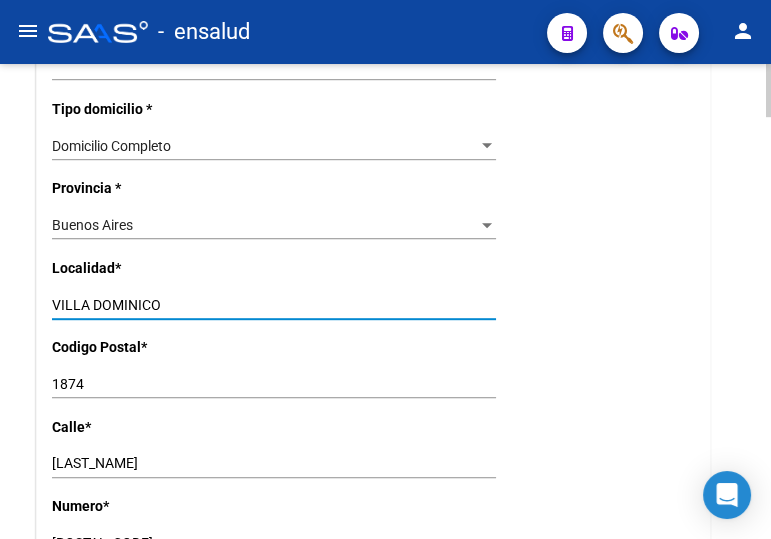 drag, startPoint x: 40, startPoint y: 282, endPoint x: 27, endPoint y: 281, distance: 13.038404 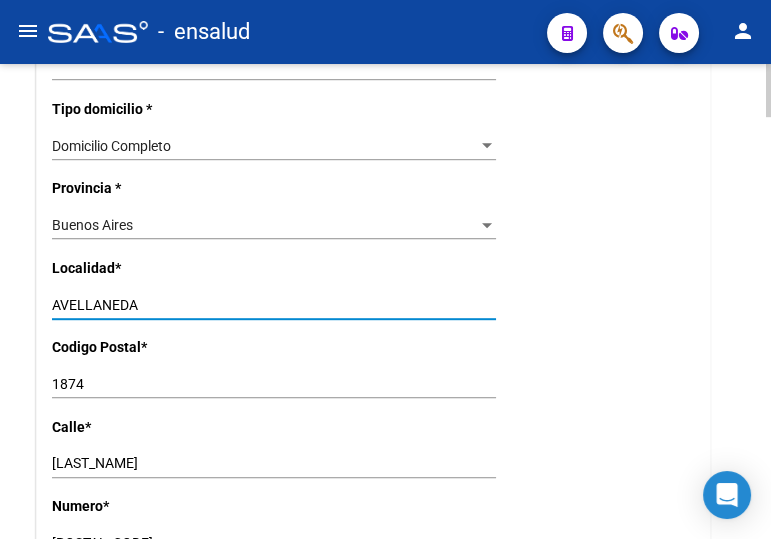 type on "AVELLANEDA" 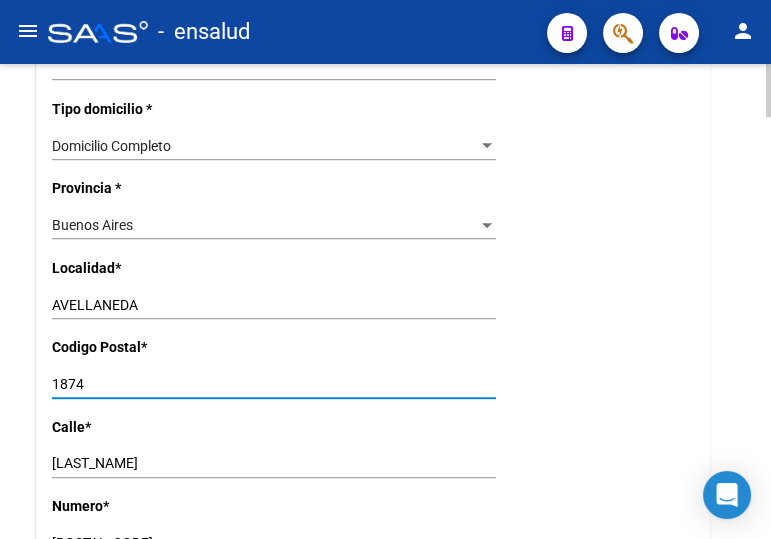 click on "1874" at bounding box center (274, 384) 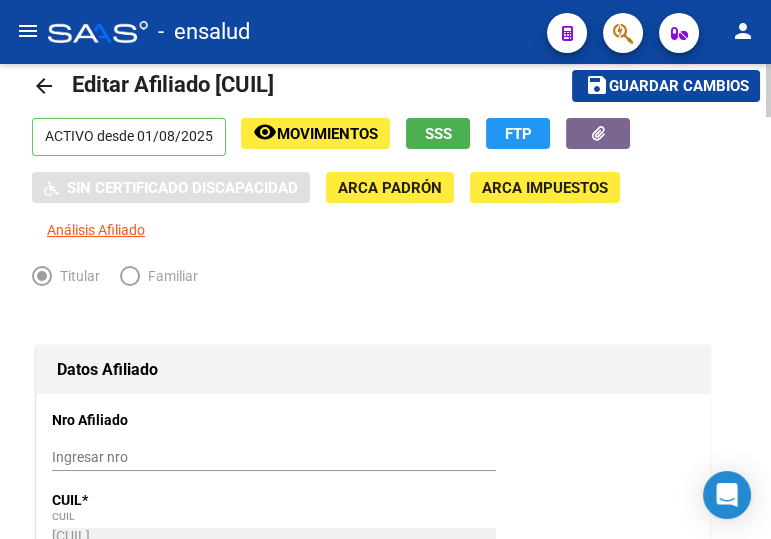 scroll, scrollTop: 0, scrollLeft: 0, axis: both 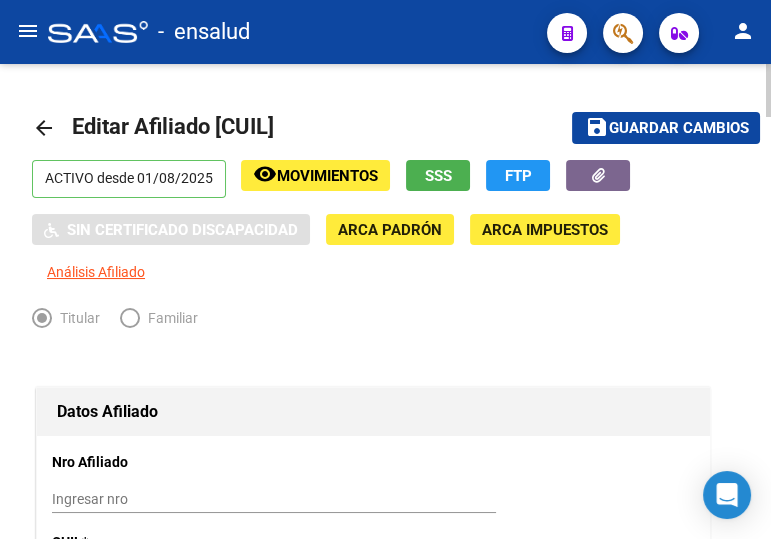 type on "1870" 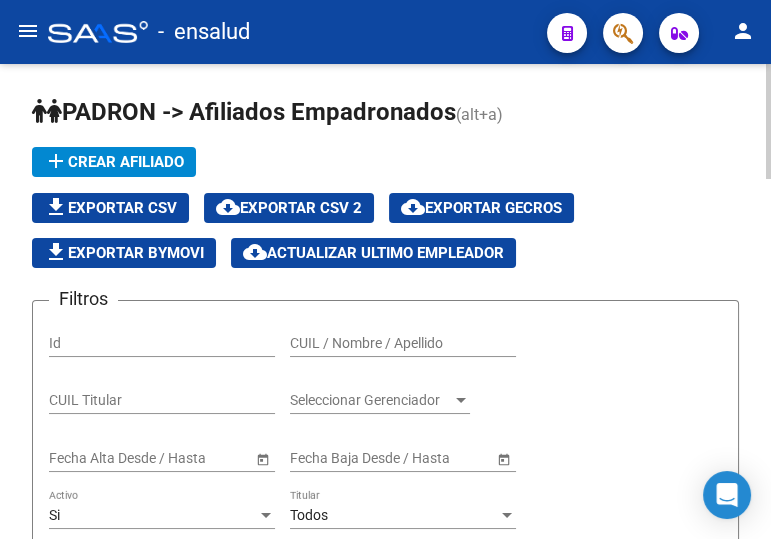 click on "CUIL / Nombre / Apellido" at bounding box center (403, 343) 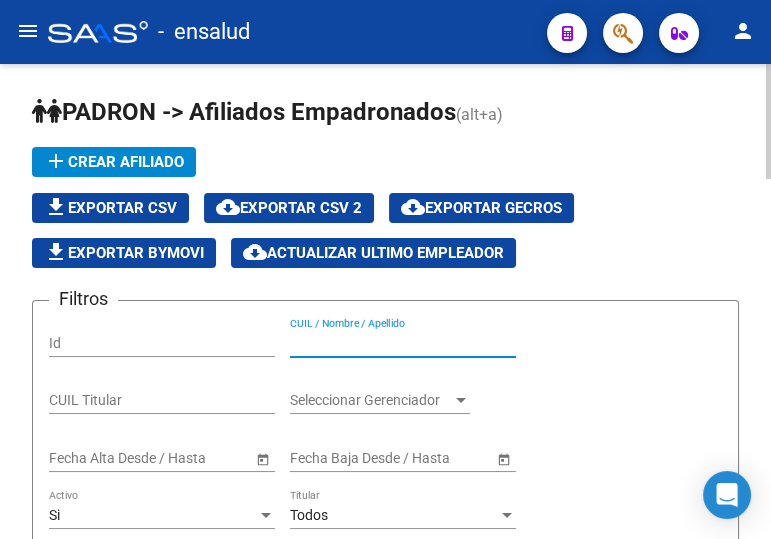 paste on "20928555608" 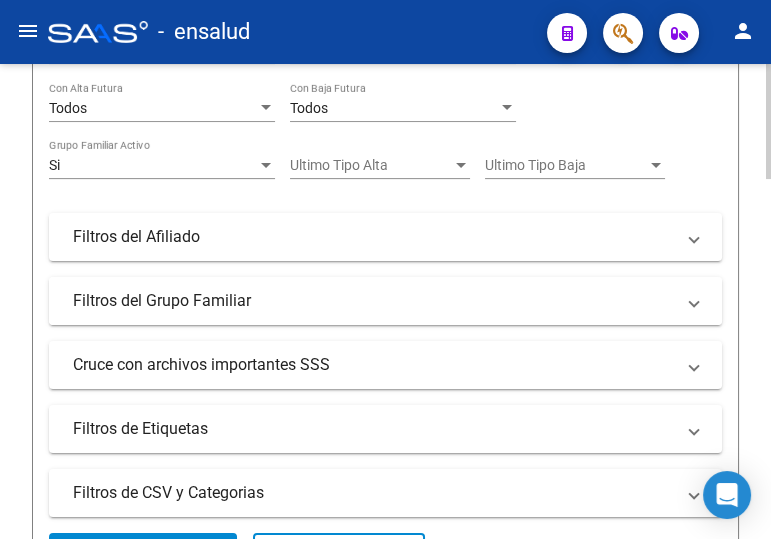 scroll, scrollTop: 545, scrollLeft: 0, axis: vertical 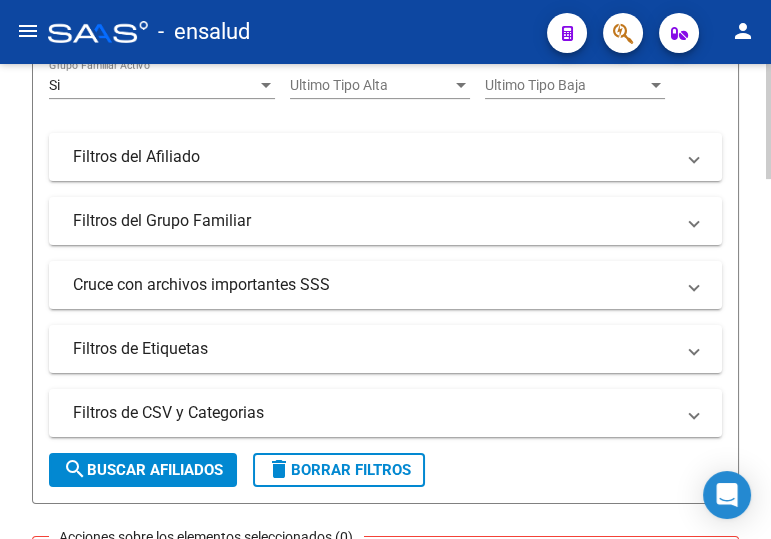 type on "20928555608" 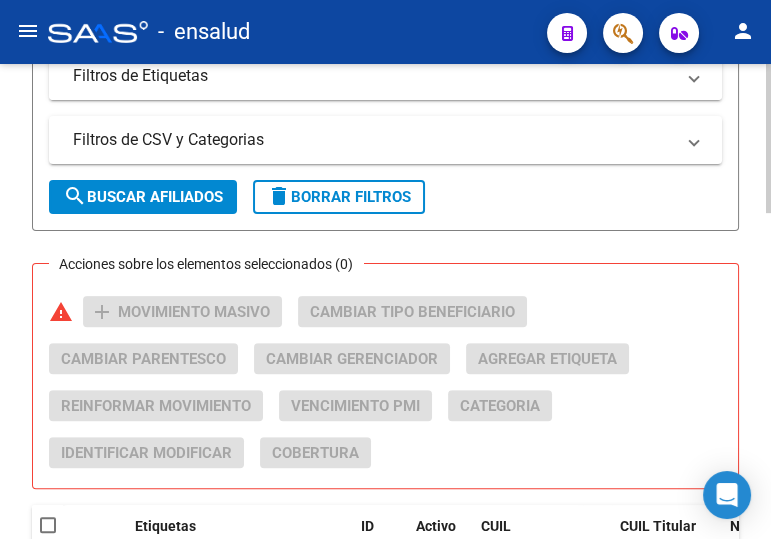 scroll, scrollTop: 1000, scrollLeft: 0, axis: vertical 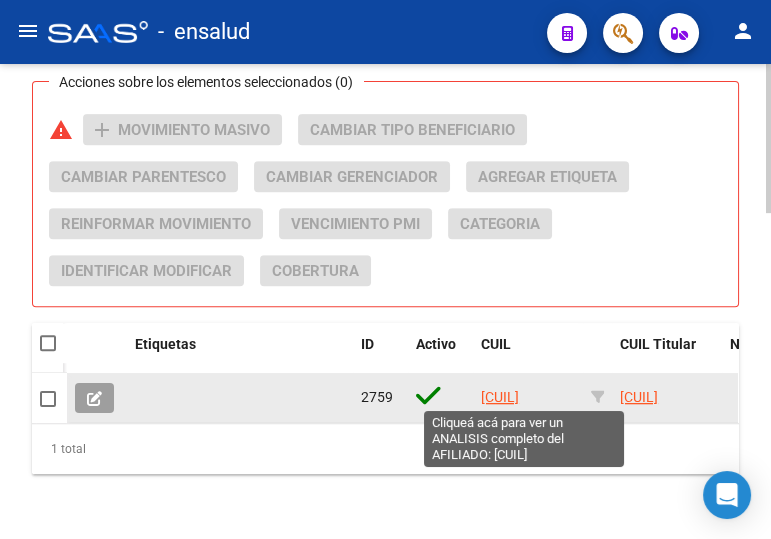 click on "20928555608" 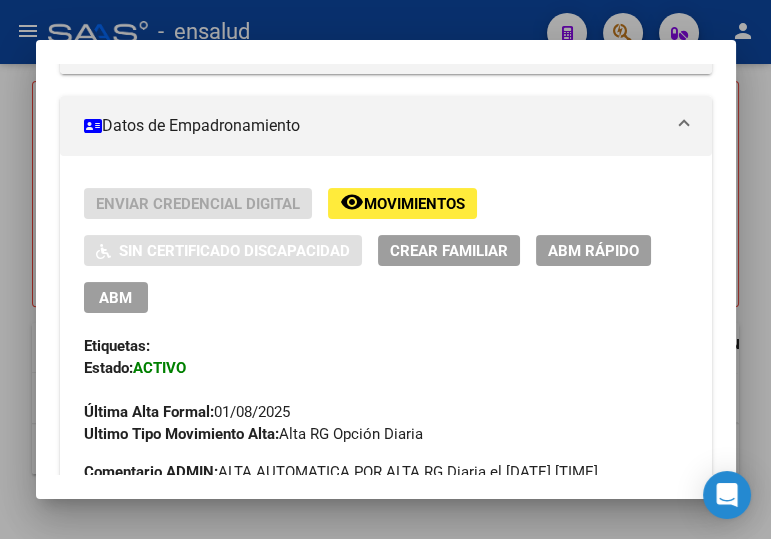 scroll, scrollTop: 454, scrollLeft: 0, axis: vertical 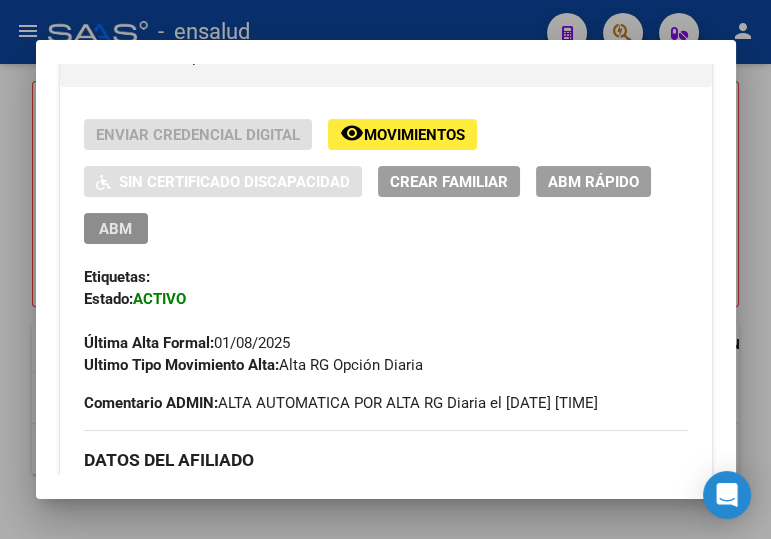 click on "ABM" at bounding box center (115, 229) 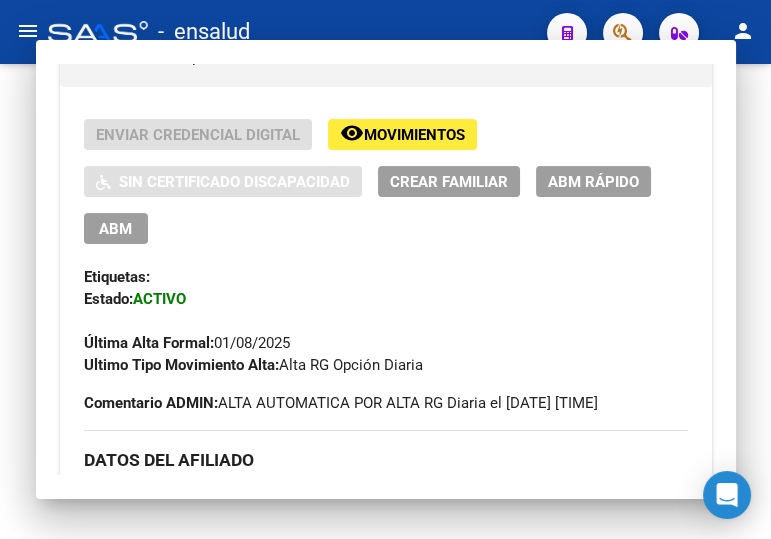 scroll, scrollTop: 0, scrollLeft: 0, axis: both 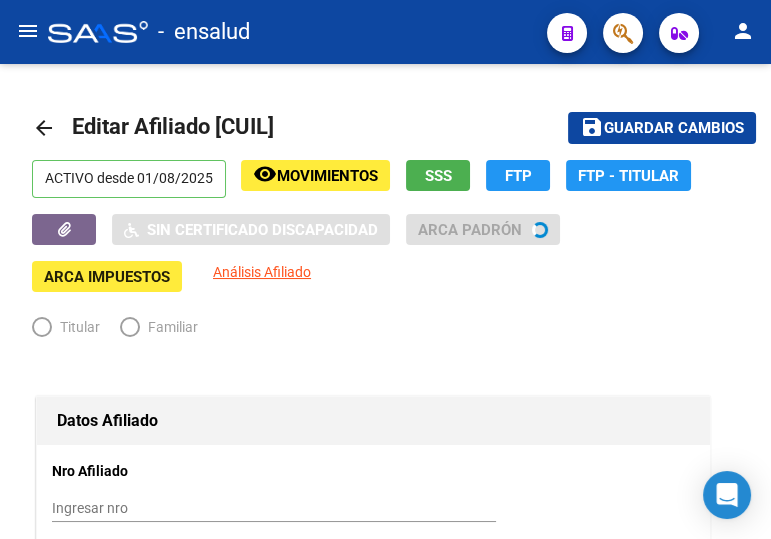radio on "true" 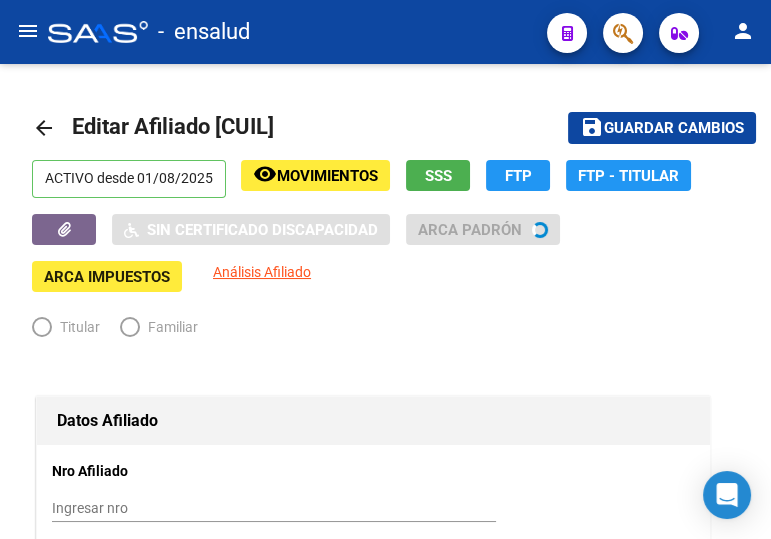type on "[CUIL]" 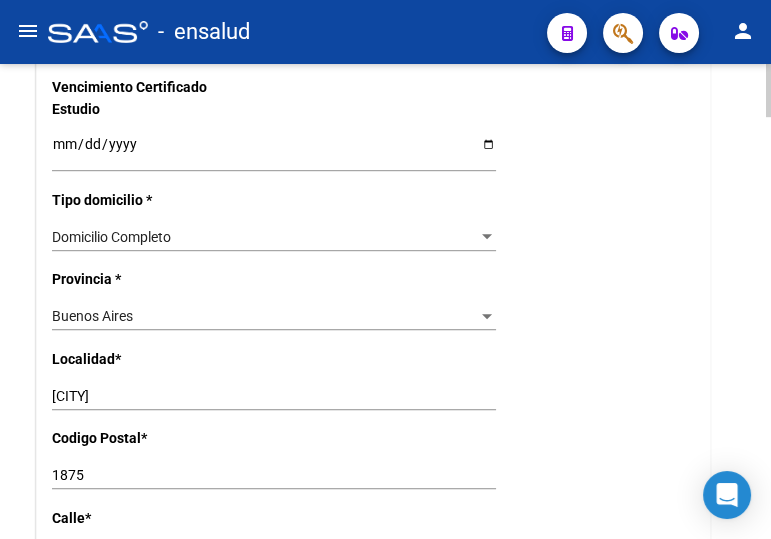 scroll, scrollTop: 1454, scrollLeft: 0, axis: vertical 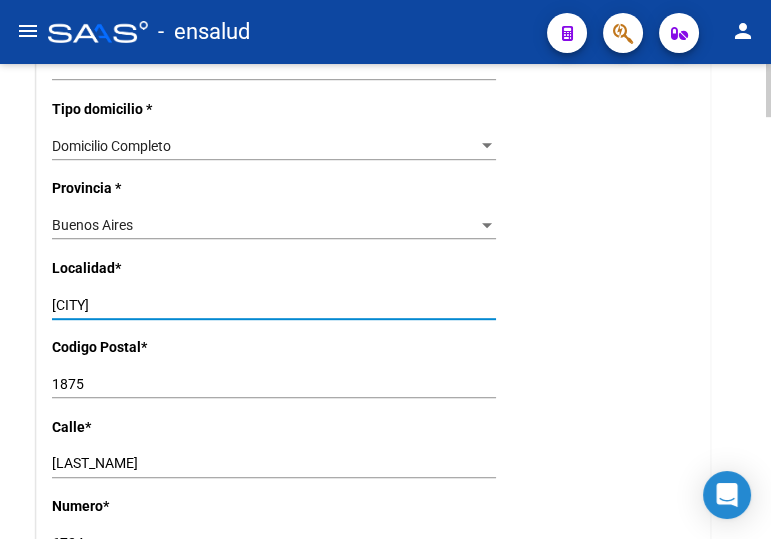drag, startPoint x: 112, startPoint y: 301, endPoint x: 27, endPoint y: 299, distance: 85.02353 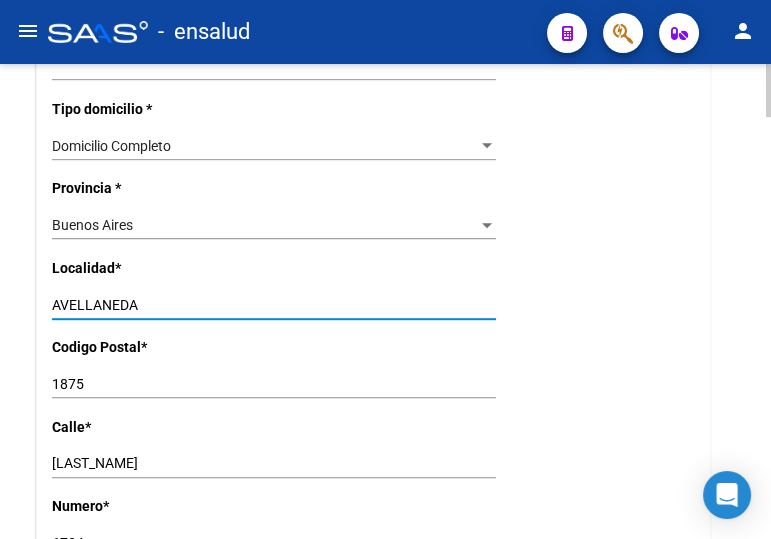 type on "AVELLANEDA" 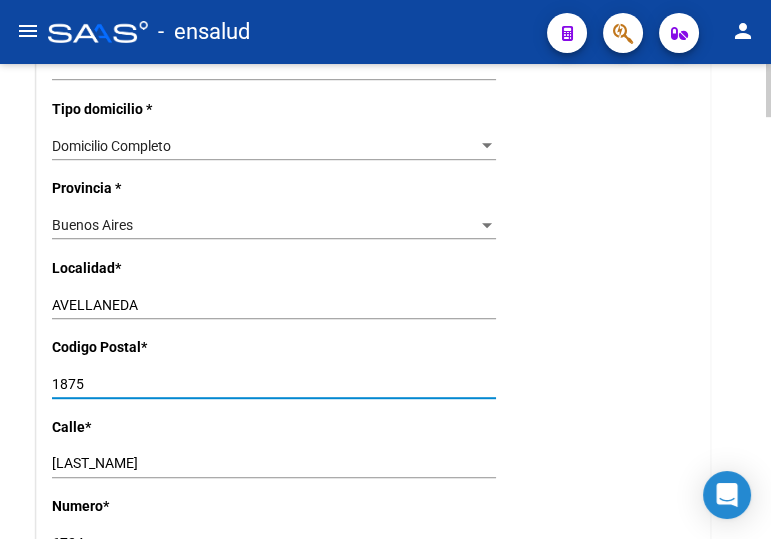 click on "1875" at bounding box center (274, 384) 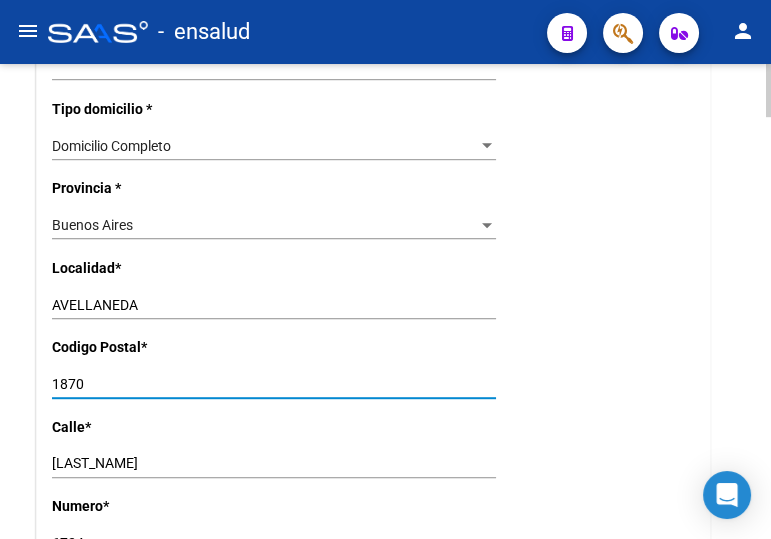type on "1870" 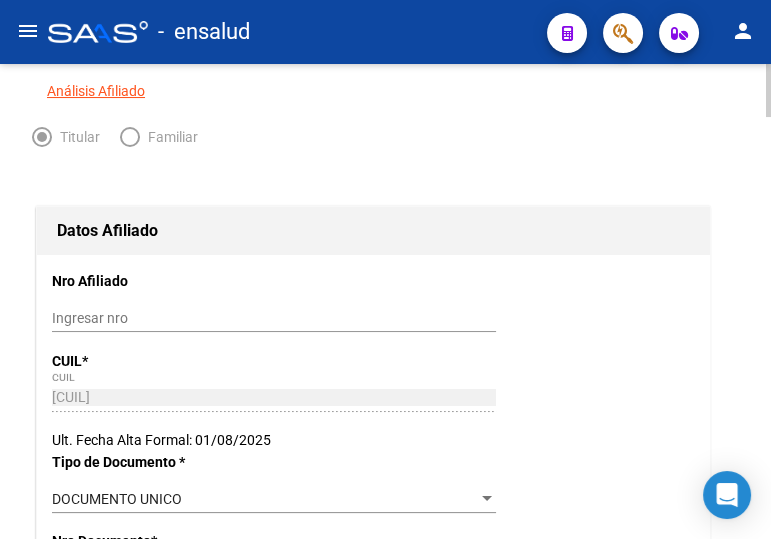 scroll, scrollTop: 0, scrollLeft: 0, axis: both 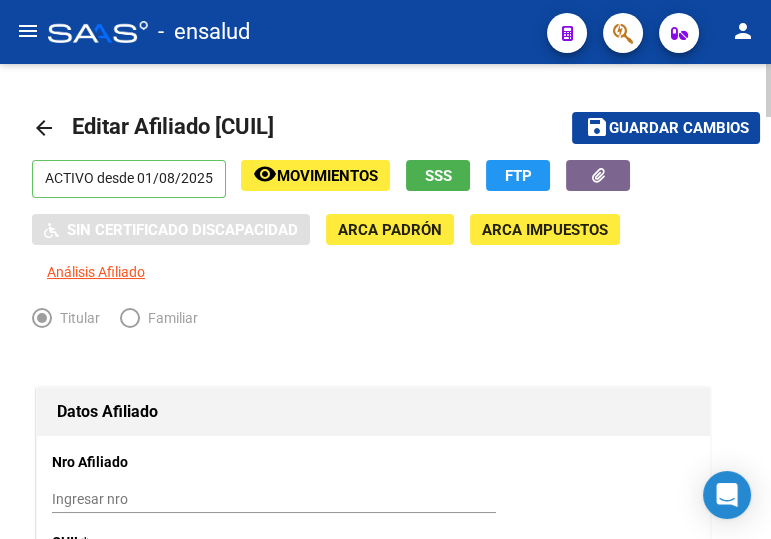 click on "Guardar cambios" 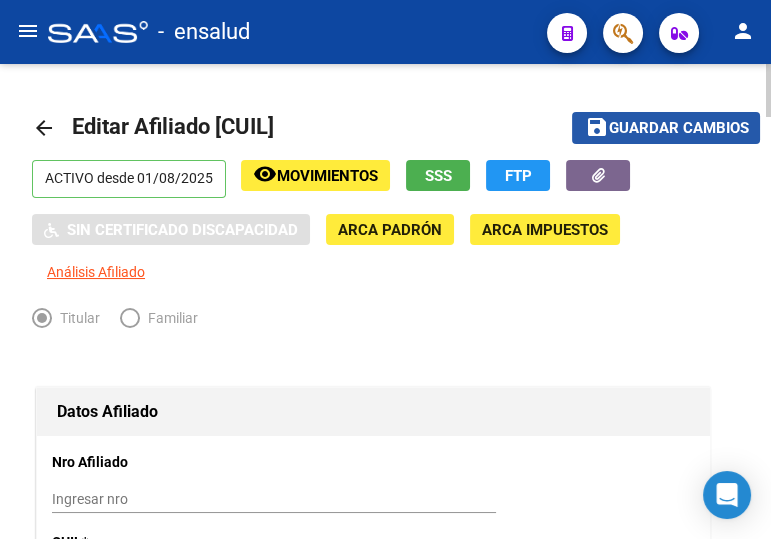 click on "Guardar cambios" 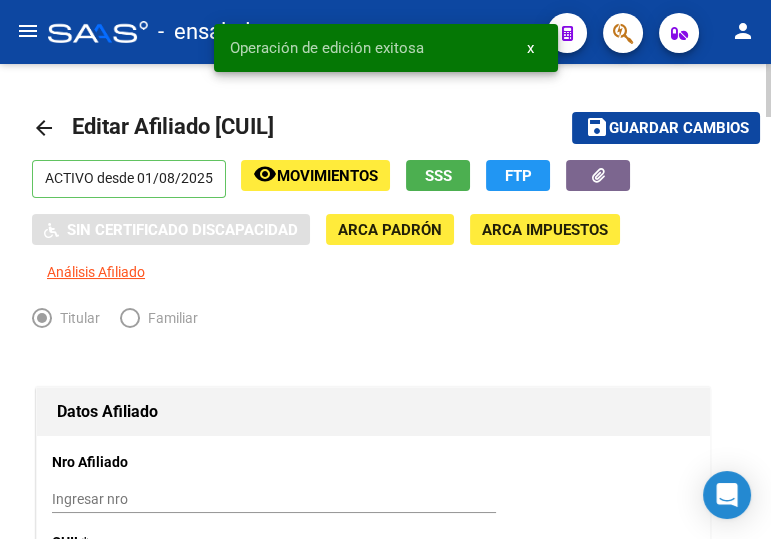 click on "arrow_back" 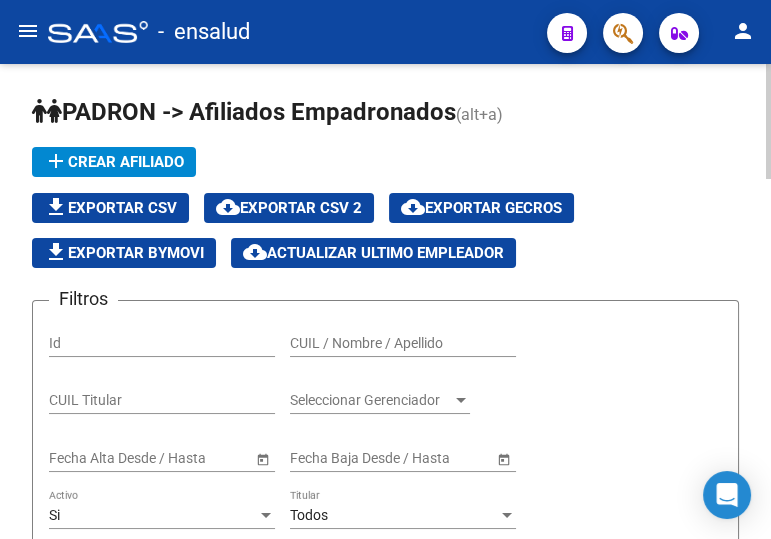 click on "CUIL / Nombre / Apellido" at bounding box center (403, 343) 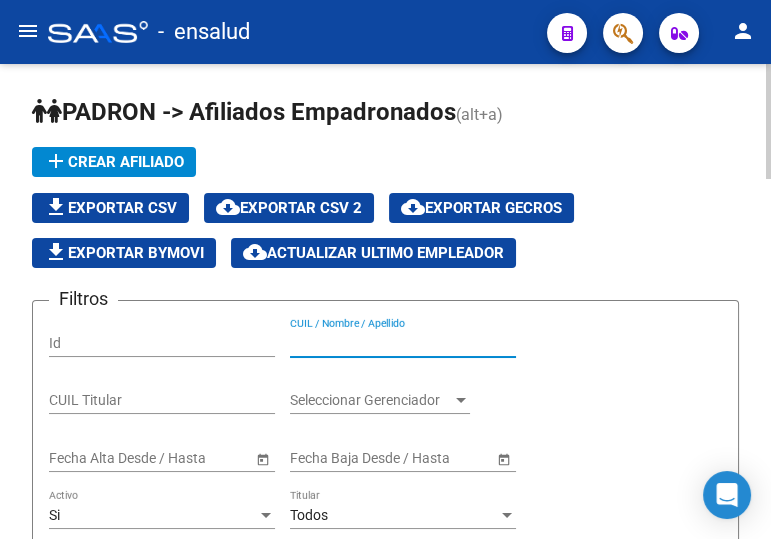 paste on "20408911304" 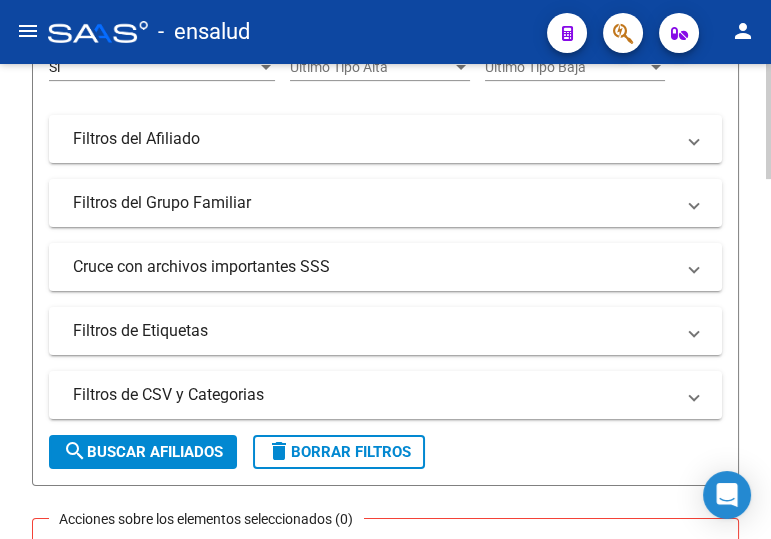 scroll, scrollTop: 636, scrollLeft: 0, axis: vertical 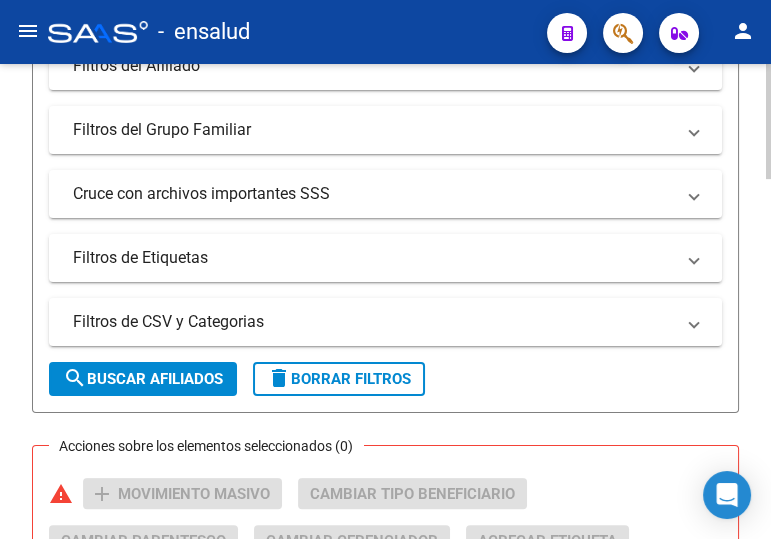 type on "20408911304" 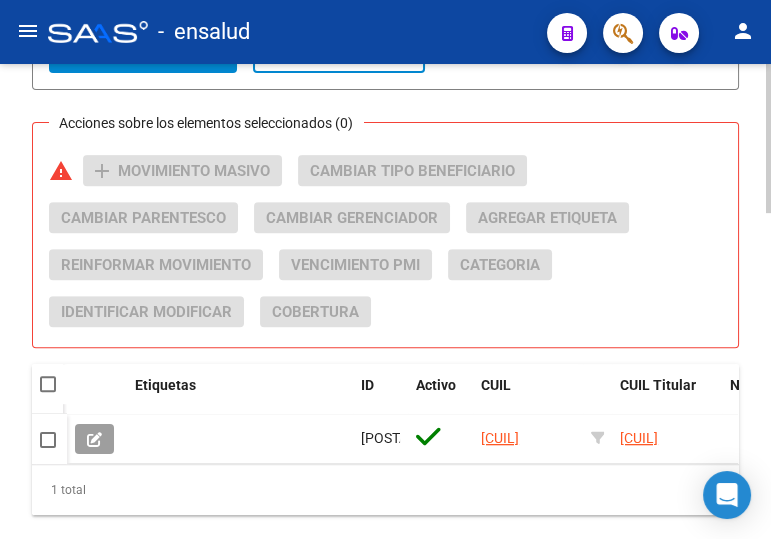 scroll, scrollTop: 1000, scrollLeft: 0, axis: vertical 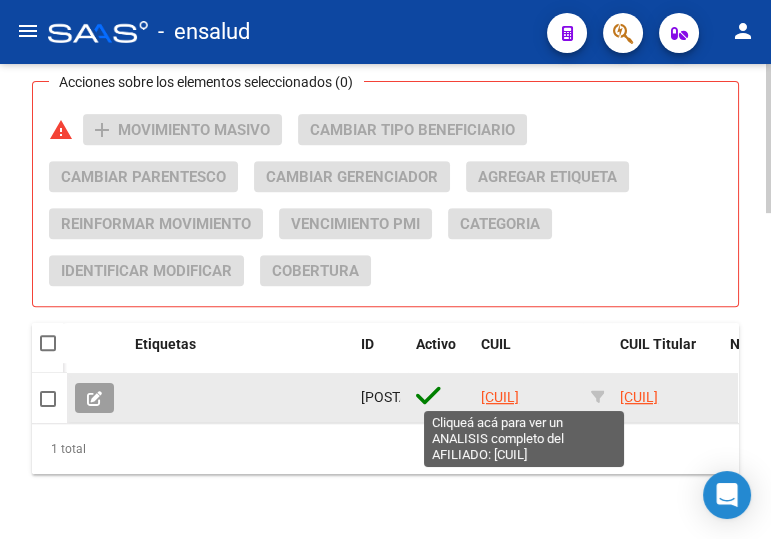 click on "20408911304" 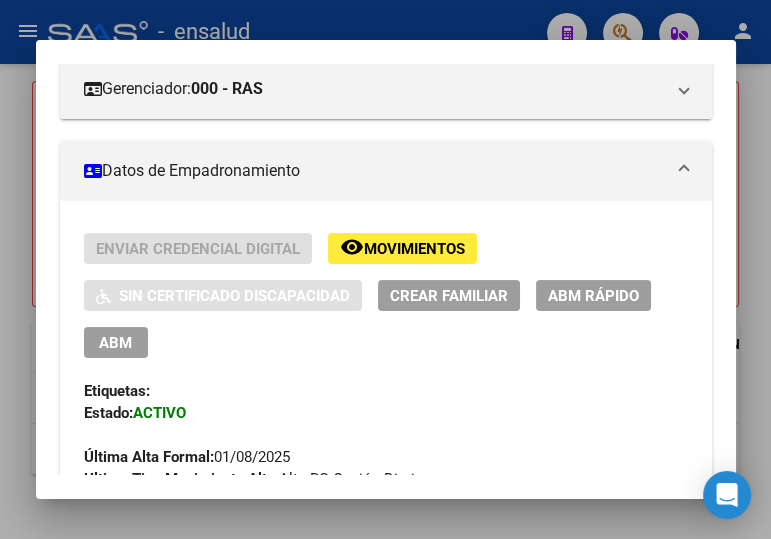 scroll, scrollTop: 363, scrollLeft: 0, axis: vertical 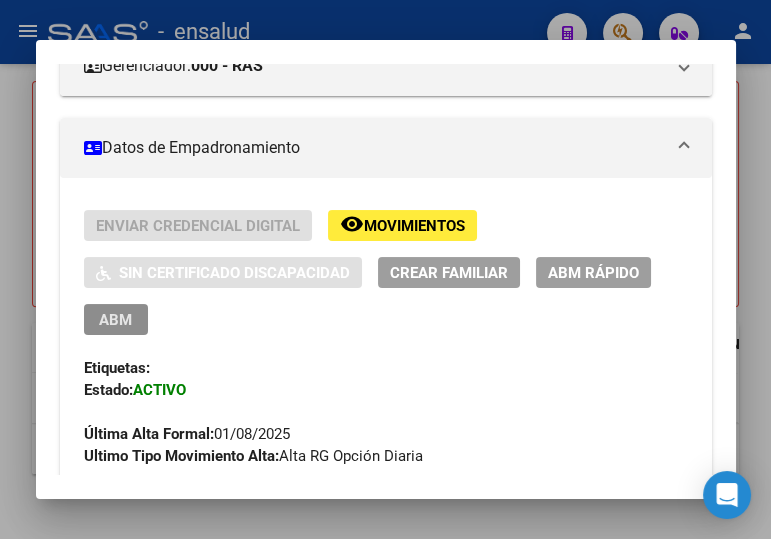 click on "ABM" at bounding box center (116, 319) 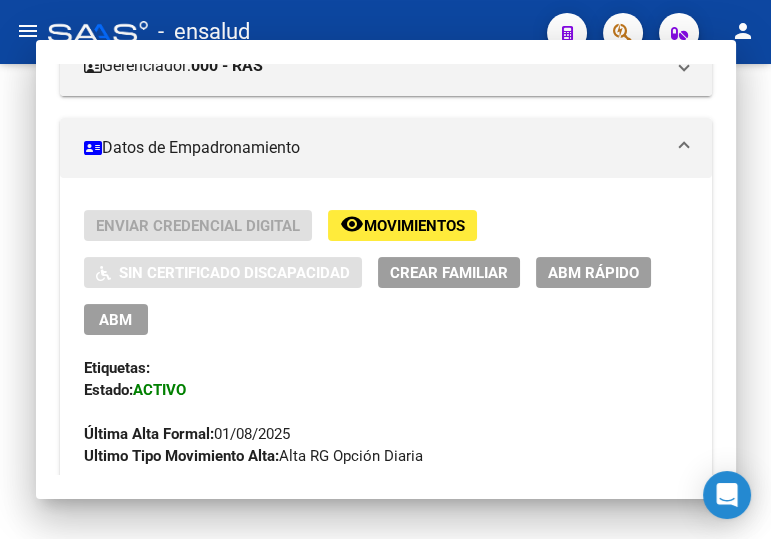 scroll, scrollTop: 0, scrollLeft: 0, axis: both 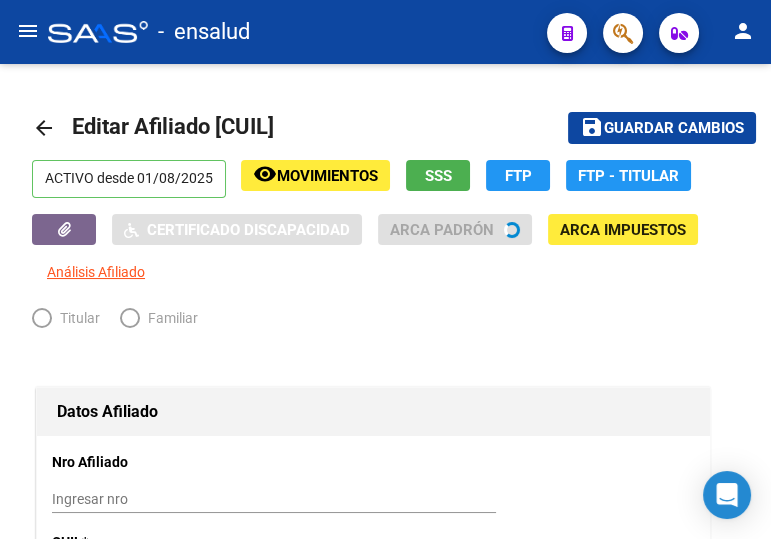 radio on "true" 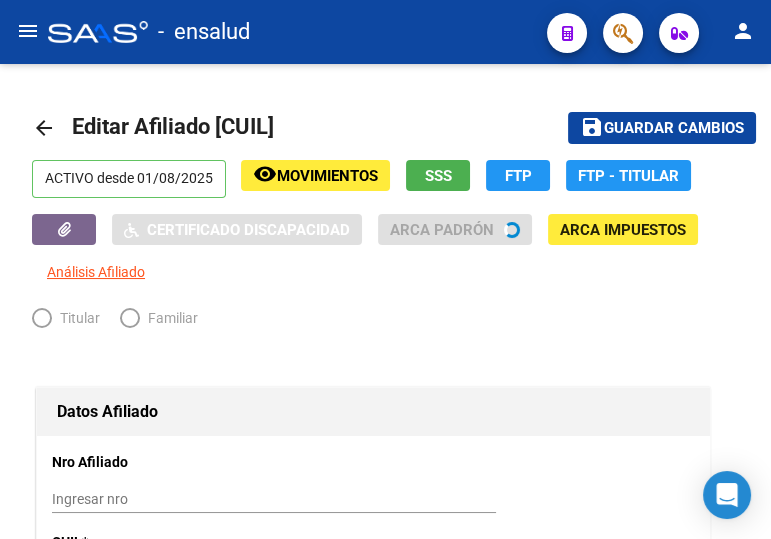 type on "[CUIL]" 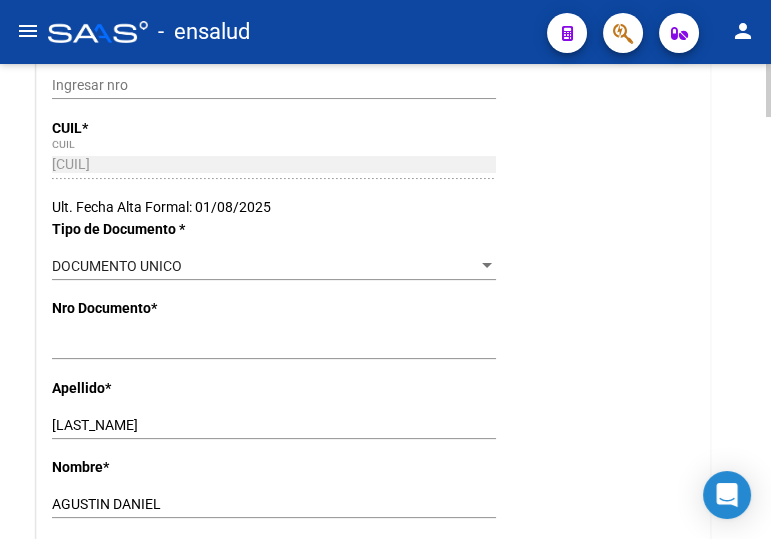 scroll, scrollTop: 0, scrollLeft: 0, axis: both 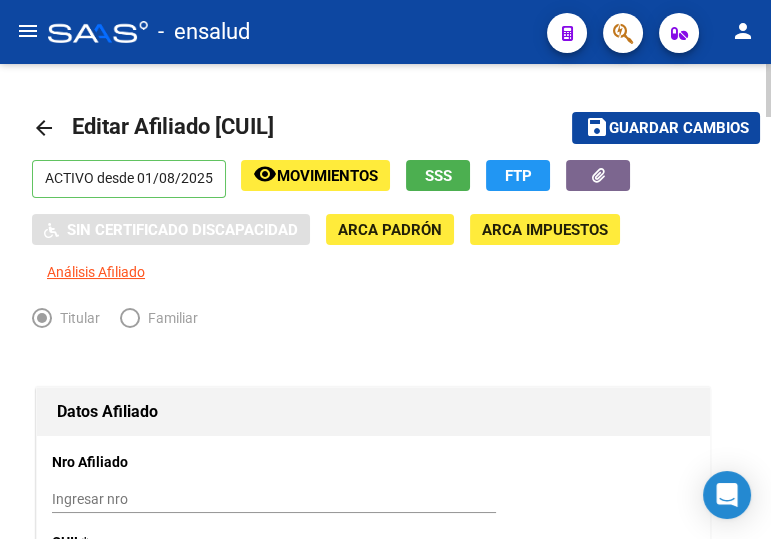 drag, startPoint x: 651, startPoint y: 125, endPoint x: 769, endPoint y: 260, distance: 179.30142 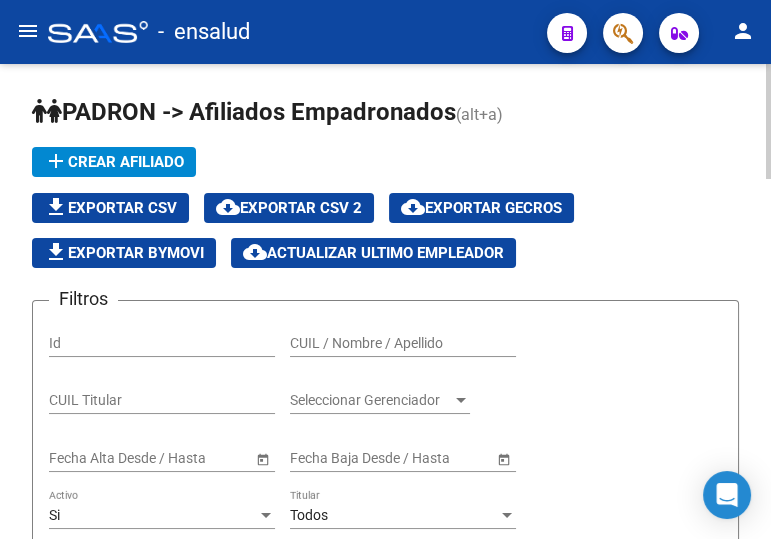 click on "CUIL / Nombre / Apellido" at bounding box center [403, 343] 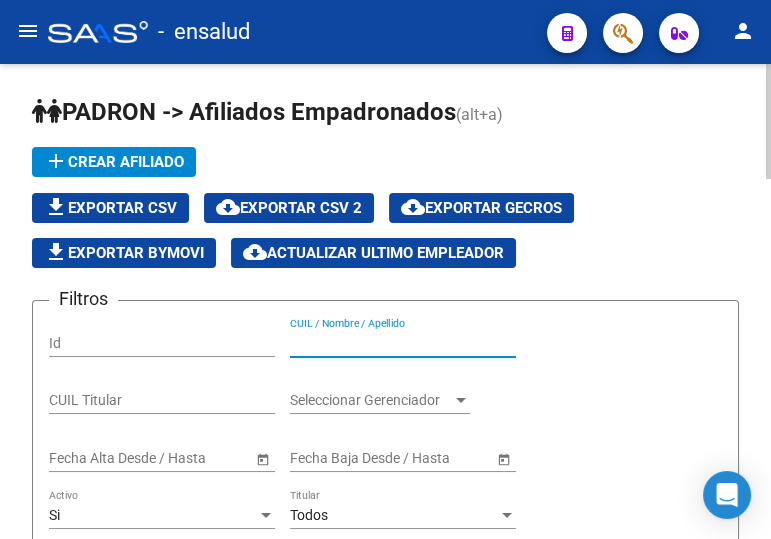 paste on "27208039941" 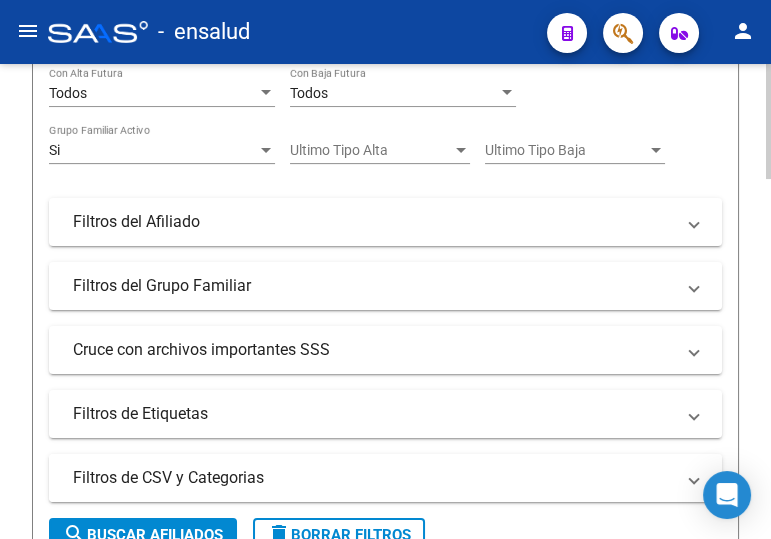 scroll, scrollTop: 636, scrollLeft: 0, axis: vertical 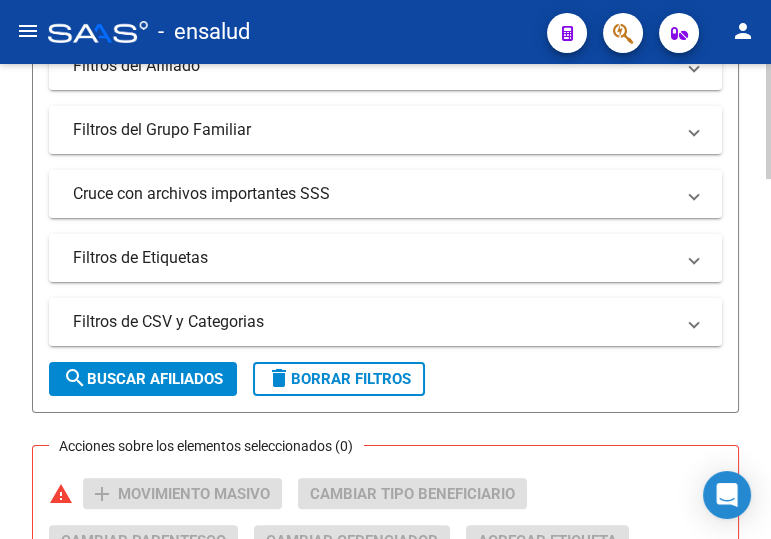 type on "27208039941" 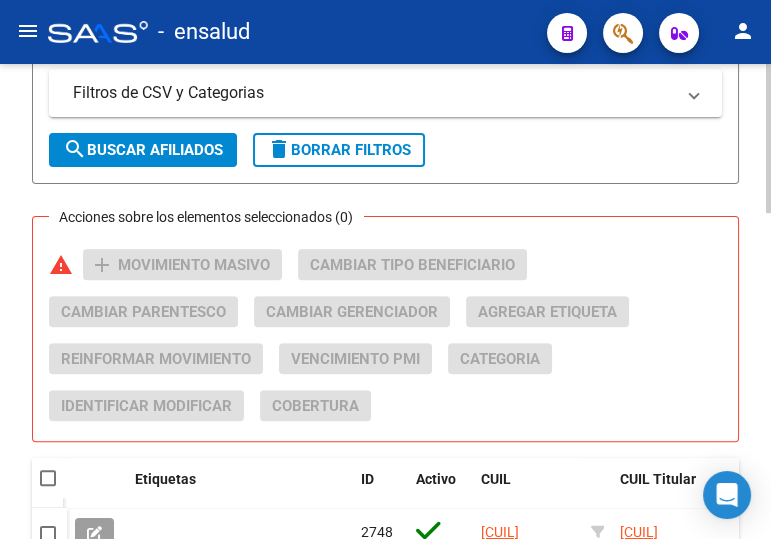 scroll, scrollTop: 909, scrollLeft: 0, axis: vertical 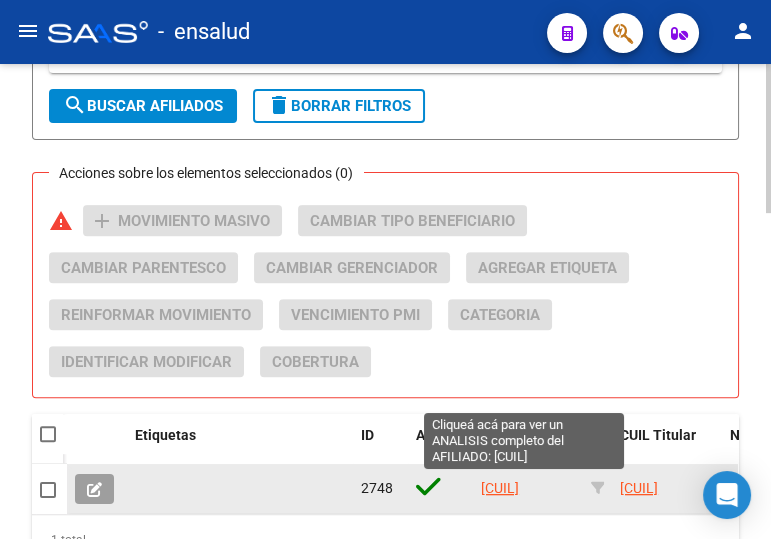 click on "27208039941" 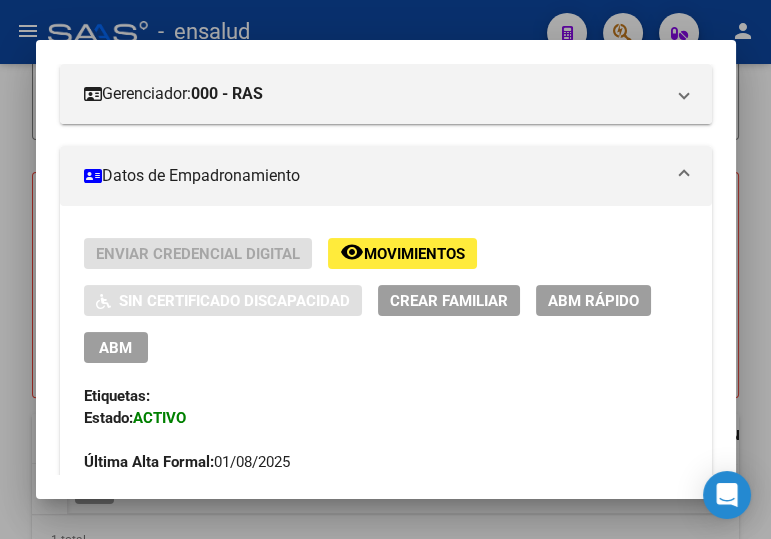 scroll, scrollTop: 363, scrollLeft: 0, axis: vertical 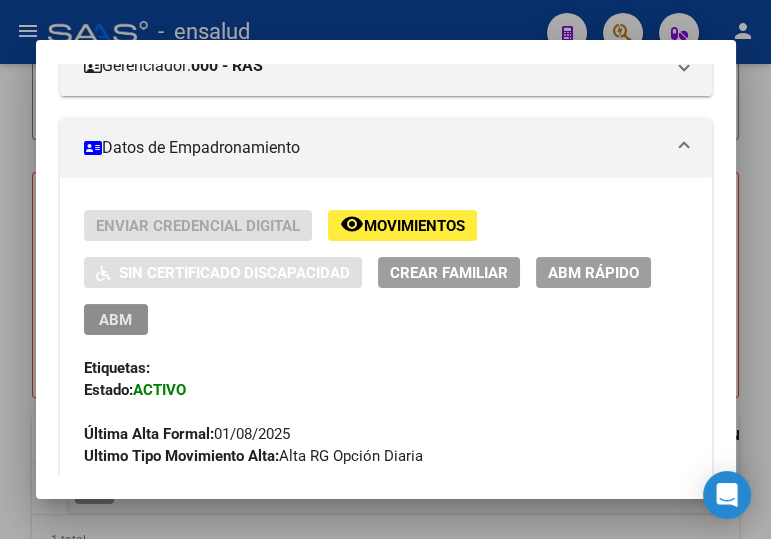 click on "ABM" at bounding box center [116, 319] 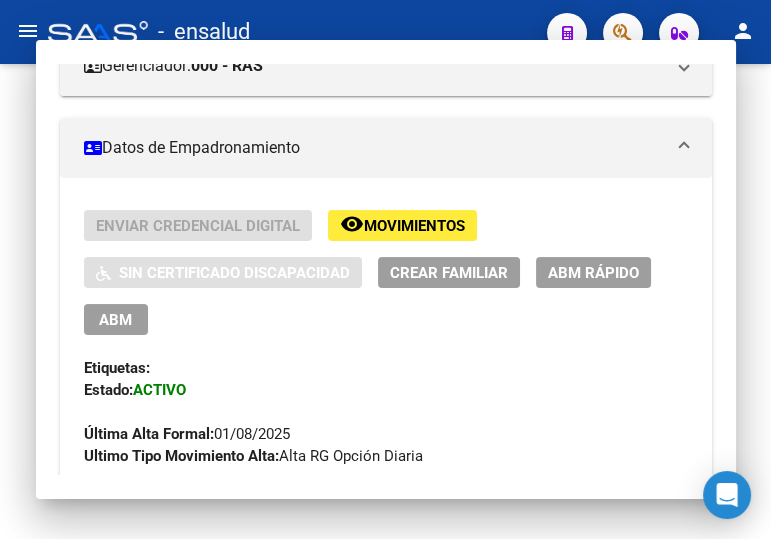 scroll, scrollTop: 0, scrollLeft: 0, axis: both 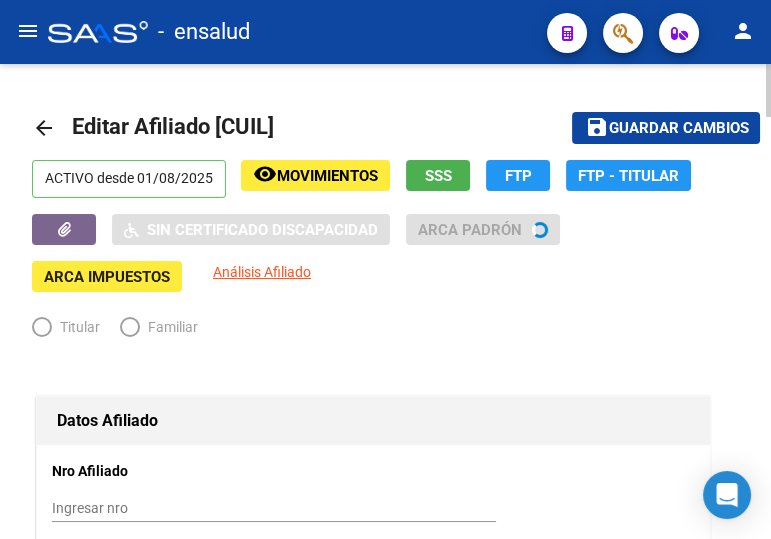 radio on "true" 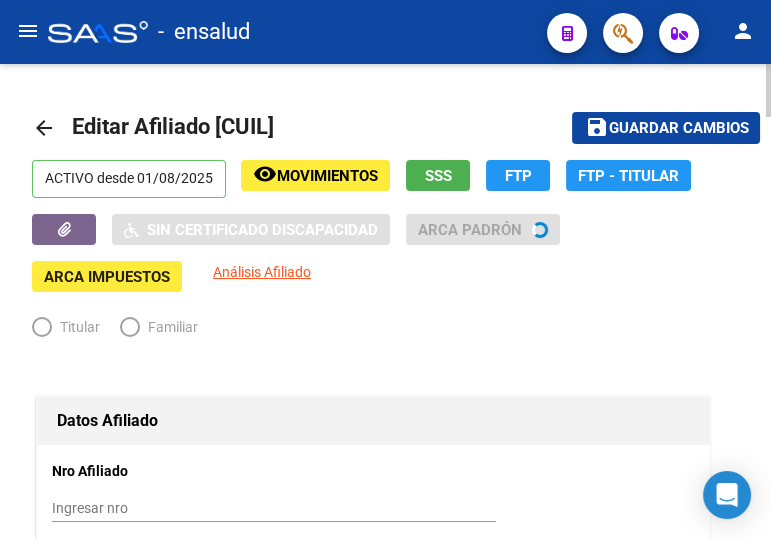 type on "[CUIL]" 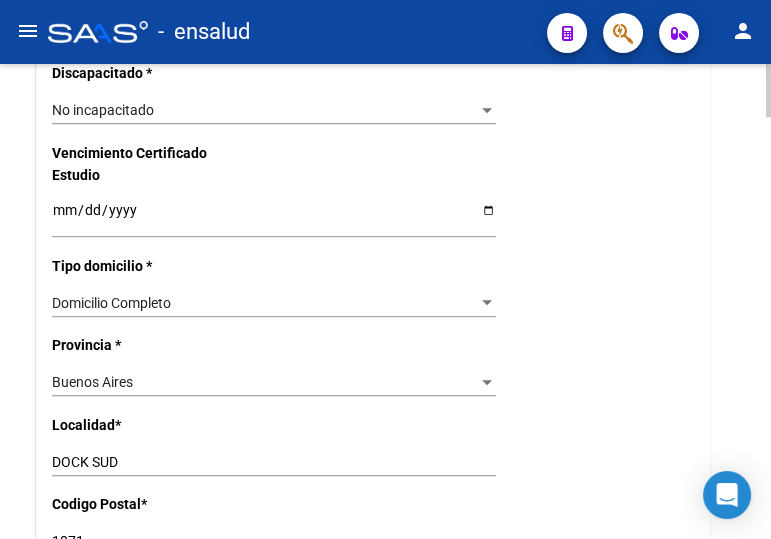 scroll, scrollTop: 1363, scrollLeft: 0, axis: vertical 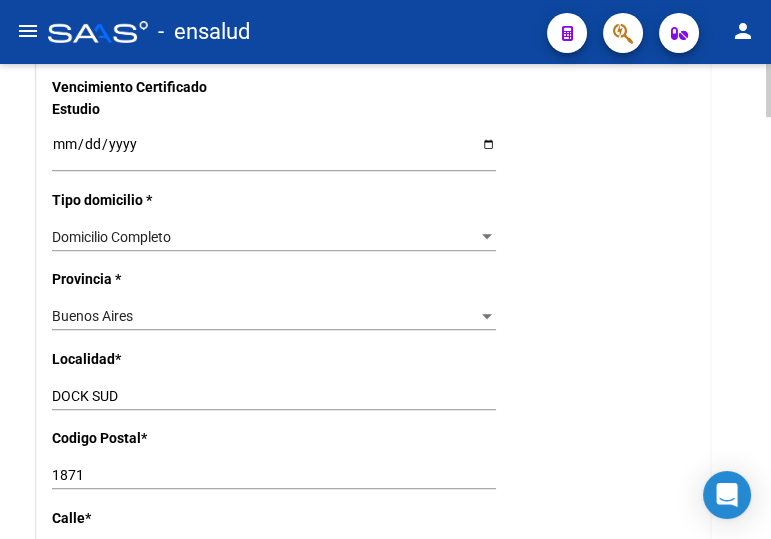 click on "DOCK SUD" at bounding box center [274, 396] 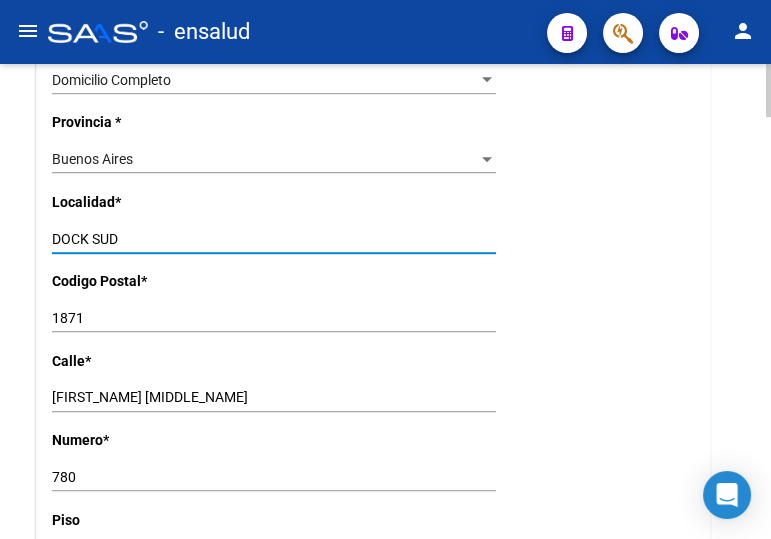 scroll, scrollTop: 1545, scrollLeft: 0, axis: vertical 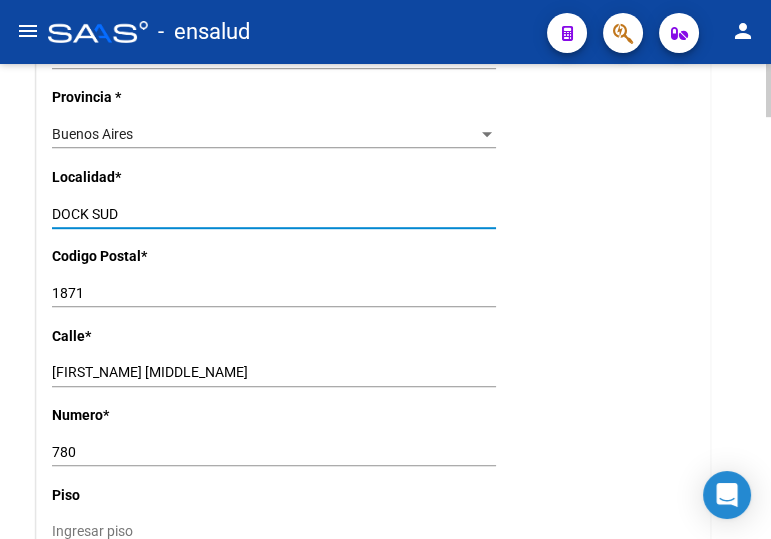 drag, startPoint x: 69, startPoint y: 203, endPoint x: 27, endPoint y: 200, distance: 42.107006 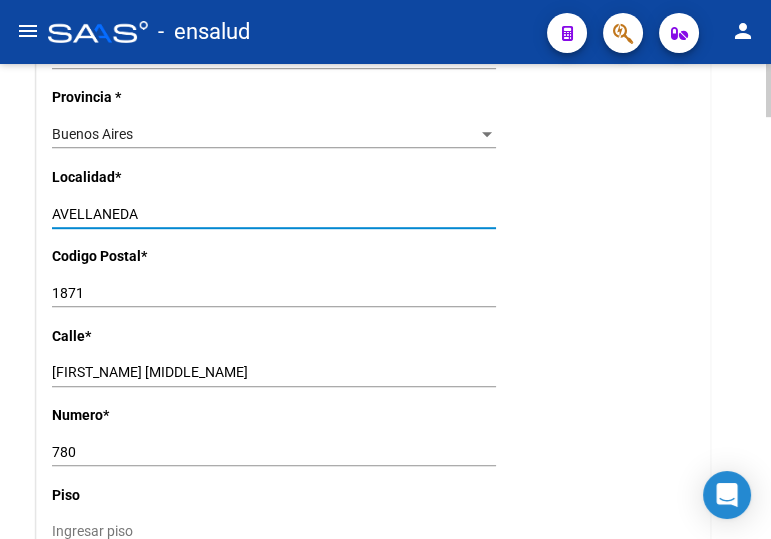 type on "AVELLANEDA" 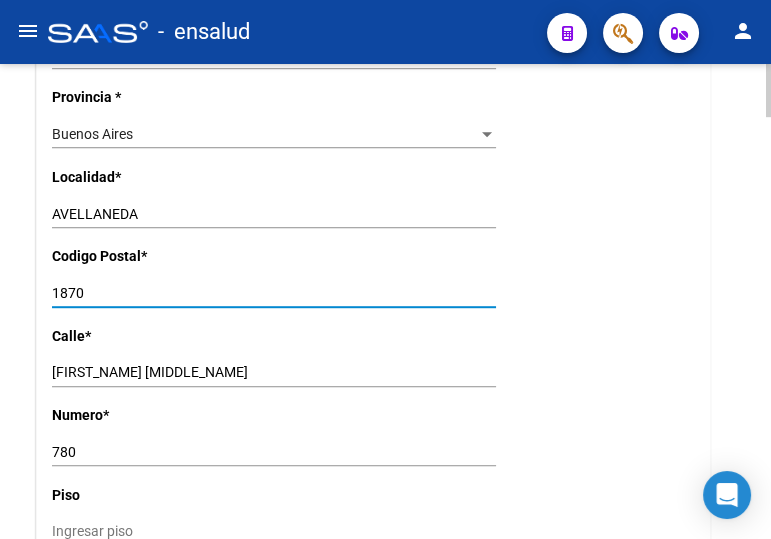 type on "1870" 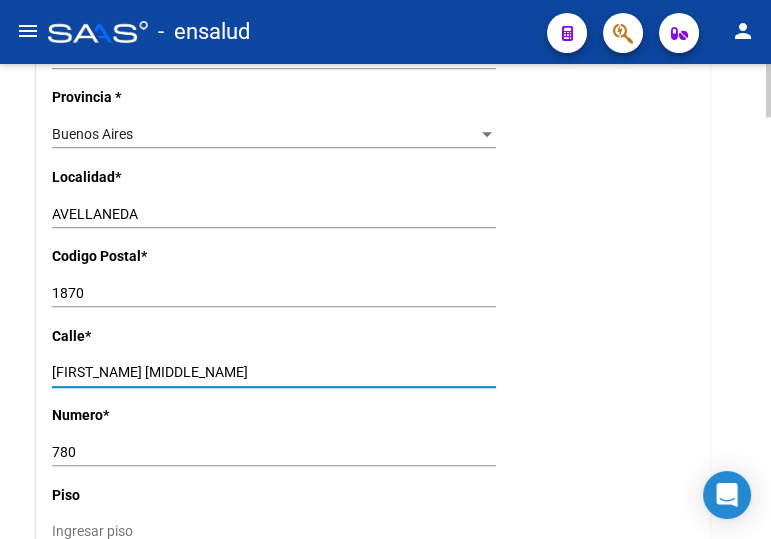 click on "arrow_back Editar Afiliado 27208039941    save Guardar cambios  ACTIVO desde 01/08/2025  remove_red_eye Movimientos SSS FTP    Sin Certificado Discapacidad ARCA Padrón ARCA Impuestos Análisis Afiliado   Titular   Familiar Datos Afiliado Nro Afiliado    Ingresar nro  CUIL  *   27-20803994-1 CUIL  ARCA Padrón  Ult. Fecha Alta Formal: 01/08/2025  Tipo de Documento * DOCUMENTO UNICO Seleccionar tipo Nro Documento  *   20803994 Ingresar nro  Apellido  *   BALMACEDA Ingresar apellido  Nombre  *   CANDIDA LUISA Ingresar nombre  Fecha de nacimiento  *   1968-06-15 Ingresar fecha   Parentesco * Titular Seleccionar parentesco  Estado Civil * Soltero Seleccionar tipo  Sexo * Femenino Seleccionar sexo  Nacionalidad * ARGENTINA Seleccionar tipo  Discapacitado * No incapacitado Seleccionar tipo Vencimiento Certificado Estudio    Ingresar fecha   Tipo domicilio * Domicilio Completo Seleccionar tipo domicilio  Provincia * Buenos Aires Seleccionar provincia Localidad  *   AVELLANEDA Ingresar el nombre  Codigo Postal  *" 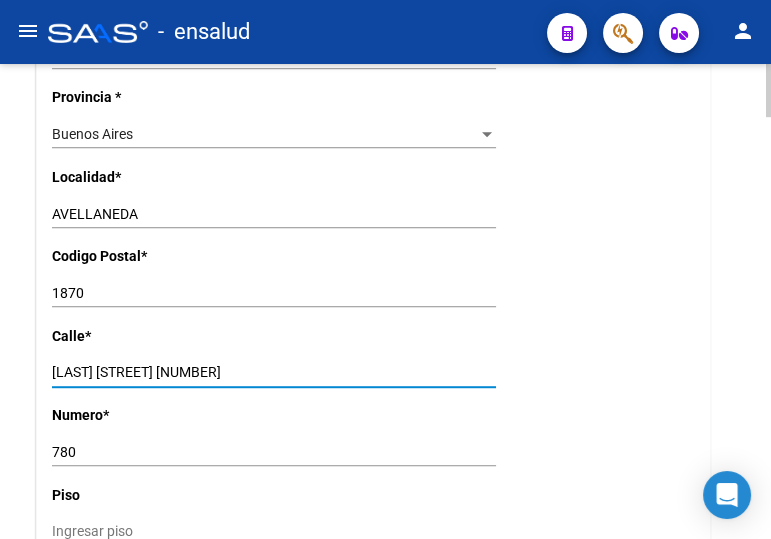 drag, startPoint x: 166, startPoint y: 368, endPoint x: 125, endPoint y: 368, distance: 41 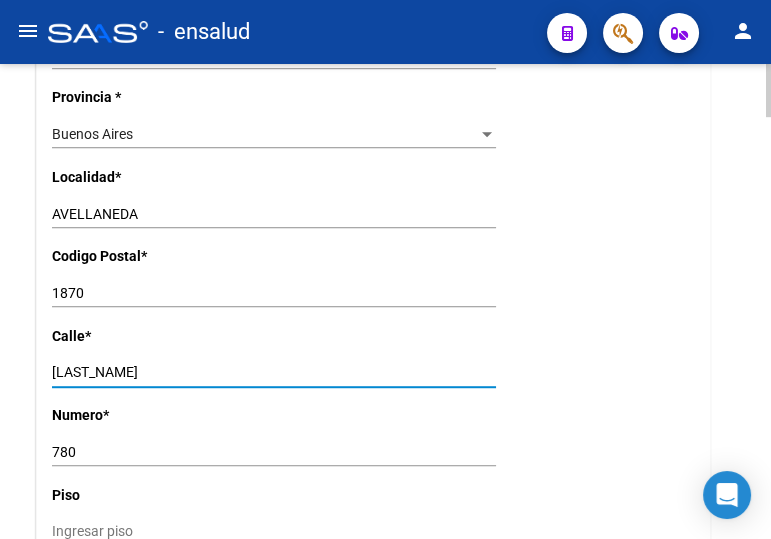 type on "[LAST]" 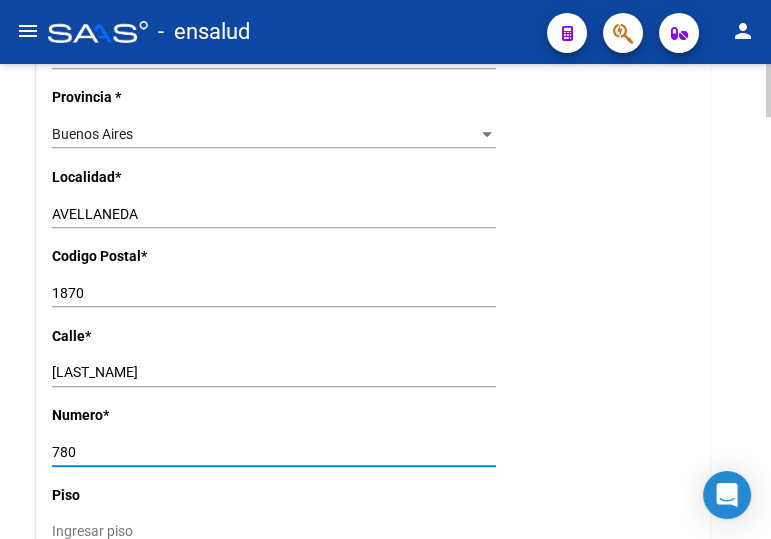 drag, startPoint x: 82, startPoint y: 450, endPoint x: 27, endPoint y: 439, distance: 56.089214 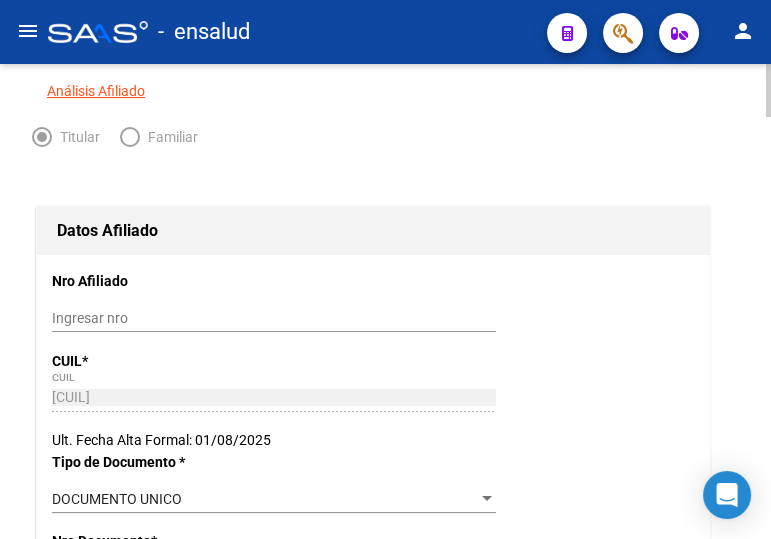 scroll, scrollTop: 0, scrollLeft: 0, axis: both 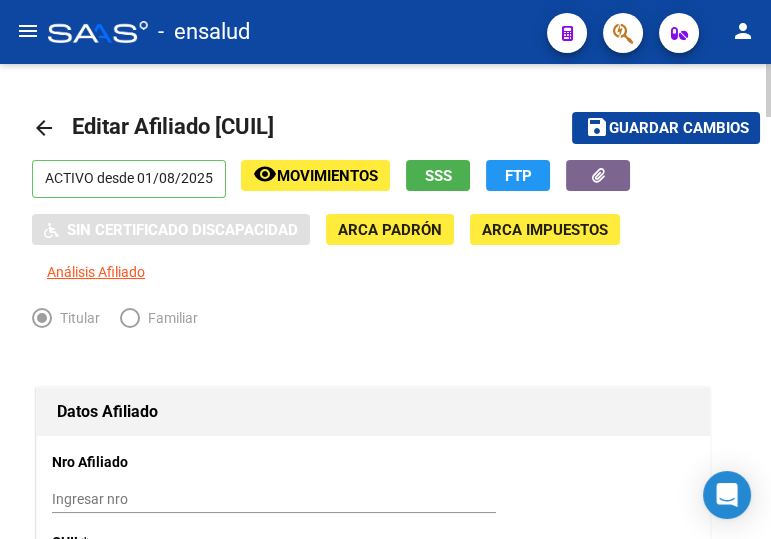 type on "1140" 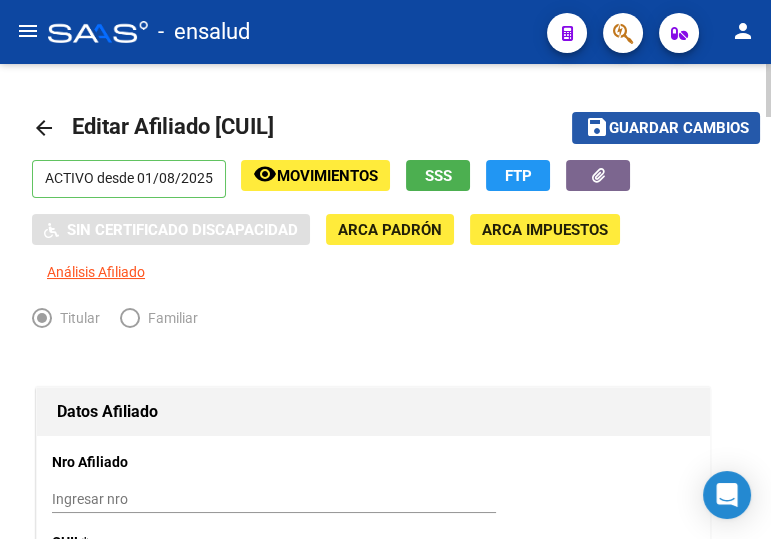 click on "Guardar cambios" 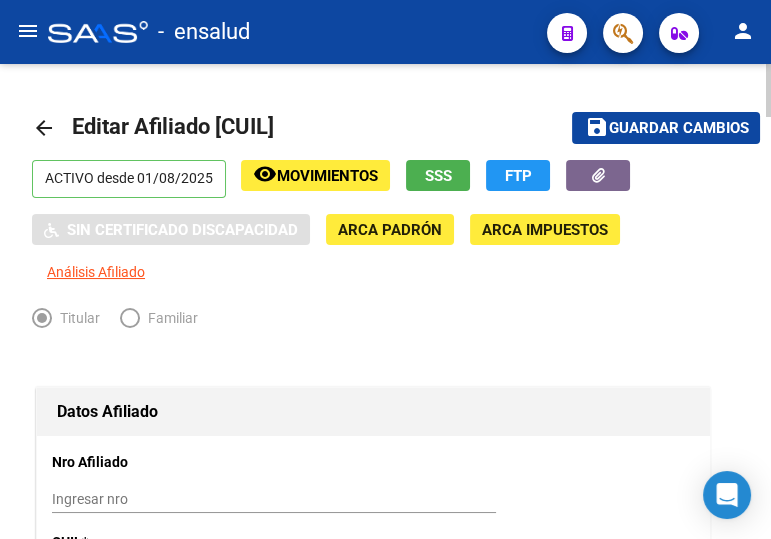 drag, startPoint x: 650, startPoint y: 118, endPoint x: 153, endPoint y: 137, distance: 497.36304 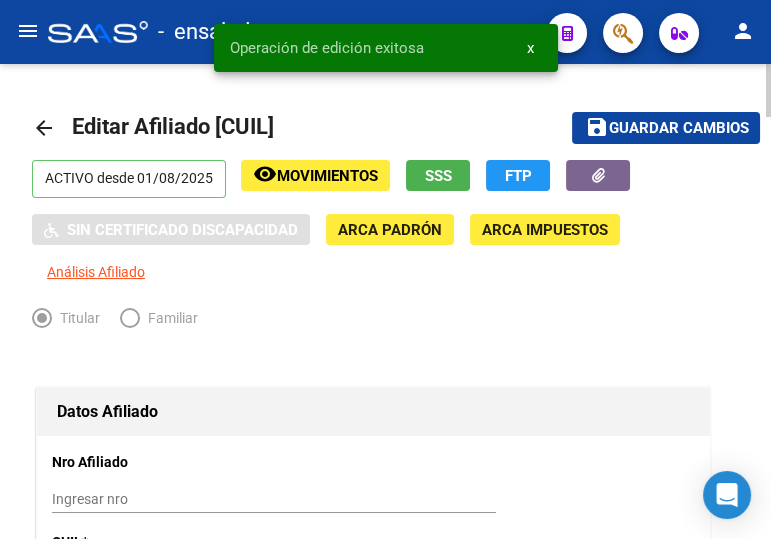 click on "arrow_back" 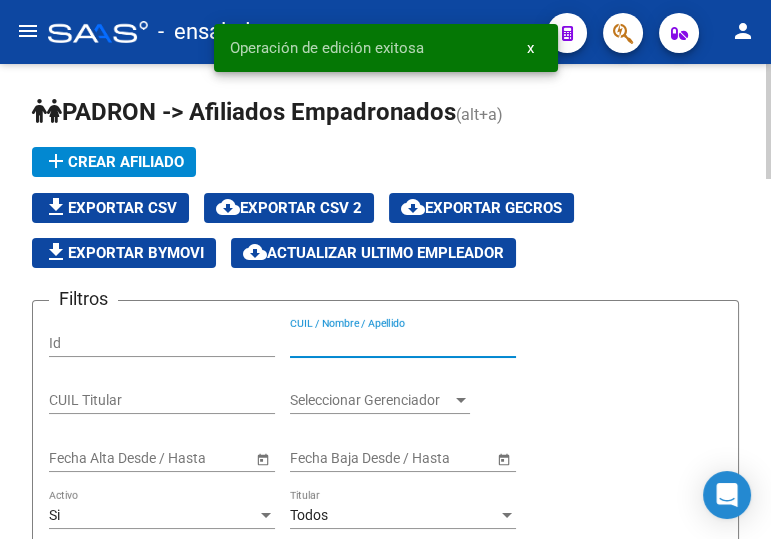 click on "CUIL / Nombre / Apellido" at bounding box center (403, 343) 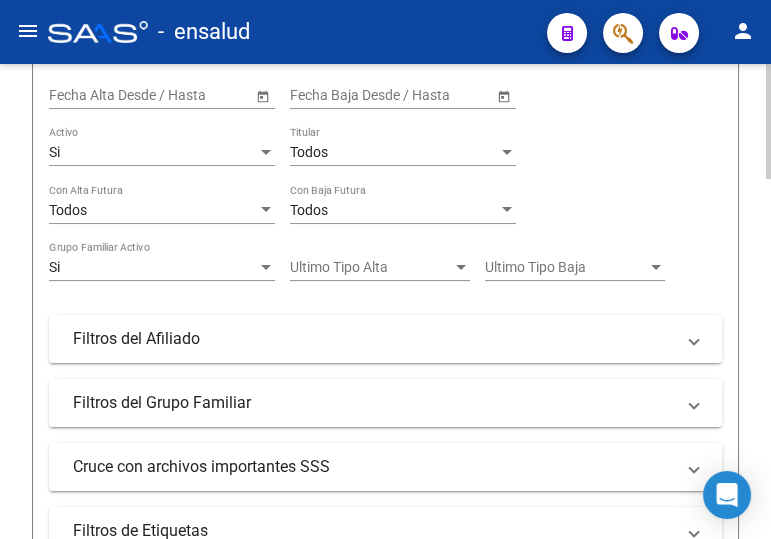 scroll, scrollTop: 545, scrollLeft: 0, axis: vertical 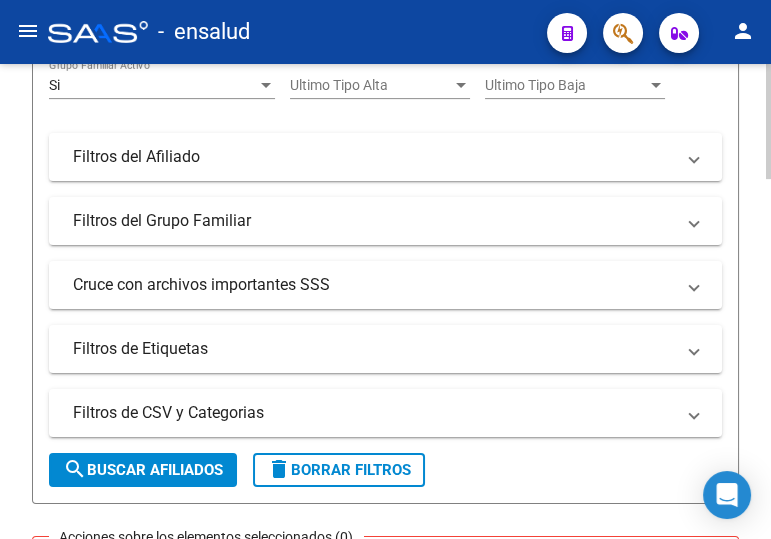 type on "20432532128" 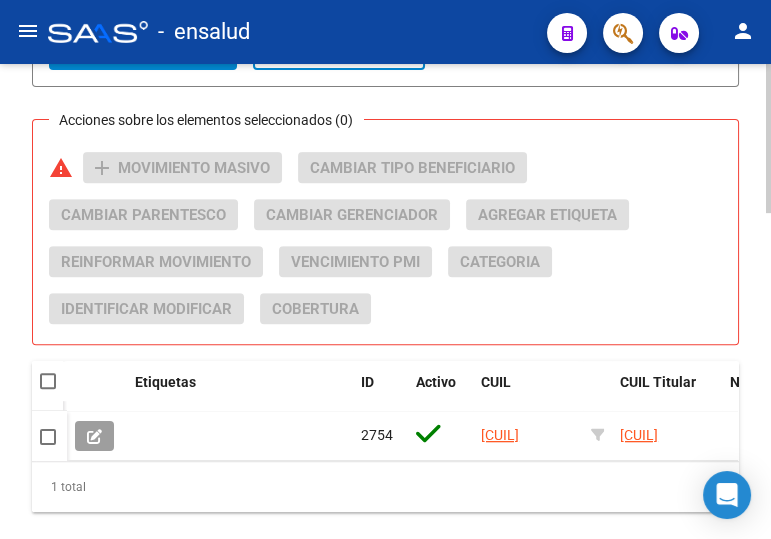 scroll, scrollTop: 1000, scrollLeft: 0, axis: vertical 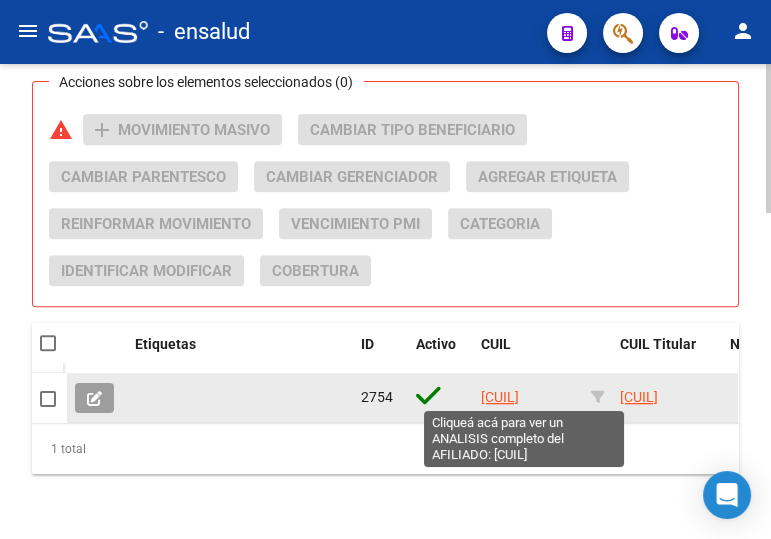 click on "20432532128" 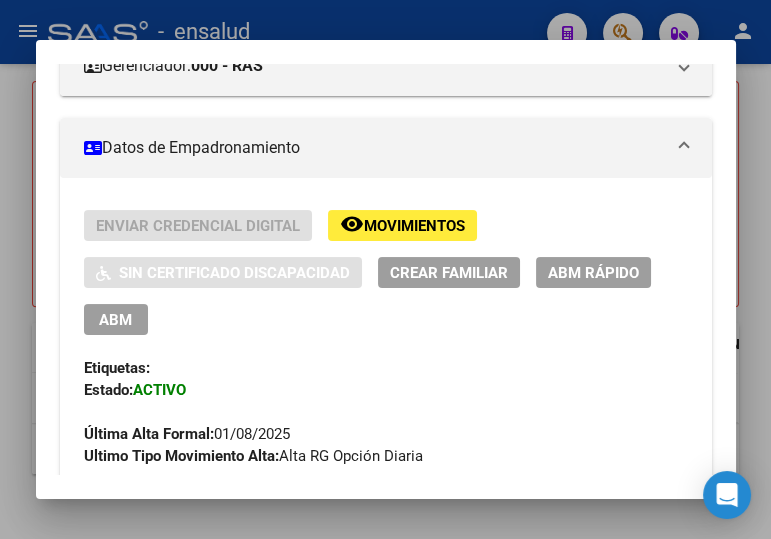scroll, scrollTop: 272, scrollLeft: 0, axis: vertical 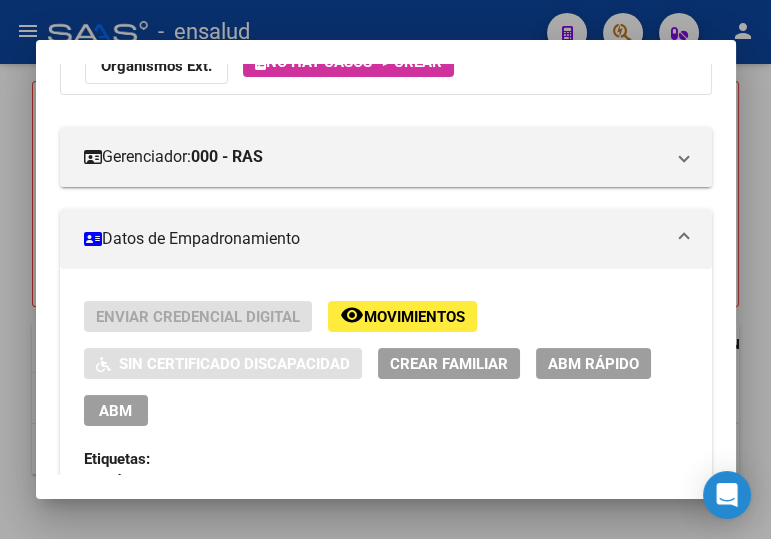 click on "ABM" at bounding box center [115, 411] 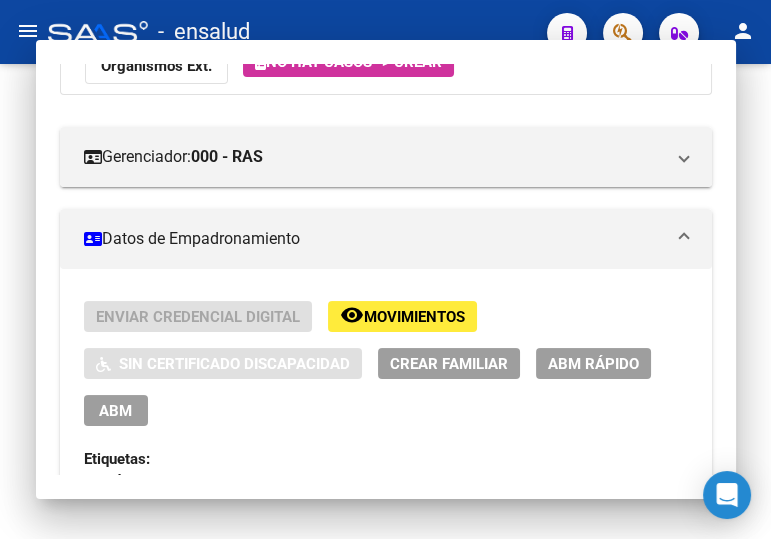 scroll, scrollTop: 0, scrollLeft: 0, axis: both 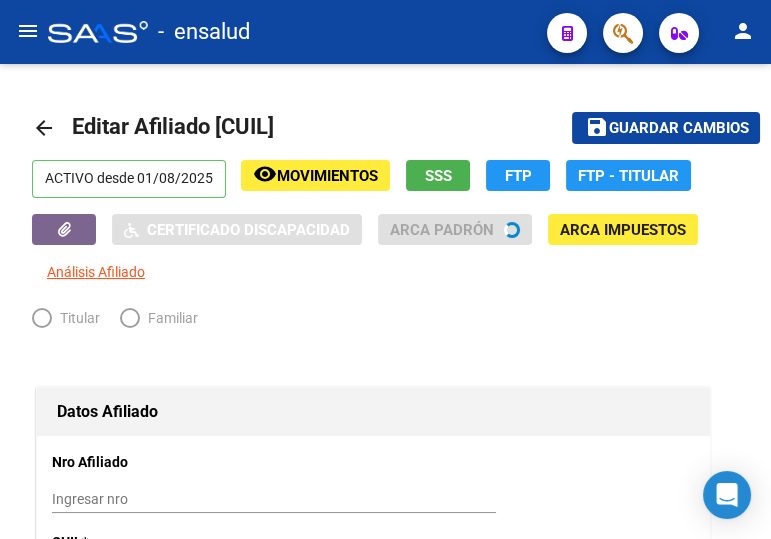 radio on "true" 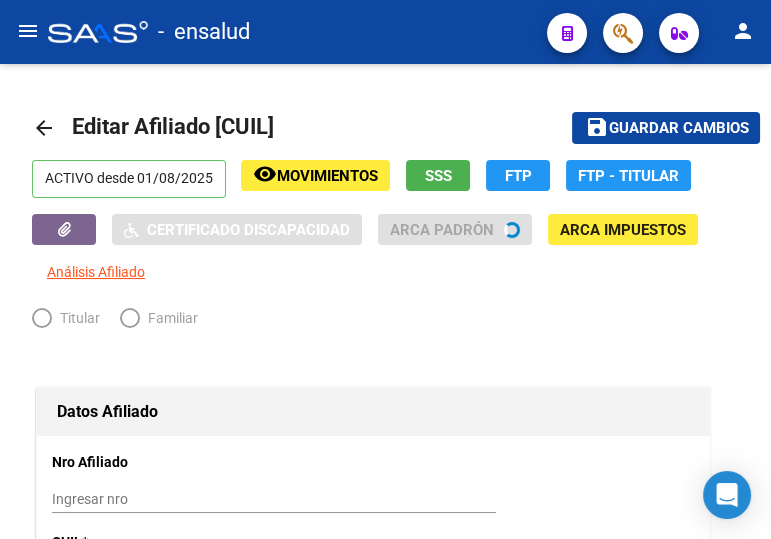 type on "30-70984498-5" 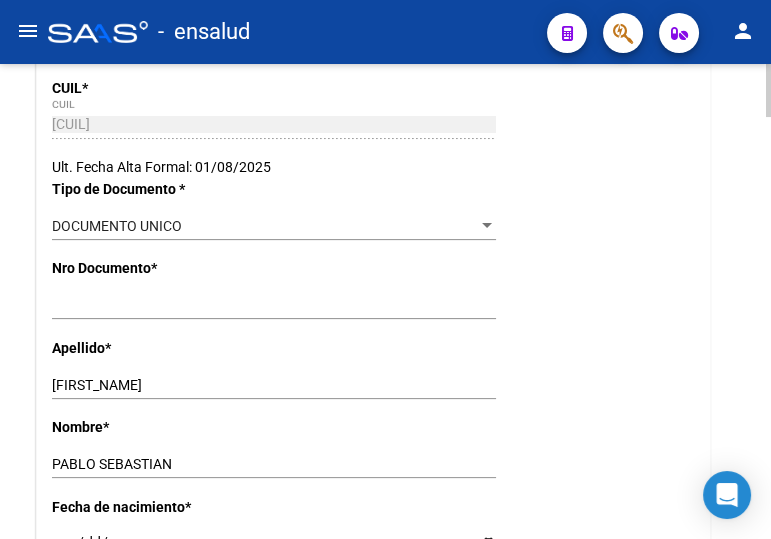 scroll, scrollTop: 0, scrollLeft: 0, axis: both 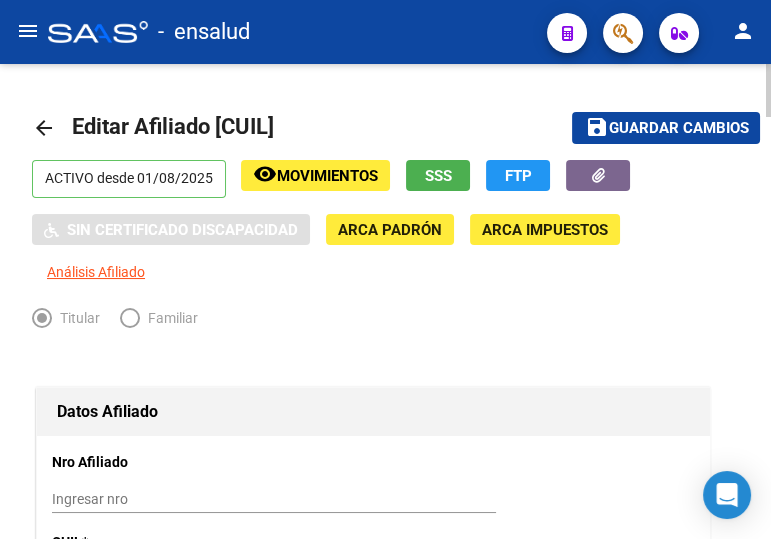click on "Guardar cambios" 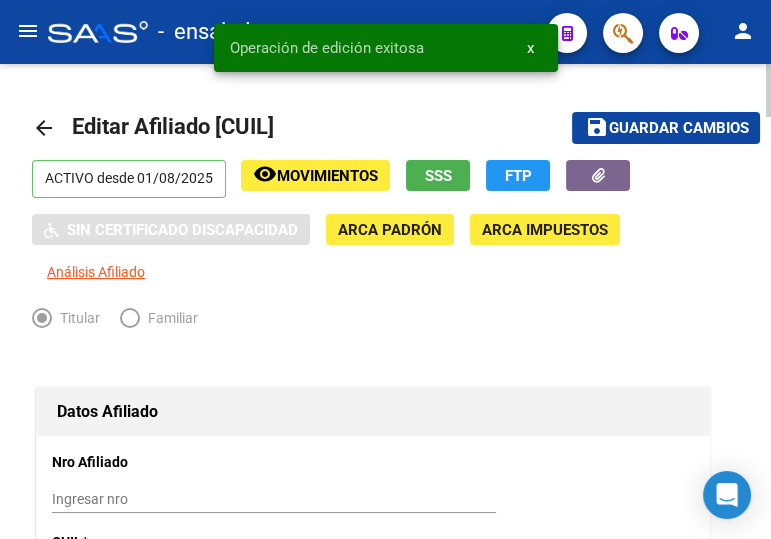 click on "arrow_back" 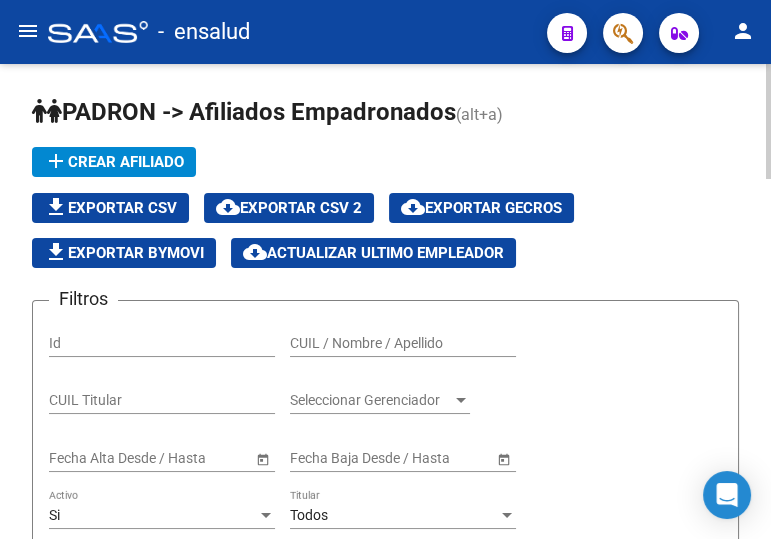 click on "CUIL / Nombre / Apellido" at bounding box center [403, 343] 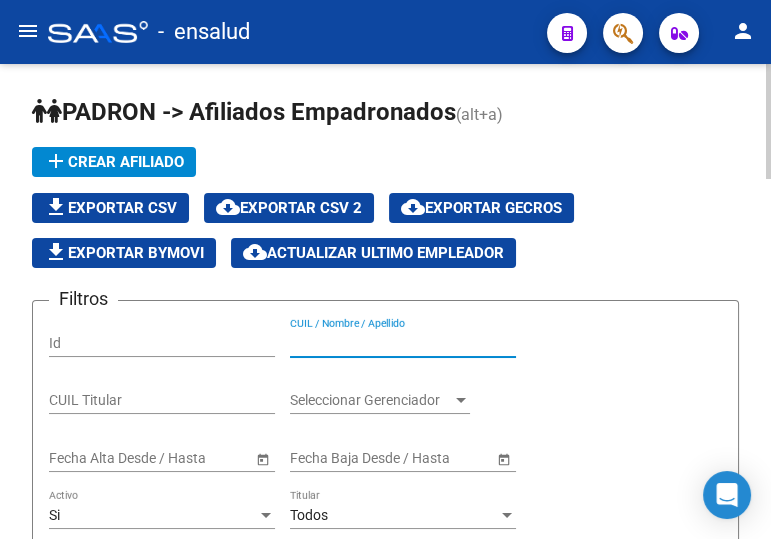 paste on "27277534032" 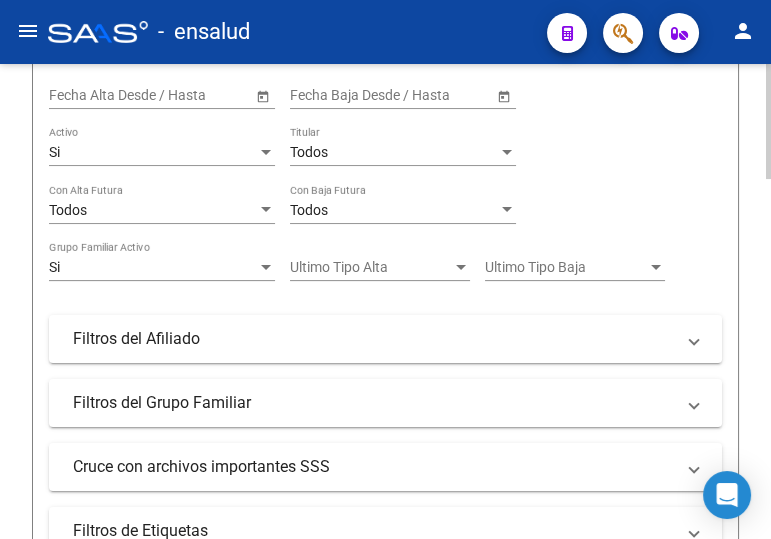 scroll, scrollTop: 545, scrollLeft: 0, axis: vertical 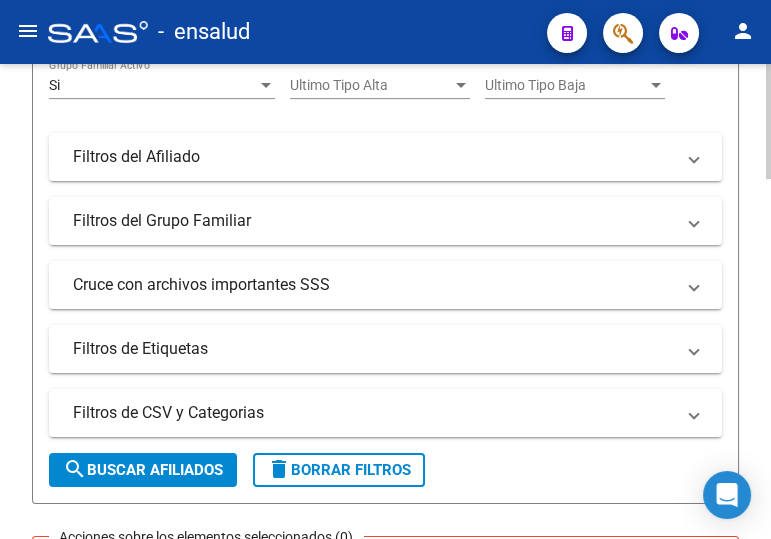 type on "27277534032" 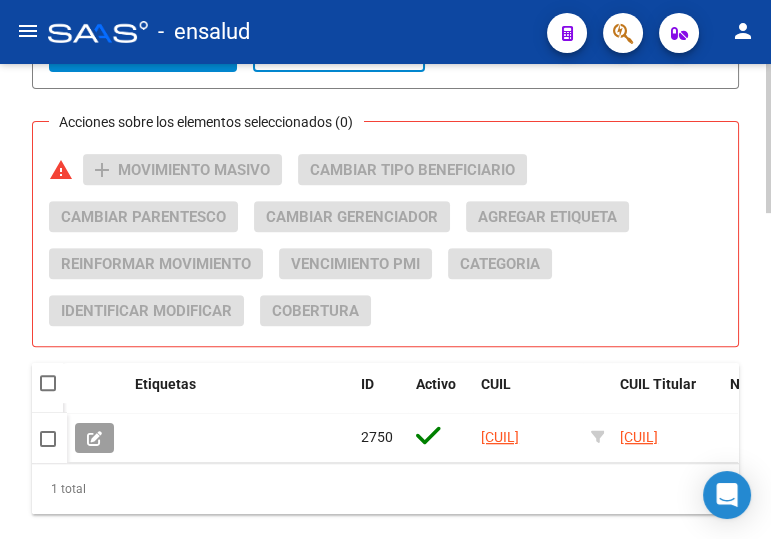 scroll, scrollTop: 1000, scrollLeft: 0, axis: vertical 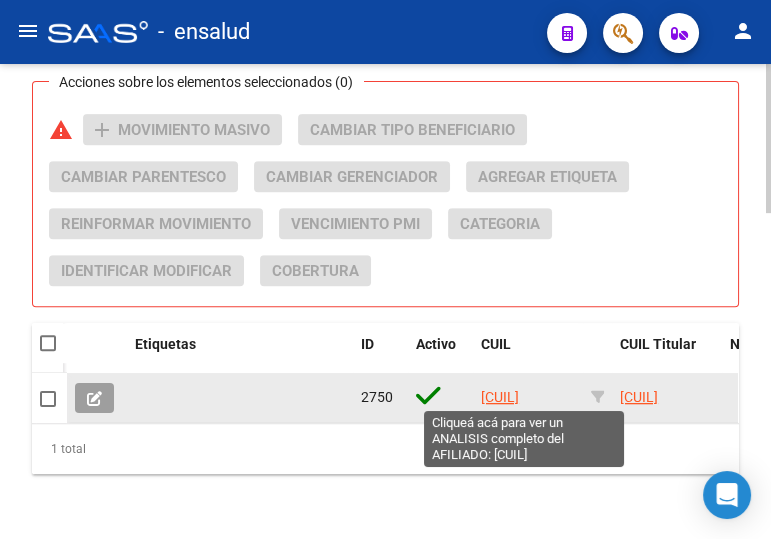 click on "27277534032" 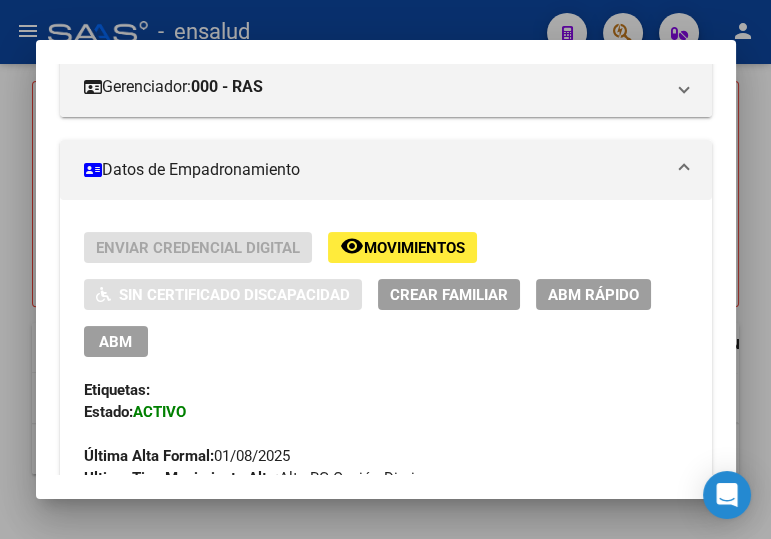scroll, scrollTop: 363, scrollLeft: 0, axis: vertical 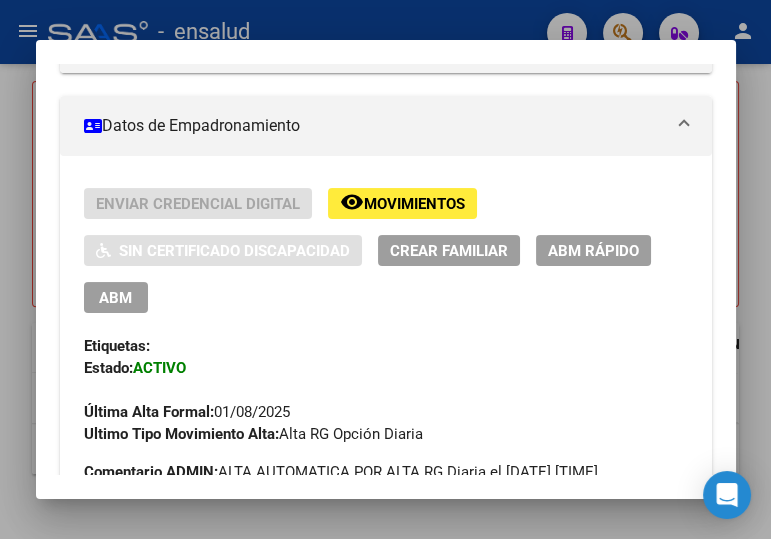click on "ABM" at bounding box center [115, 298] 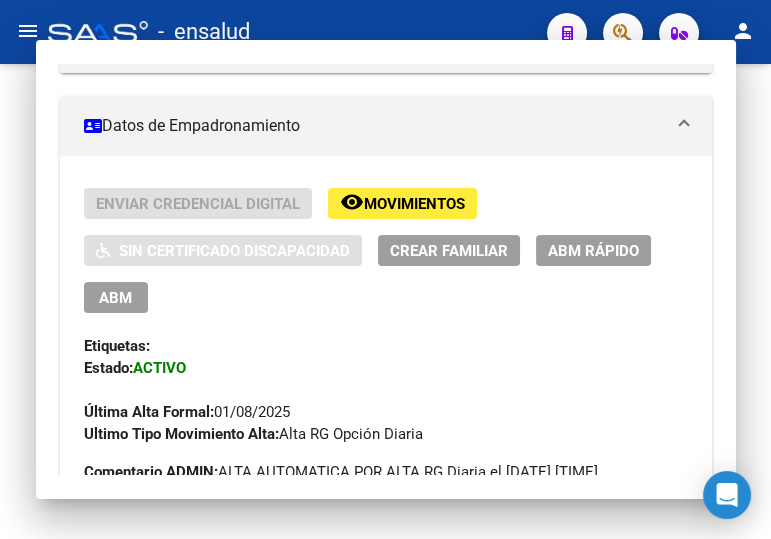 scroll, scrollTop: 0, scrollLeft: 0, axis: both 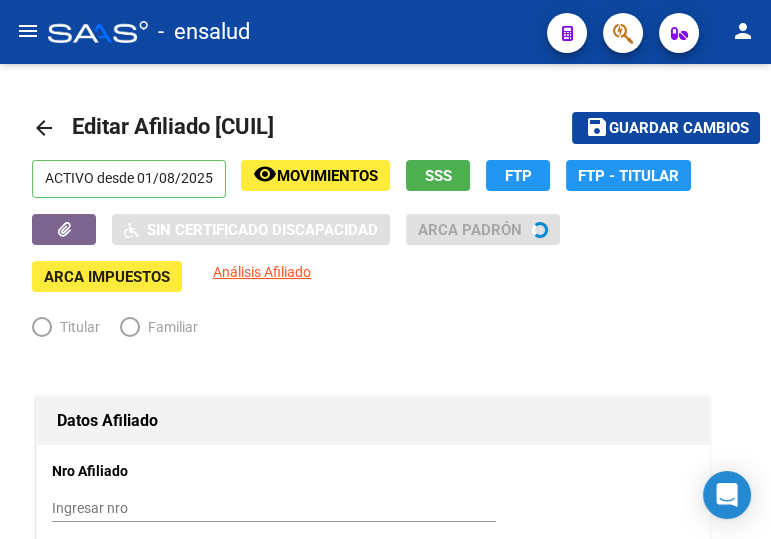 radio on "true" 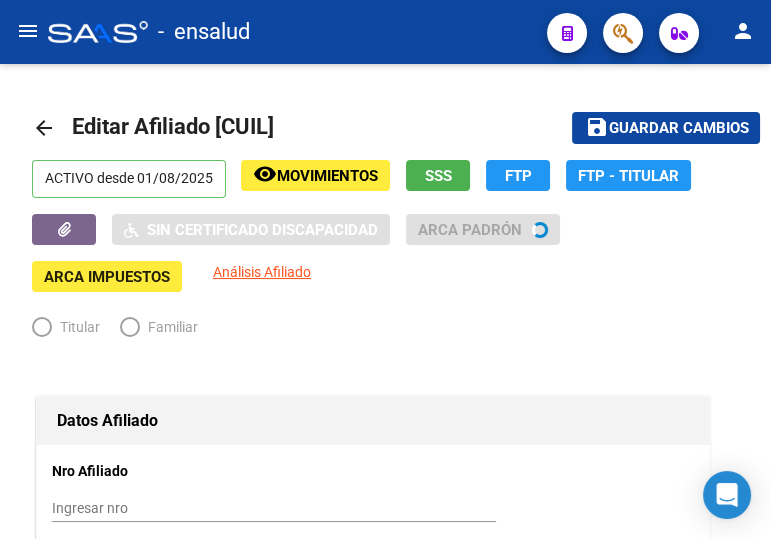 type on "[CUIL]" 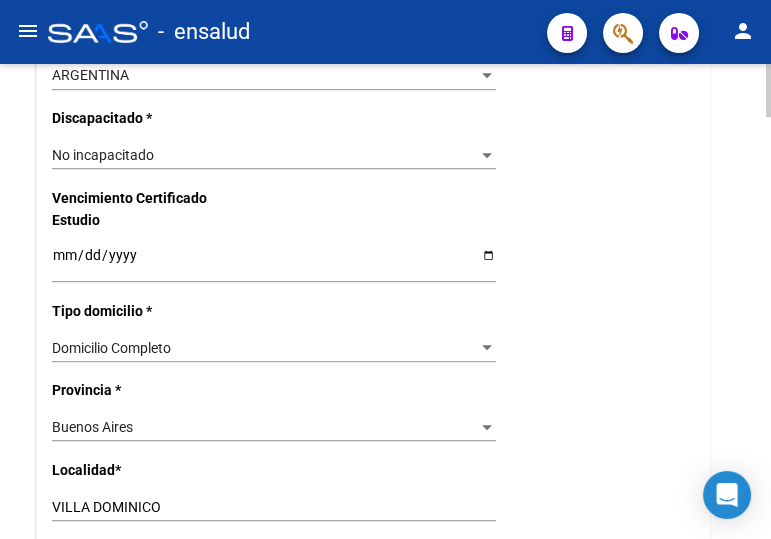 scroll, scrollTop: 1363, scrollLeft: 0, axis: vertical 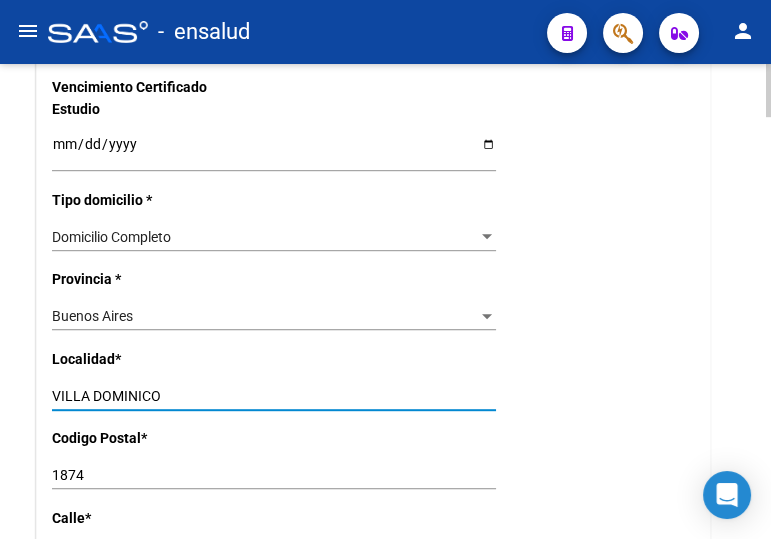 click on "arrow_back Editar Afiliado 27277534032    save Guardar cambios  ACTIVO desde 01/08/2025  remove_red_eye Movimientos SSS FTP    Sin Certificado Discapacidad ARCA Padrón ARCA Impuestos Análisis Afiliado   Titular   Familiar Datos Afiliado Nro Afiliado    Ingresar nro  CUIL  *   27-27753403-2 CUIL  ARCA Padrón  Ult. Fecha Alta Formal: 01/08/2025  Tipo de Documento * DOCUMENTO UNICO Seleccionar tipo Nro Documento  *   27753403 Ingresar nro  Apellido  *   ORIETA Ingresar apellido  Nombre  *   VERONICA NOEMI Ingresar nombre  Fecha de nacimiento  *   1979-10-31 Ingresar fecha   Parentesco * Titular Seleccionar parentesco  Estado Civil * Soltero Seleccionar tipo  Sexo * Femenino Seleccionar sexo  Nacionalidad * ARGENTINA Seleccionar tipo  Discapacitado * No incapacitado Seleccionar tipo Vencimiento Certificado Estudio    Ingresar fecha   Tipo domicilio * Domicilio Completo Seleccionar tipo domicilio  Provincia * Buenos Aires Seleccionar provincia Localidad  *   VILLA DOMINICO Ingresar el nombre  Codigo Postal" 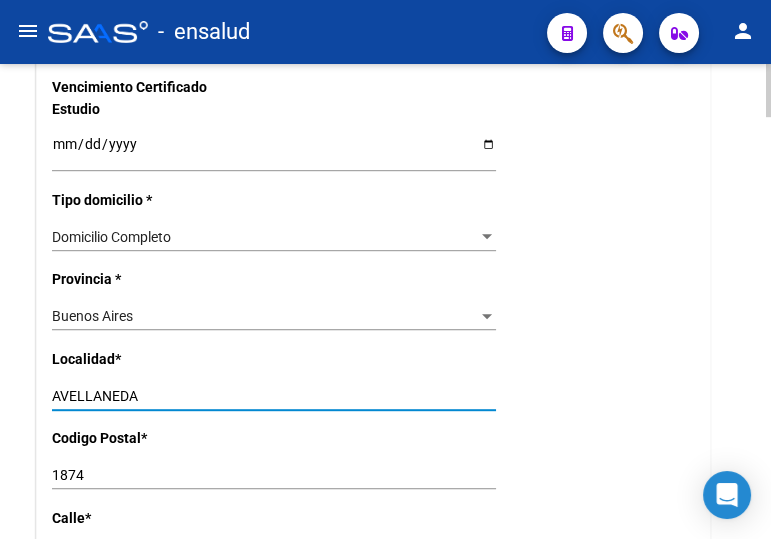 type on "AVELLANEDA" 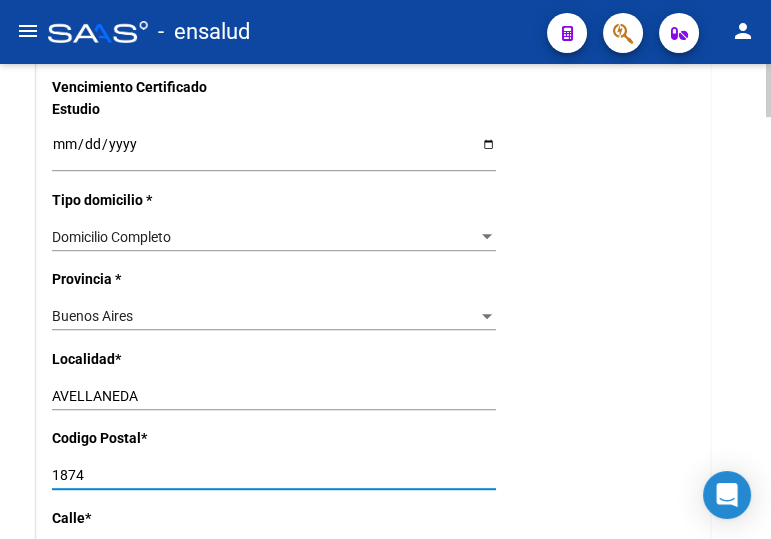 drag, startPoint x: 103, startPoint y: 471, endPoint x: 75, endPoint y: 468, distance: 28.160255 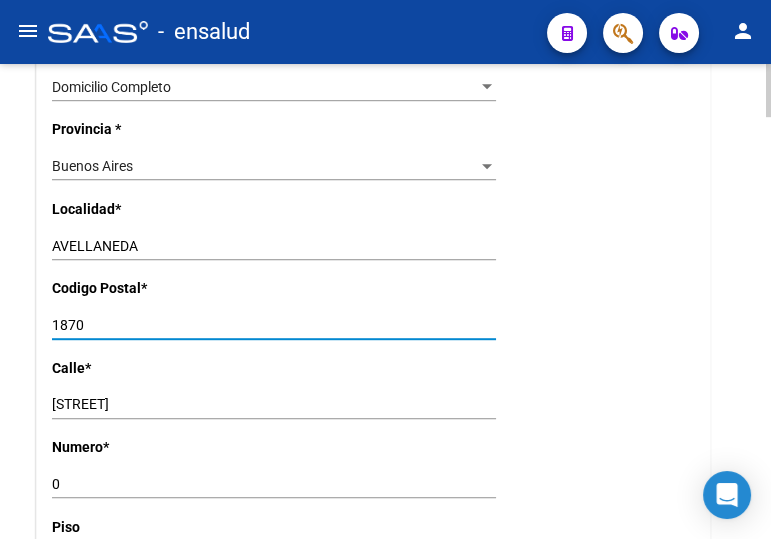 scroll, scrollTop: 1545, scrollLeft: 0, axis: vertical 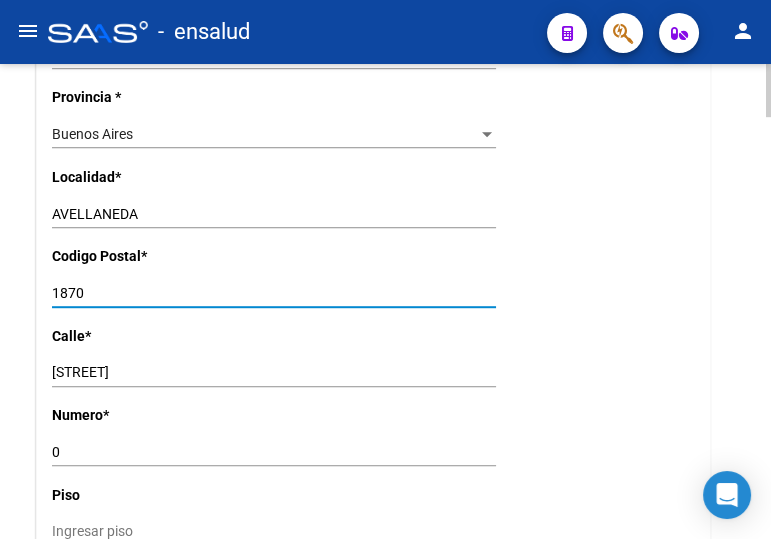 type on "1870" 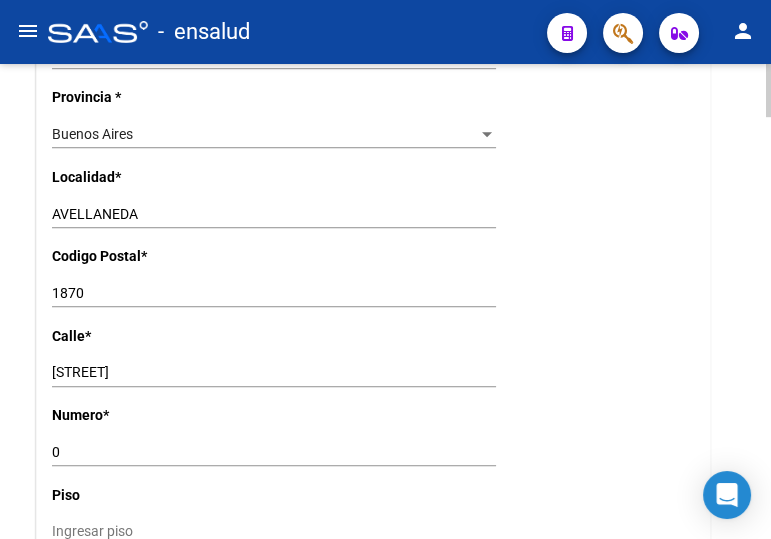 click on "0" at bounding box center (274, 452) 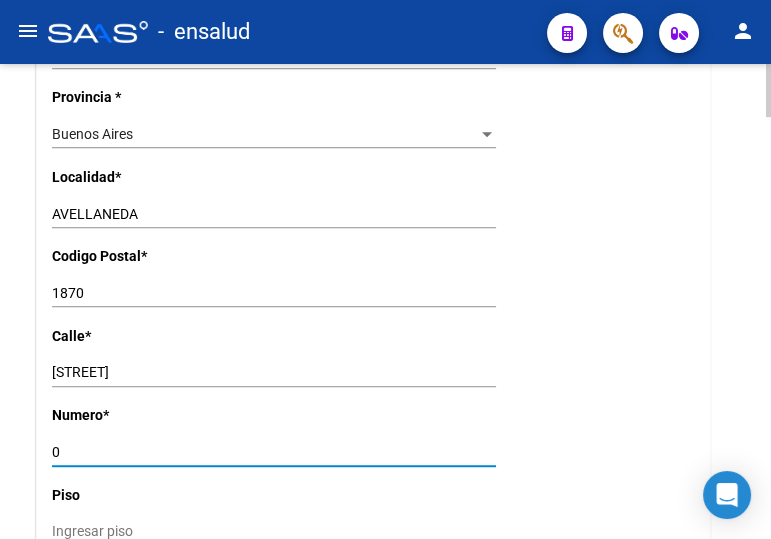 drag, startPoint x: 70, startPoint y: 445, endPoint x: 40, endPoint y: 449, distance: 30.265491 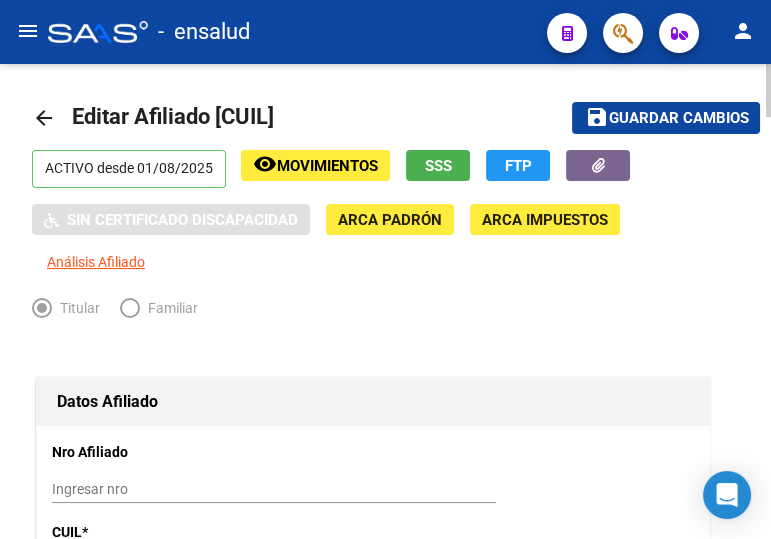 scroll, scrollTop: 0, scrollLeft: 0, axis: both 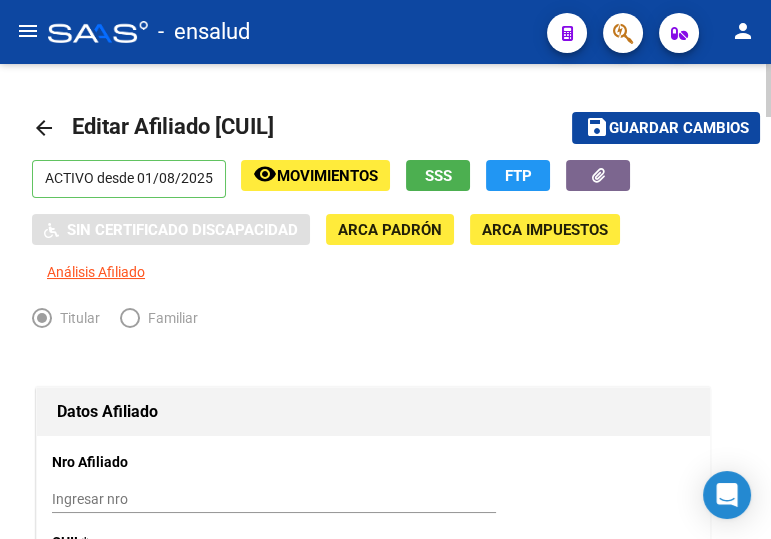 type on "1115" 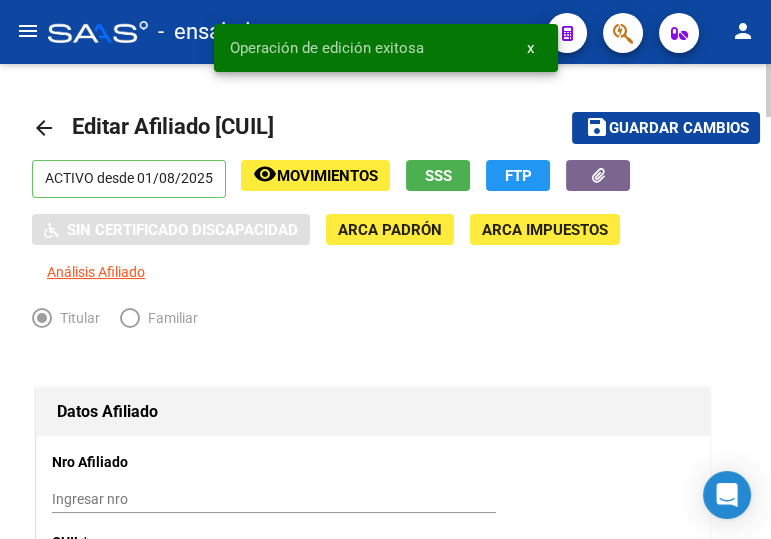 click on "arrow_back" 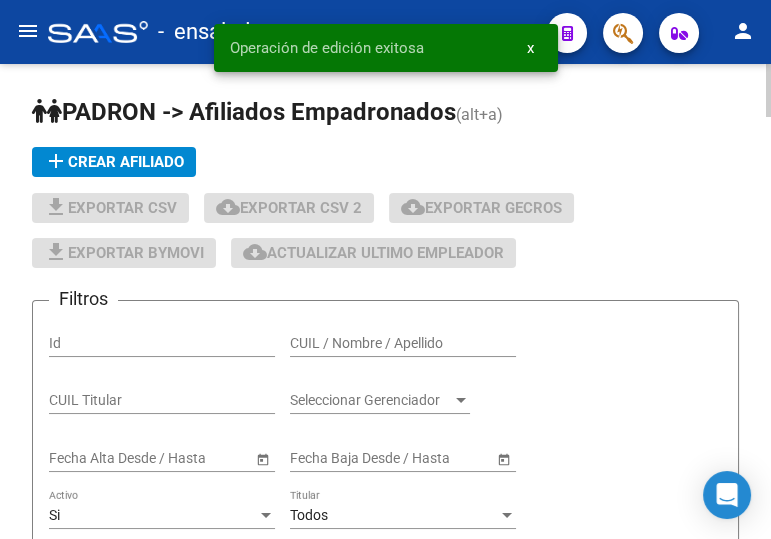 click 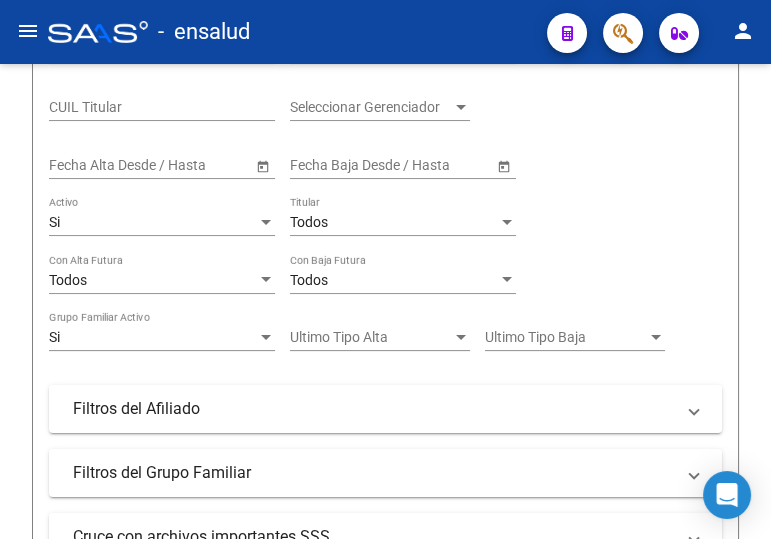 scroll, scrollTop: 111, scrollLeft: 0, axis: vertical 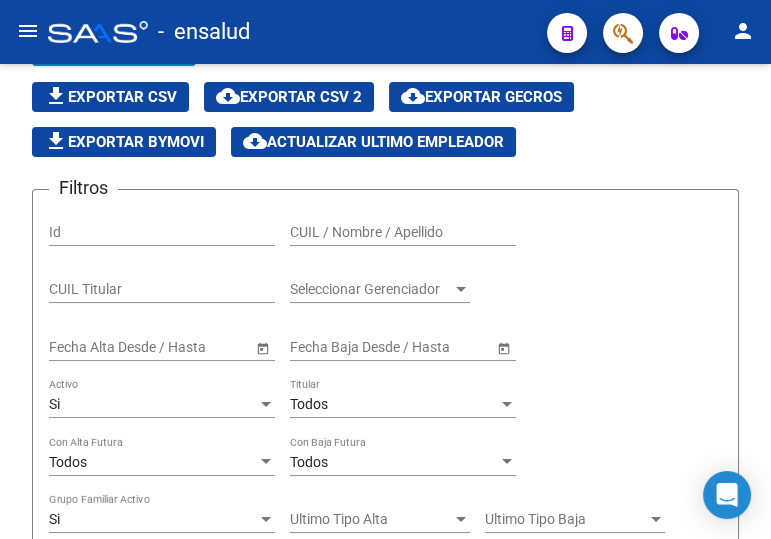 click on "CUIL / Nombre / Apellido" at bounding box center [403, 232] 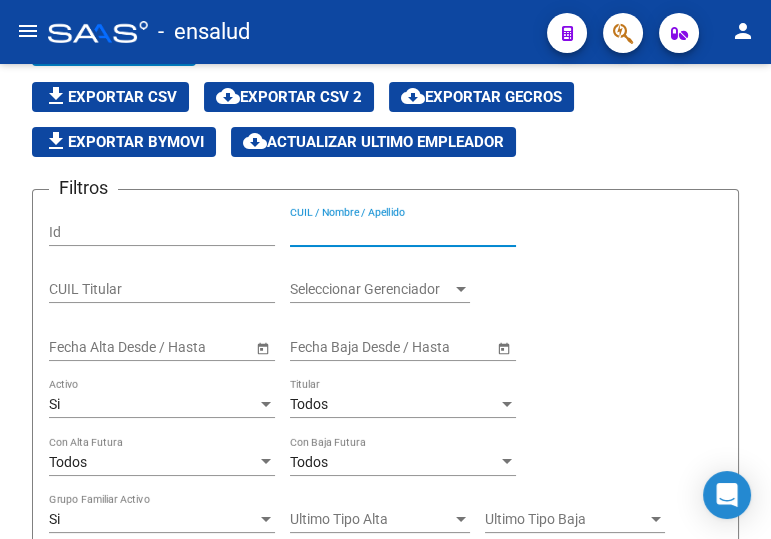 paste on "20337793607" 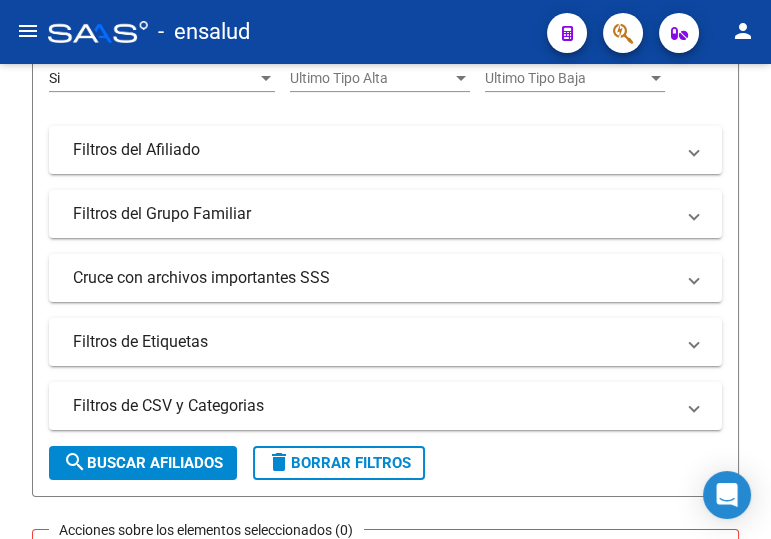 scroll, scrollTop: 566, scrollLeft: 0, axis: vertical 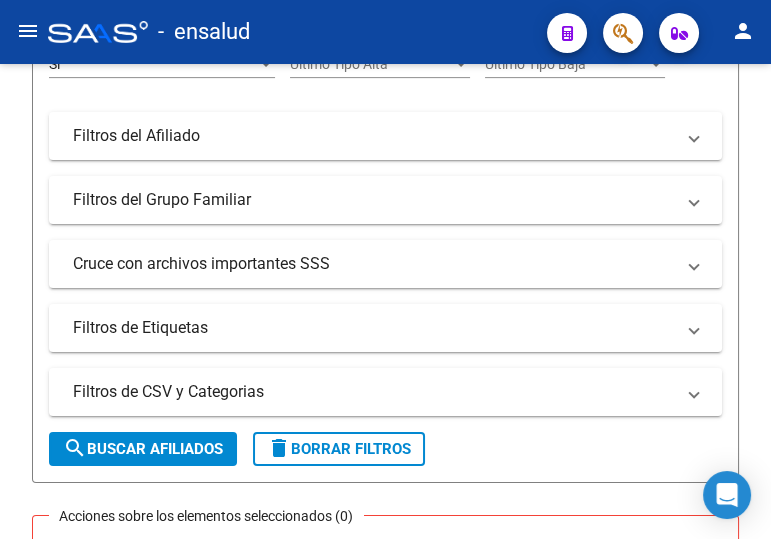 type on "20337793607" 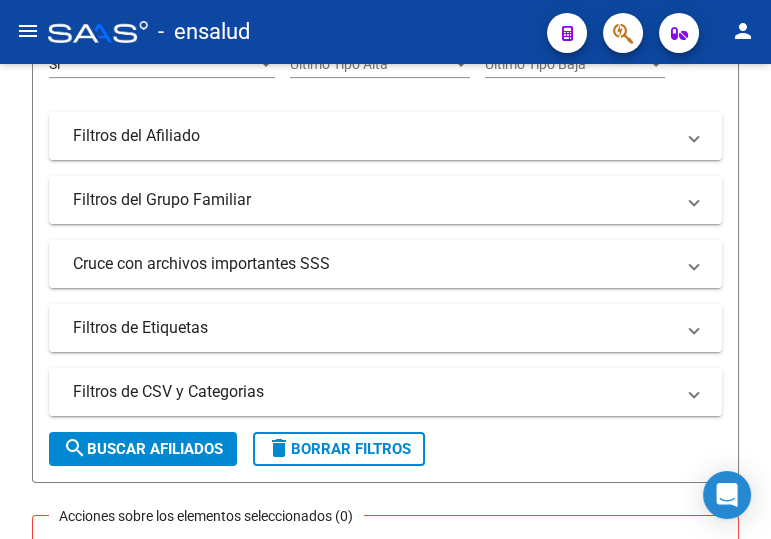 drag, startPoint x: 205, startPoint y: 437, endPoint x: 229, endPoint y: 397, distance: 46.647614 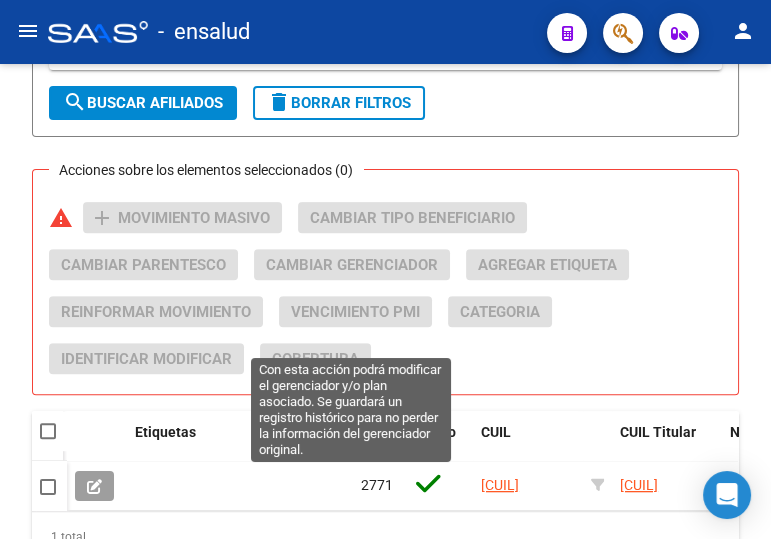 scroll, scrollTop: 1020, scrollLeft: 0, axis: vertical 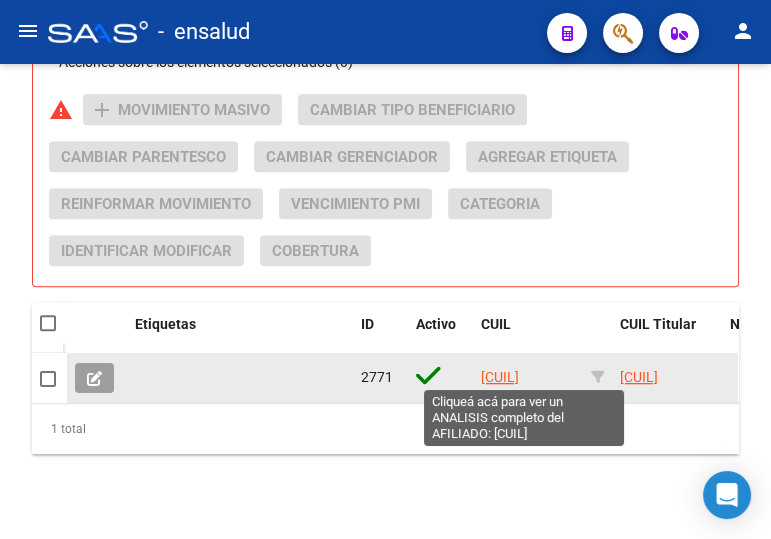 click on "20337793607" 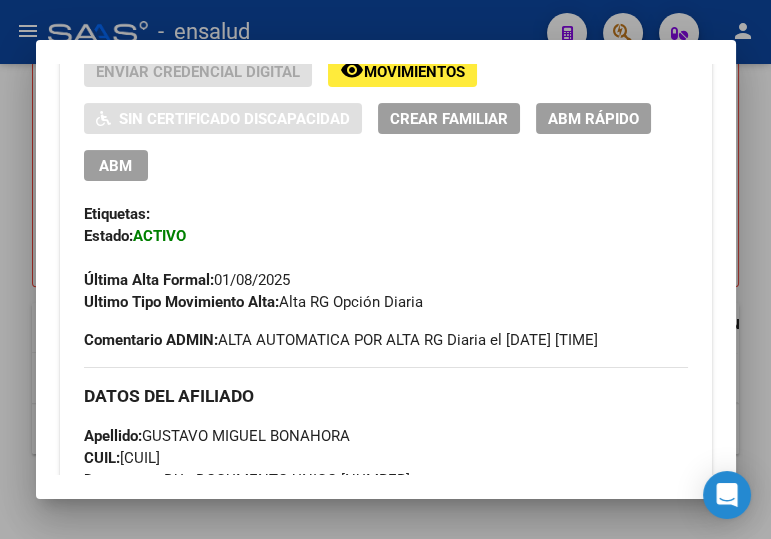 scroll, scrollTop: 454, scrollLeft: 0, axis: vertical 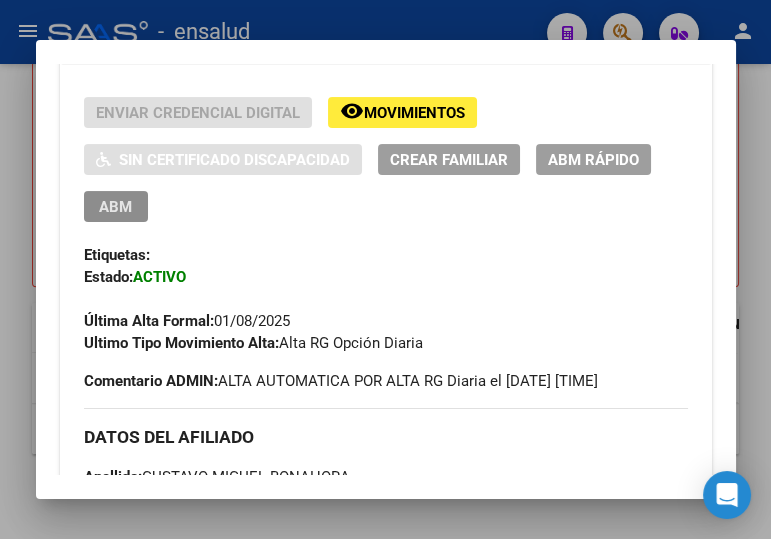click on "ABM" at bounding box center [115, 207] 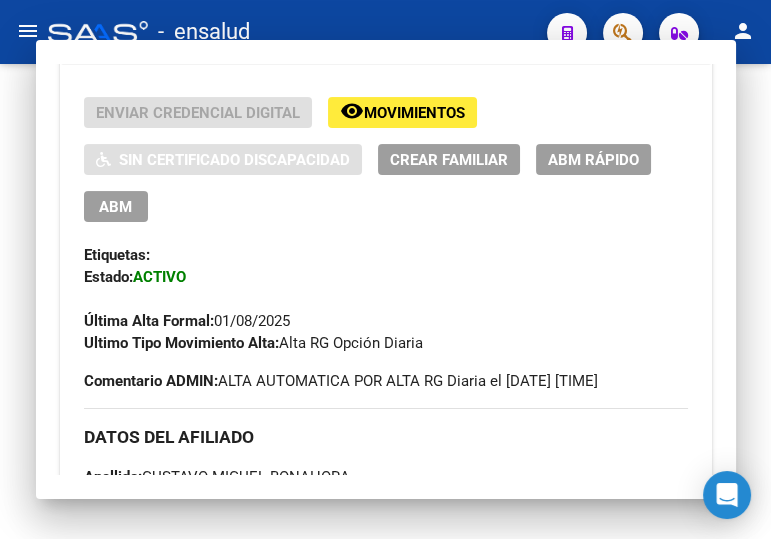 scroll, scrollTop: 0, scrollLeft: 0, axis: both 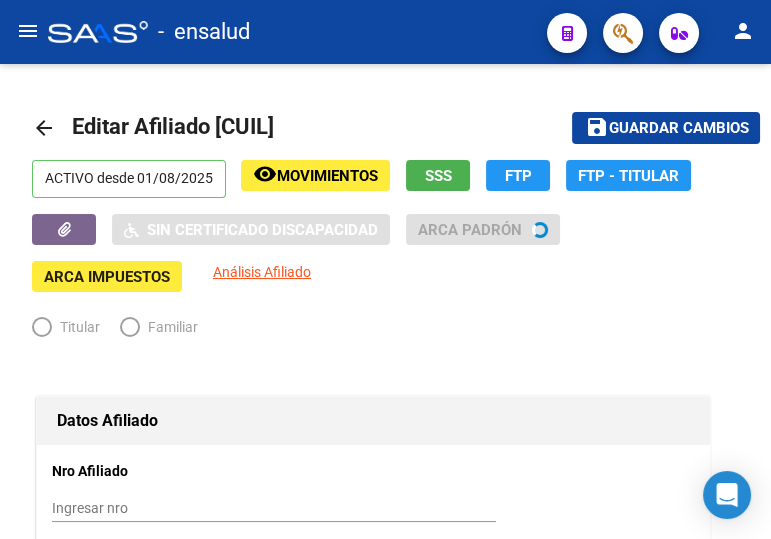 radio on "true" 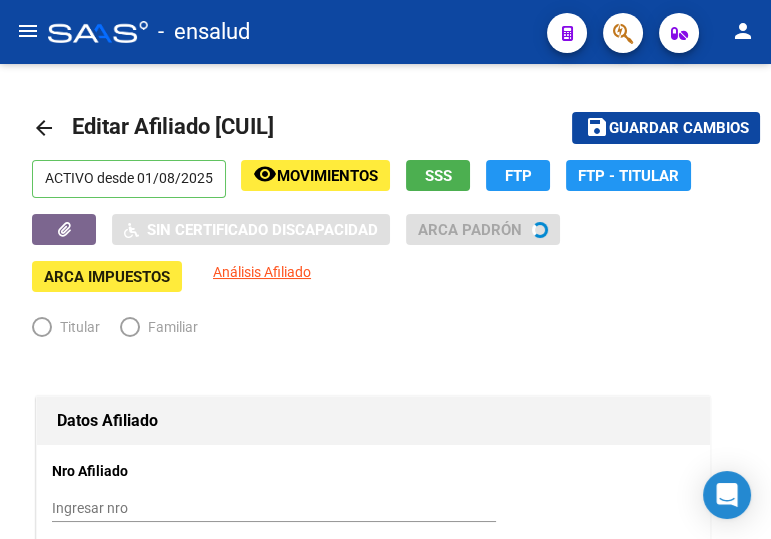 type on "30-70725726-8" 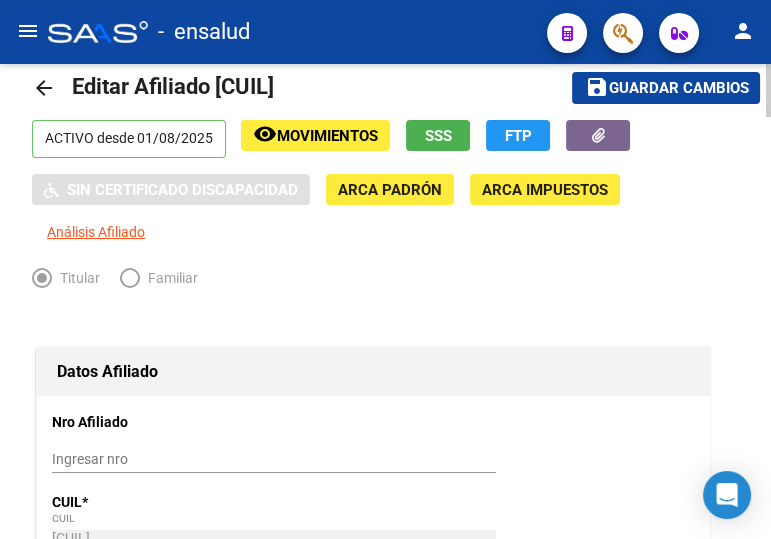 scroll, scrollTop: 0, scrollLeft: 0, axis: both 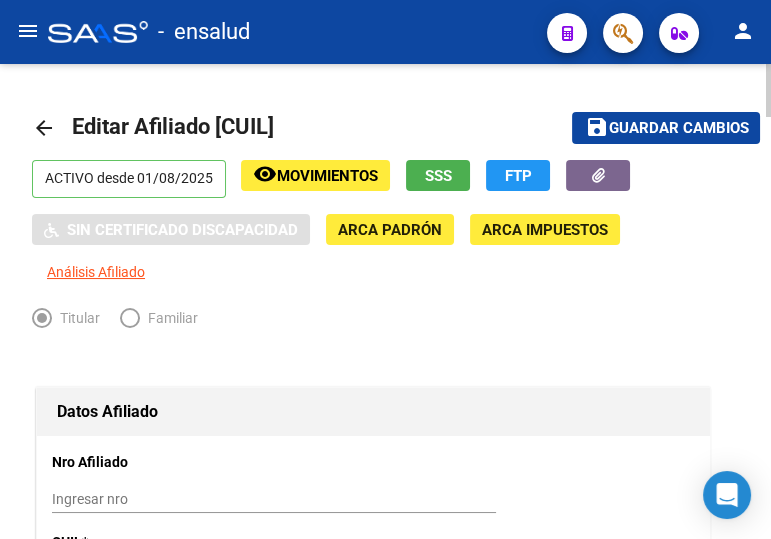 drag, startPoint x: 614, startPoint y: 128, endPoint x: 368, endPoint y: 130, distance: 246.00813 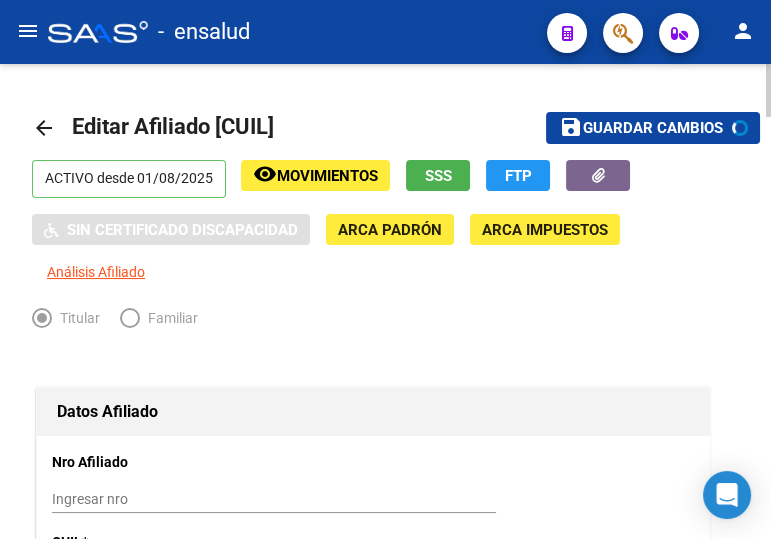 click on "arrow_back" 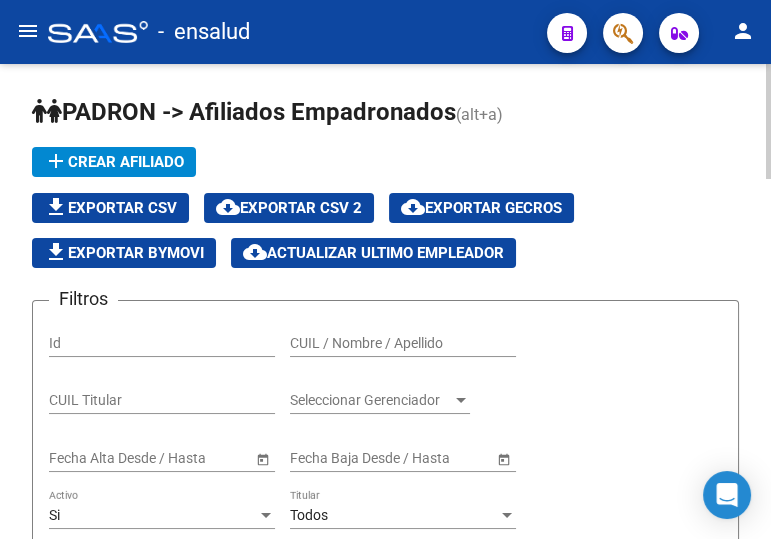 click on "CUIL / Nombre / Apellido" at bounding box center [403, 343] 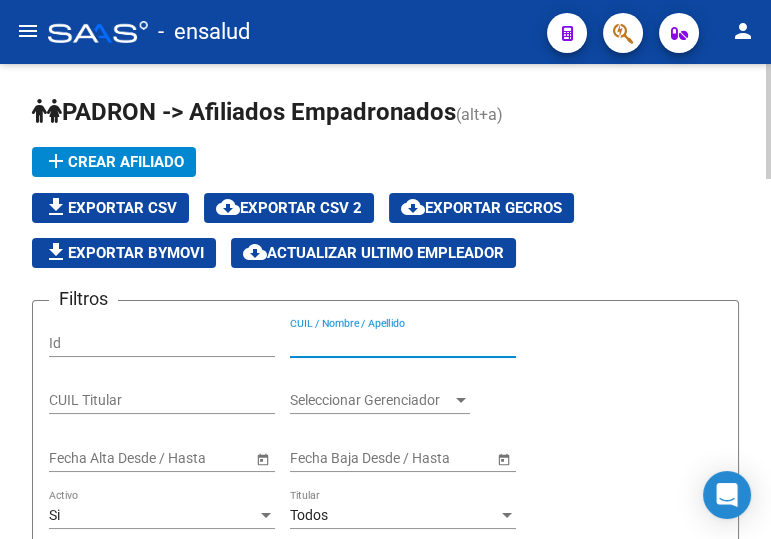 paste on "20264246858" 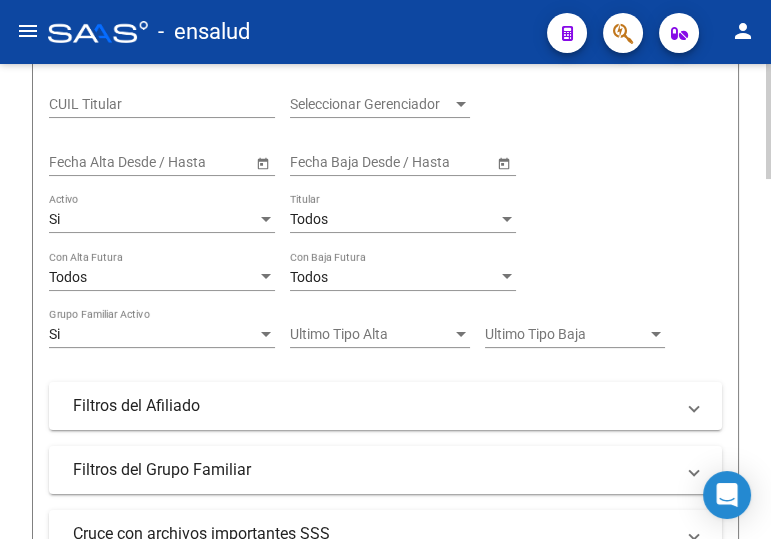 scroll, scrollTop: 636, scrollLeft: 0, axis: vertical 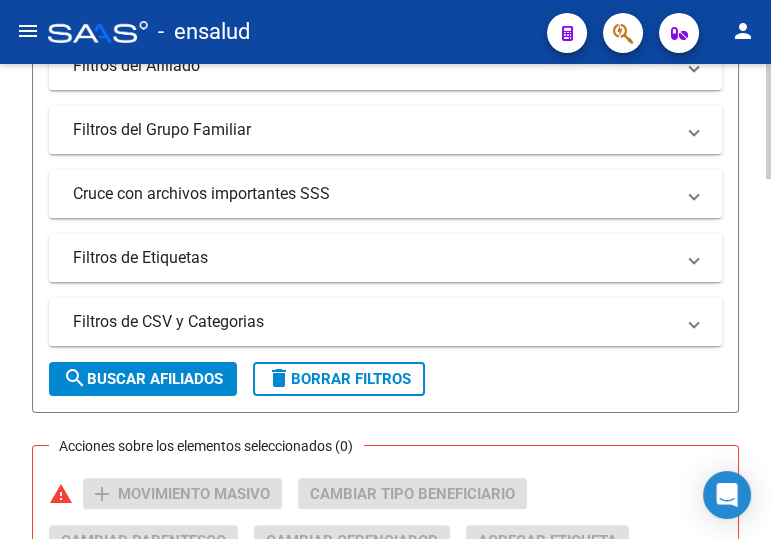 type on "20264246858" 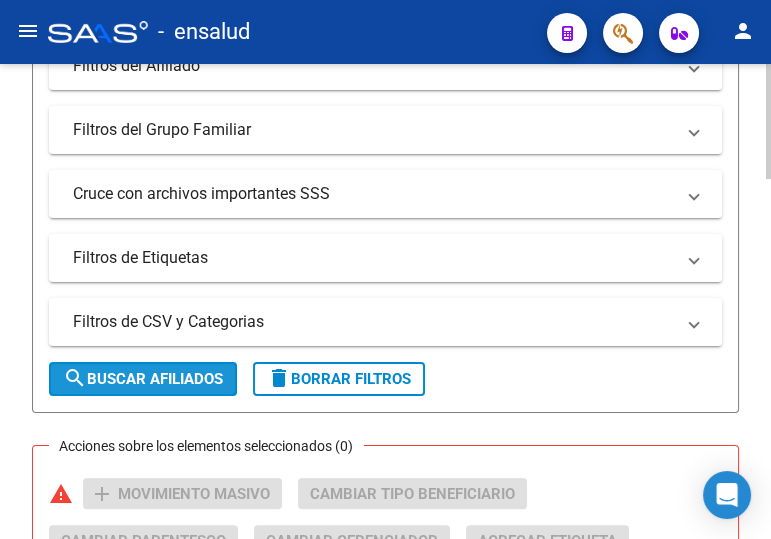 click on "search  Buscar Afiliados" 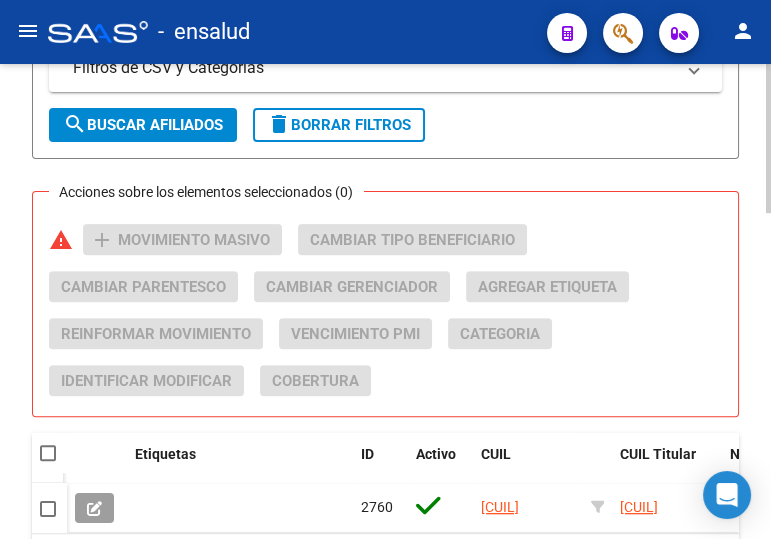 scroll, scrollTop: 909, scrollLeft: 0, axis: vertical 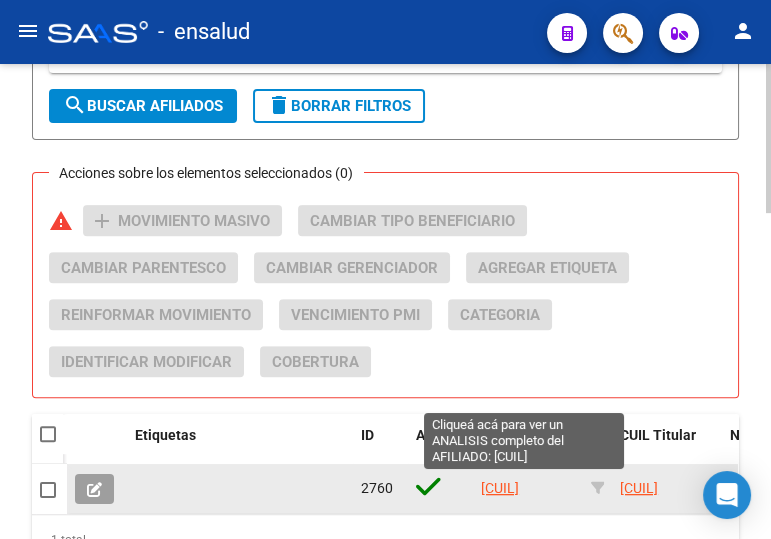 click on "20264246858" 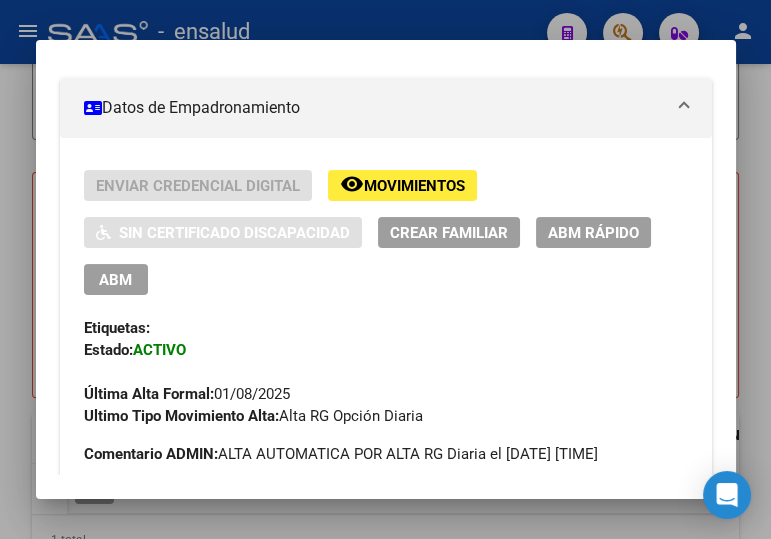 scroll, scrollTop: 363, scrollLeft: 0, axis: vertical 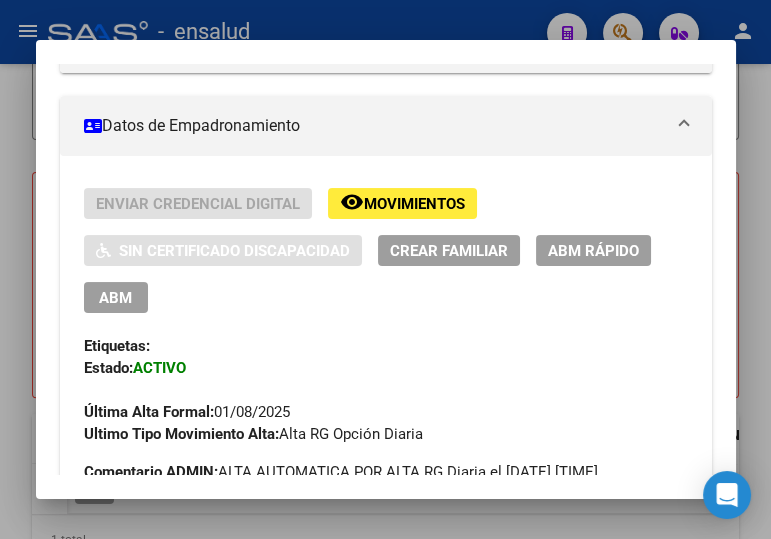 drag, startPoint x: 101, startPoint y: 294, endPoint x: 758, endPoint y: 318, distance: 657.43823 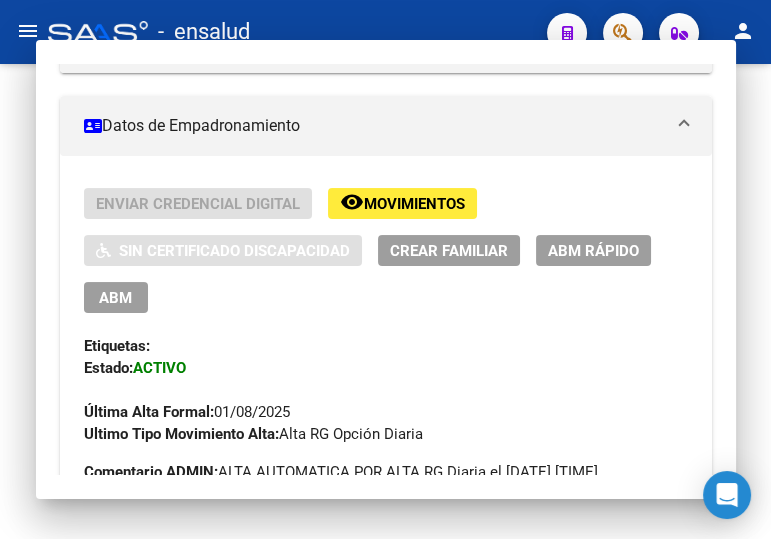 scroll, scrollTop: 0, scrollLeft: 0, axis: both 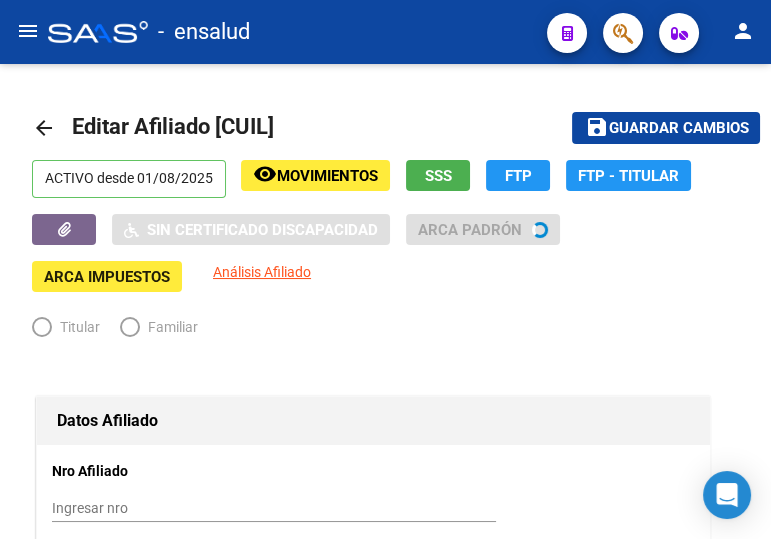 radio on "true" 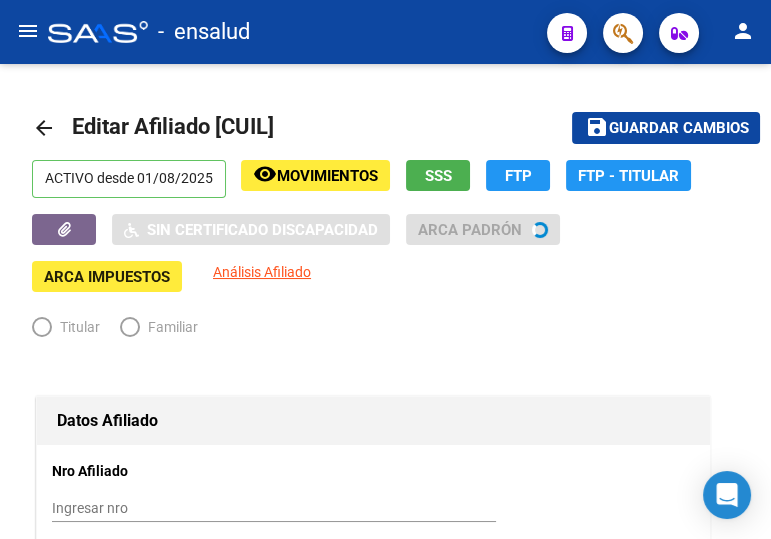 type on "30-71559520-2" 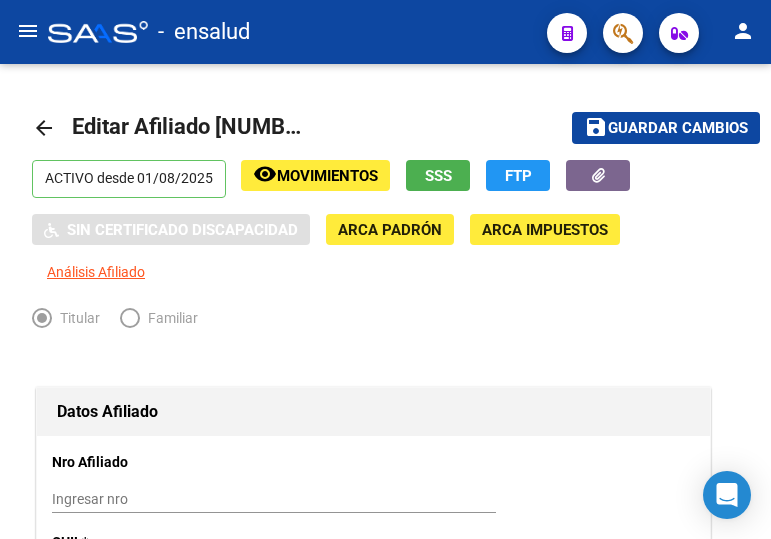 scroll, scrollTop: 0, scrollLeft: 0, axis: both 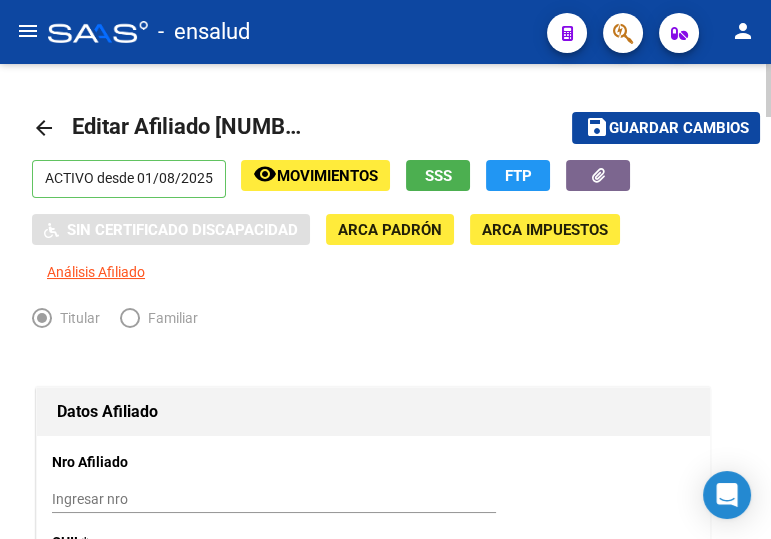 click on "Guardar cambios" 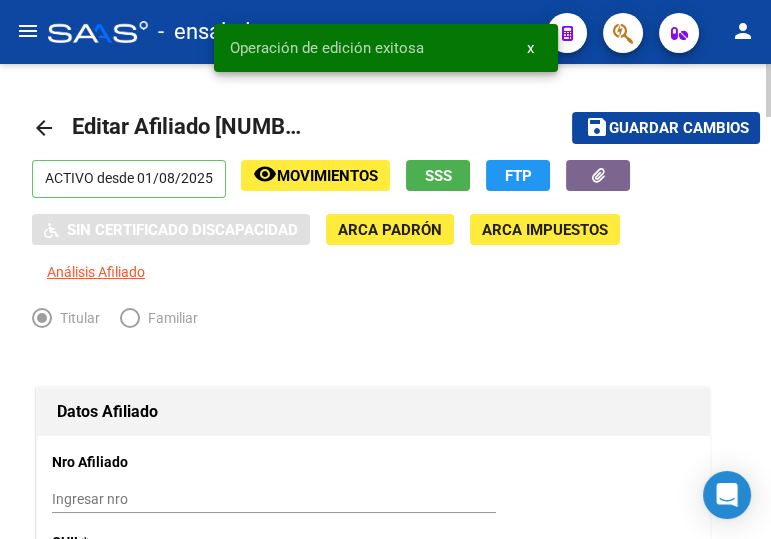 click on "arrow_back" 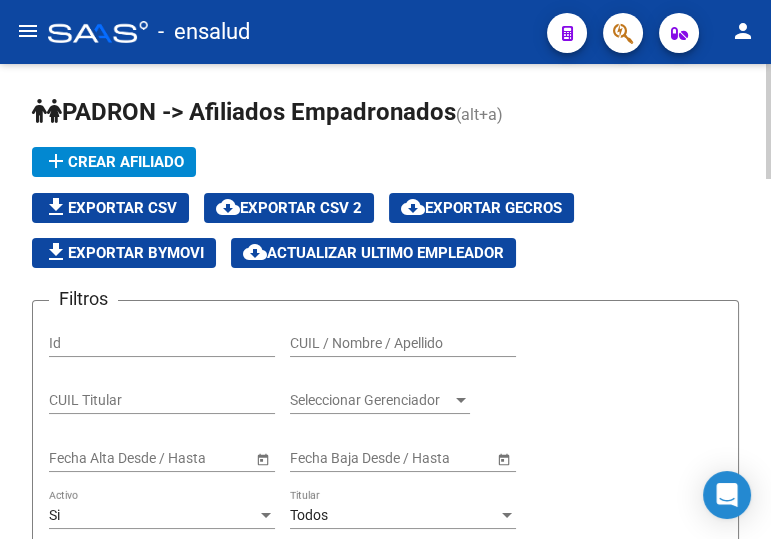 click on "CUIL / Nombre / Apellido" at bounding box center (403, 343) 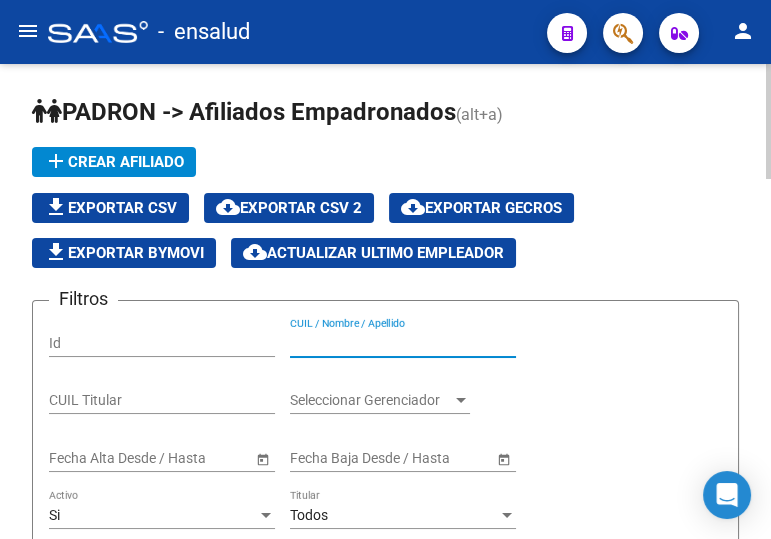 paste on "20190860214" 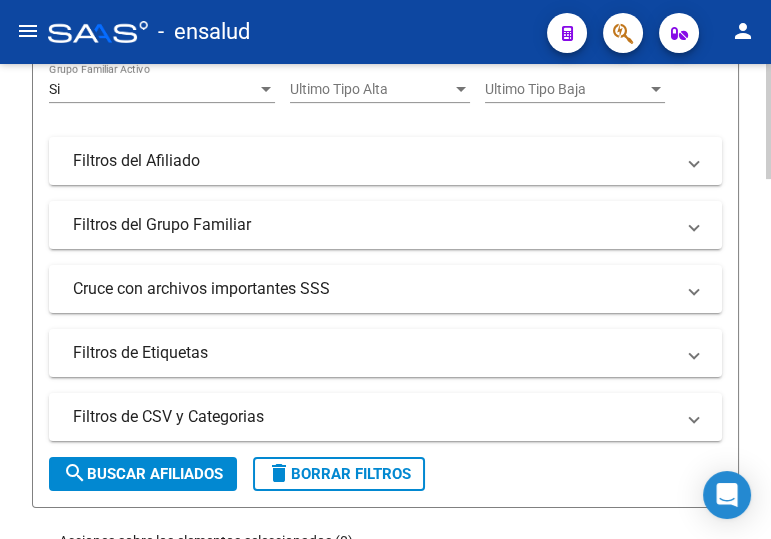 scroll, scrollTop: 545, scrollLeft: 0, axis: vertical 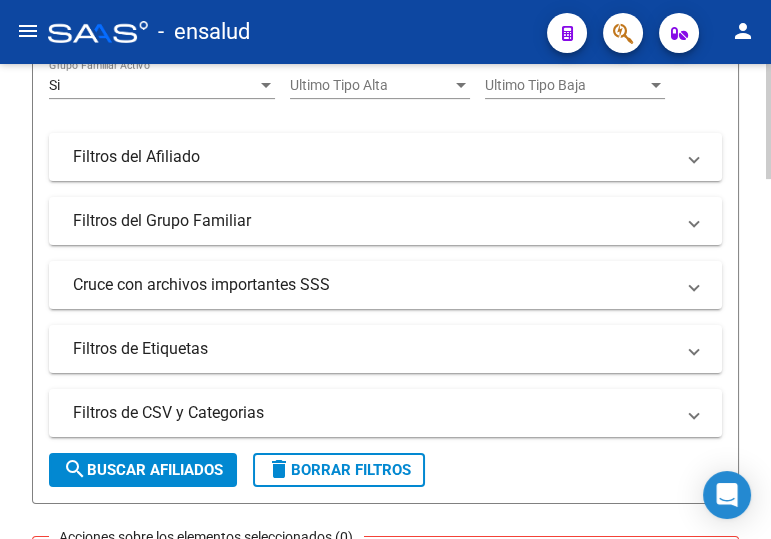 type on "20190860214" 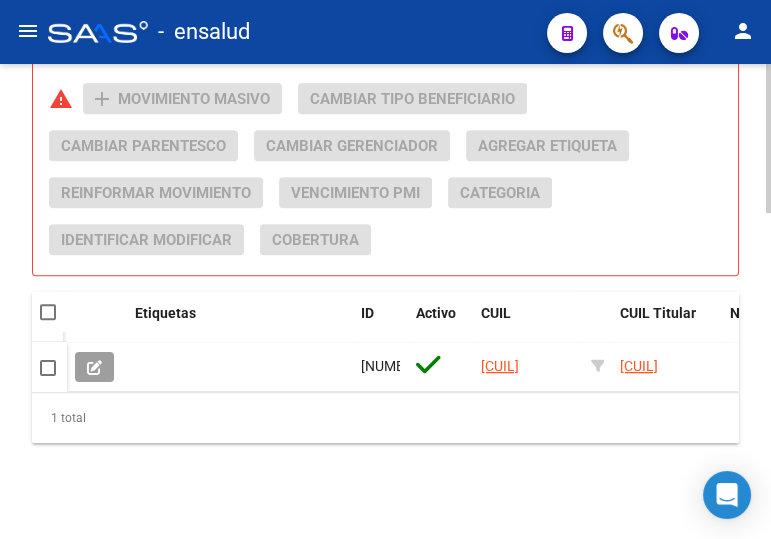 scroll, scrollTop: 1040, scrollLeft: 0, axis: vertical 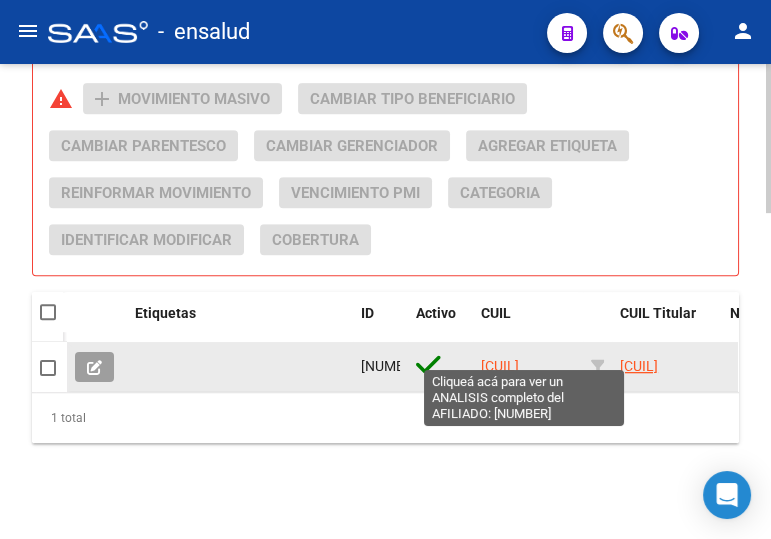 click on "20190860214" 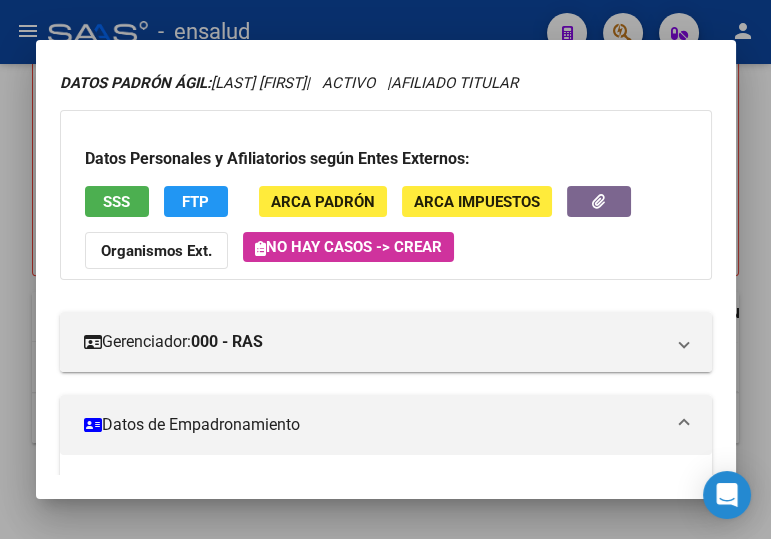 scroll, scrollTop: 363, scrollLeft: 0, axis: vertical 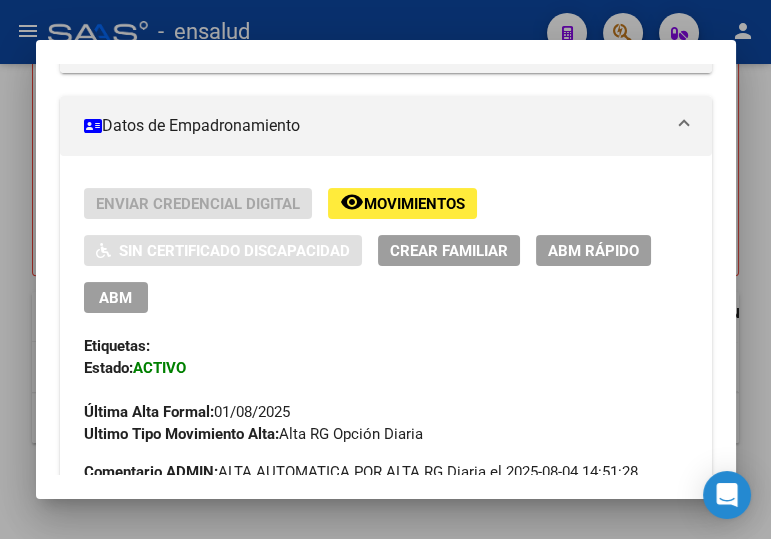 drag, startPoint x: 105, startPoint y: 297, endPoint x: 111, endPoint y: 281, distance: 17.088007 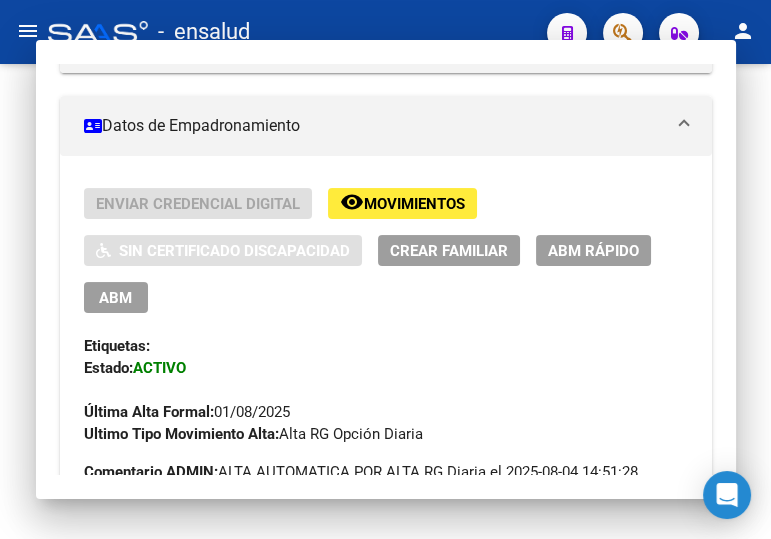 scroll, scrollTop: 0, scrollLeft: 0, axis: both 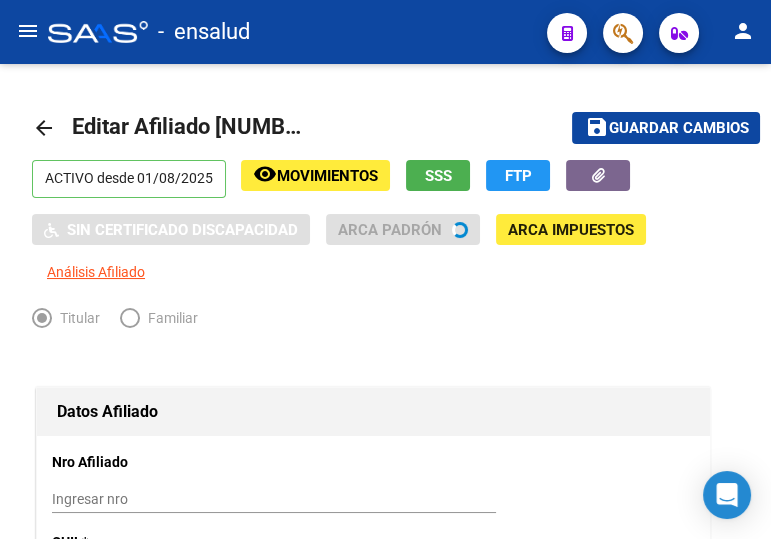 radio on "true" 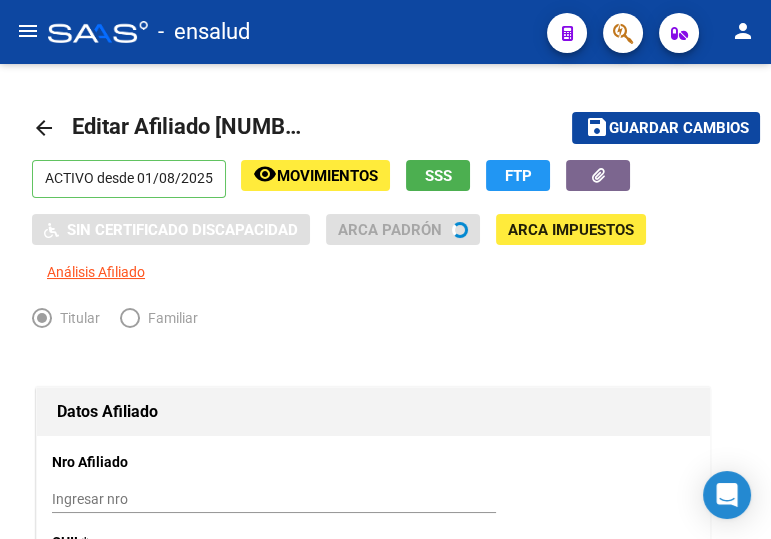 type on "[CUIL]" 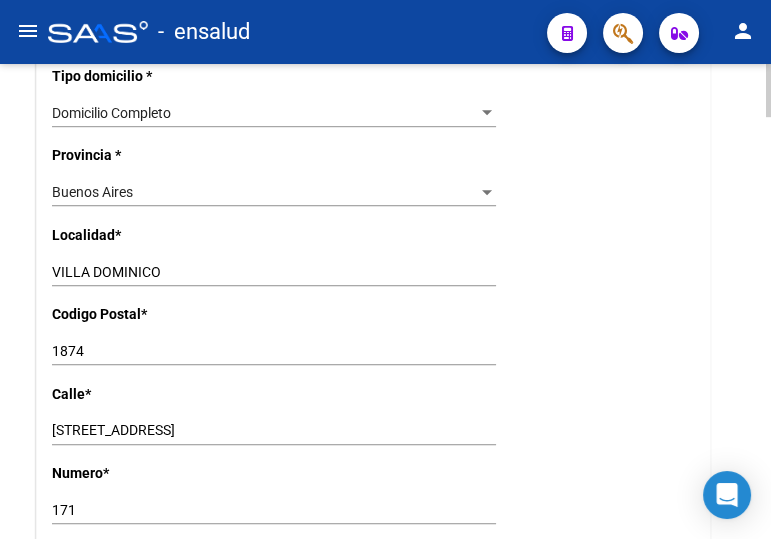 scroll, scrollTop: 1545, scrollLeft: 0, axis: vertical 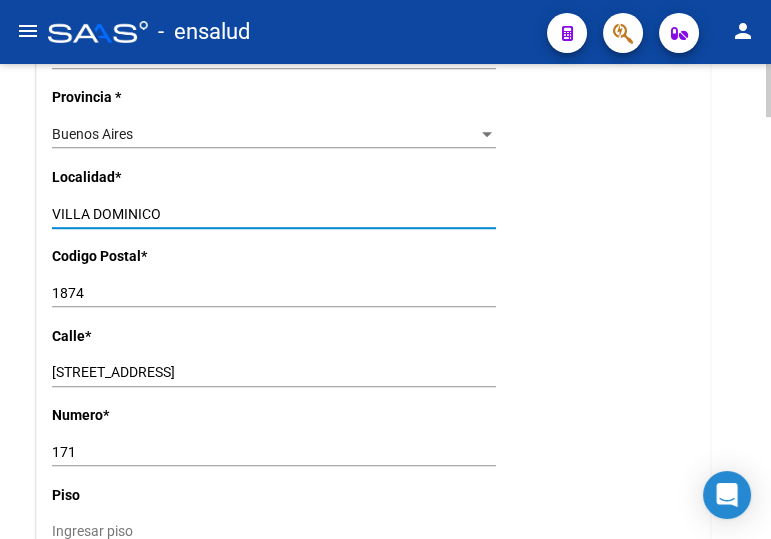 drag, startPoint x: 70, startPoint y: 216, endPoint x: 27, endPoint y: 214, distance: 43.046486 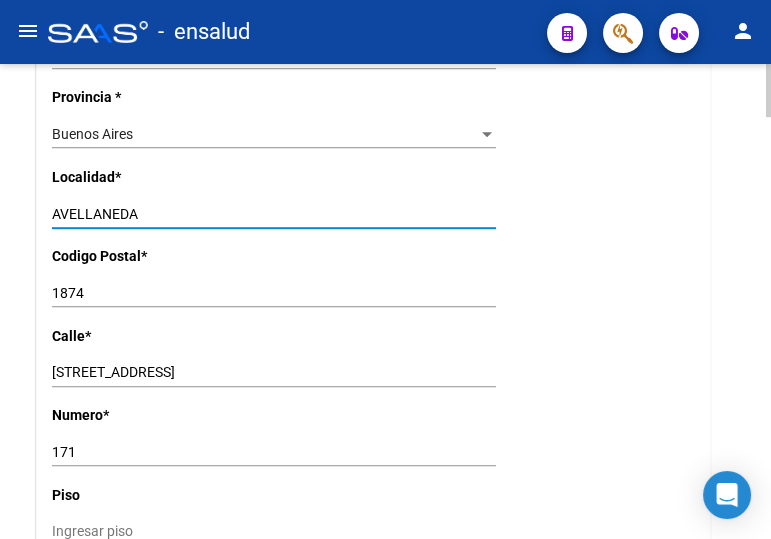 type on "AVELLANEDA" 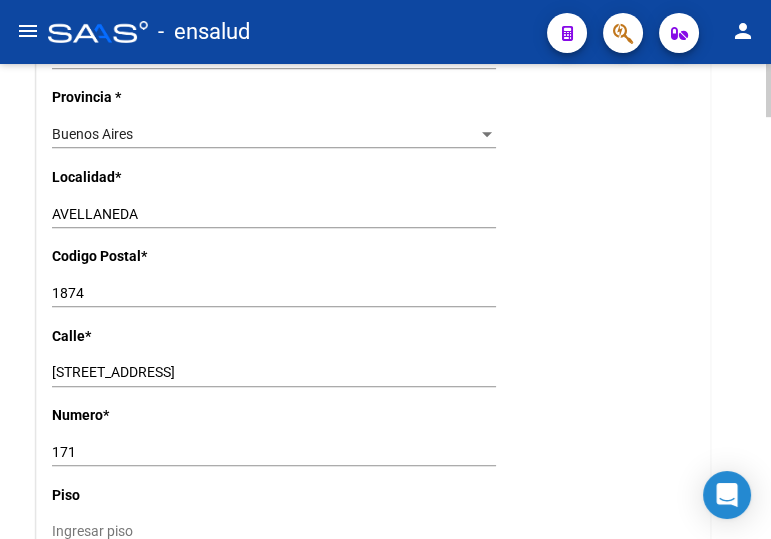 click on "1874 Ingresar el codigo" 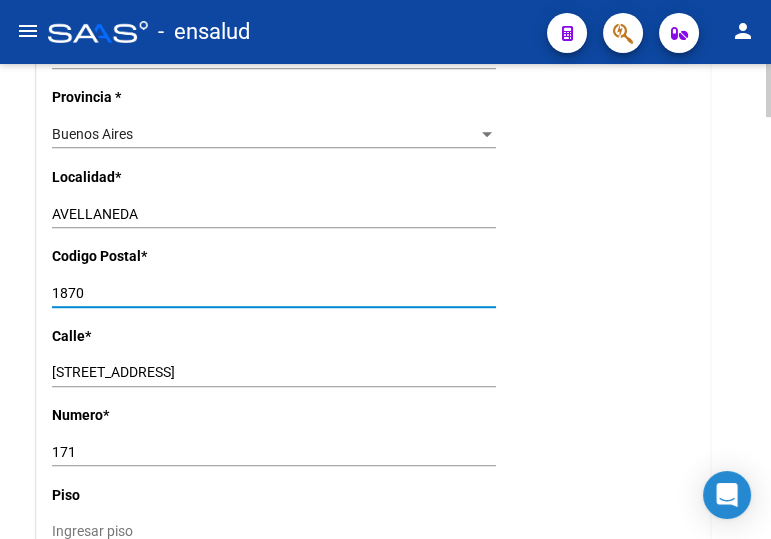 type on "1870" 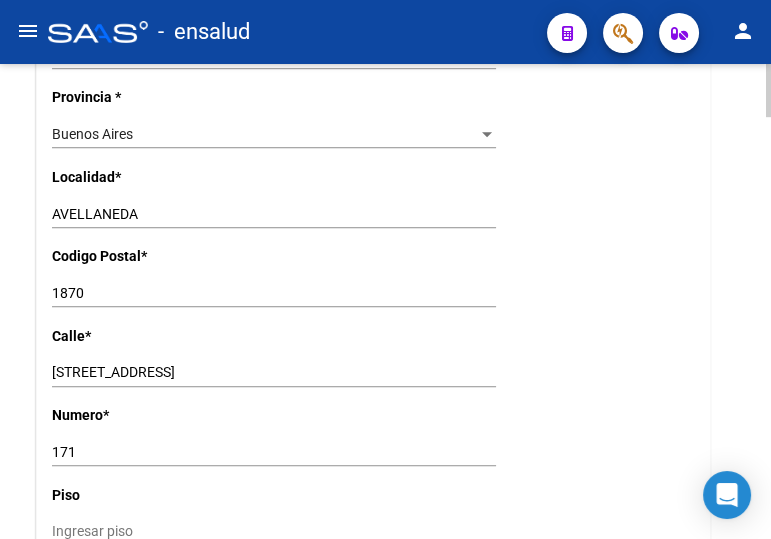 click on "171" at bounding box center (274, 452) 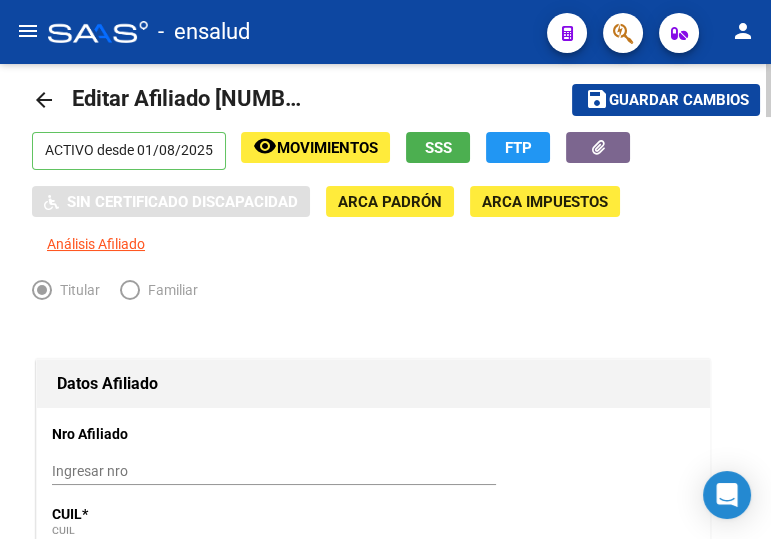 scroll, scrollTop: 0, scrollLeft: 0, axis: both 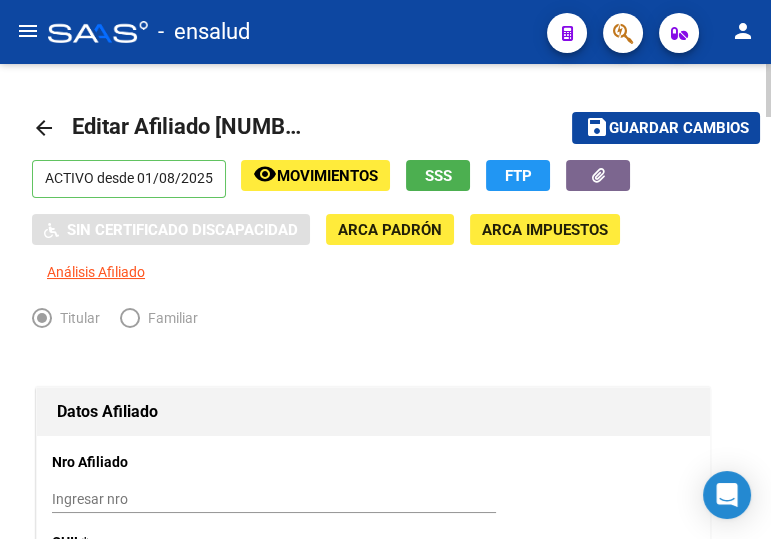 type on "170" 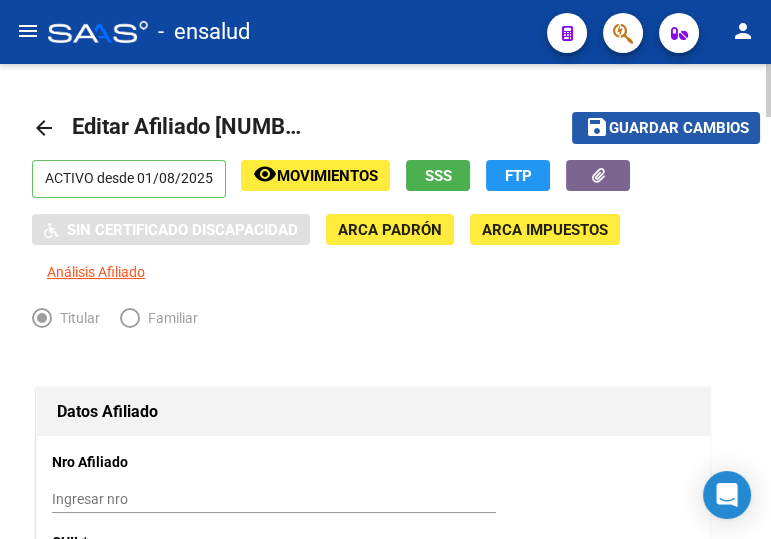 click on "Guardar cambios" 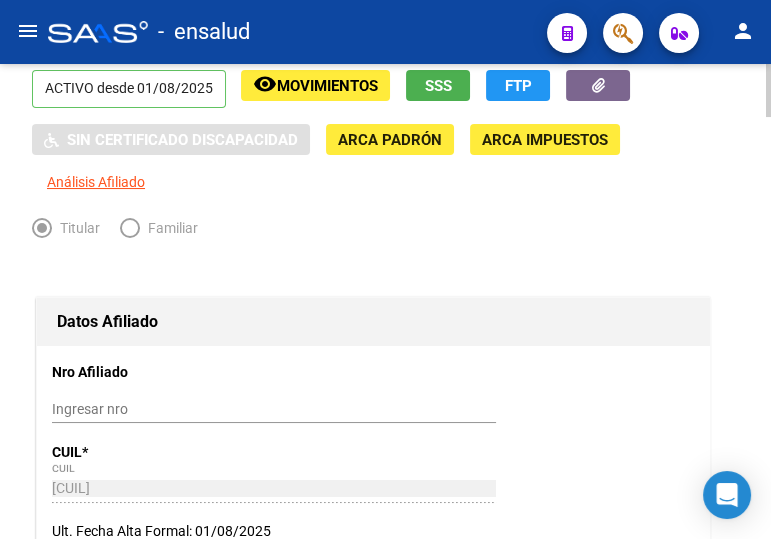 scroll, scrollTop: 0, scrollLeft: 0, axis: both 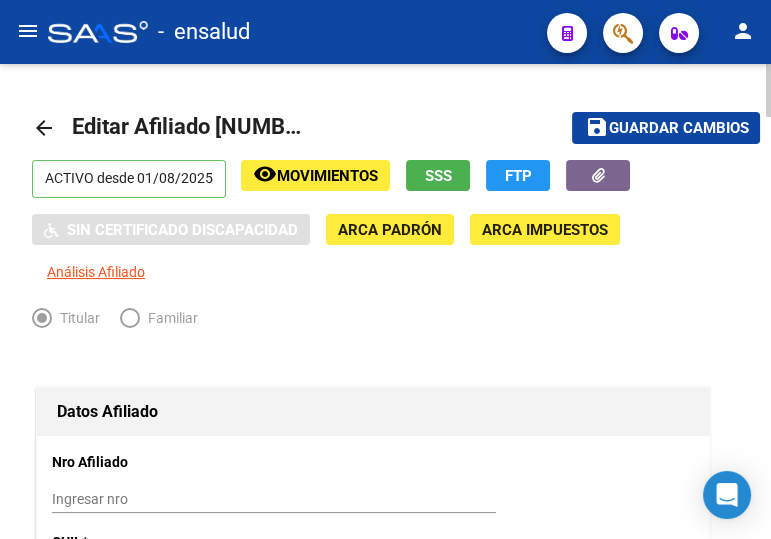 drag, startPoint x: 608, startPoint y: 124, endPoint x: 396, endPoint y: 108, distance: 212.60292 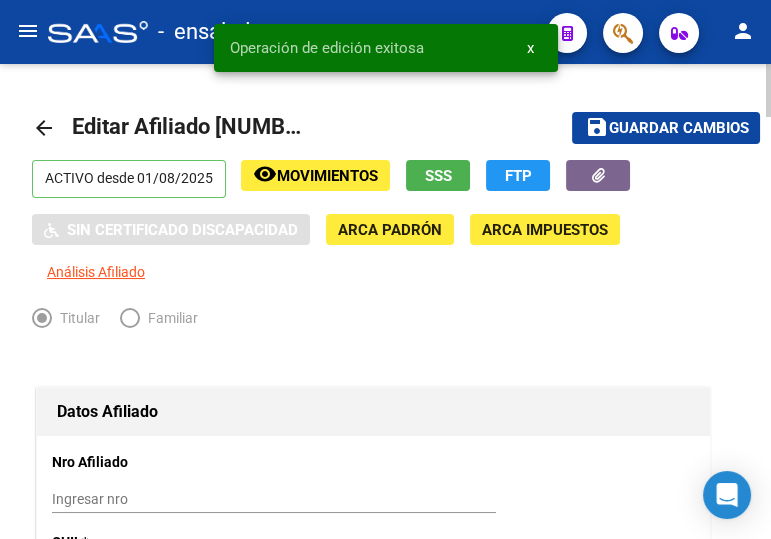 click on "arrow_back" 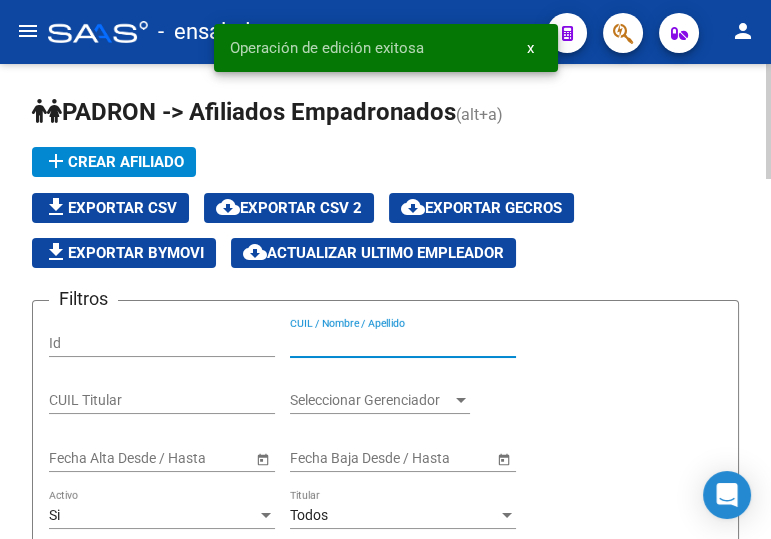 click on "CUIL / Nombre / Apellido" at bounding box center (403, 343) 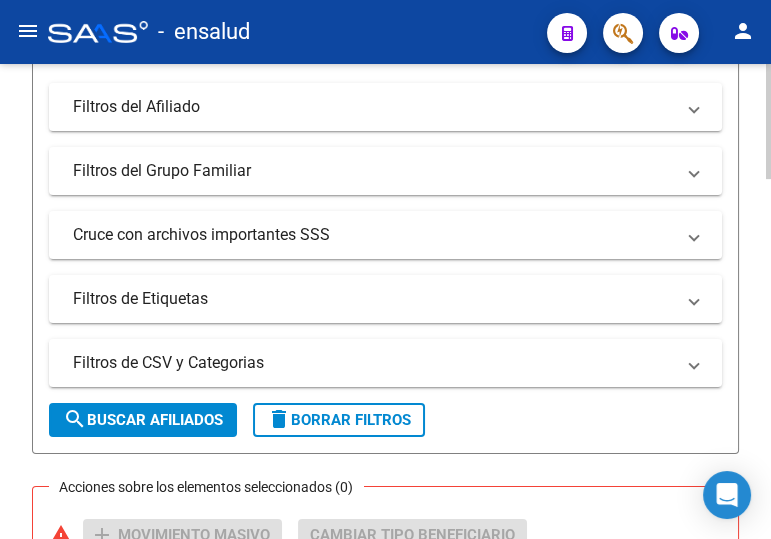 scroll, scrollTop: 636, scrollLeft: 0, axis: vertical 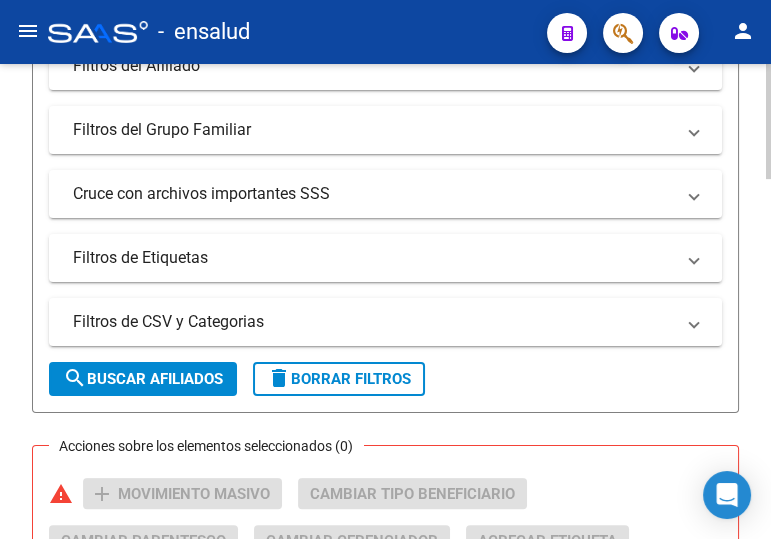 type on "27238753878" 